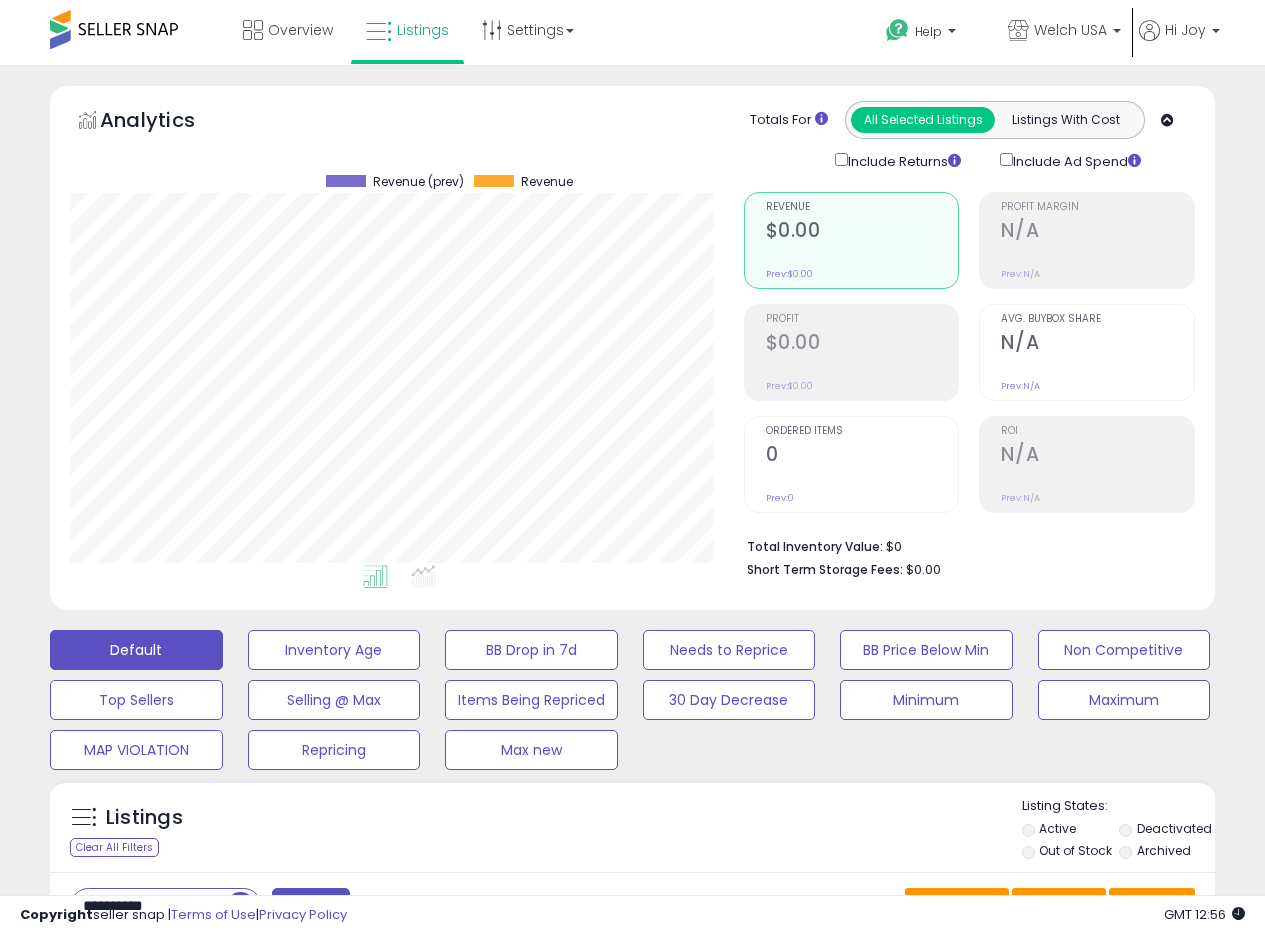 scroll, scrollTop: 458, scrollLeft: 0, axis: vertical 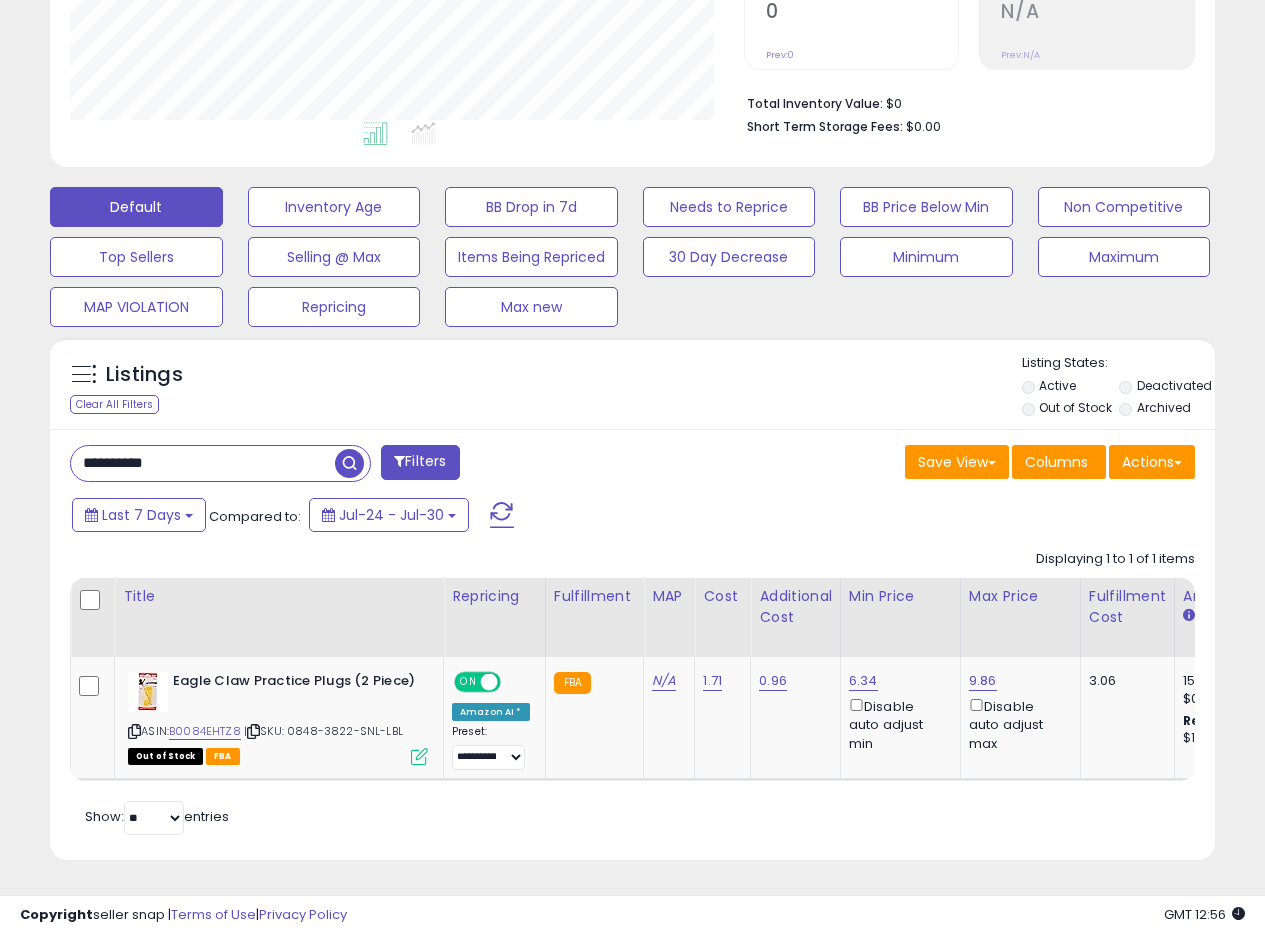 drag, startPoint x: 187, startPoint y: 460, endPoint x: 42, endPoint y: 442, distance: 146.11298 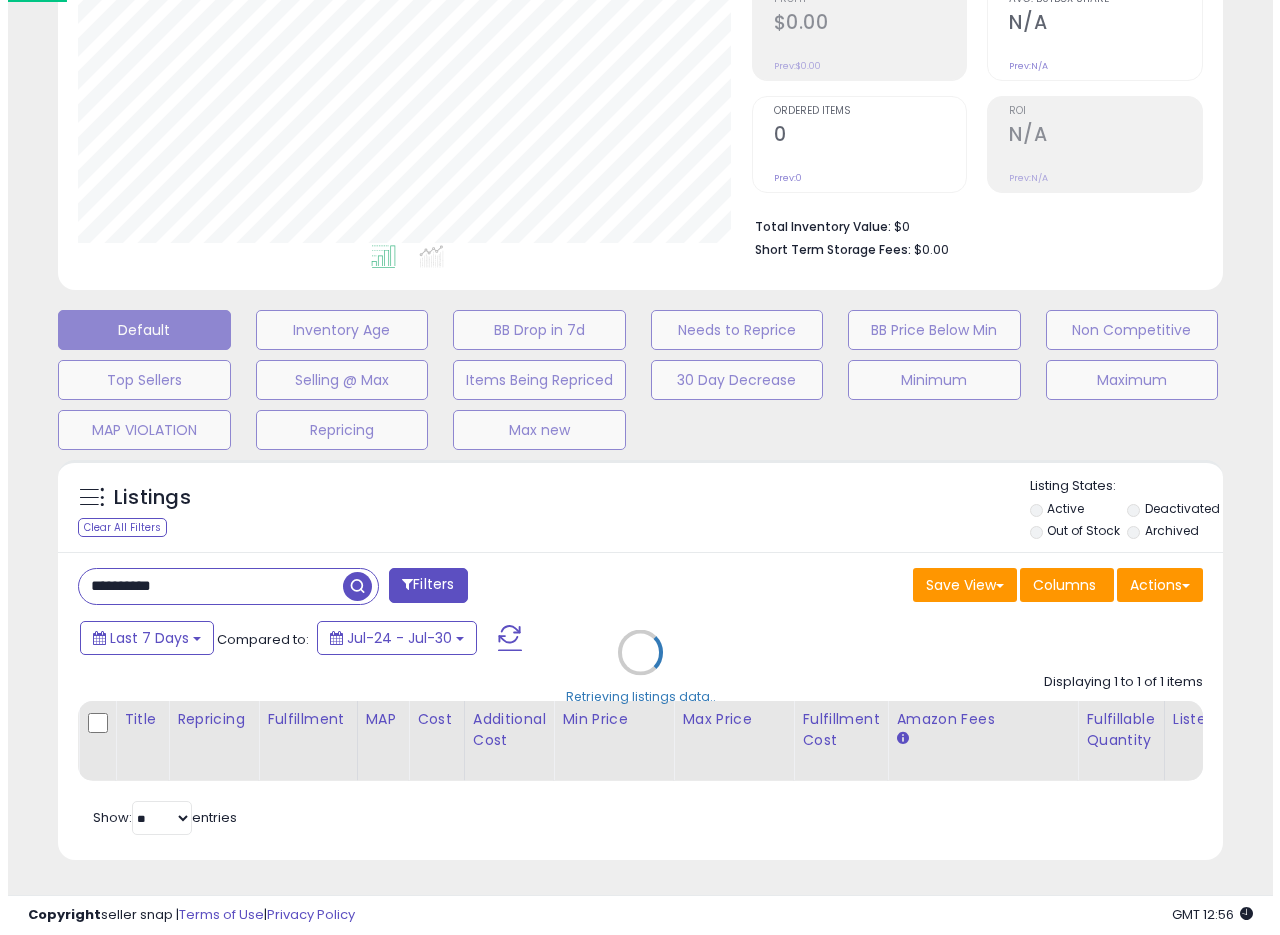 scroll, scrollTop: 335, scrollLeft: 0, axis: vertical 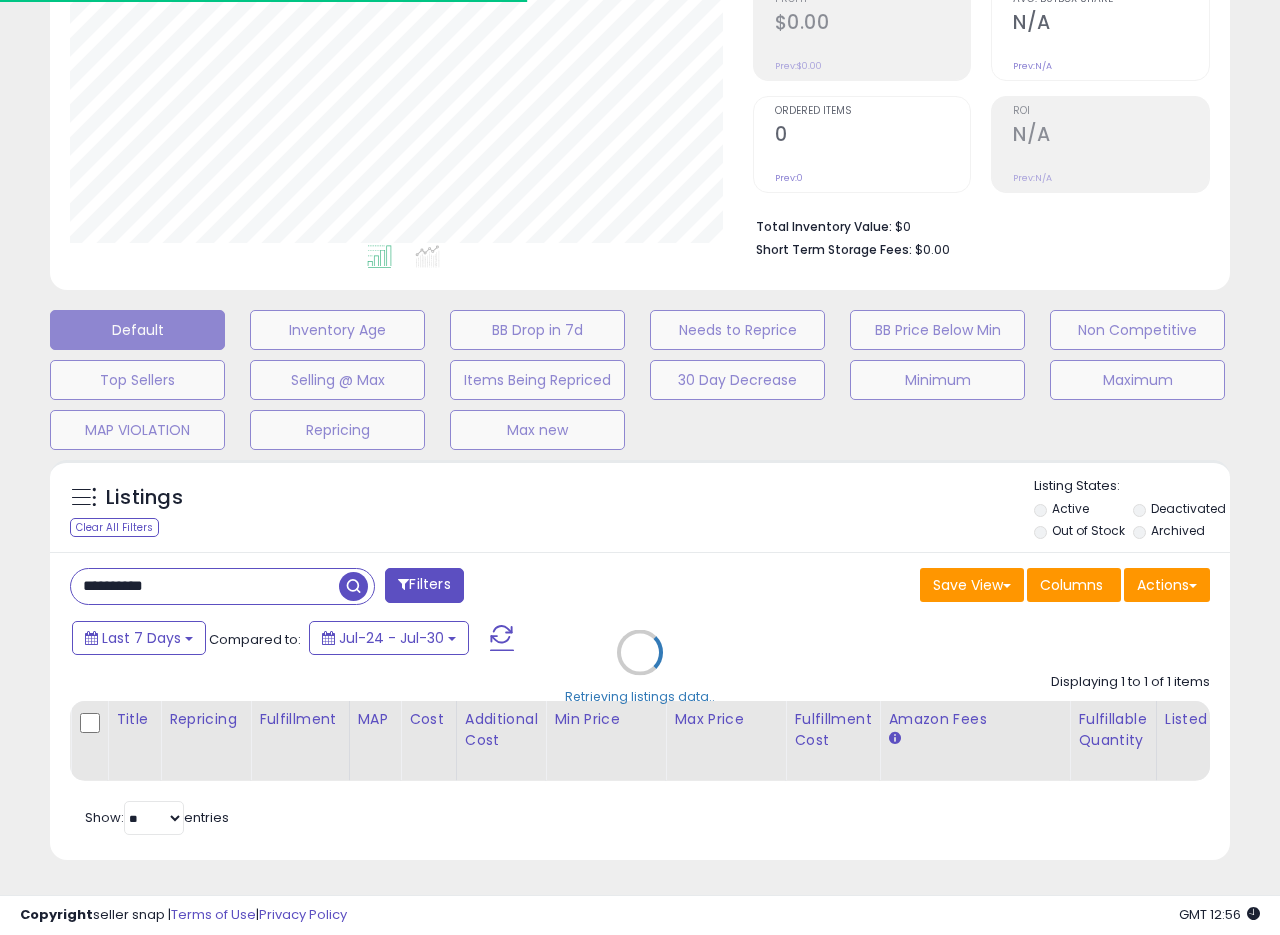 click on "Retrieving listings data.." at bounding box center [640, 667] 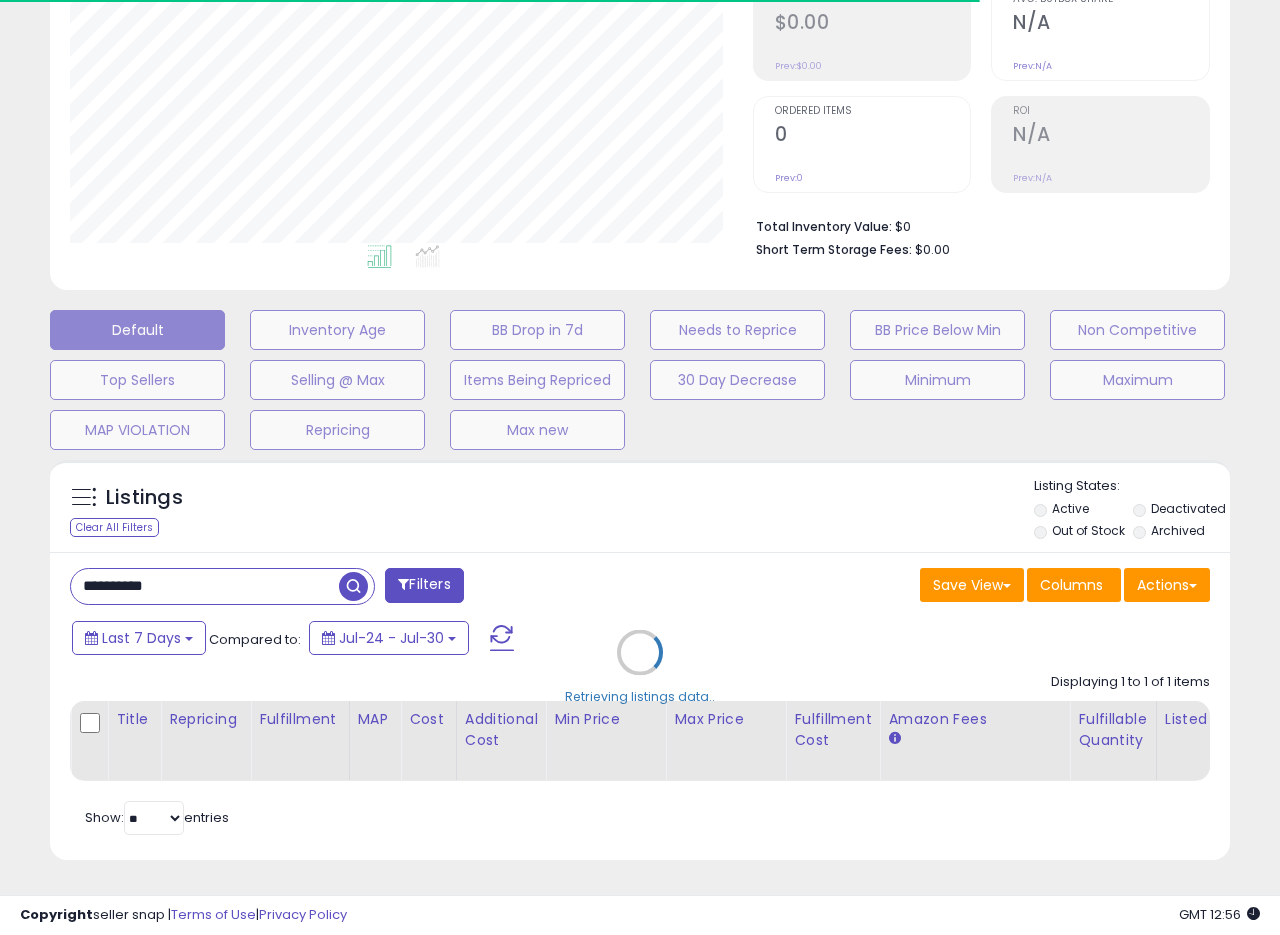 click on "Retrieving listings data.." at bounding box center (640, 667) 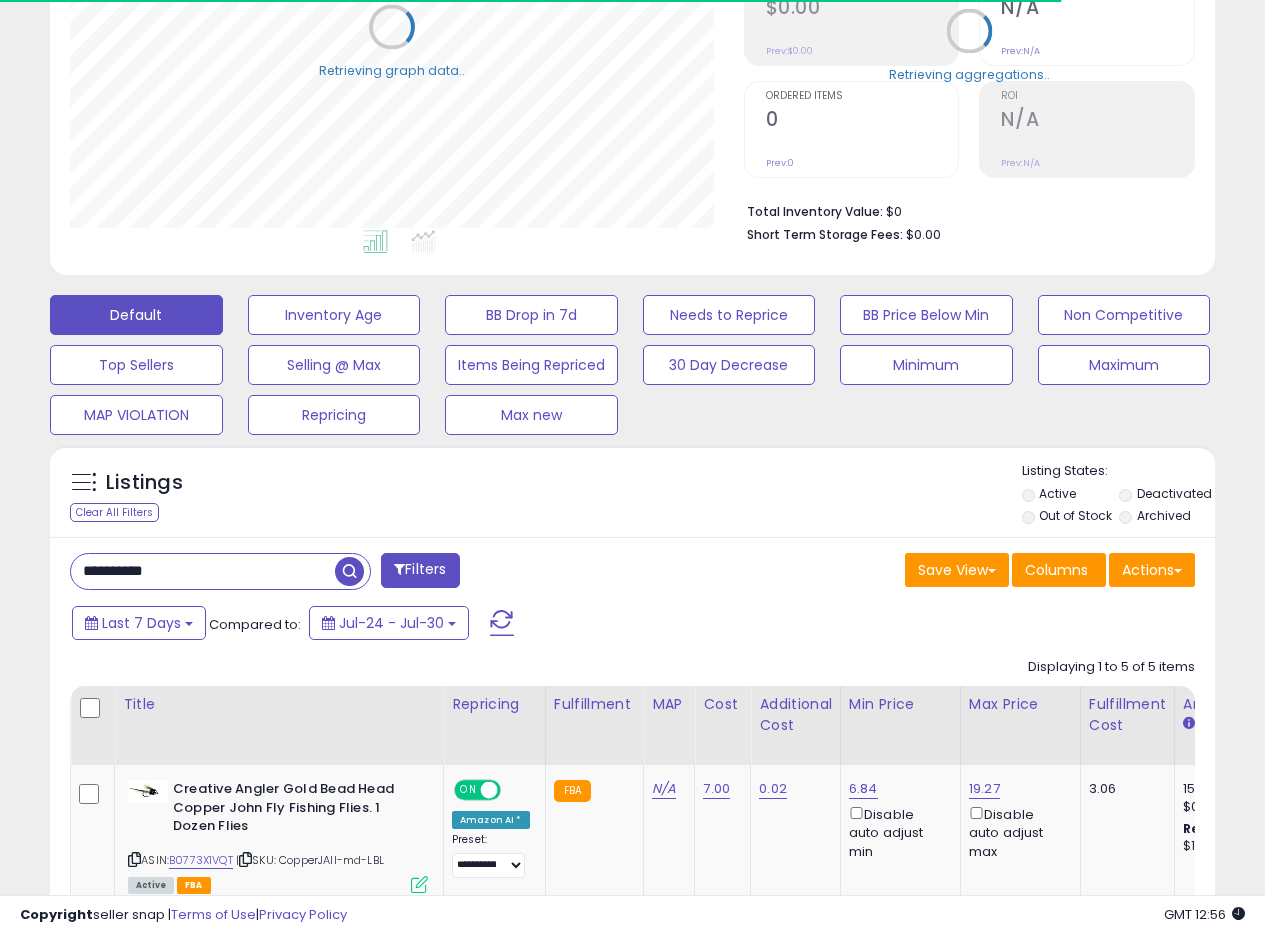 scroll, scrollTop: 410, scrollLeft: 674, axis: both 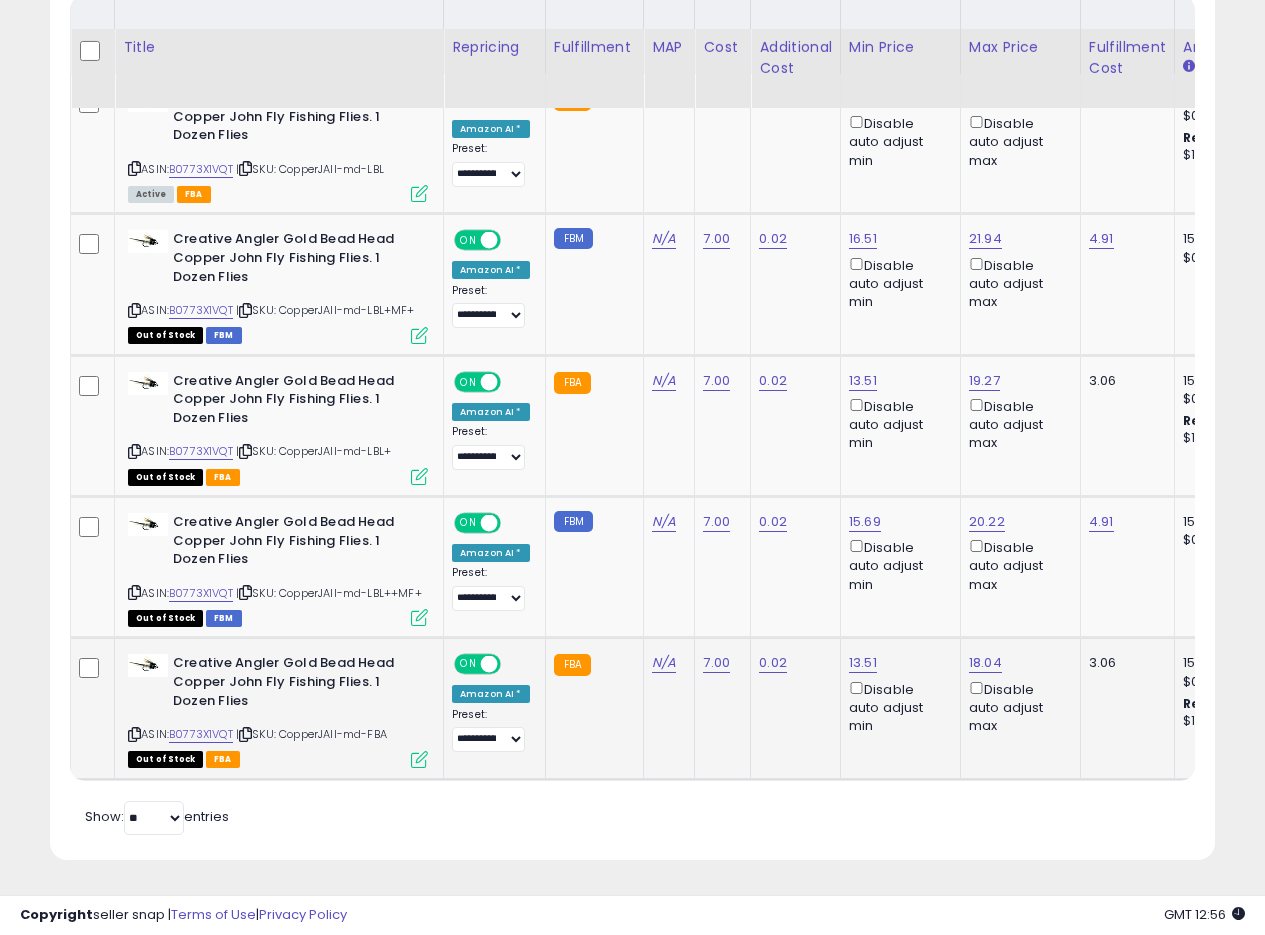 click at bounding box center (419, 759) 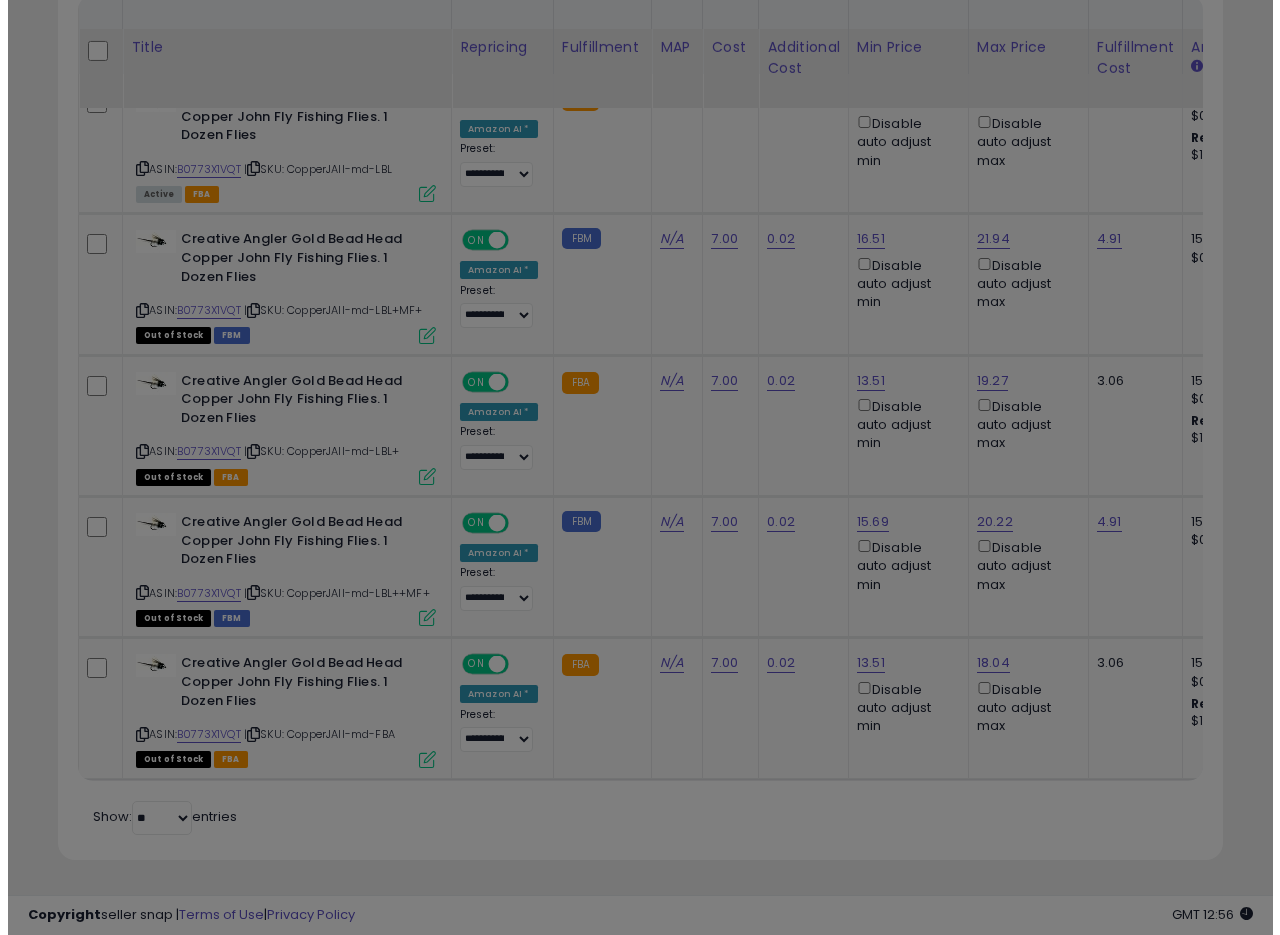 scroll, scrollTop: 999590, scrollLeft: 999317, axis: both 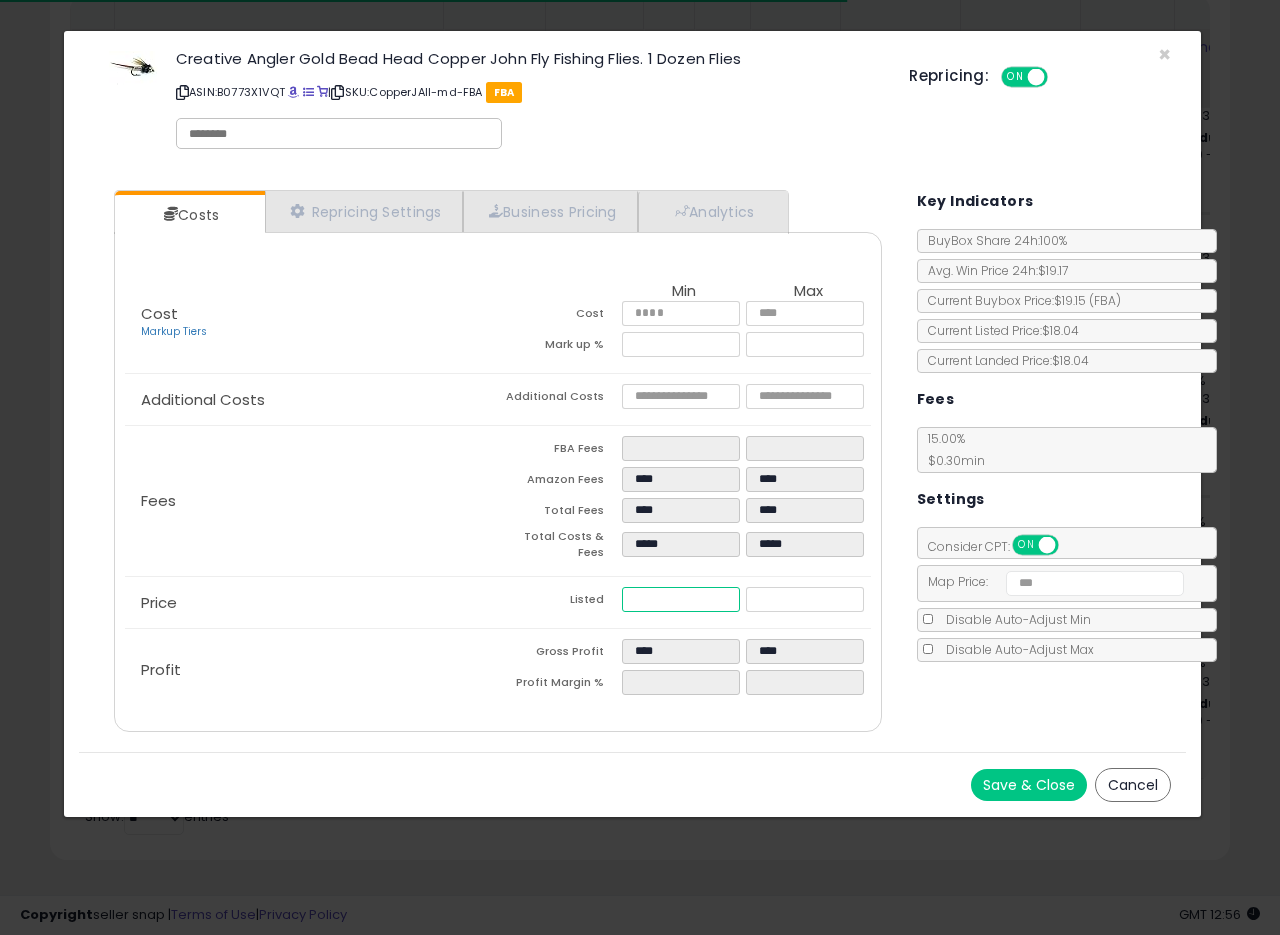 drag, startPoint x: 673, startPoint y: 594, endPoint x: 529, endPoint y: 577, distance: 145 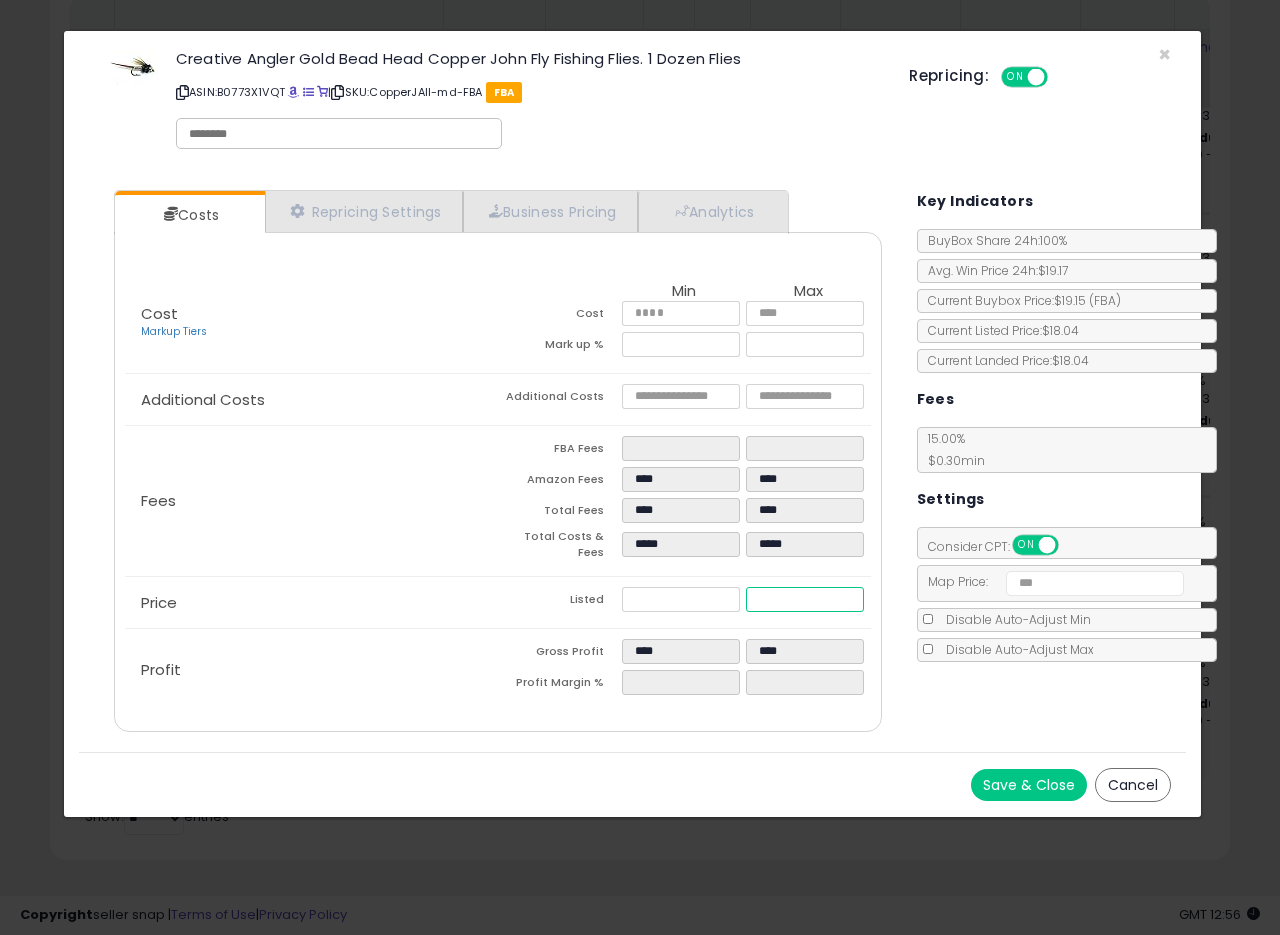 drag, startPoint x: 807, startPoint y: 599, endPoint x: 572, endPoint y: 580, distance: 235.76683 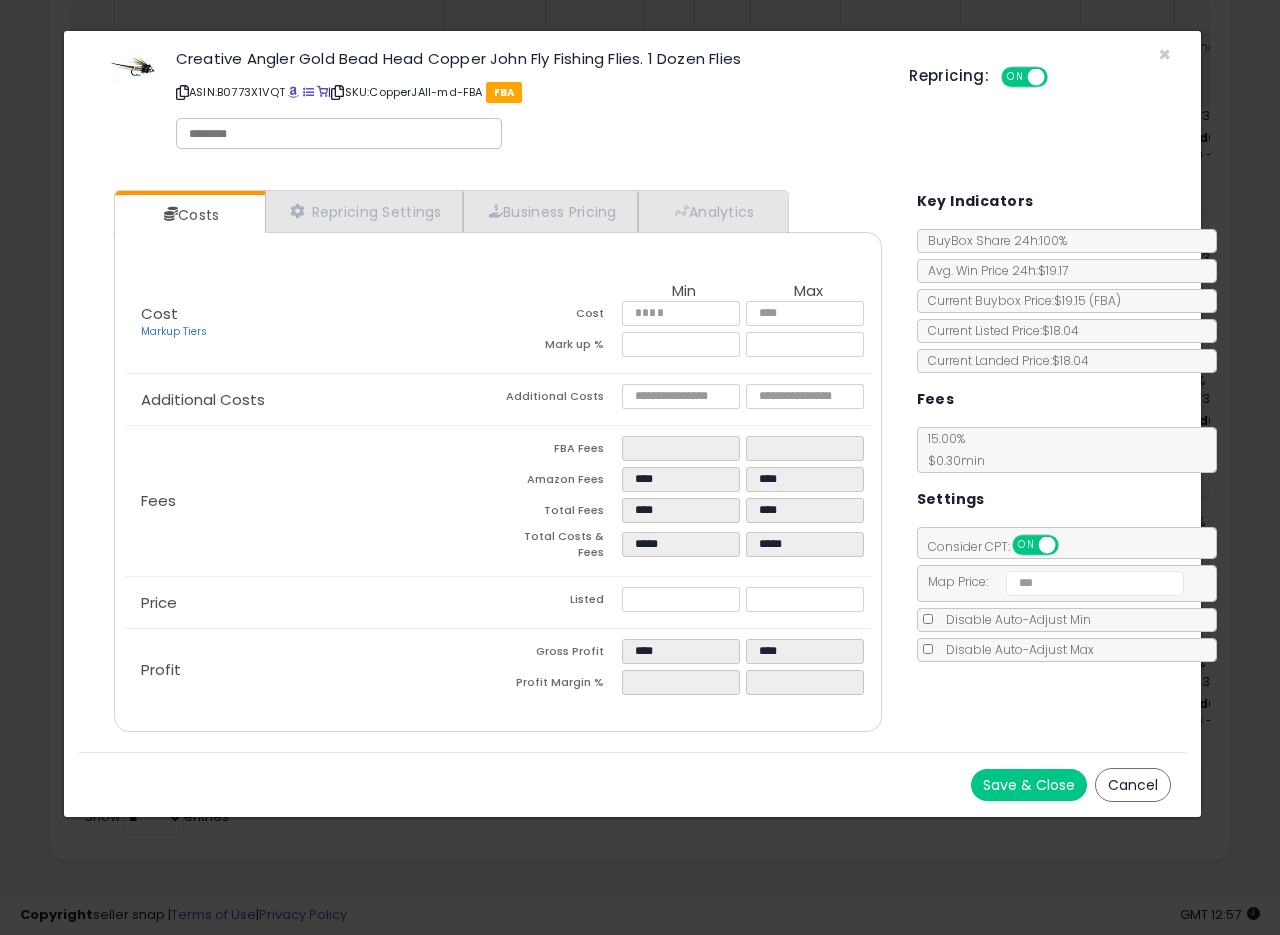 click on "Creative Angler Gold Bead Head Copper John Fly Fishing Flies. 1 Dozen Flies
ASIN:  B0773X1VQT
|
SKU:  CopperJAll-md-FBA
FBA
Repricing:
ON   OFF" at bounding box center (632, 103) 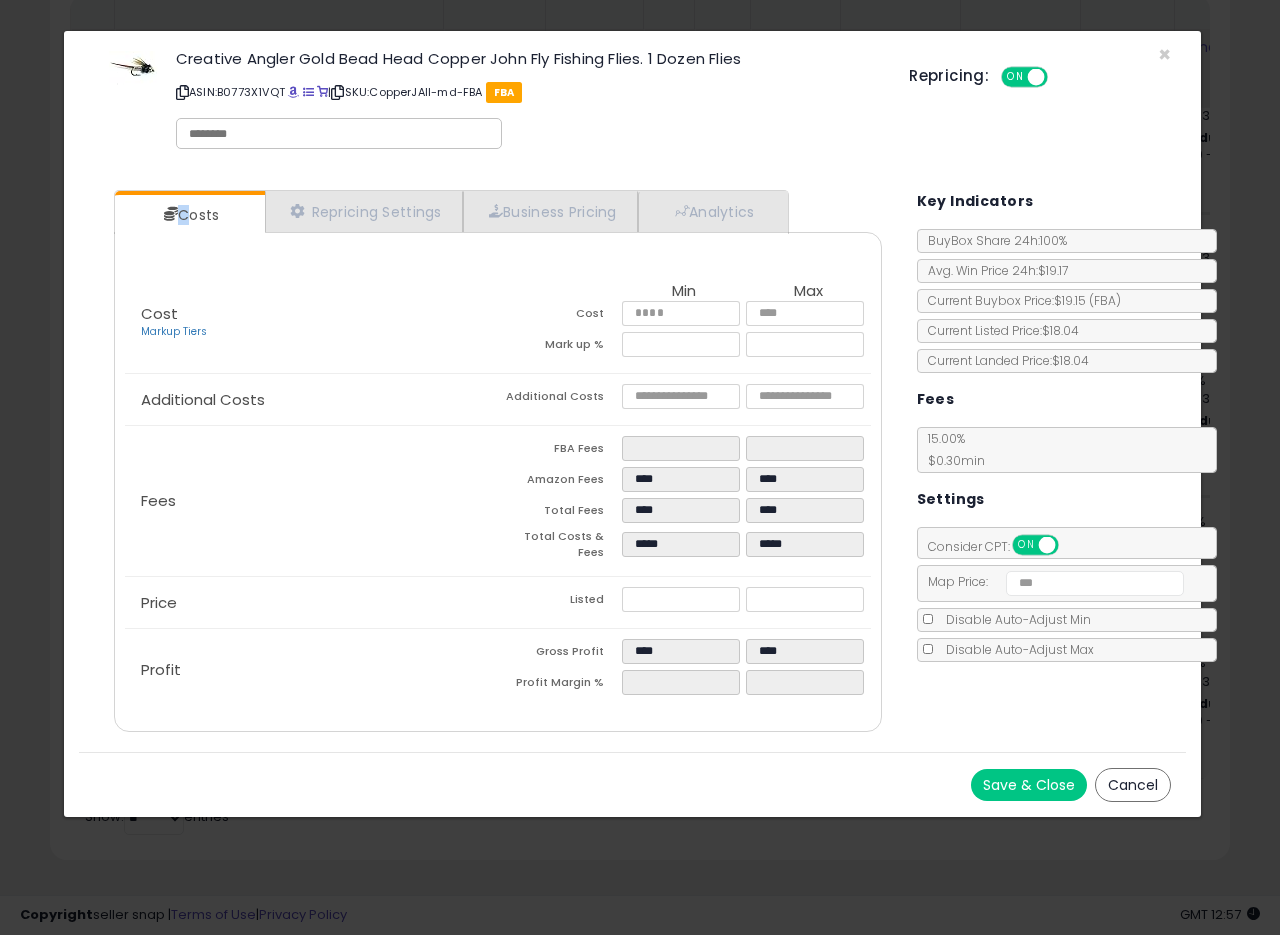 click on "Creative Angler Gold Bead Head Copper John Fly Fishing Flies. 1 Dozen Flies
ASIN:  B0773X1VQT
|
SKU:  CopperJAll-md-FBA
FBA
Repricing:
ON   OFF" at bounding box center (632, 103) 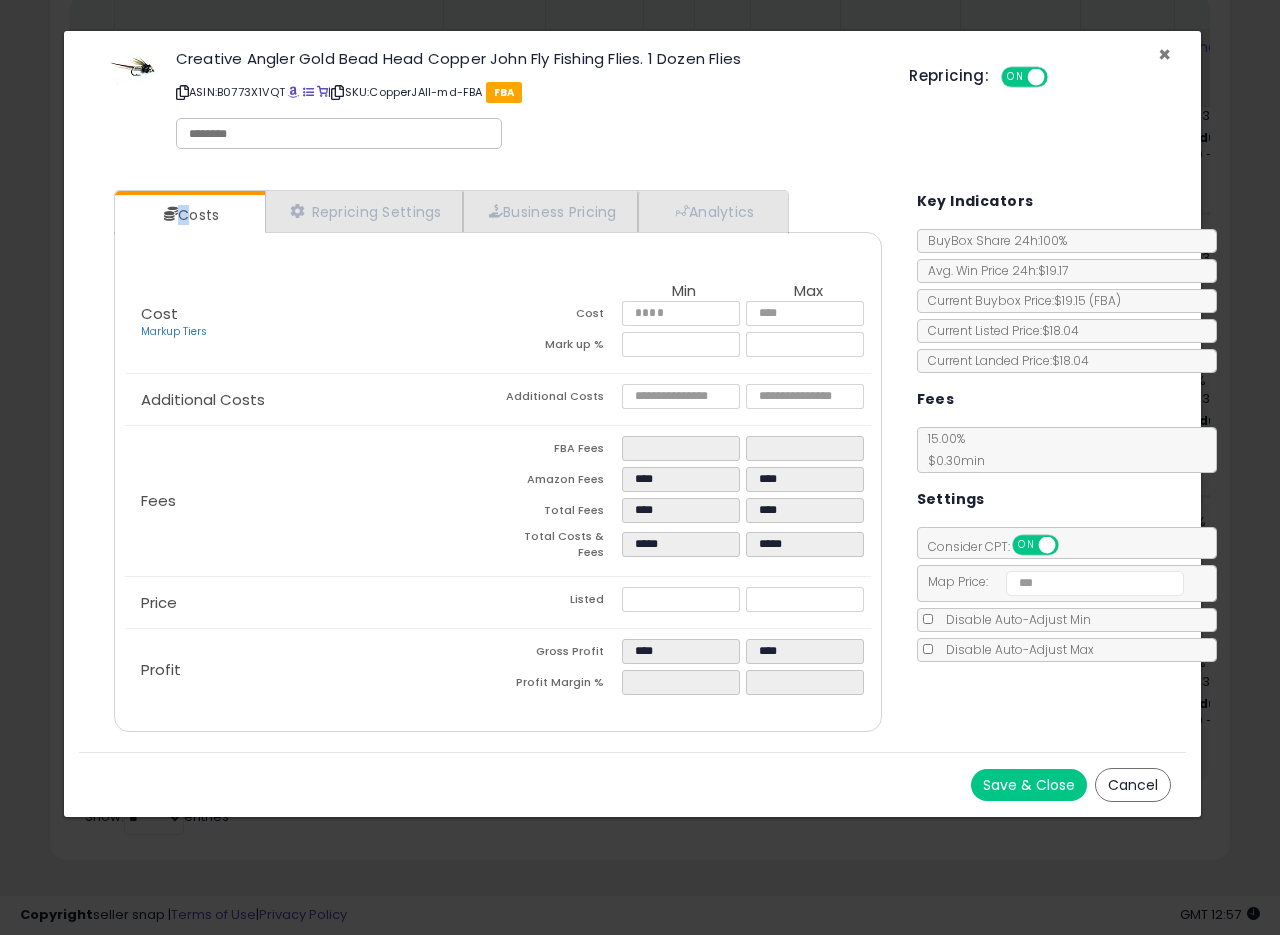 click on "×" at bounding box center (1164, 54) 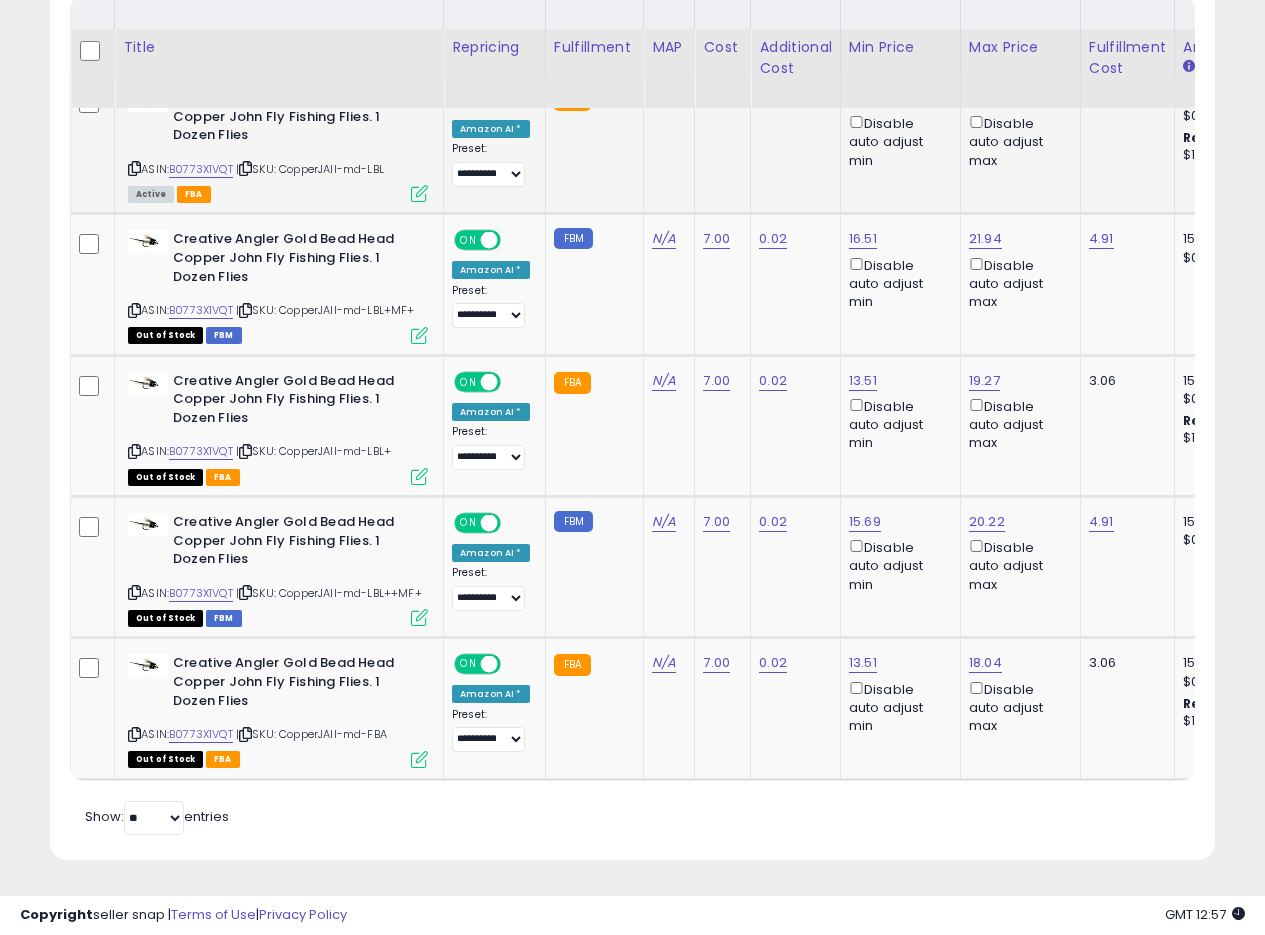 scroll, scrollTop: 1053, scrollLeft: 0, axis: vertical 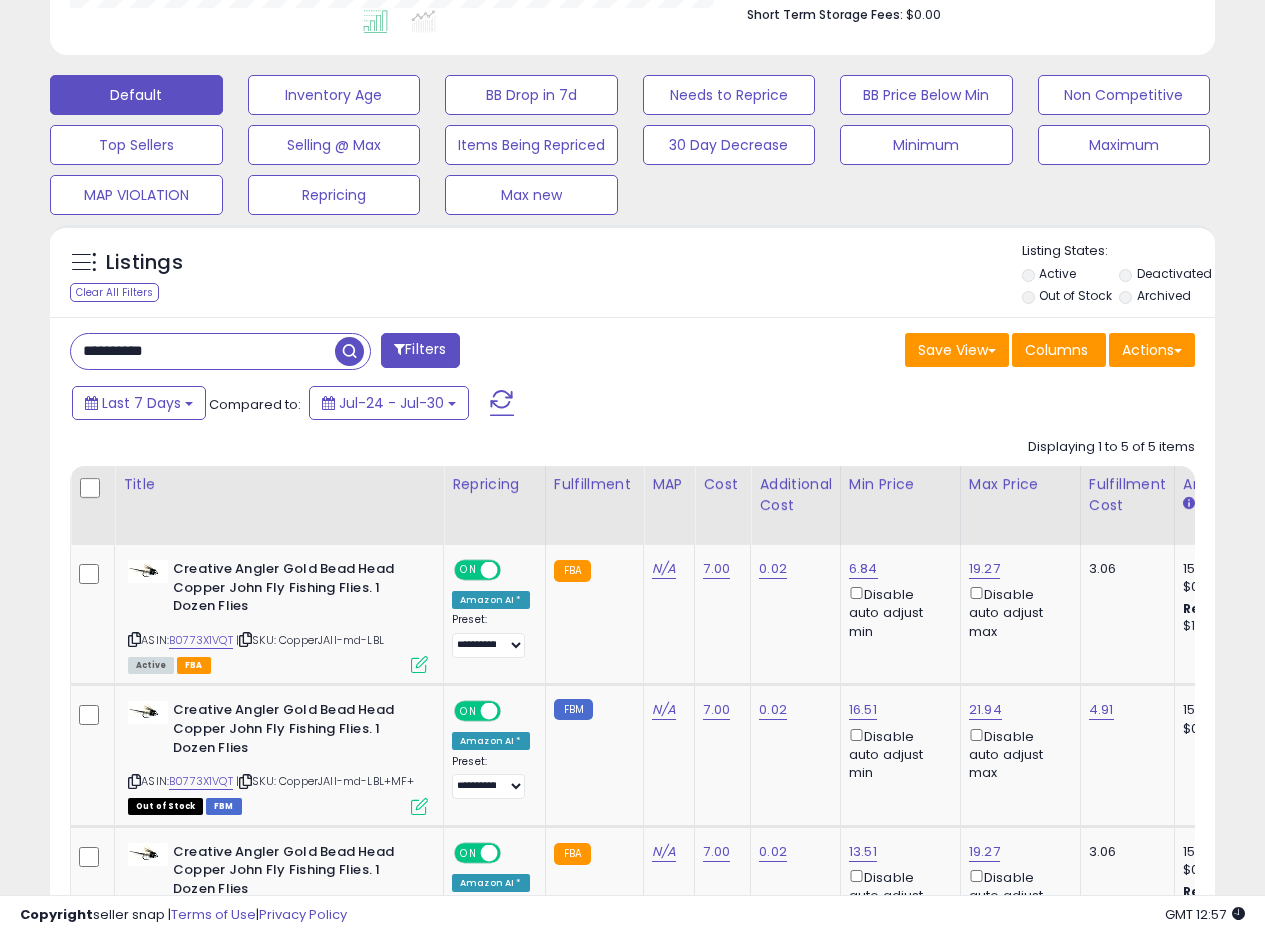 drag, startPoint x: 210, startPoint y: 348, endPoint x: 0, endPoint y: 301, distance: 215.19527 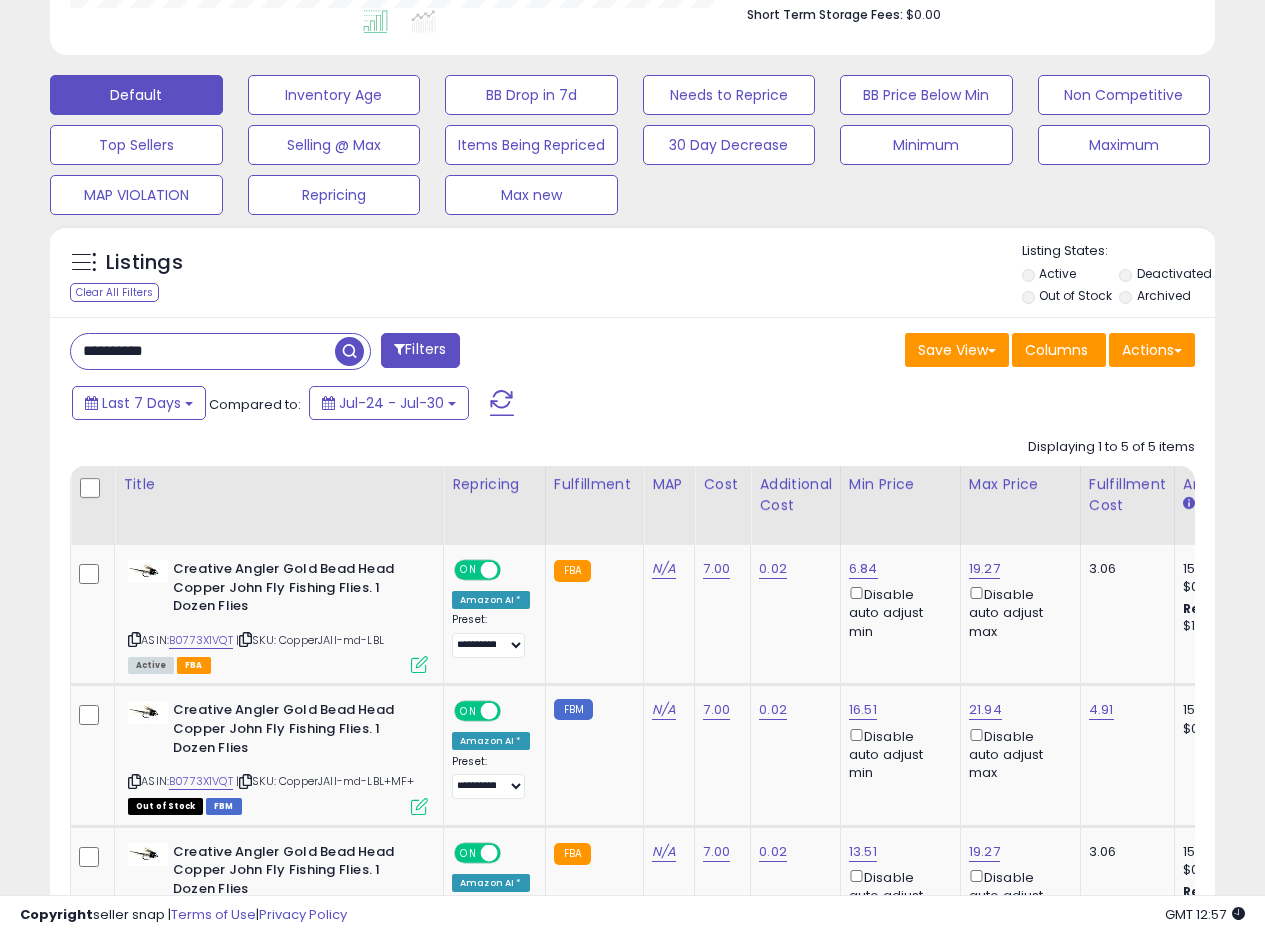 paste 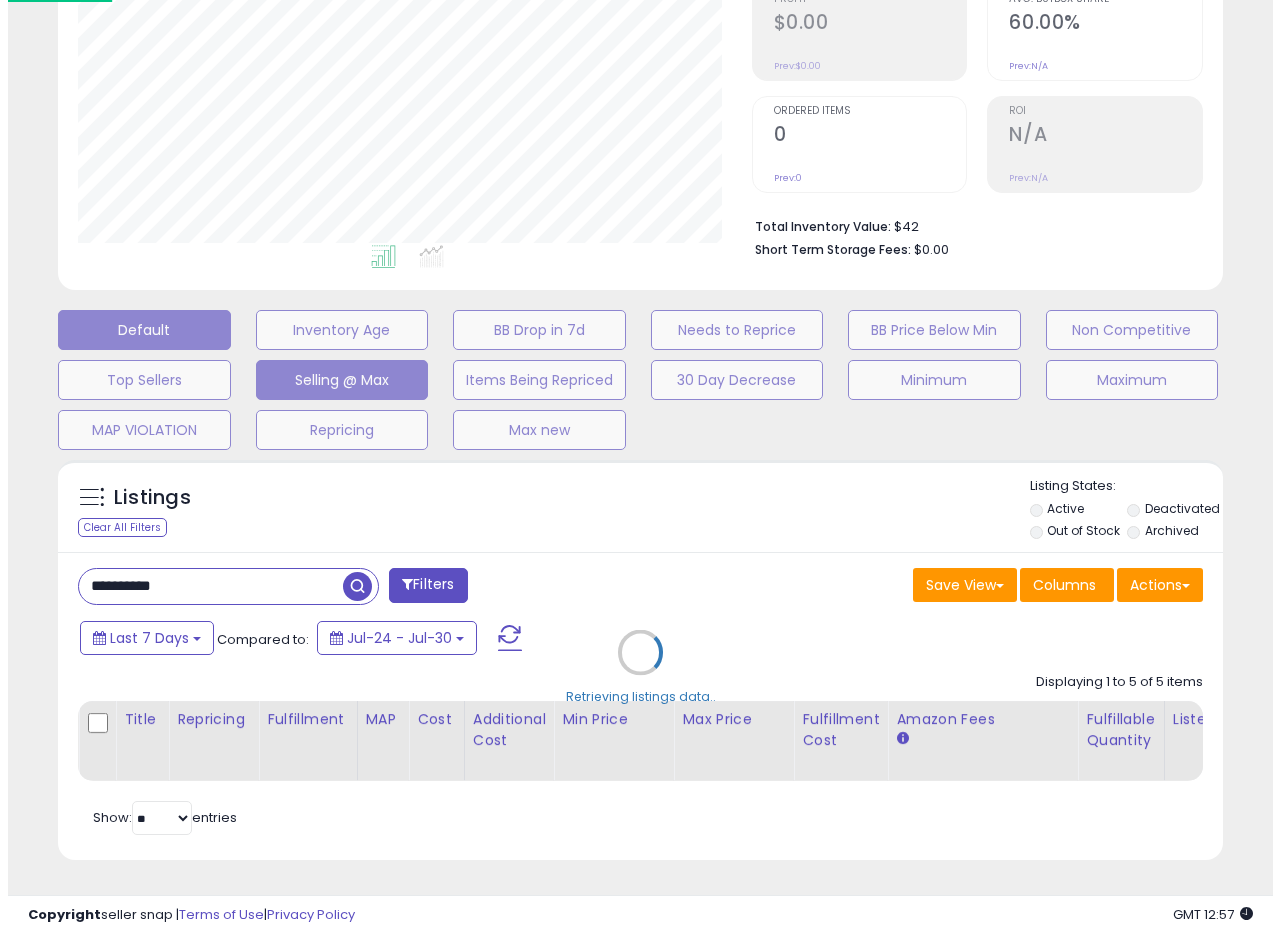 scroll, scrollTop: 335, scrollLeft: 0, axis: vertical 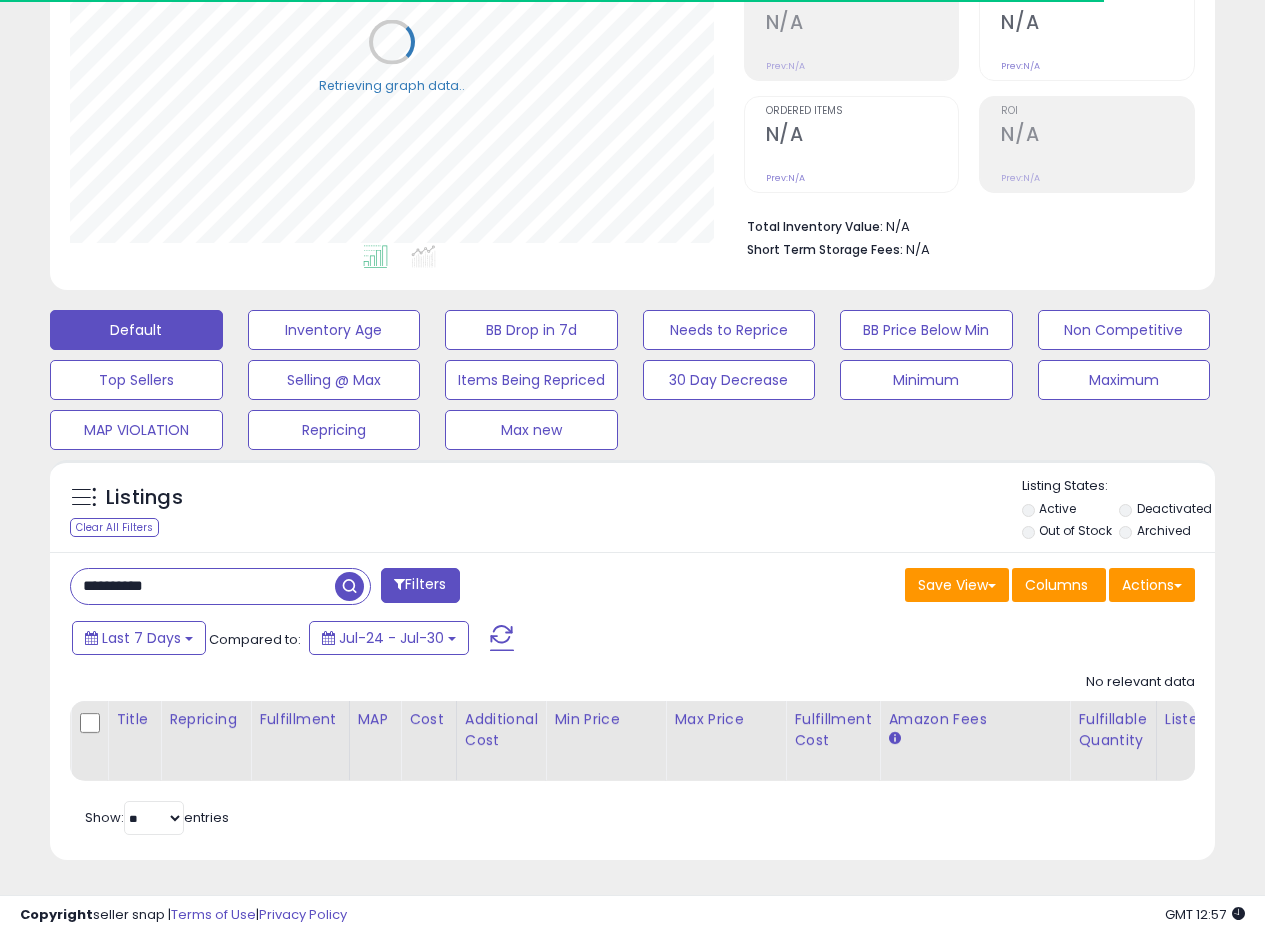 click on "Listings
Clear All Filters
Listing States:" at bounding box center (632, 511) 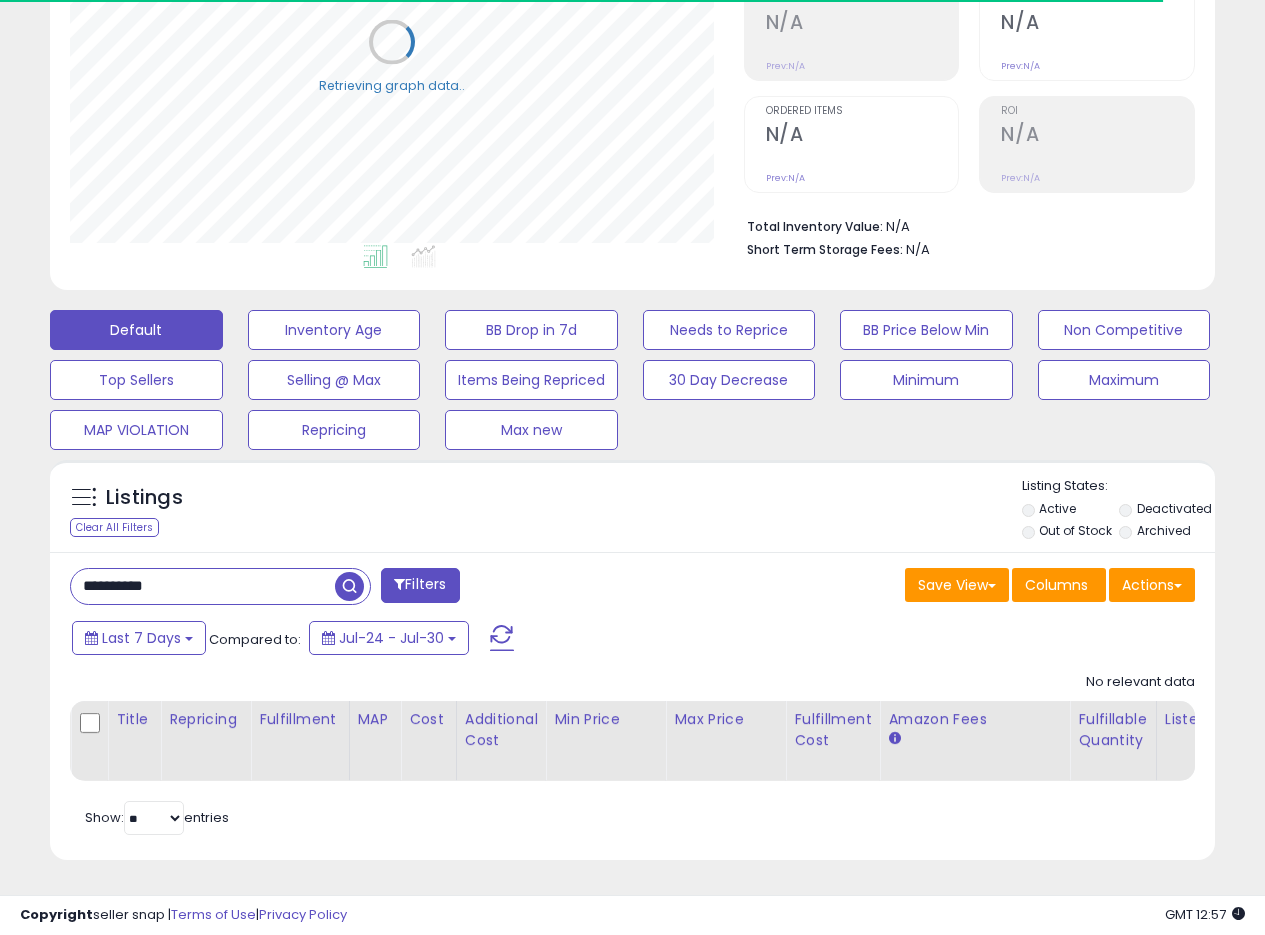 scroll, scrollTop: 271, scrollLeft: 0, axis: vertical 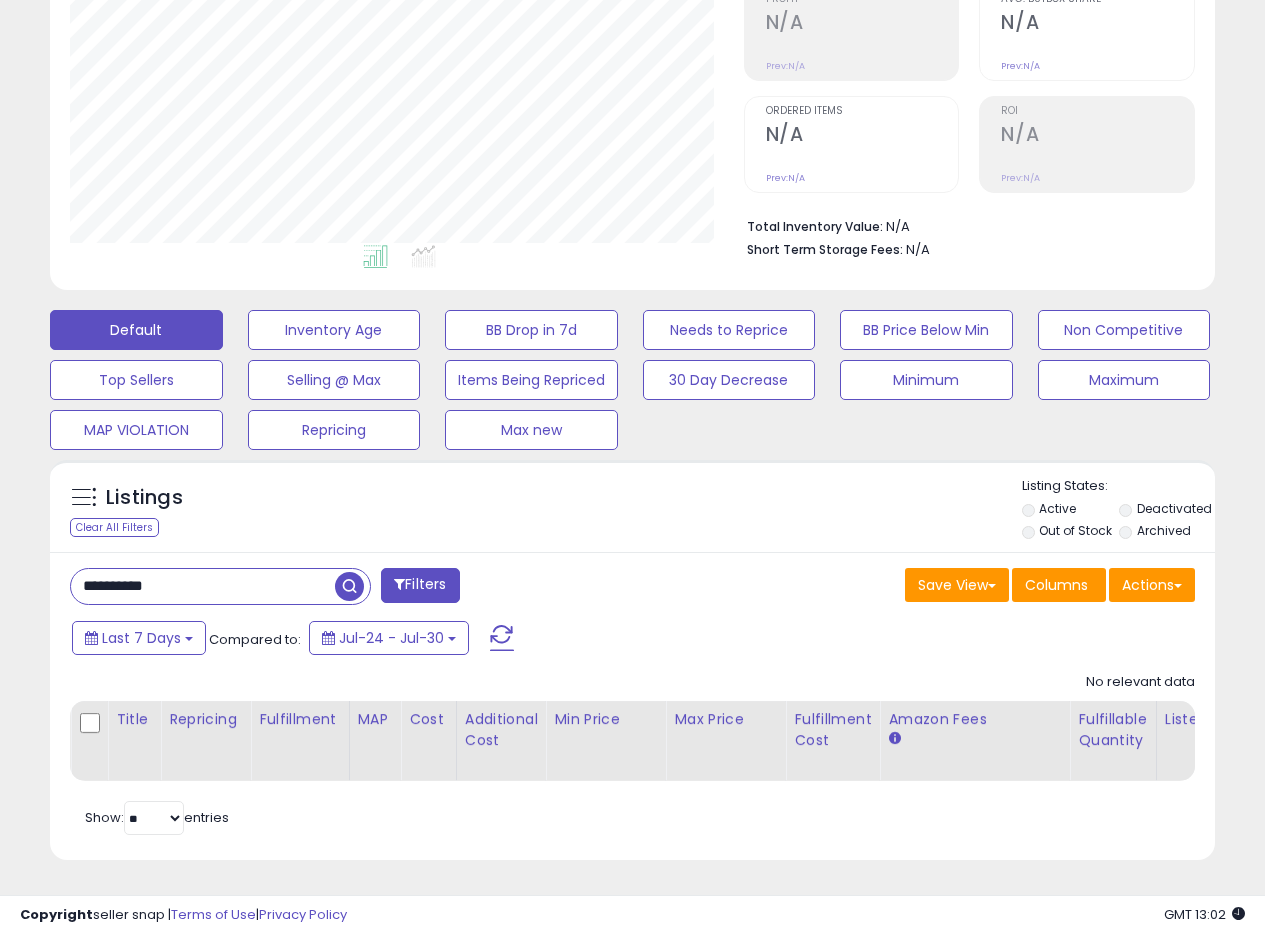 drag, startPoint x: 197, startPoint y: 584, endPoint x: 50, endPoint y: 570, distance: 147.66516 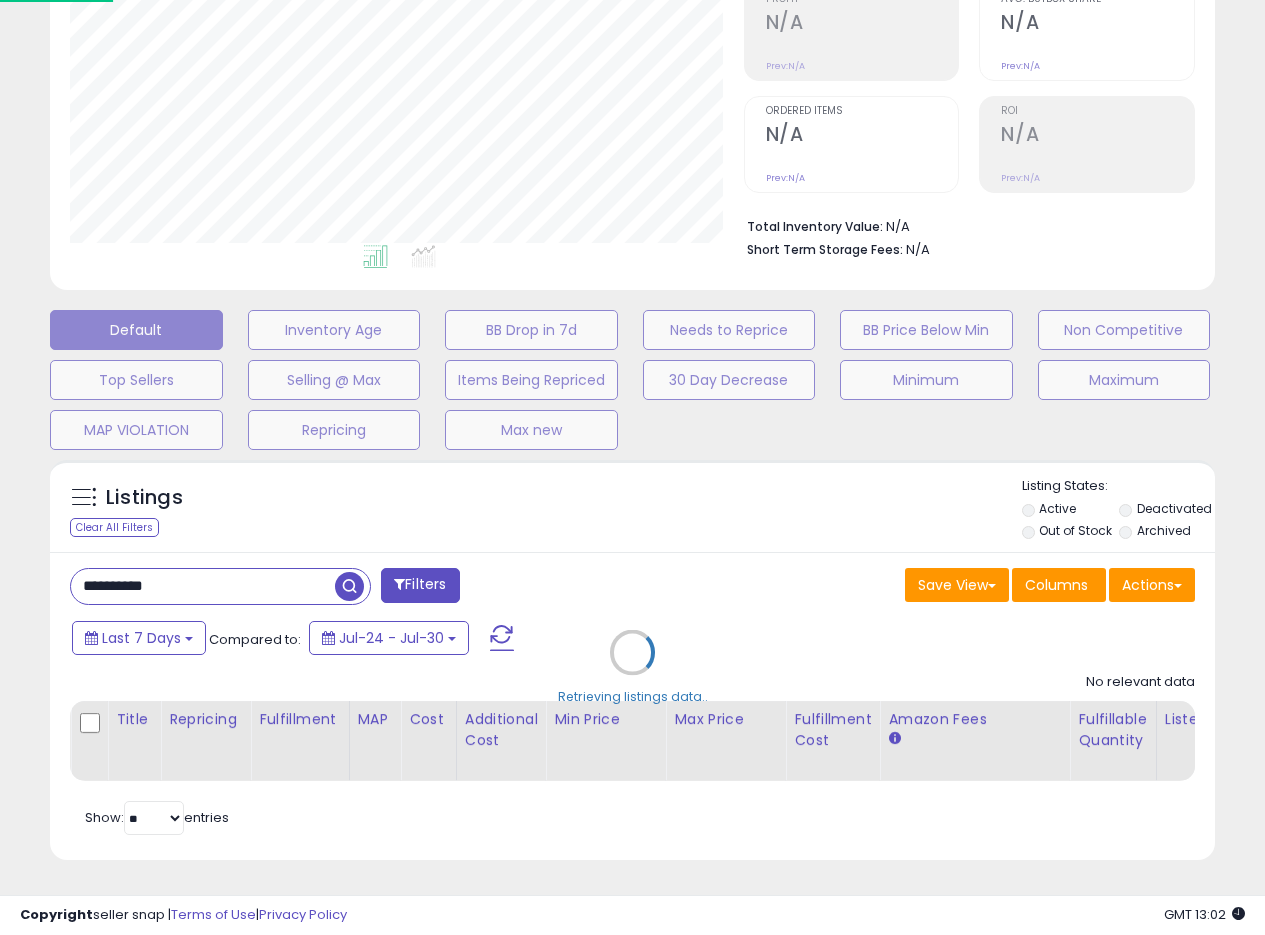 scroll, scrollTop: 999590, scrollLeft: 999317, axis: both 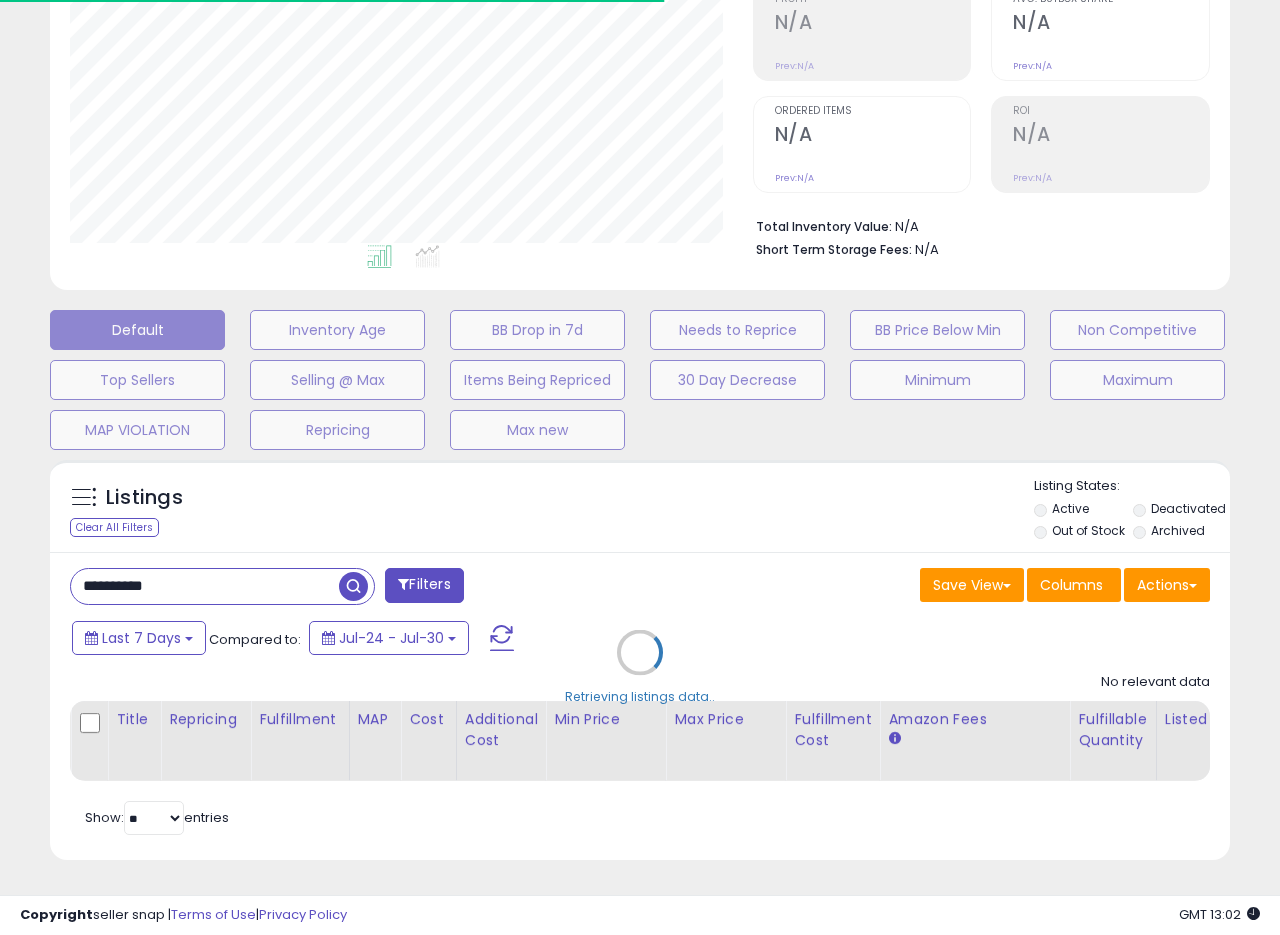 click on "Retrieving listings data.." at bounding box center [640, 667] 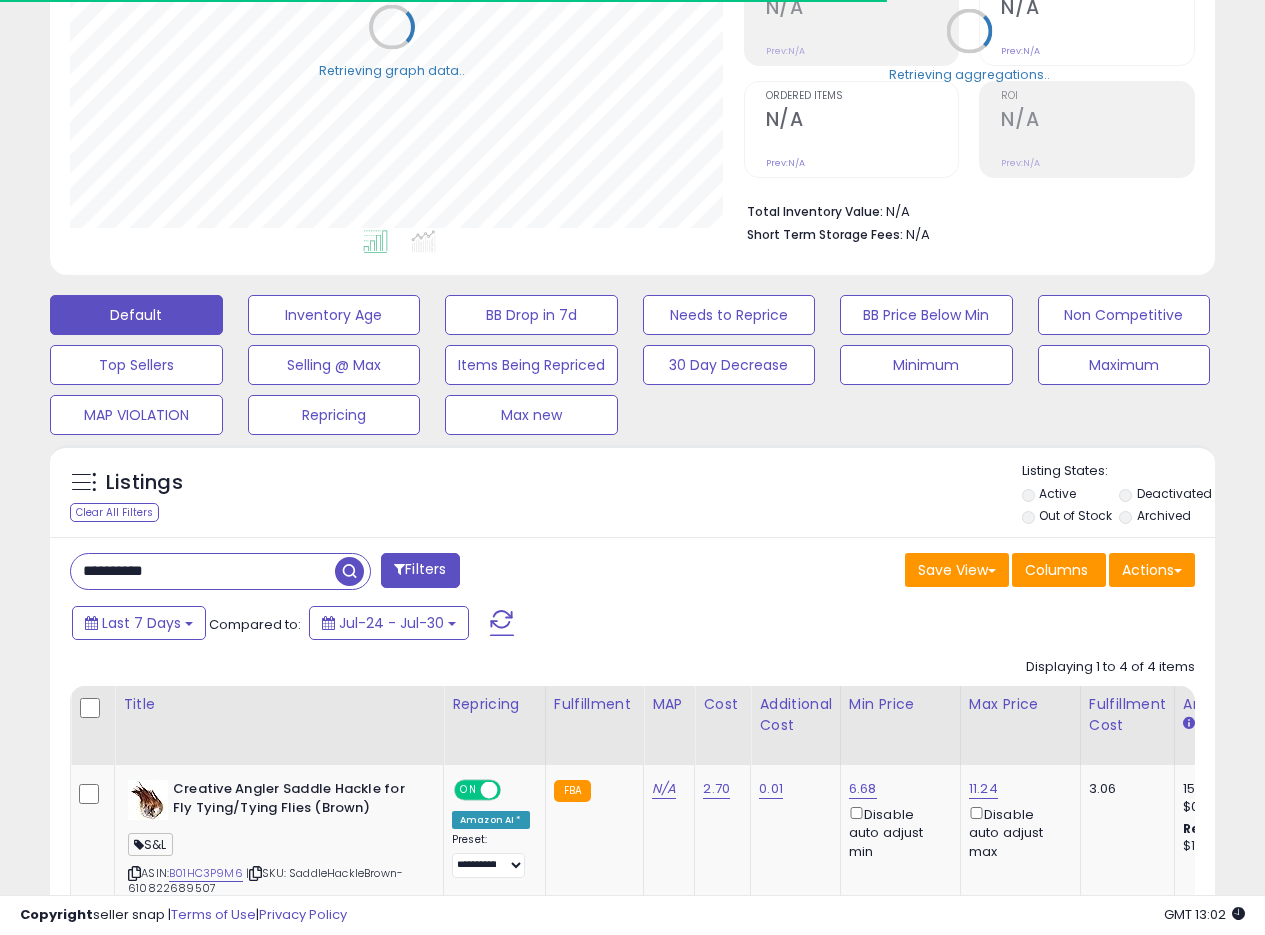 scroll, scrollTop: 410, scrollLeft: 674, axis: both 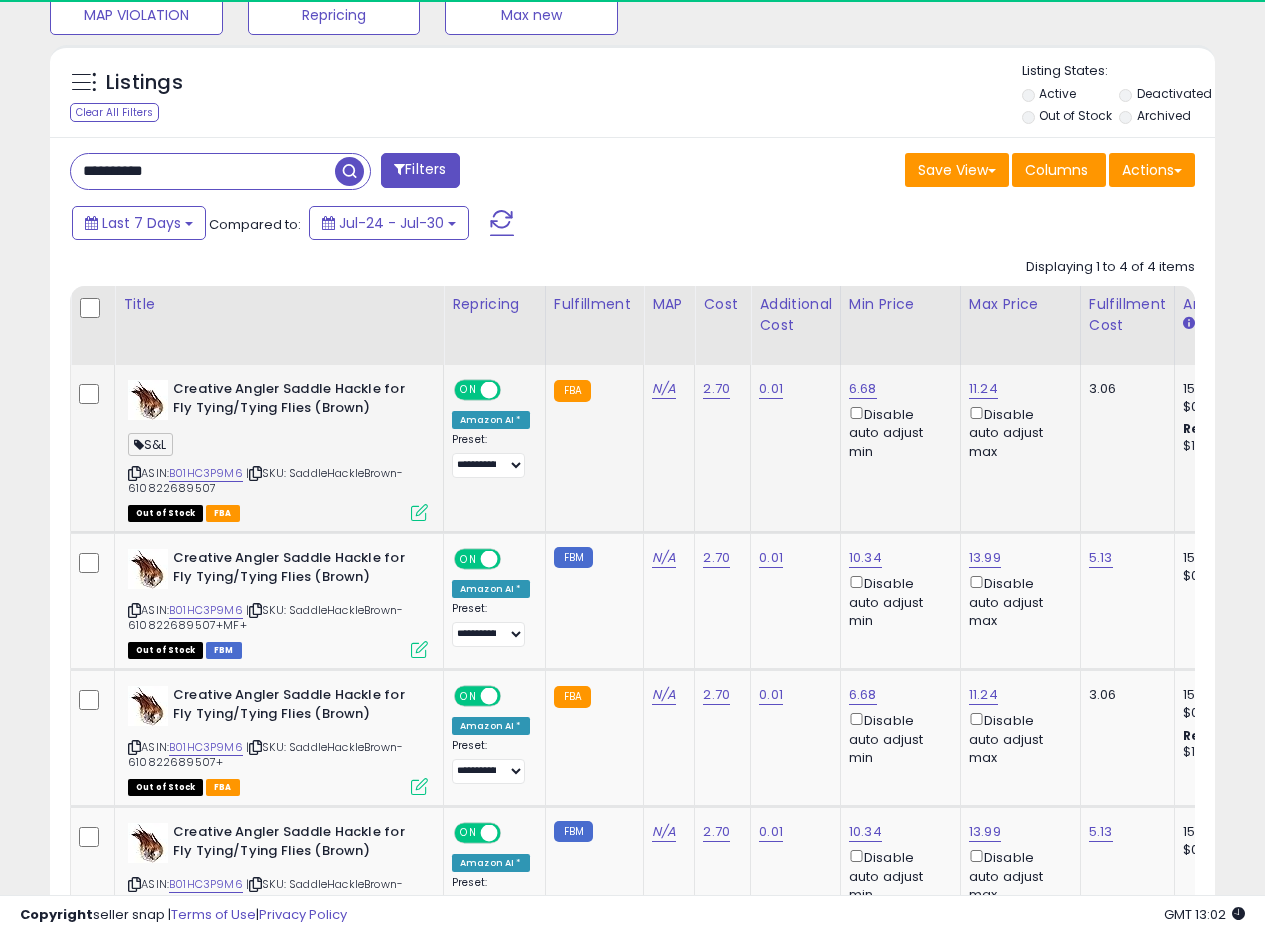 click at bounding box center (419, 512) 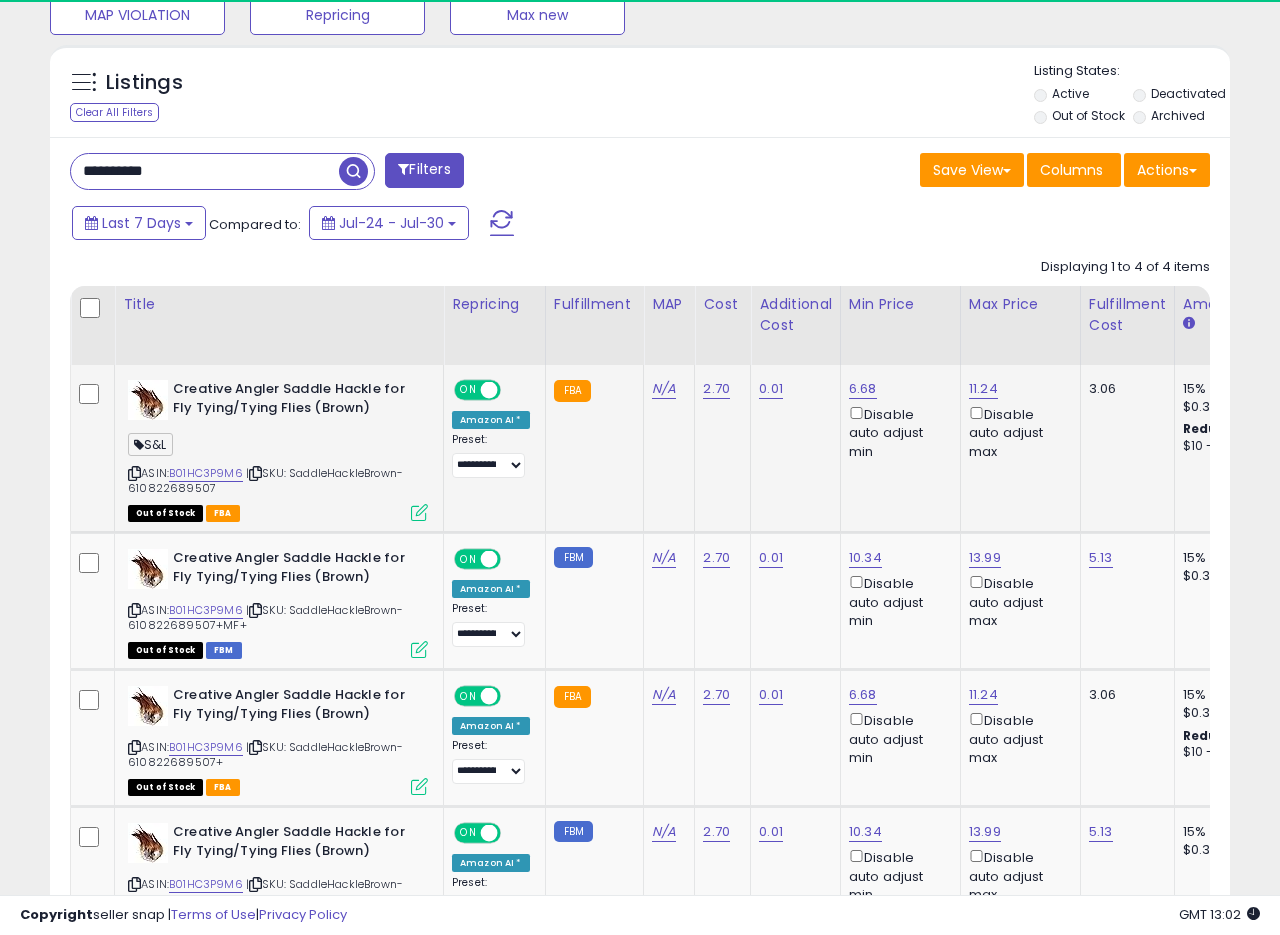 scroll, scrollTop: 999590, scrollLeft: 999317, axis: both 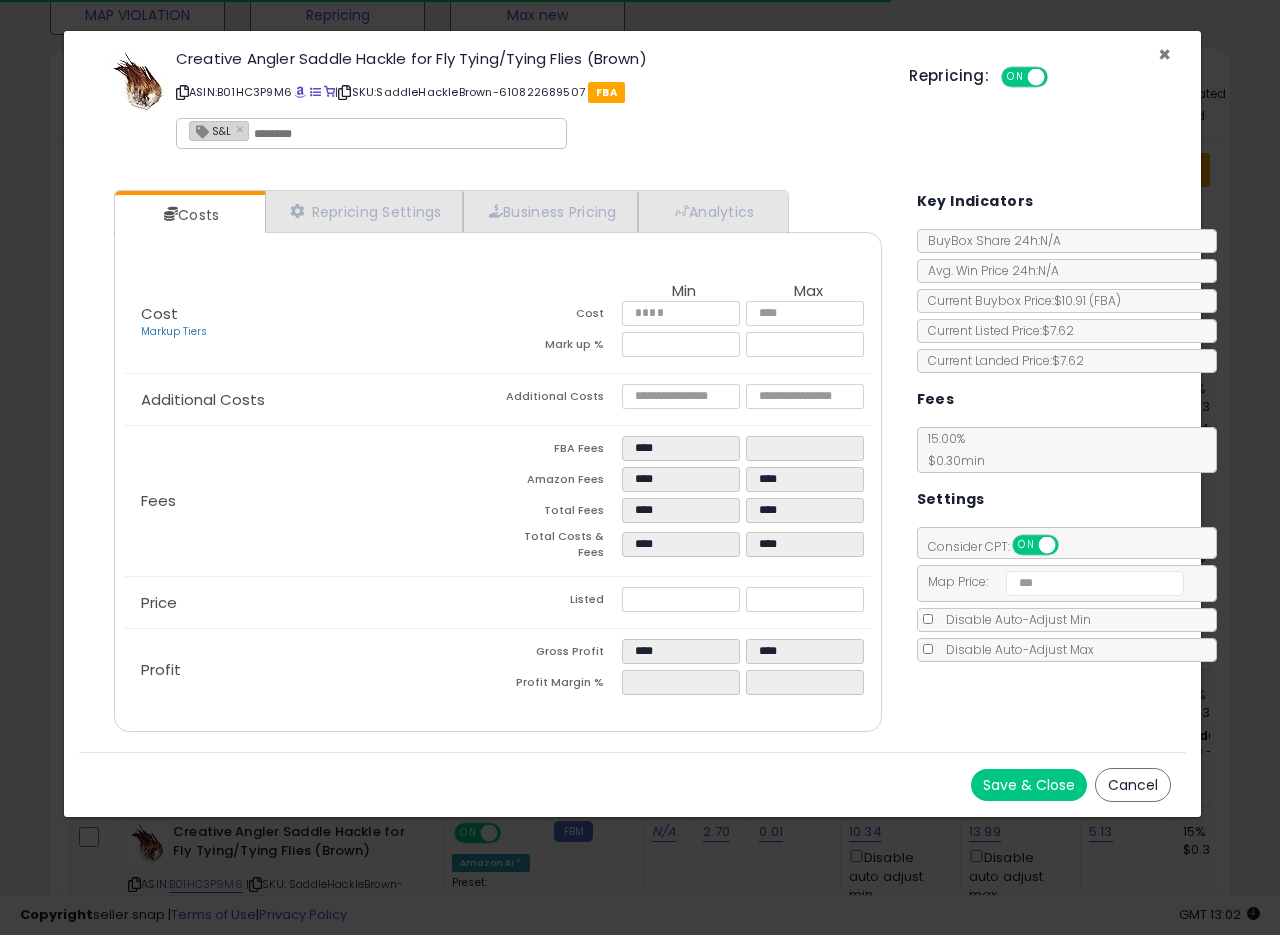 click on "×" at bounding box center (1164, 54) 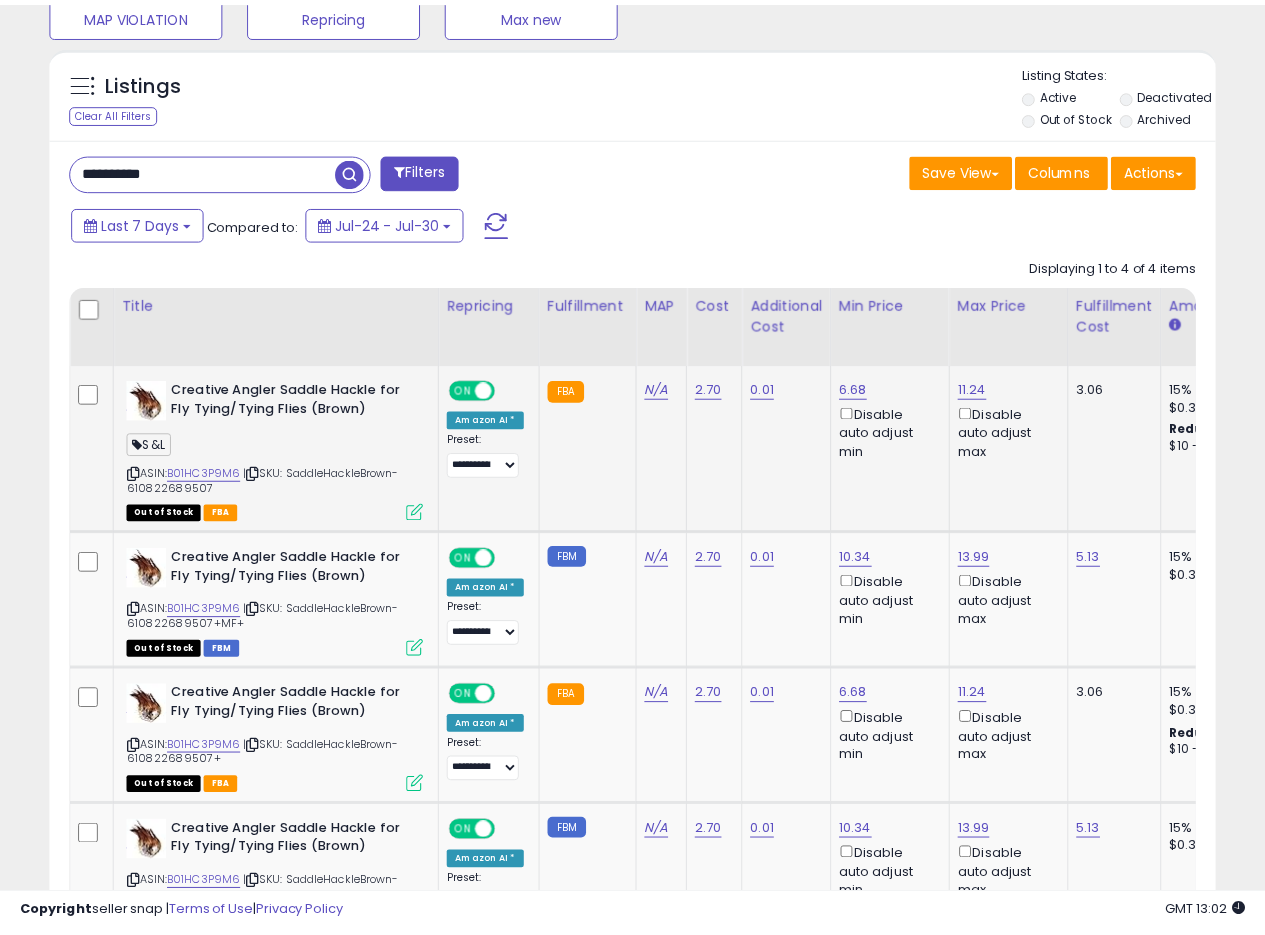 scroll, scrollTop: 410, scrollLeft: 674, axis: both 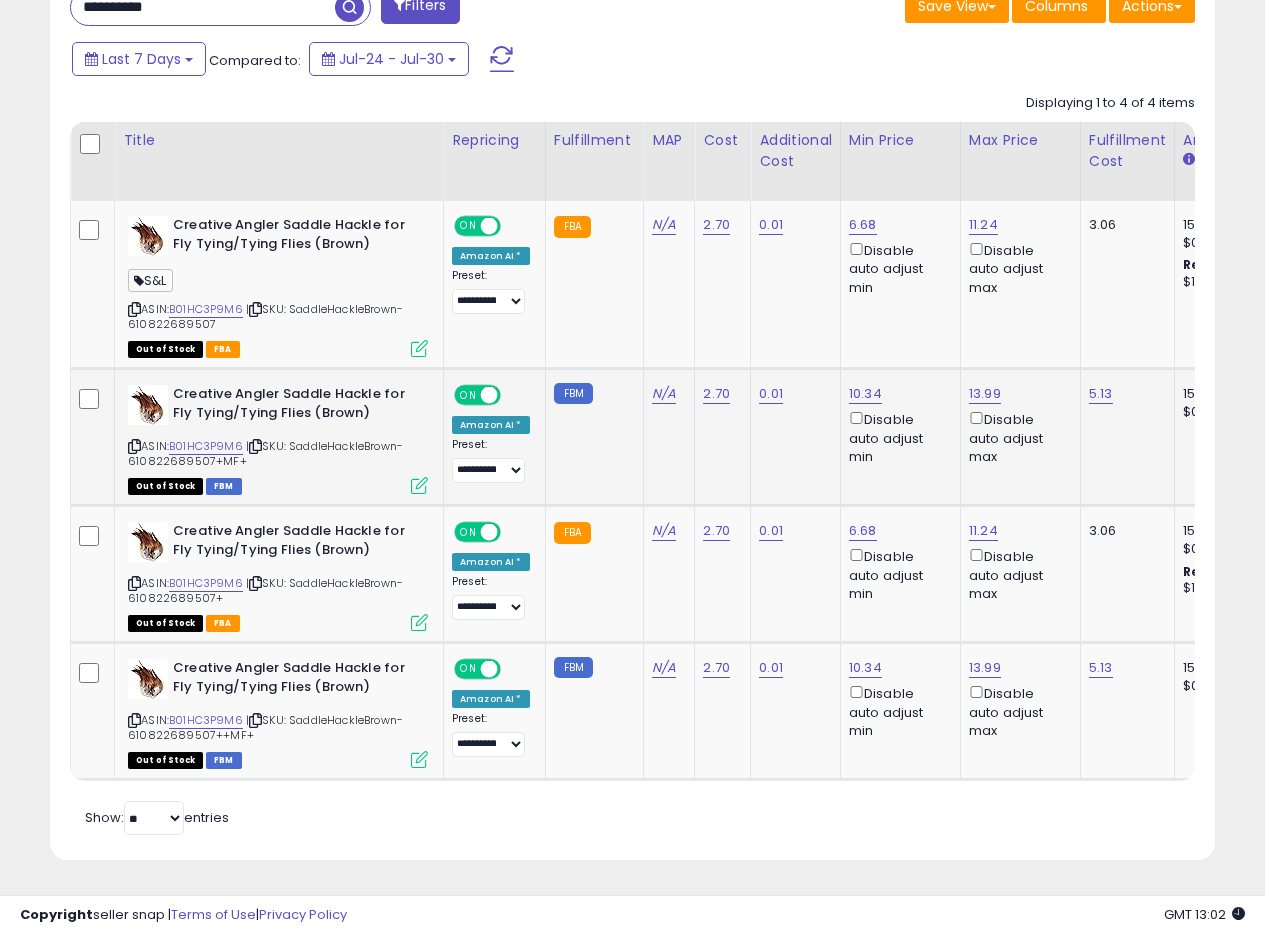 click at bounding box center [419, 485] 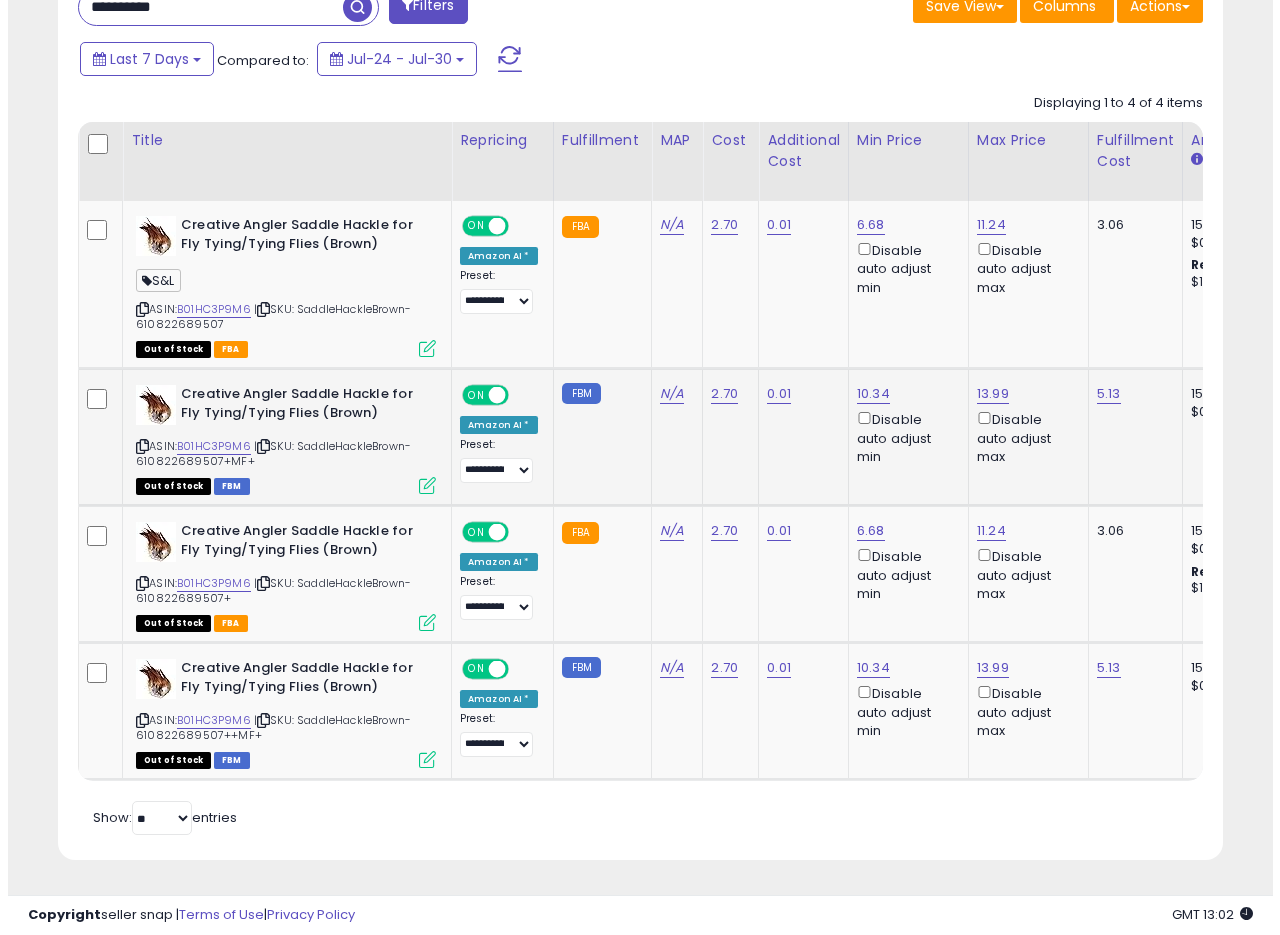 scroll, scrollTop: 999590, scrollLeft: 999317, axis: both 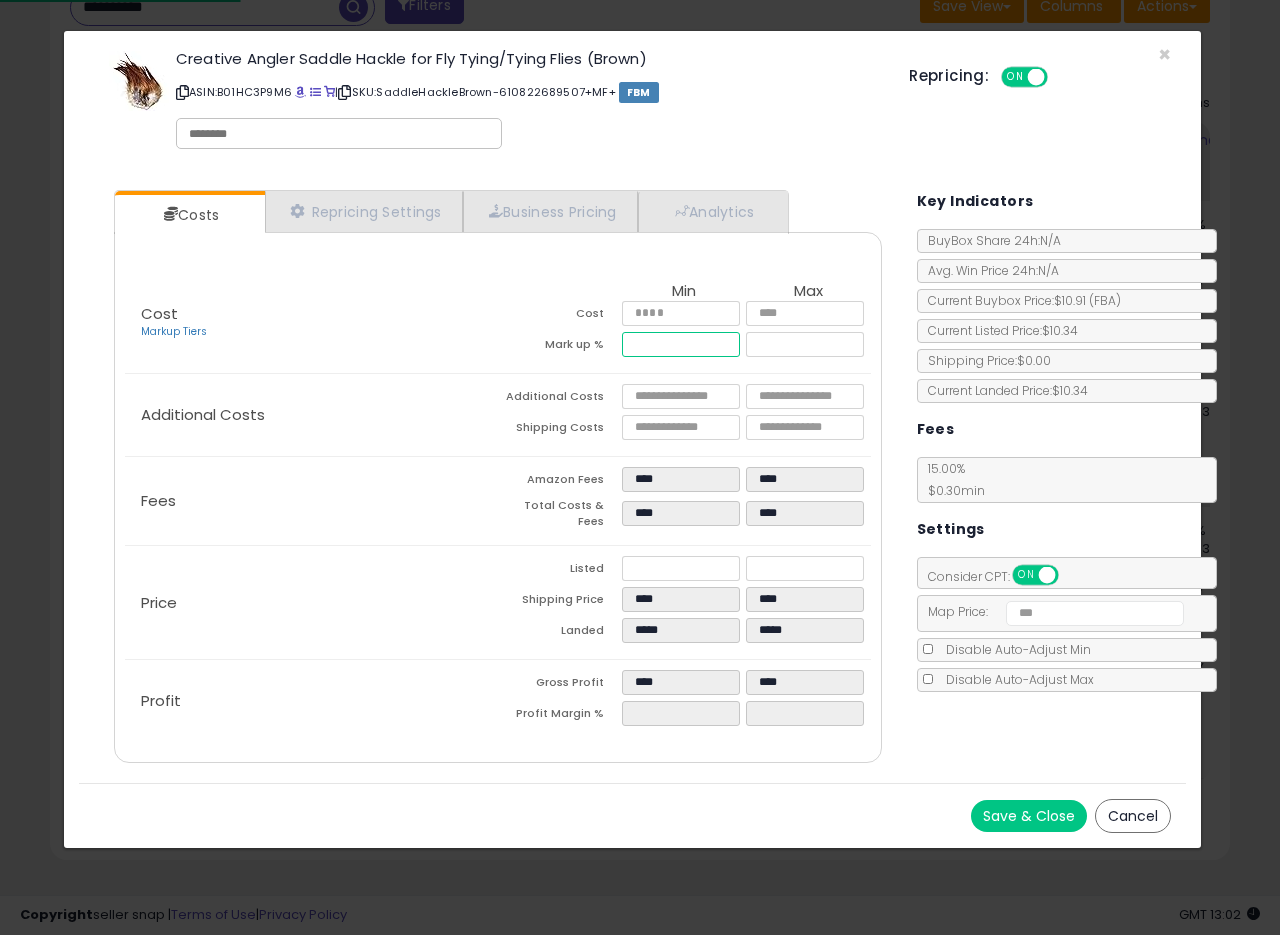 drag, startPoint x: 674, startPoint y: 344, endPoint x: 609, endPoint y: 348, distance: 65.12296 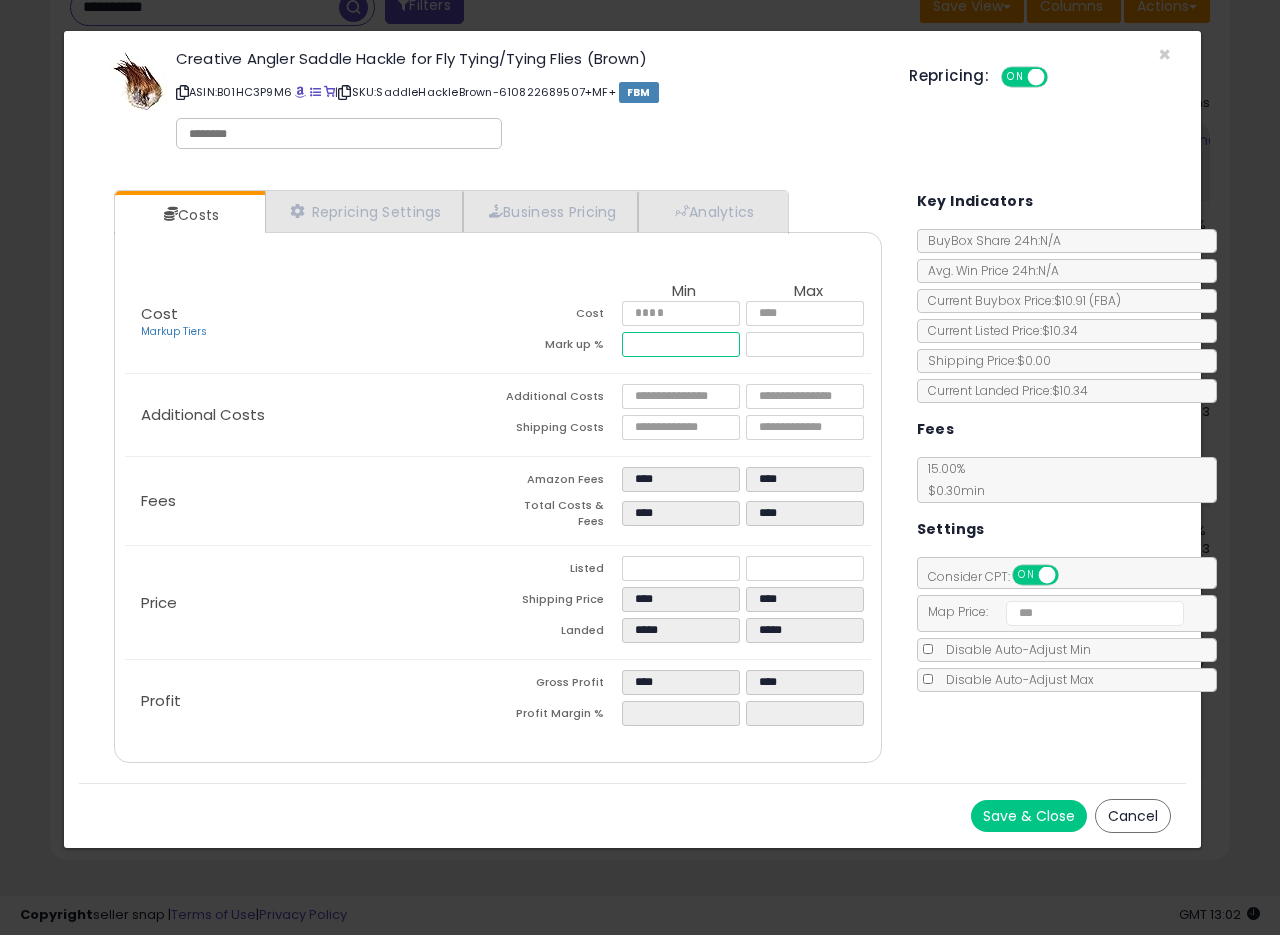 click on "*" at bounding box center (681, 344) 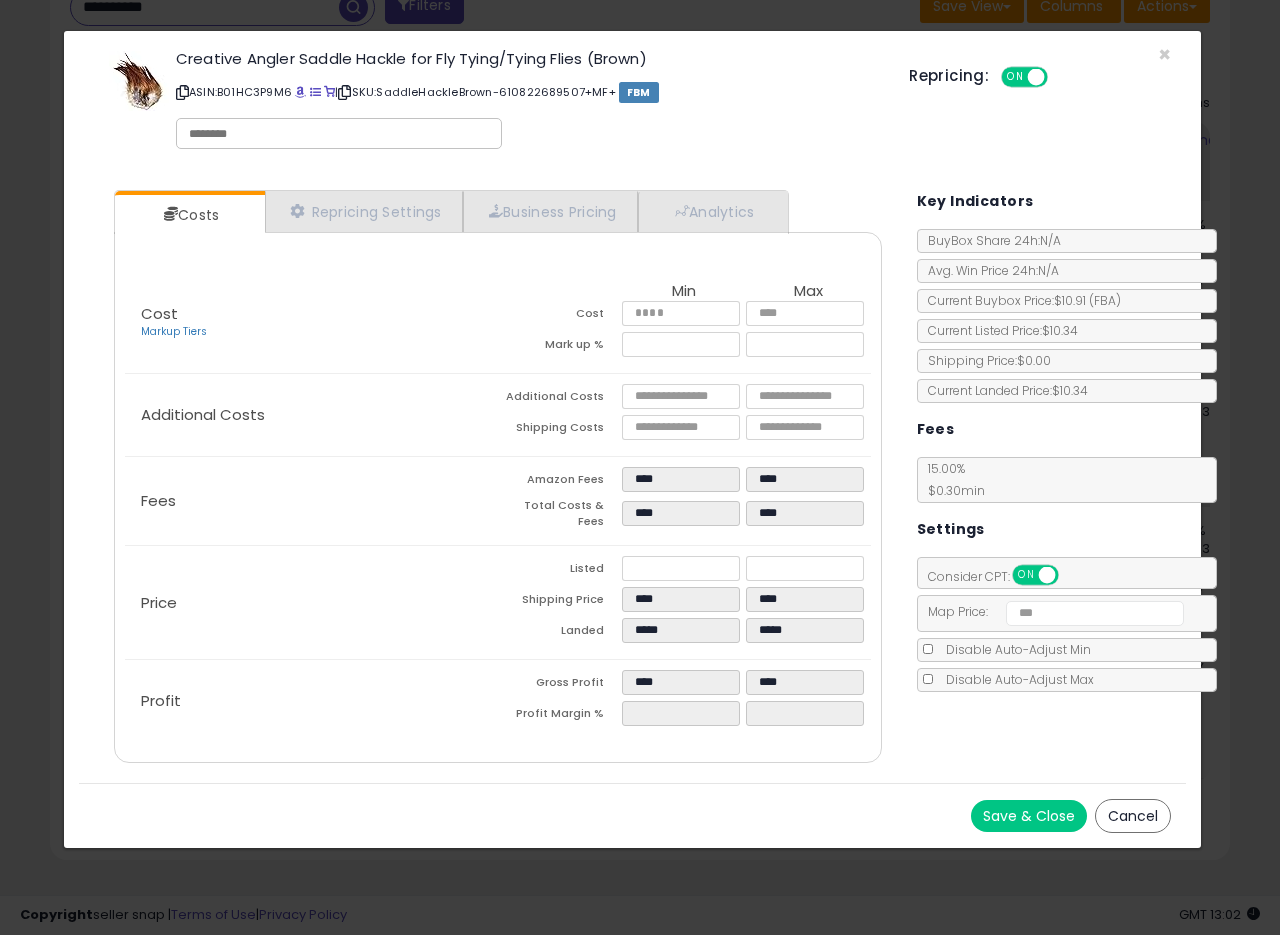 type on "*****" 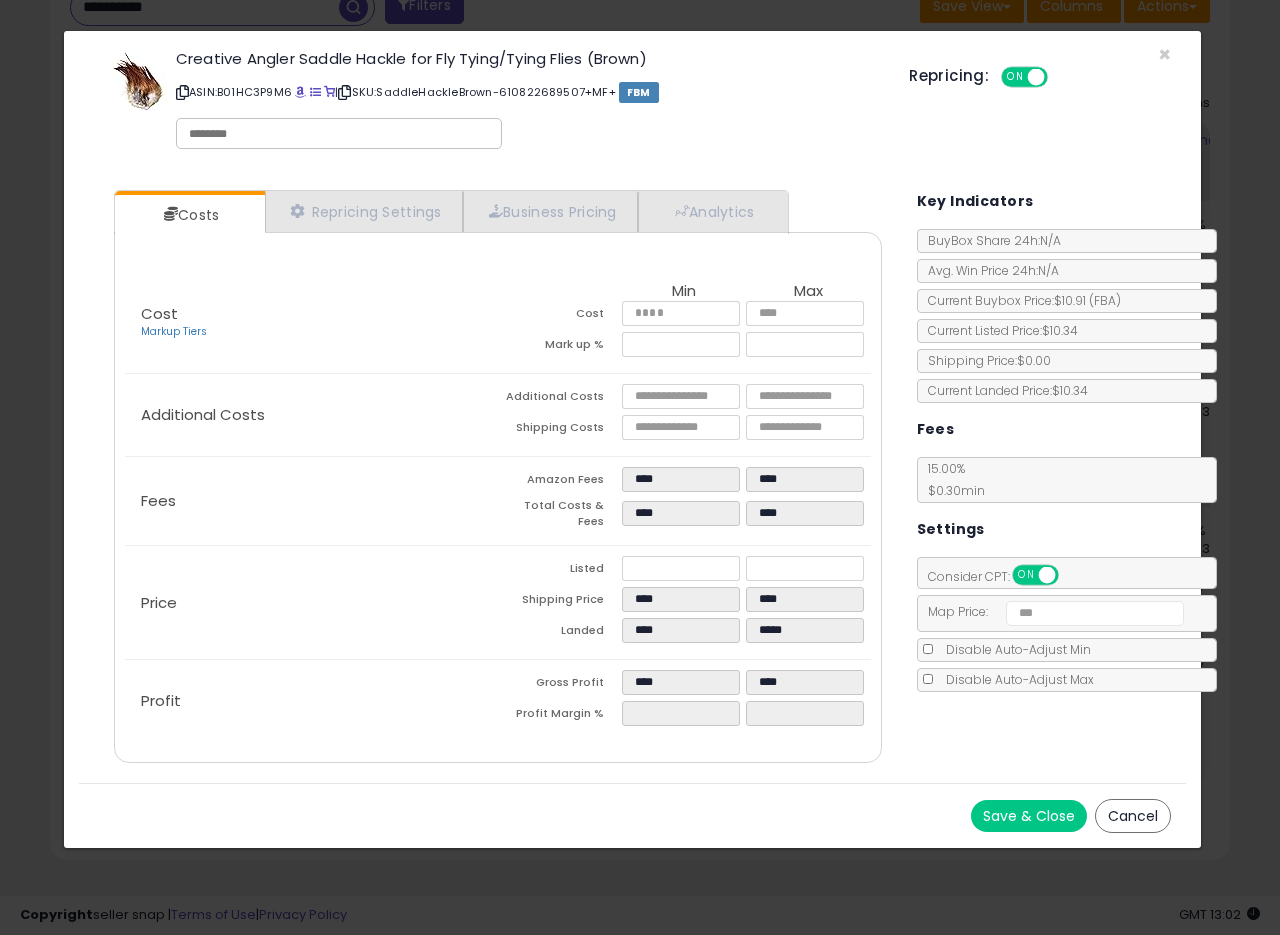 click on "Fees
Amazon Fees
****
****
Total Costs & Fees
****
****" 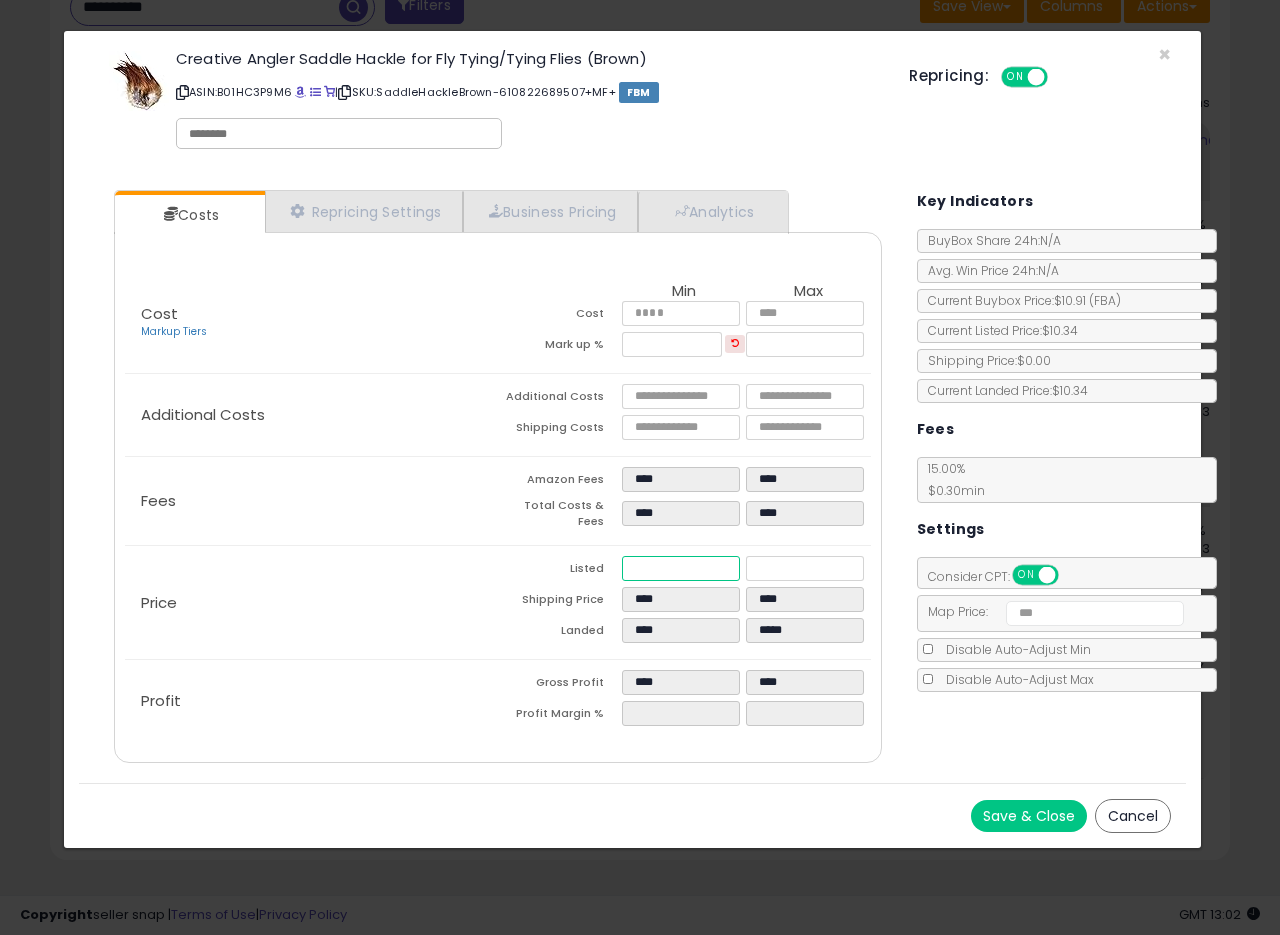 drag, startPoint x: 672, startPoint y: 562, endPoint x: 547, endPoint y: 545, distance: 126.1507 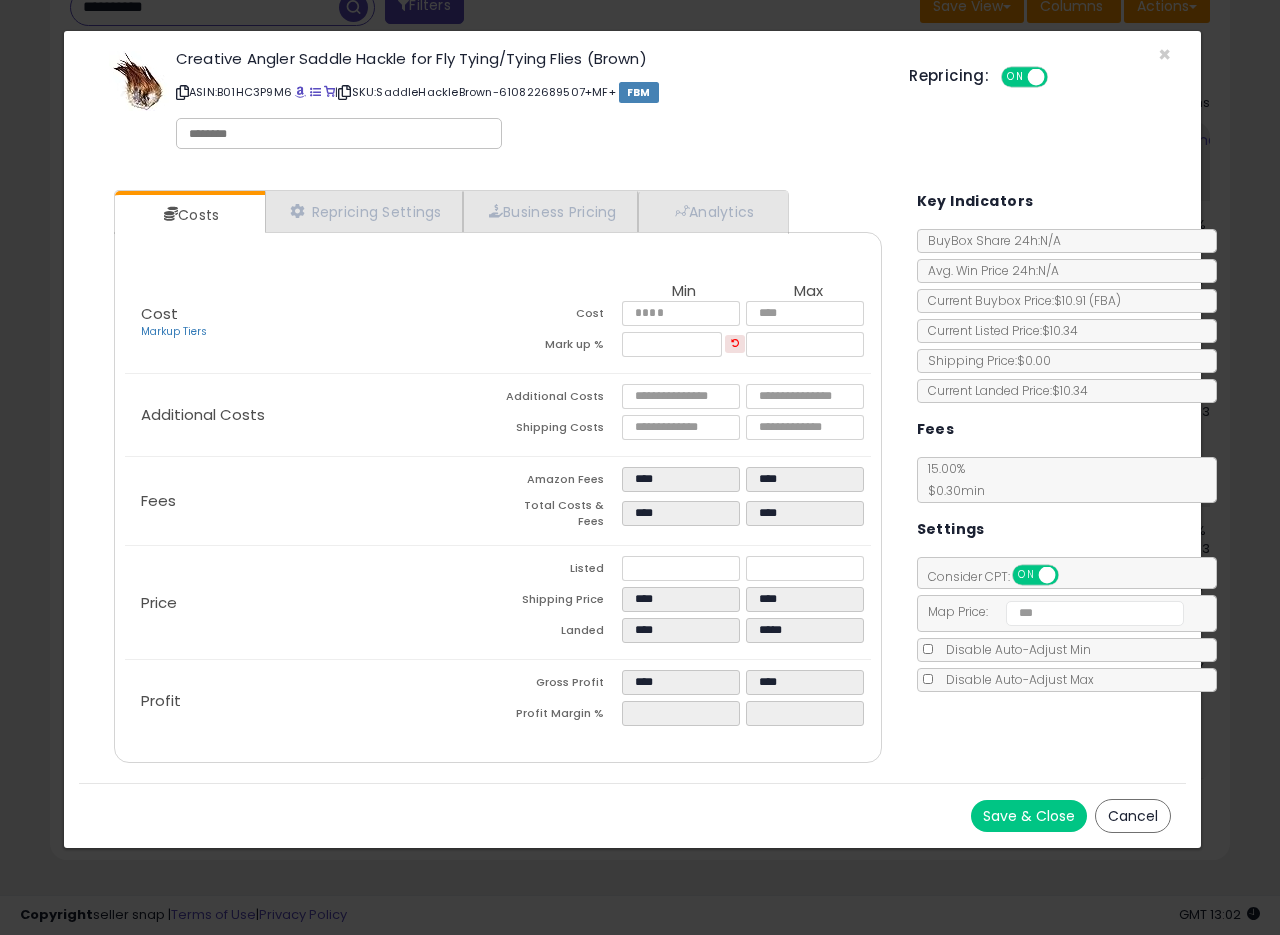 click on "Save & Close" at bounding box center (1029, 816) 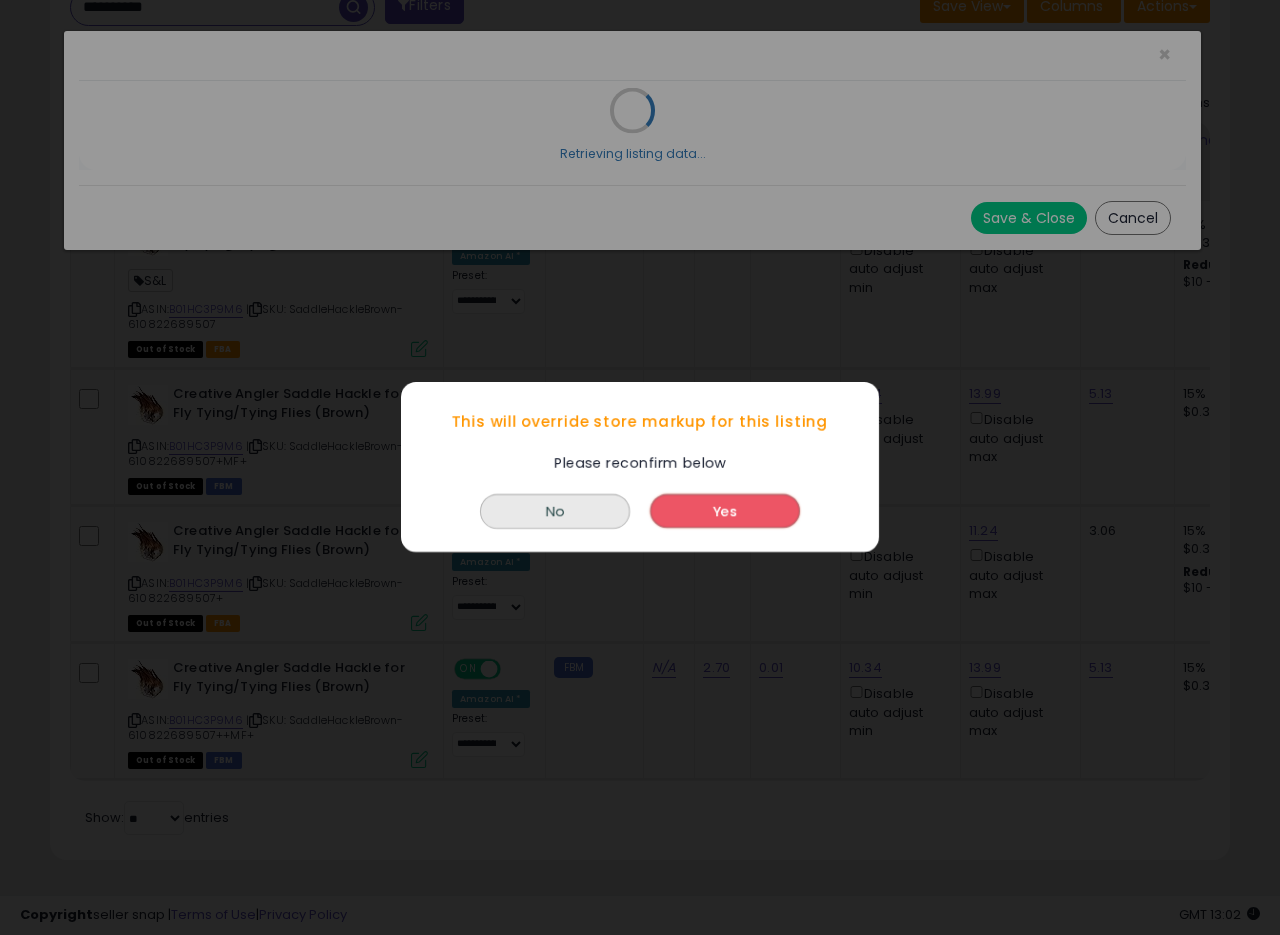click on "Yes" at bounding box center (725, 512) 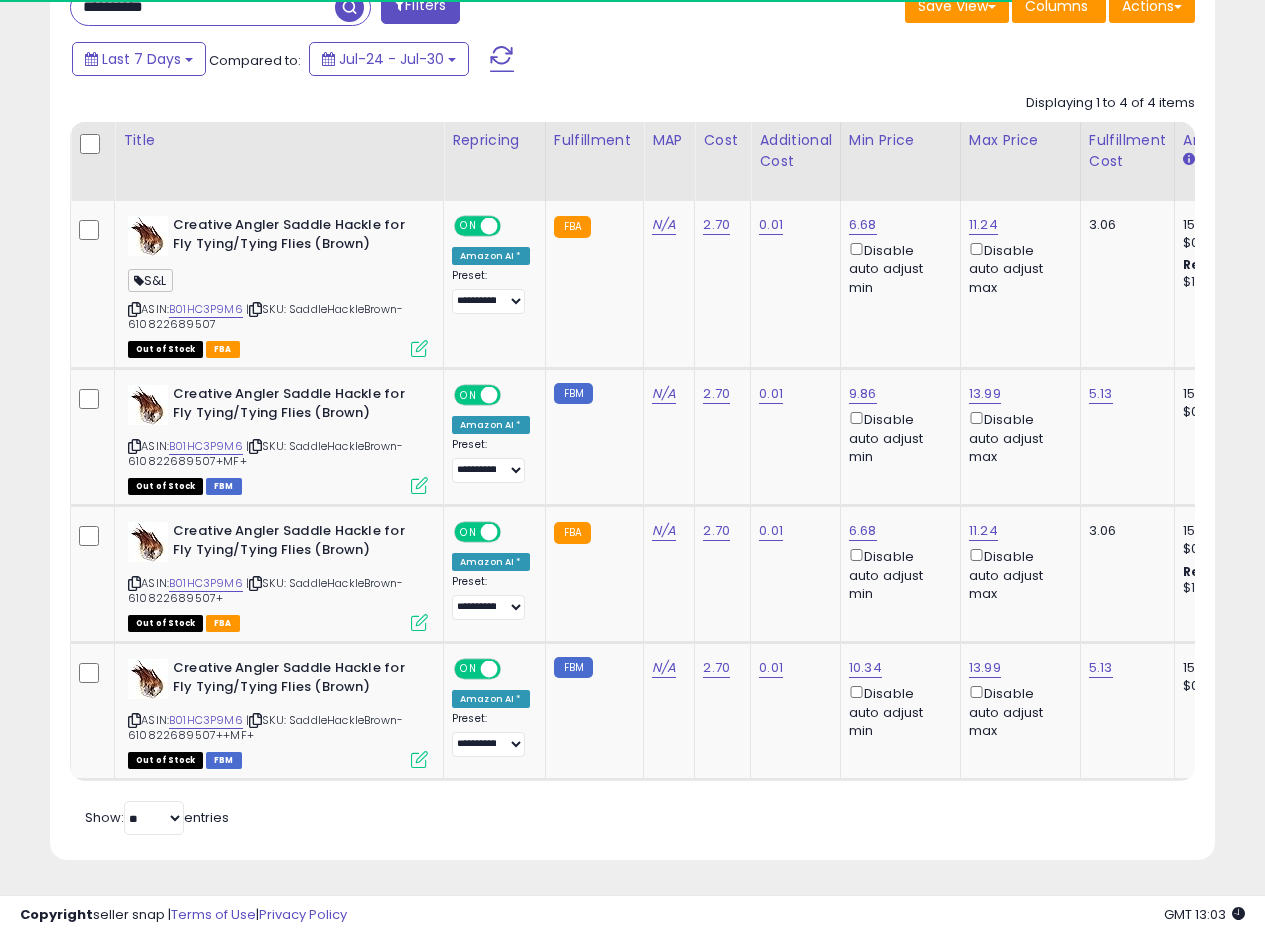 scroll, scrollTop: 410, scrollLeft: 674, axis: both 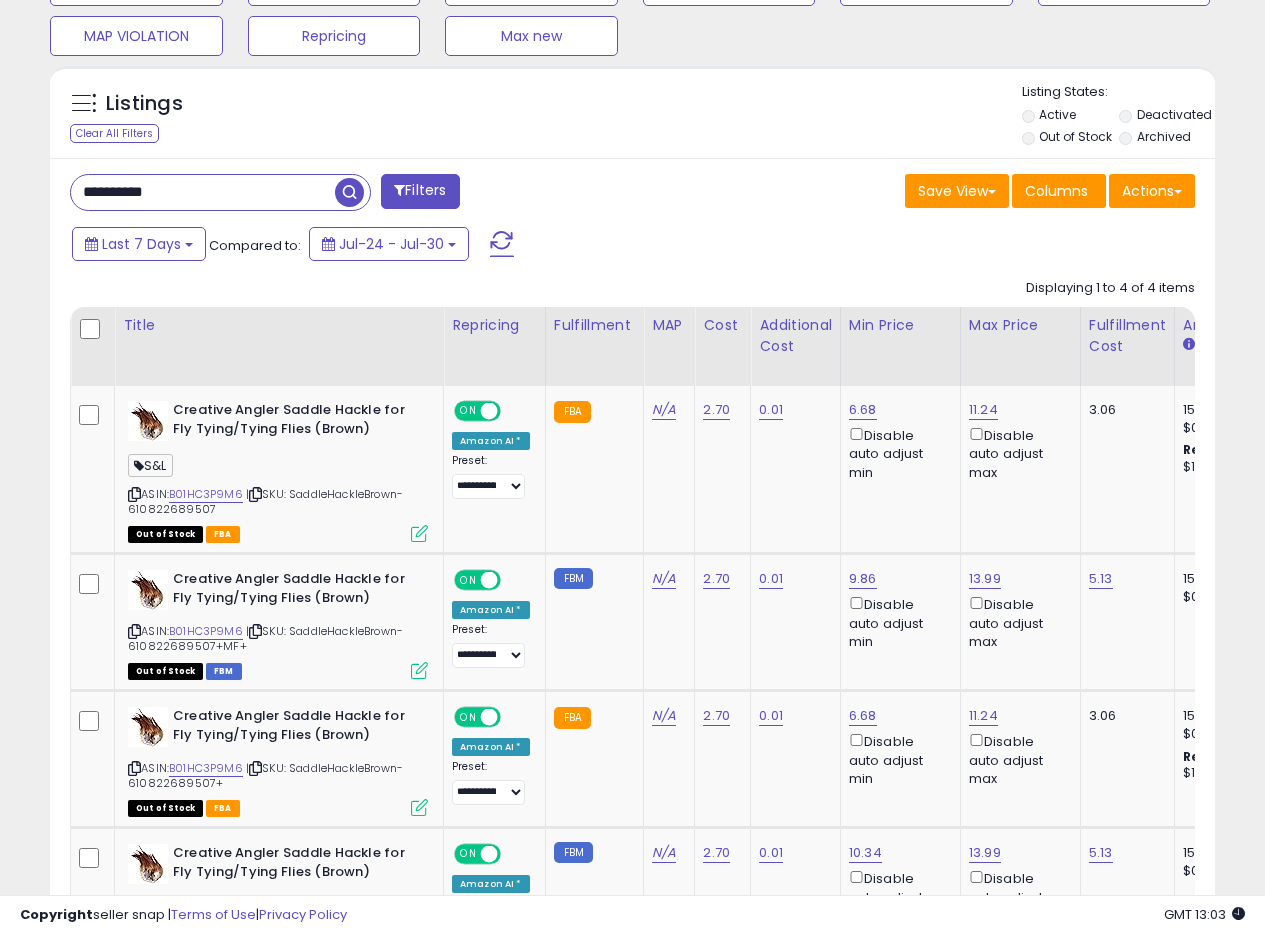 drag, startPoint x: 209, startPoint y: 189, endPoint x: 0, endPoint y: 157, distance: 211.43556 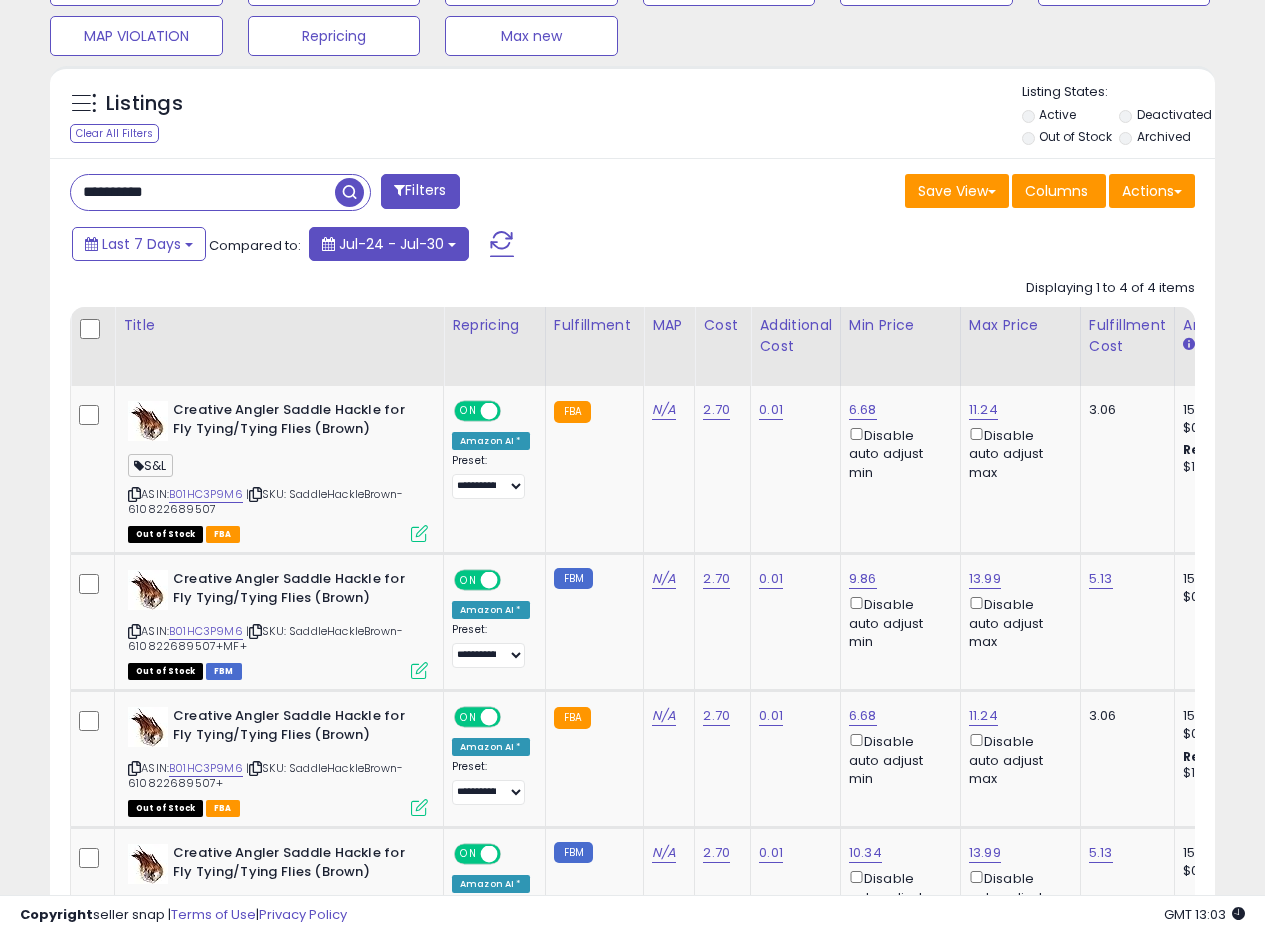 paste 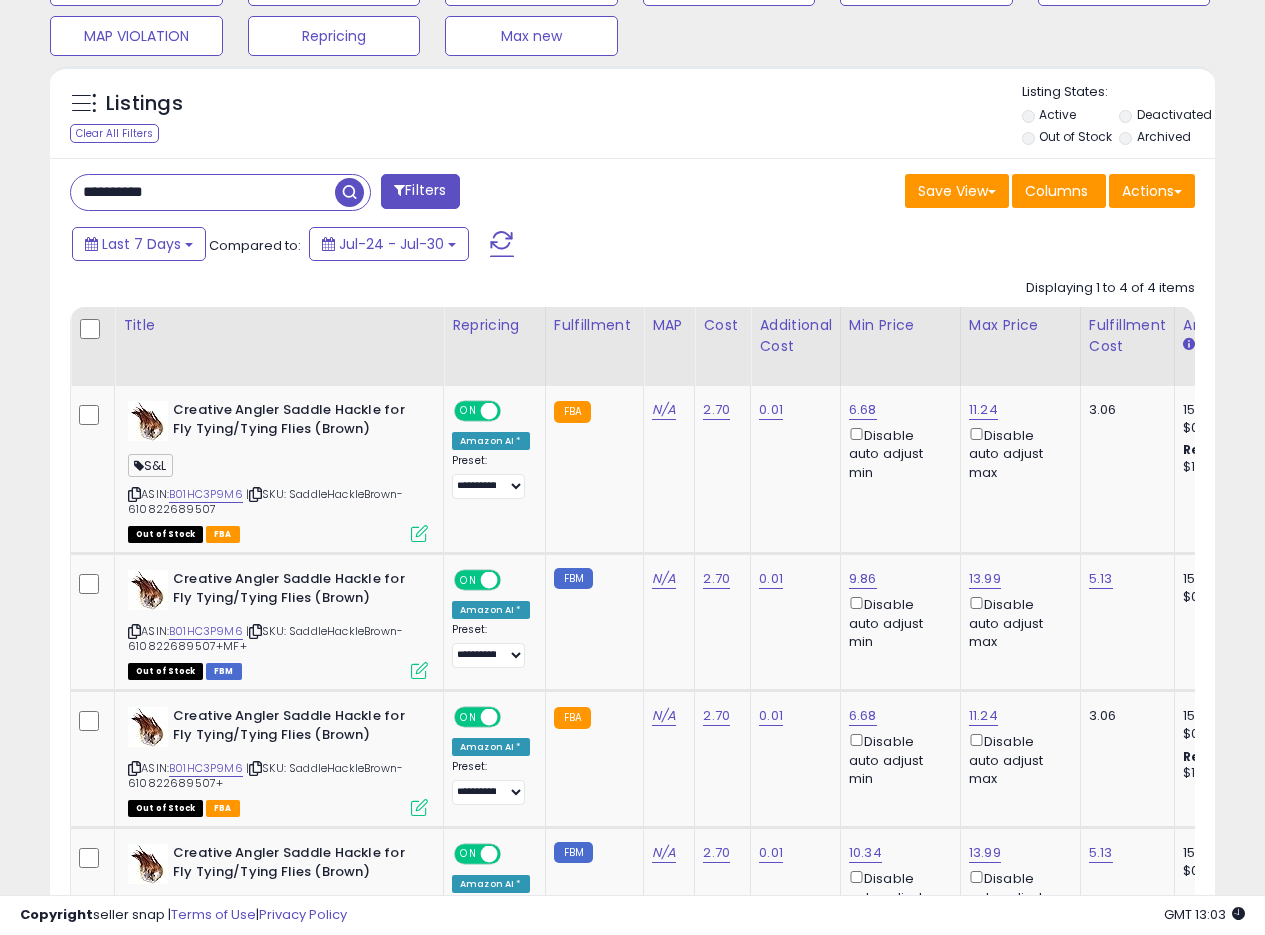 type on "**********" 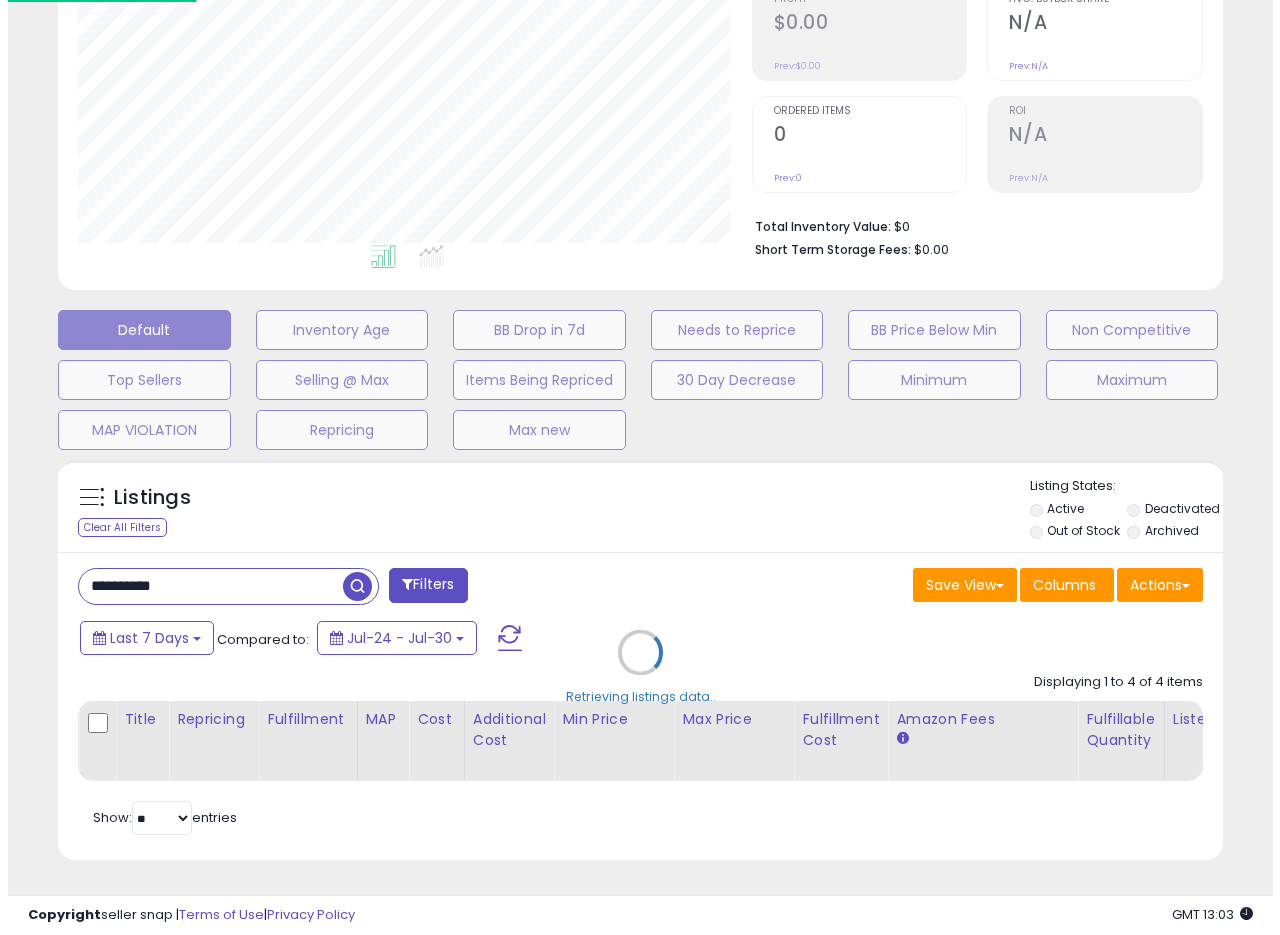 scroll, scrollTop: 335, scrollLeft: 0, axis: vertical 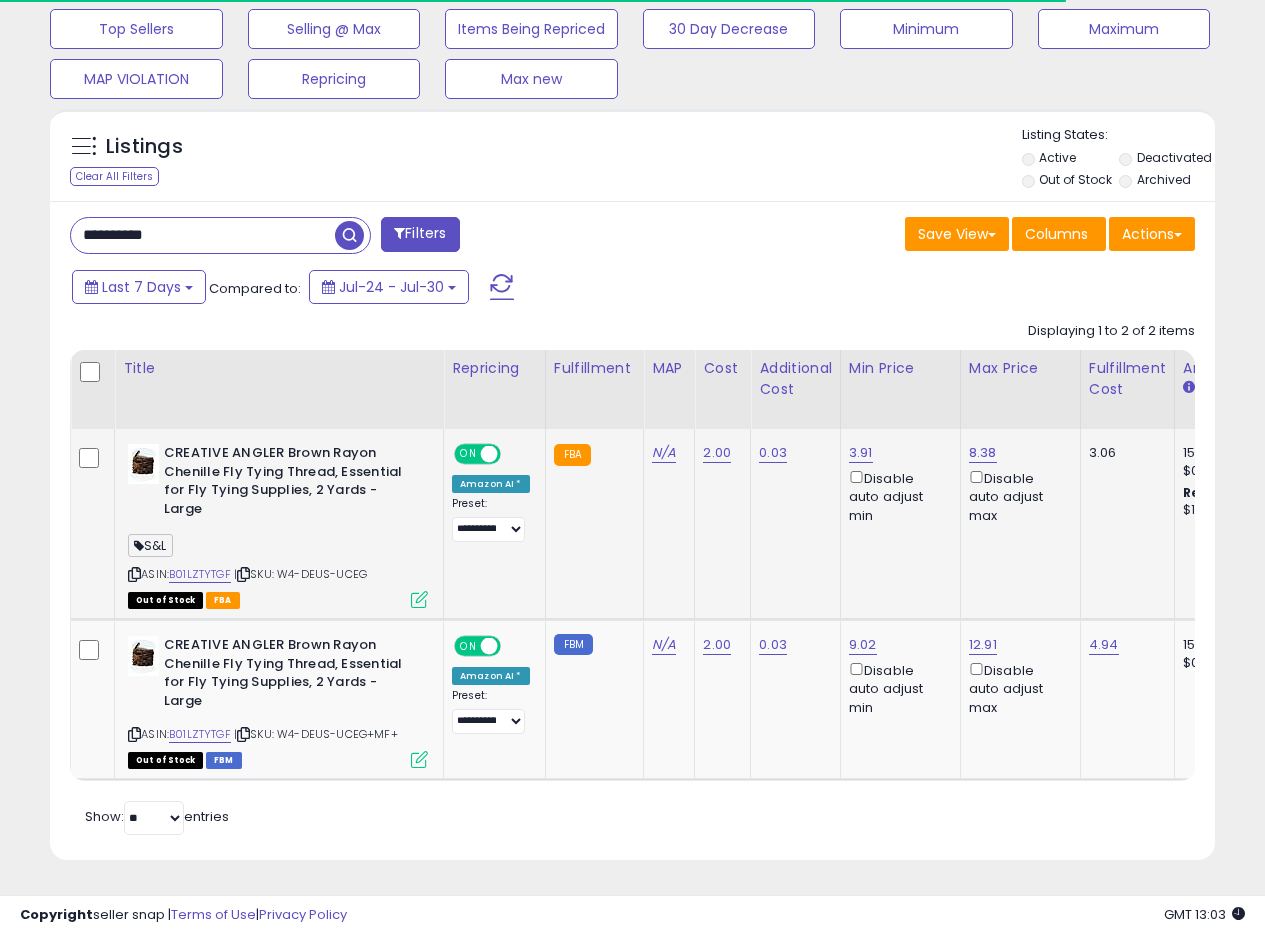 type 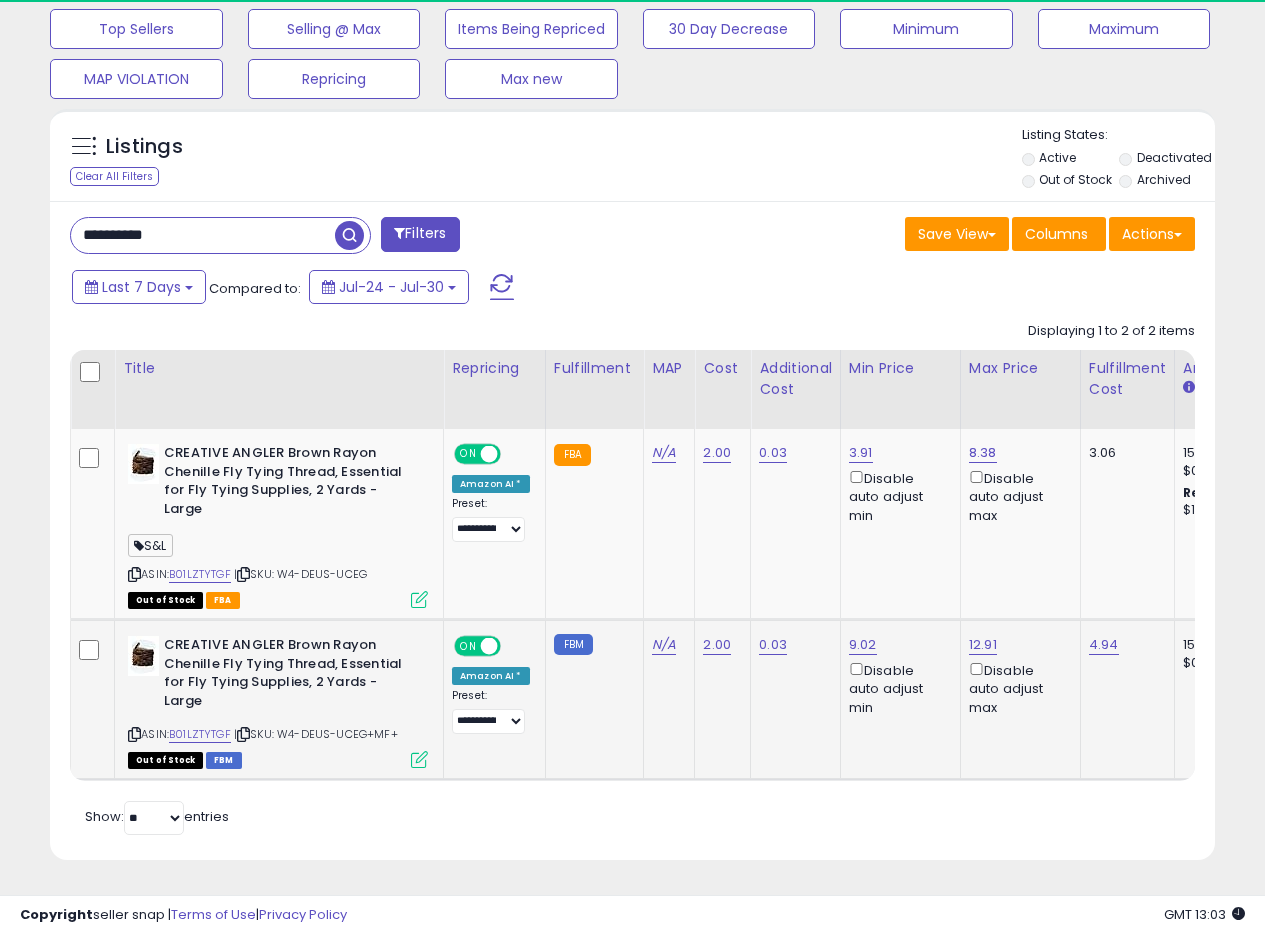 scroll, scrollTop: 999590, scrollLeft: 999326, axis: both 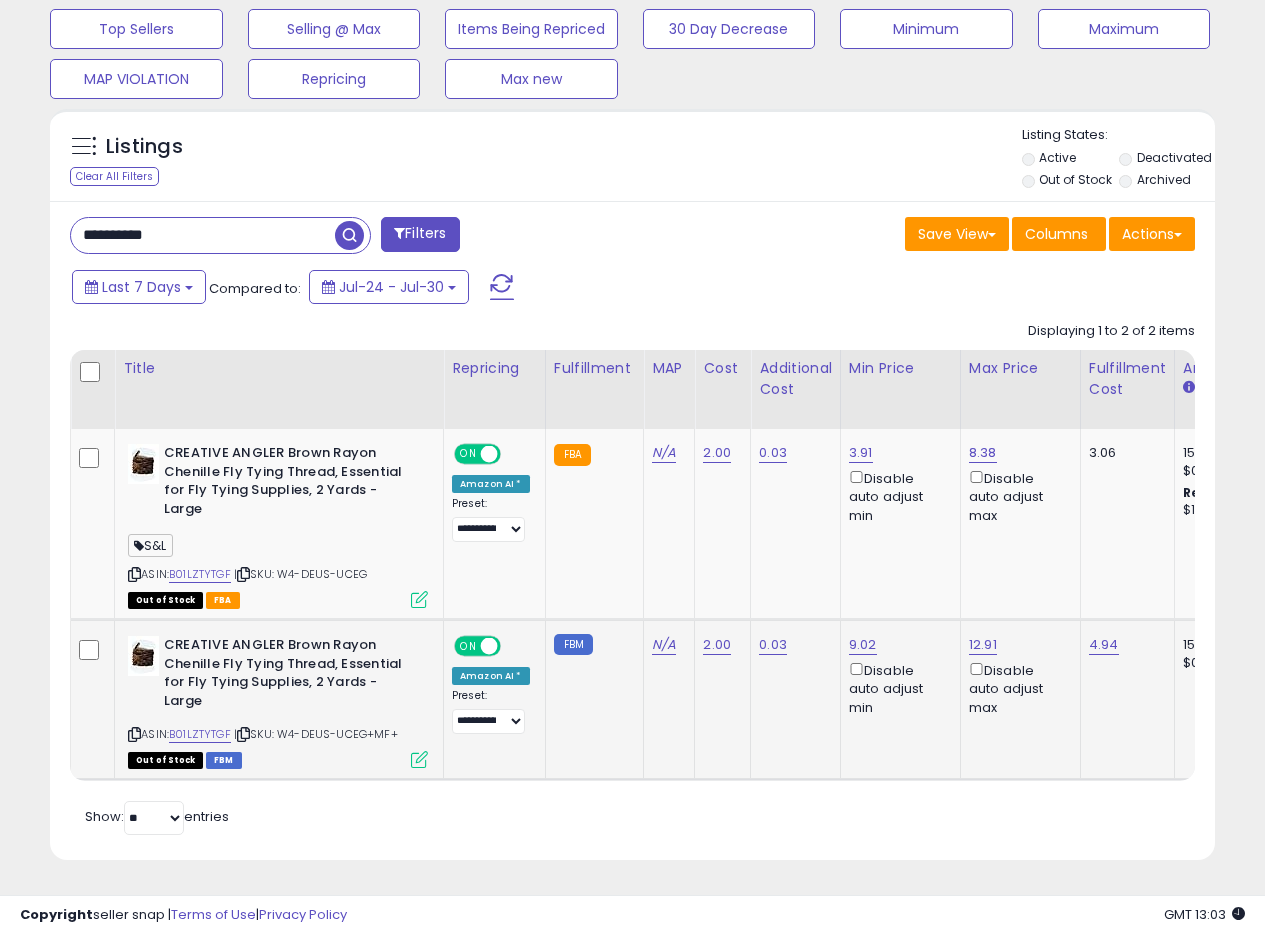click at bounding box center (419, 759) 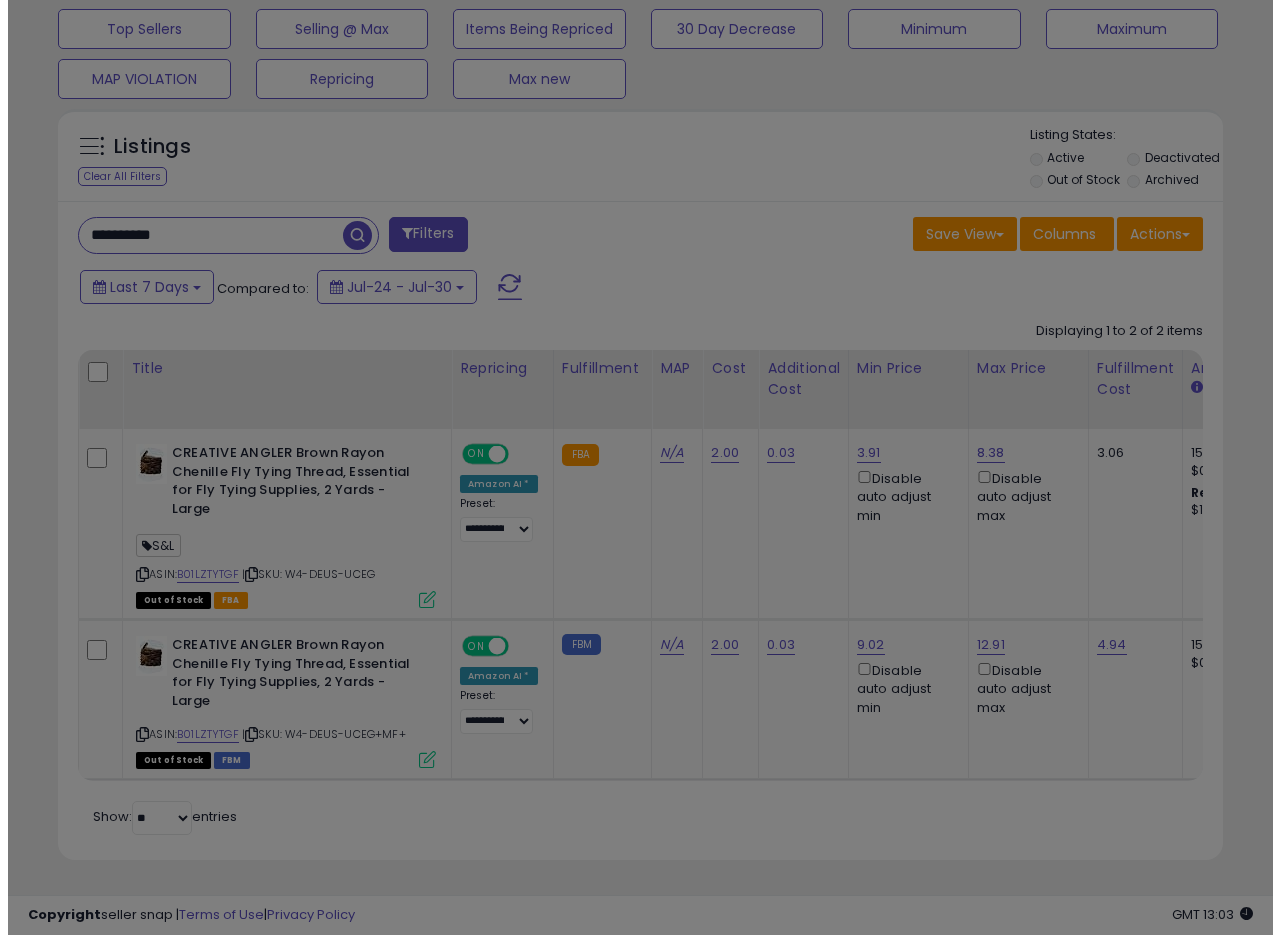 scroll, scrollTop: 999590, scrollLeft: 999317, axis: both 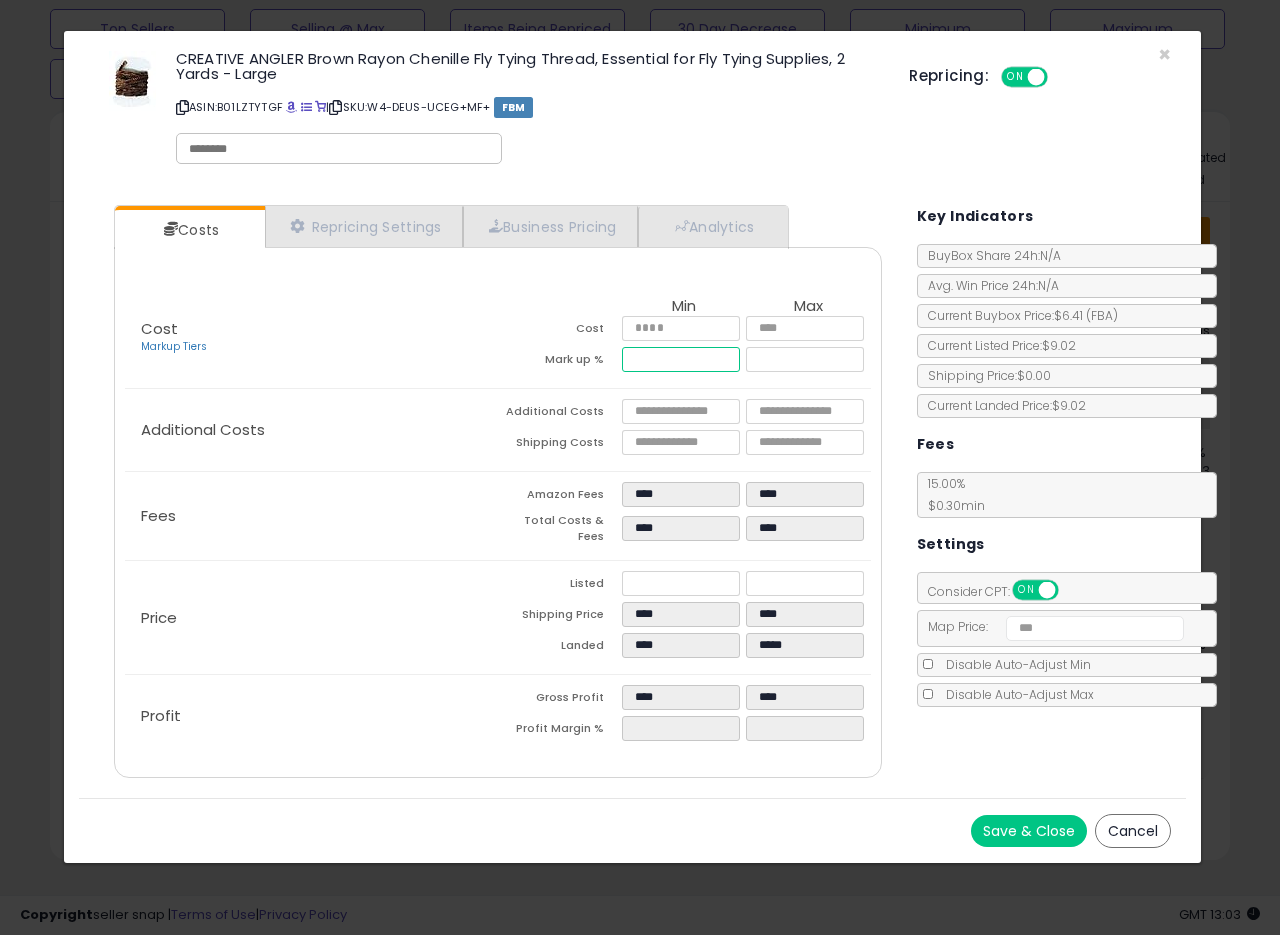 drag, startPoint x: 661, startPoint y: 359, endPoint x: 560, endPoint y: 354, distance: 101.12369 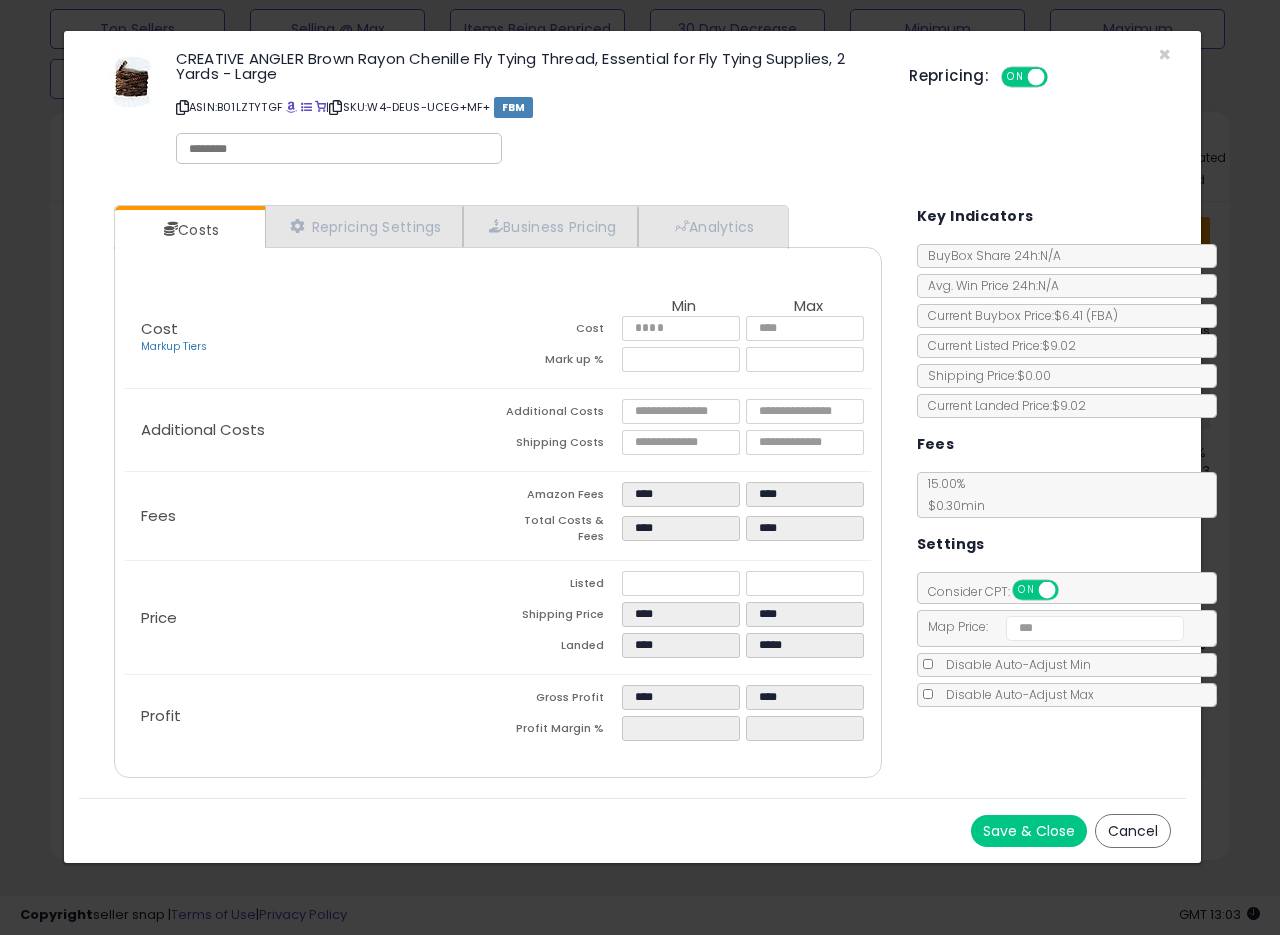 type on "*****" 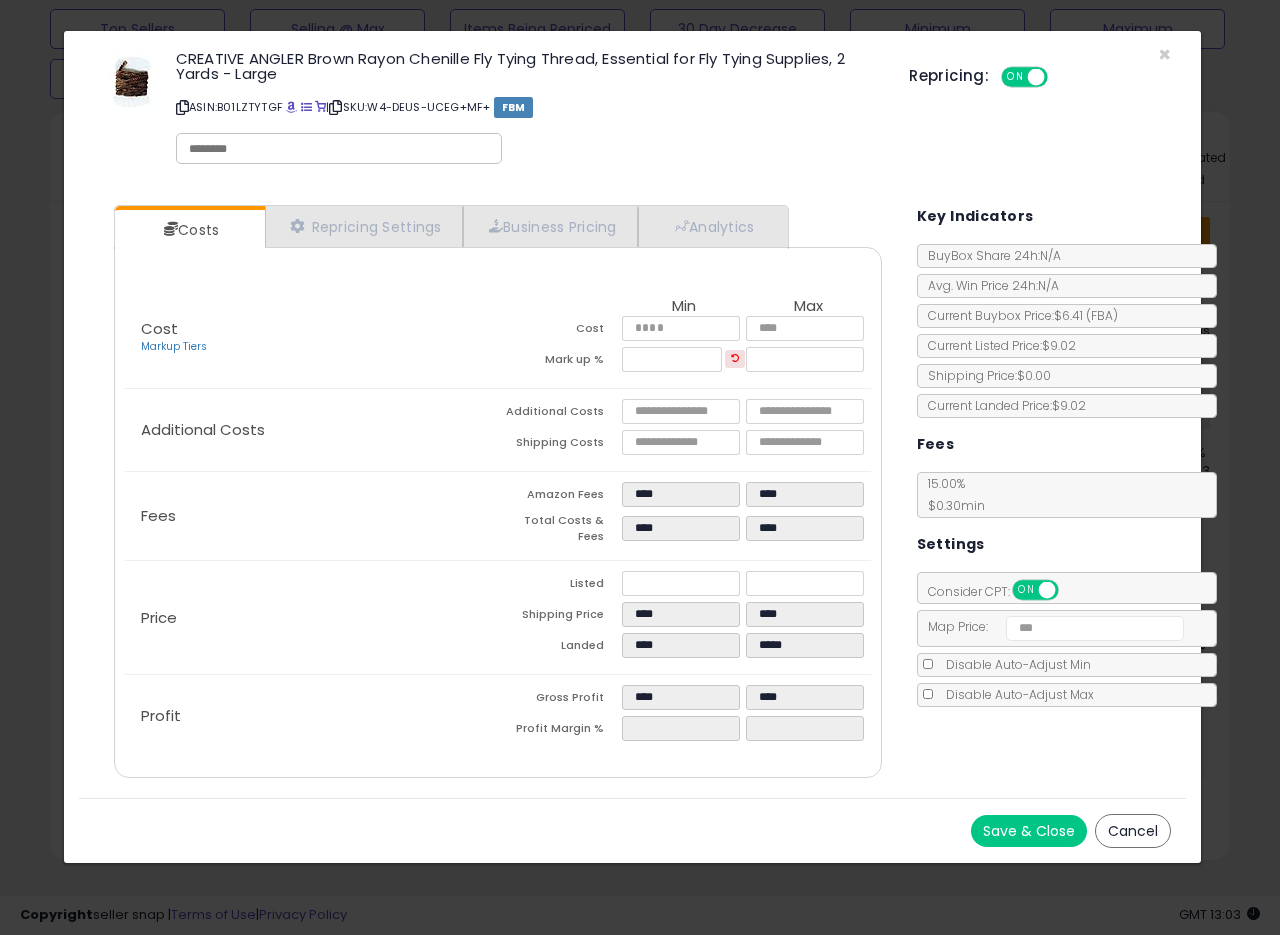 drag, startPoint x: 488, startPoint y: 479, endPoint x: 505, endPoint y: 494, distance: 22.671568 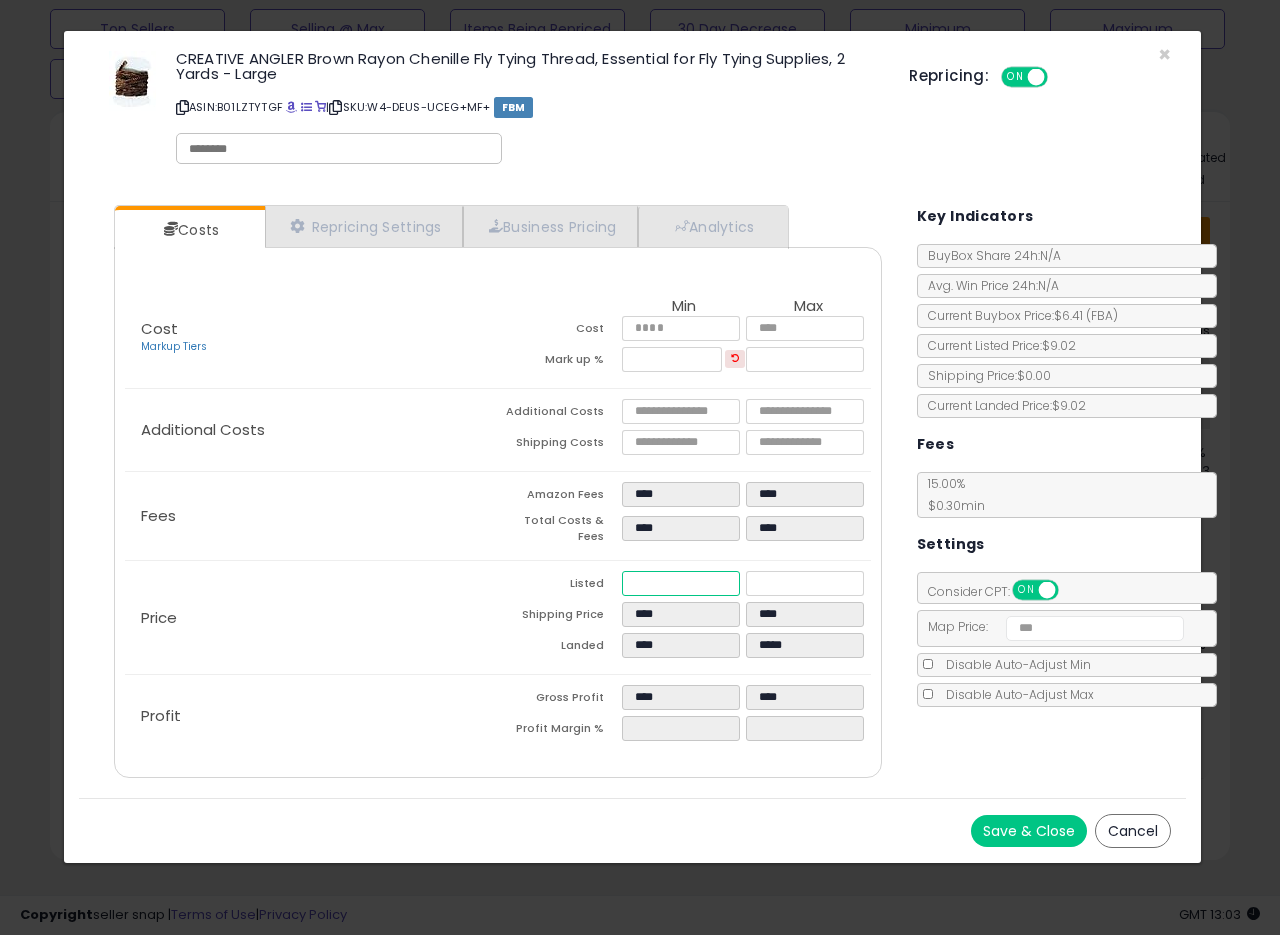 drag, startPoint x: 674, startPoint y: 569, endPoint x: 519, endPoint y: 553, distance: 155.82362 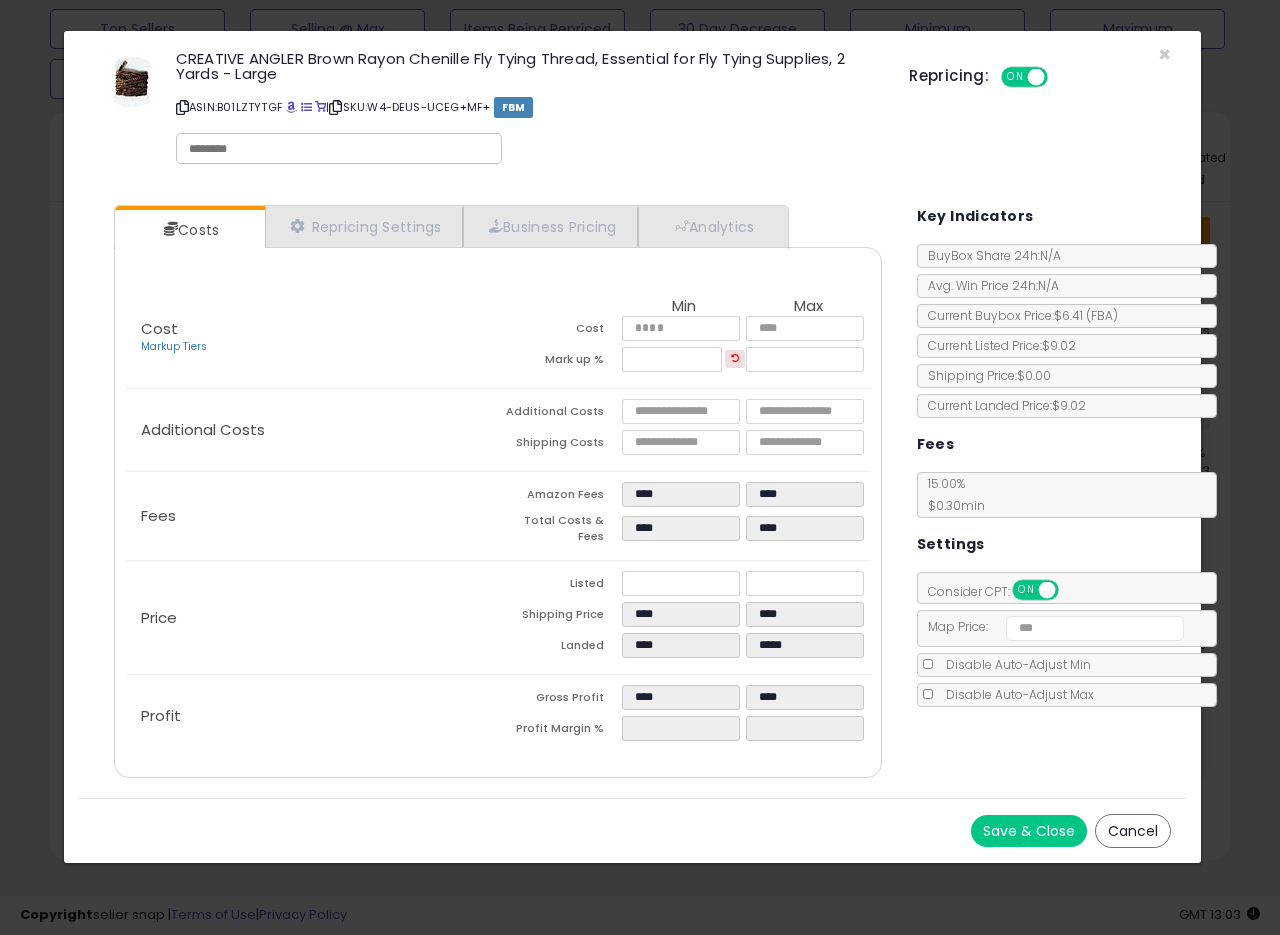 click on "Save & Close" at bounding box center [1029, 831] 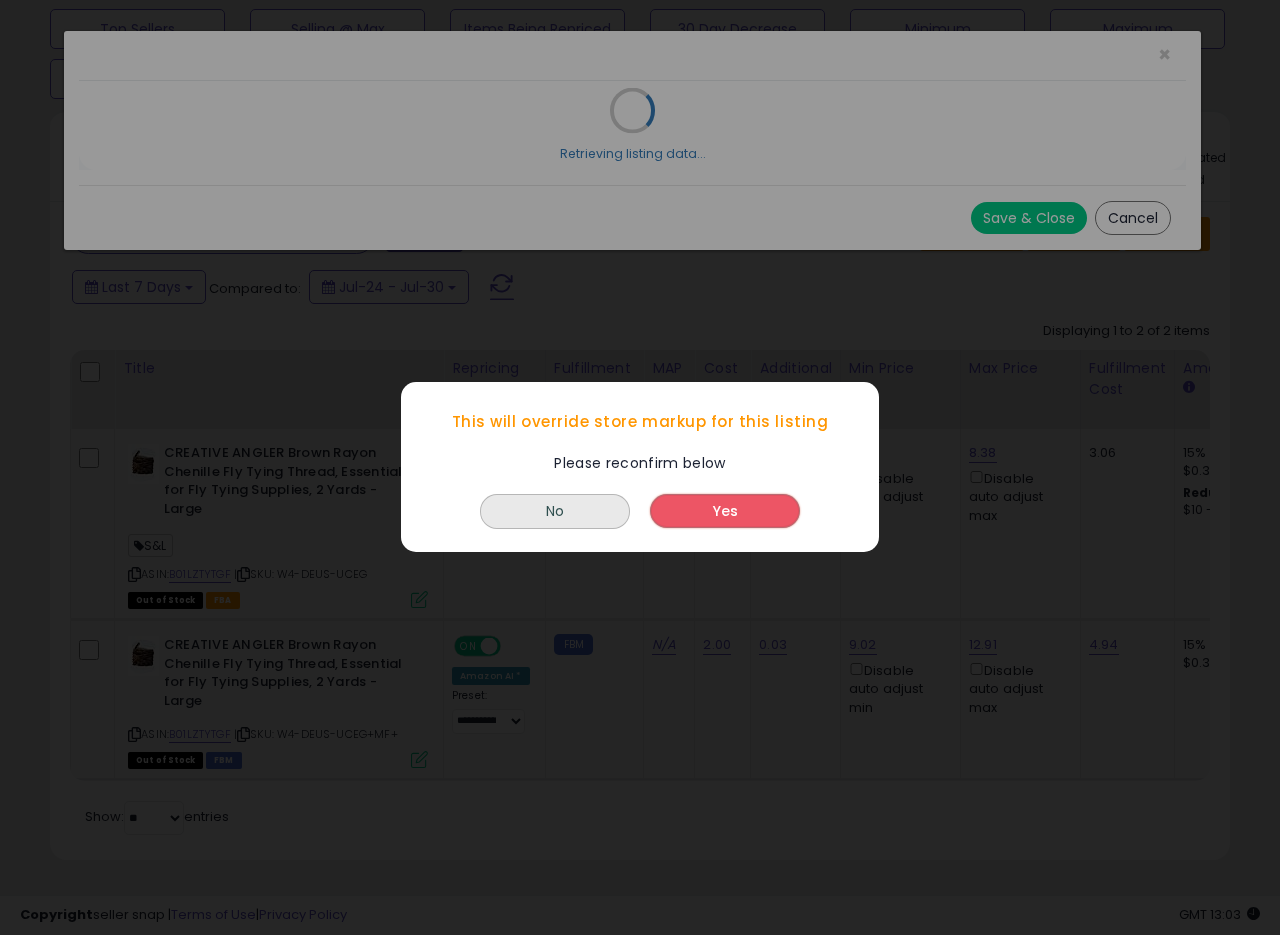 click on "Yes" at bounding box center [725, 512] 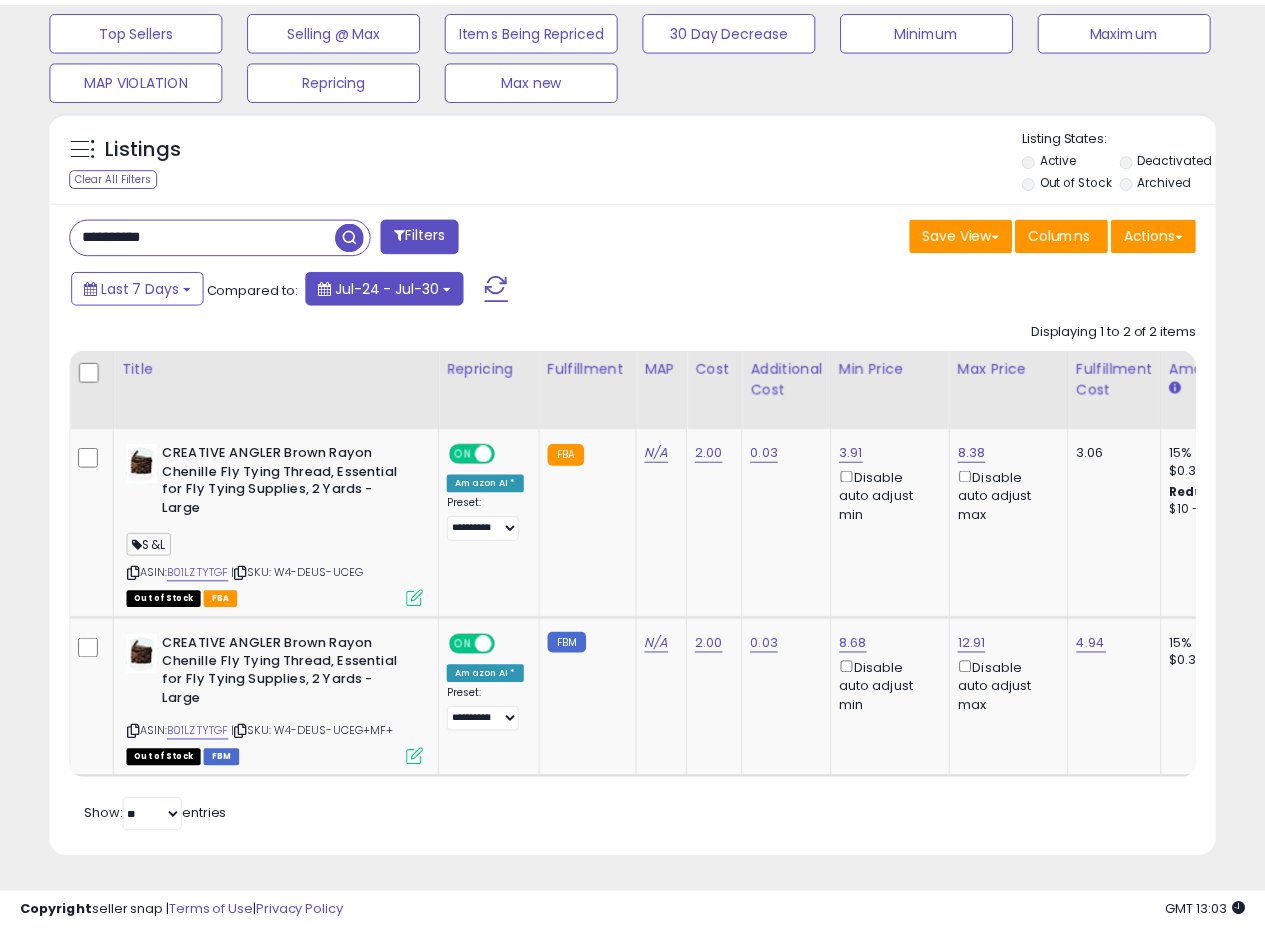scroll, scrollTop: 410, scrollLeft: 674, axis: both 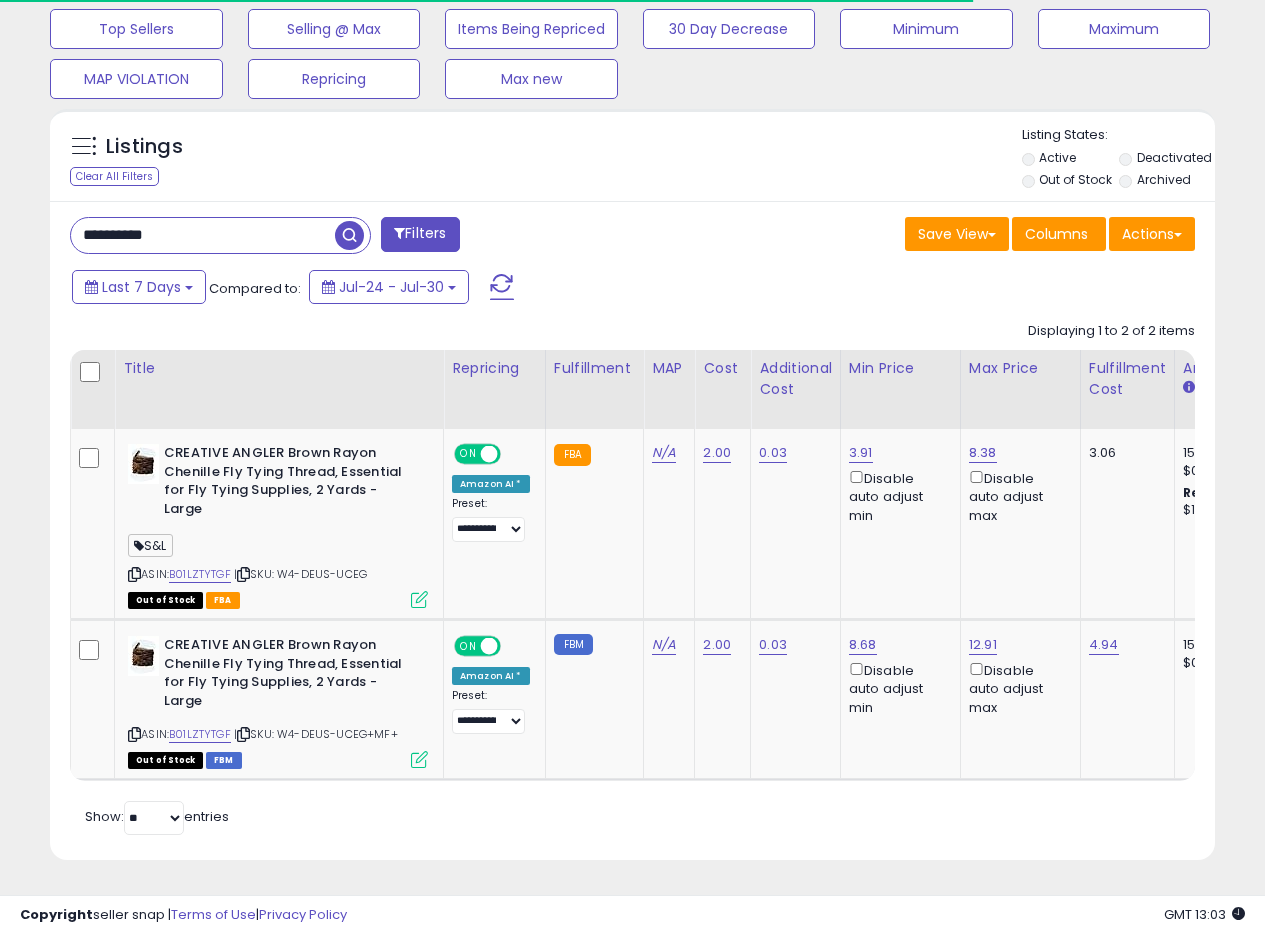 drag, startPoint x: 217, startPoint y: 214, endPoint x: 0, endPoint y: 201, distance: 217.38905 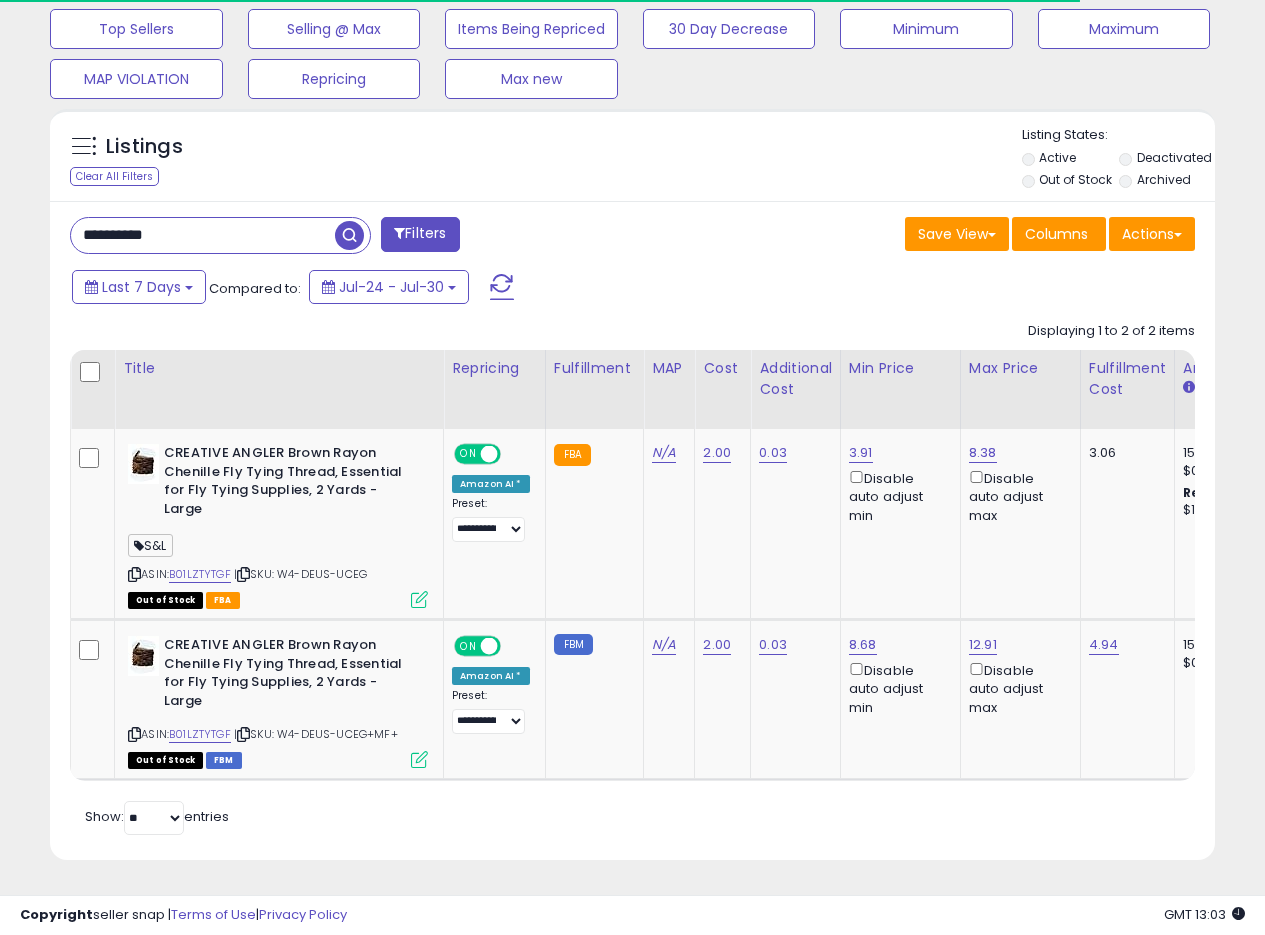 paste 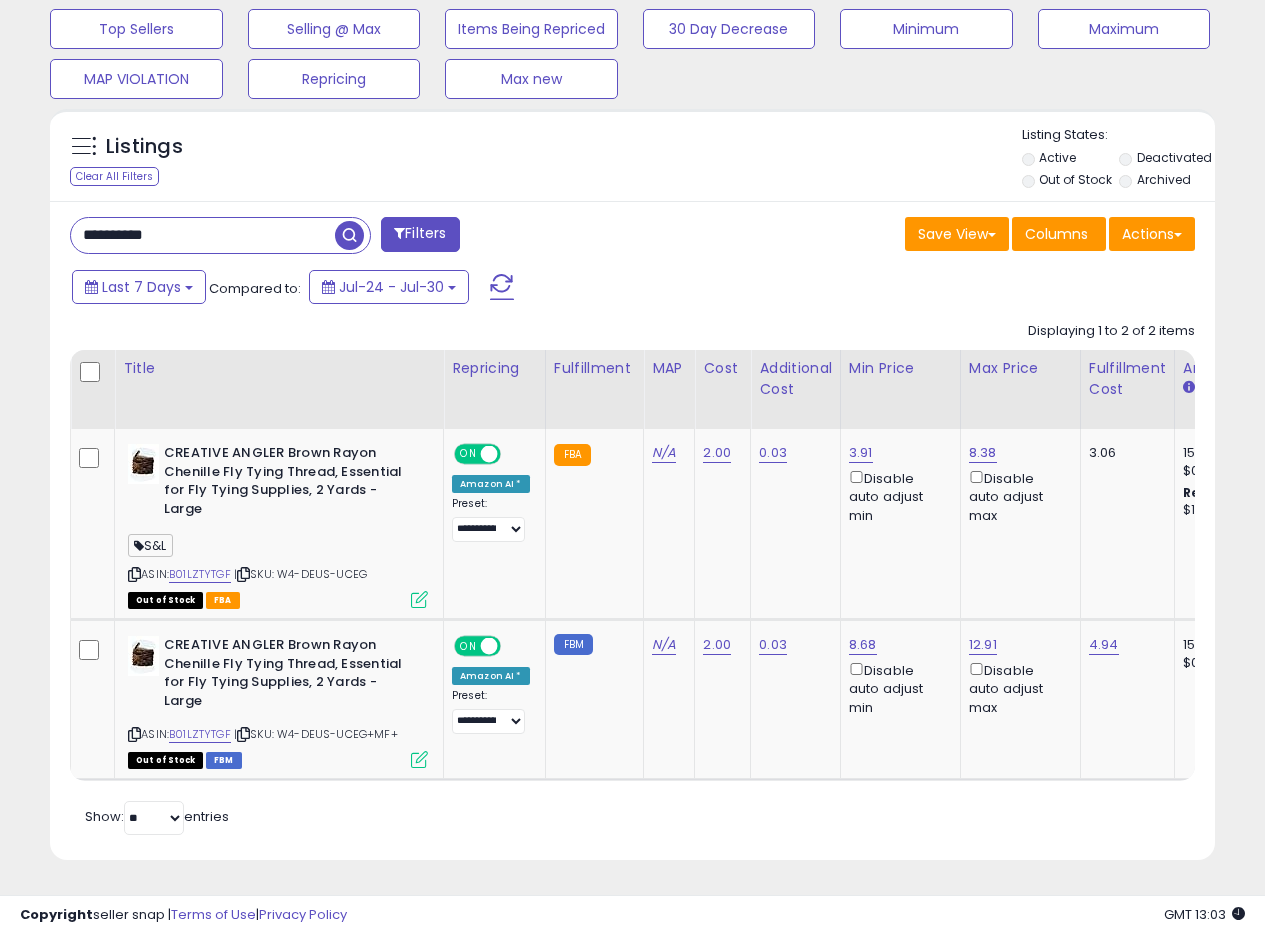 type on "**********" 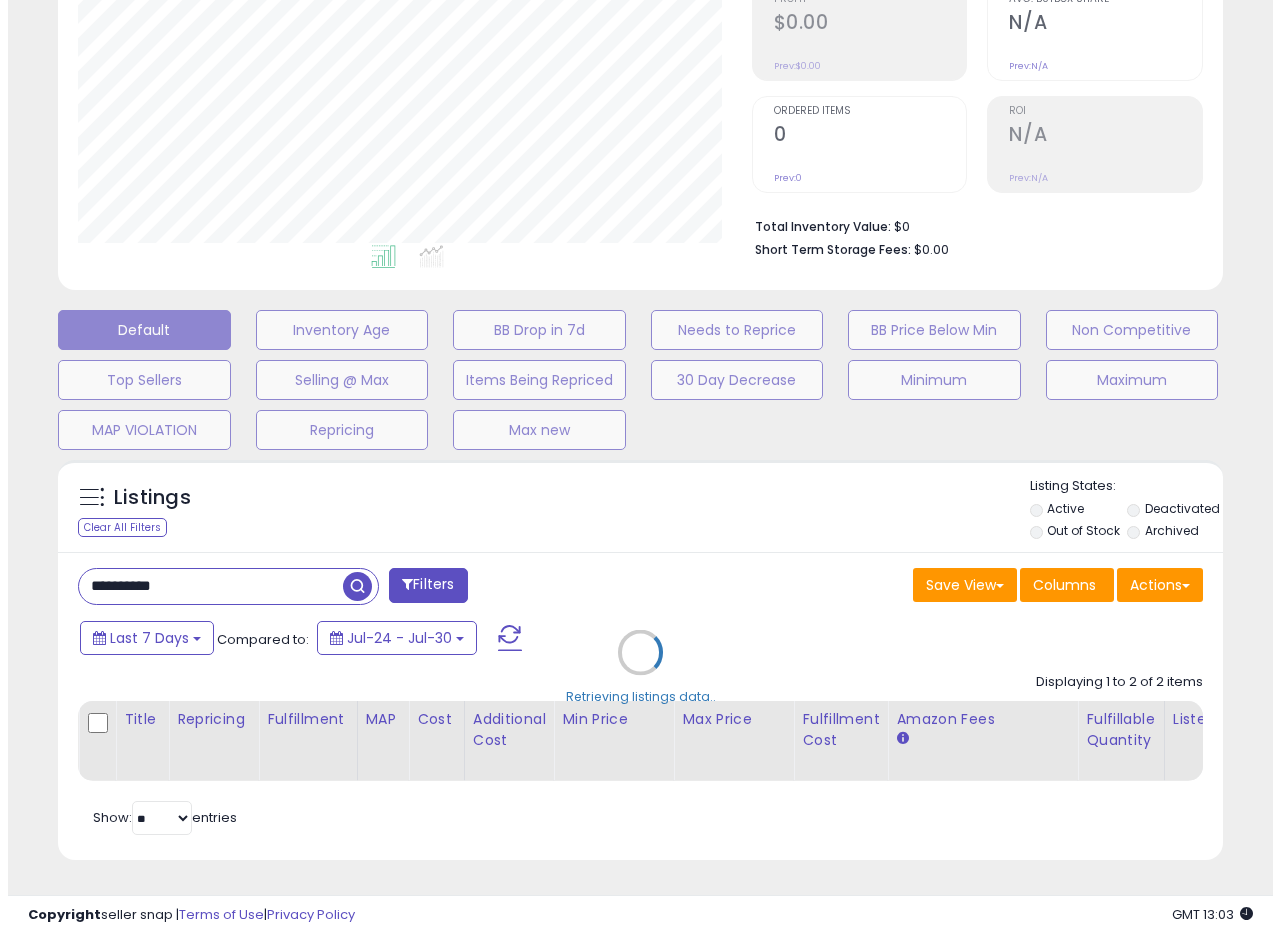 scroll, scrollTop: 335, scrollLeft: 0, axis: vertical 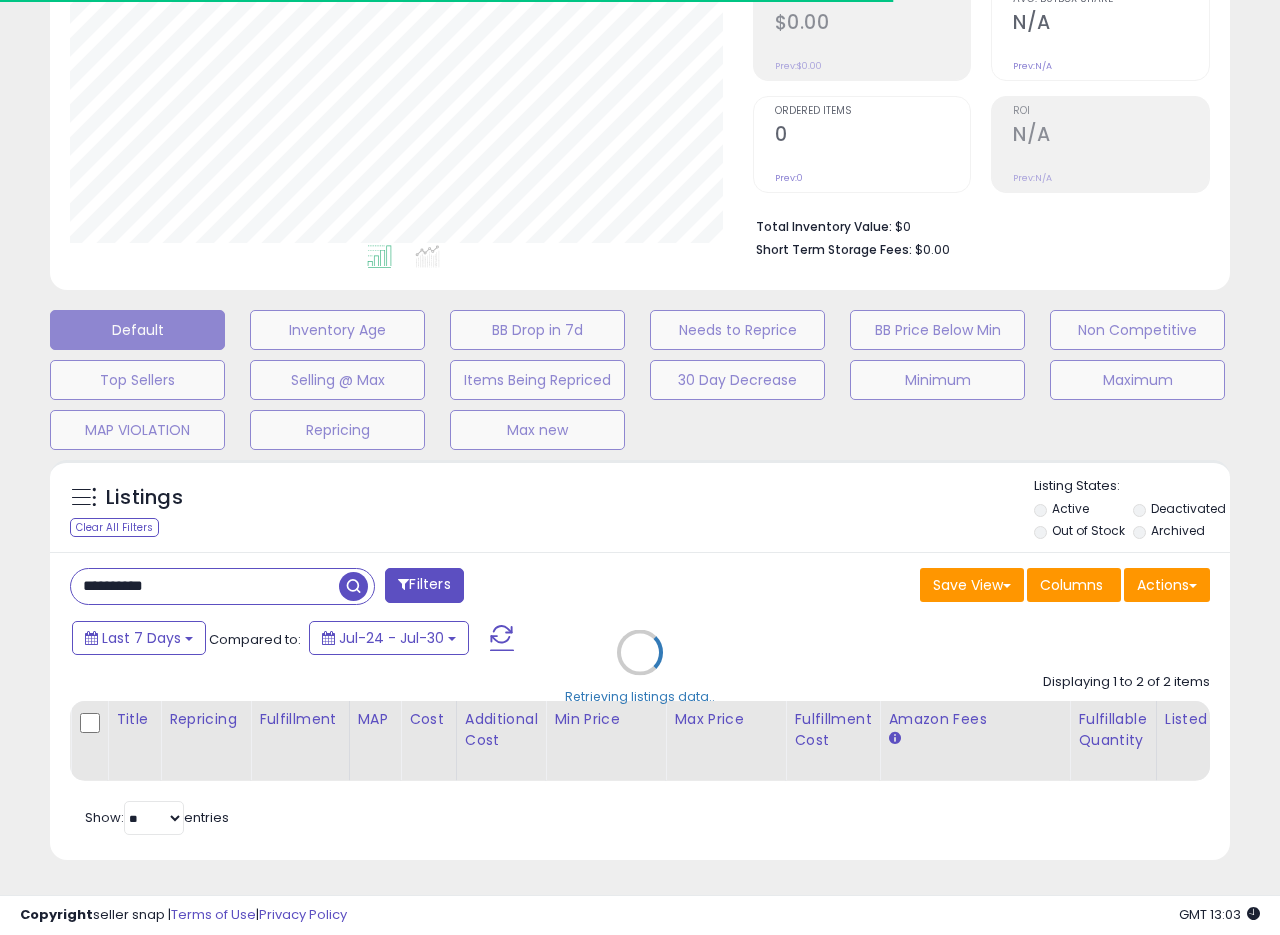 click on "Retrieving listings data.." at bounding box center (640, 667) 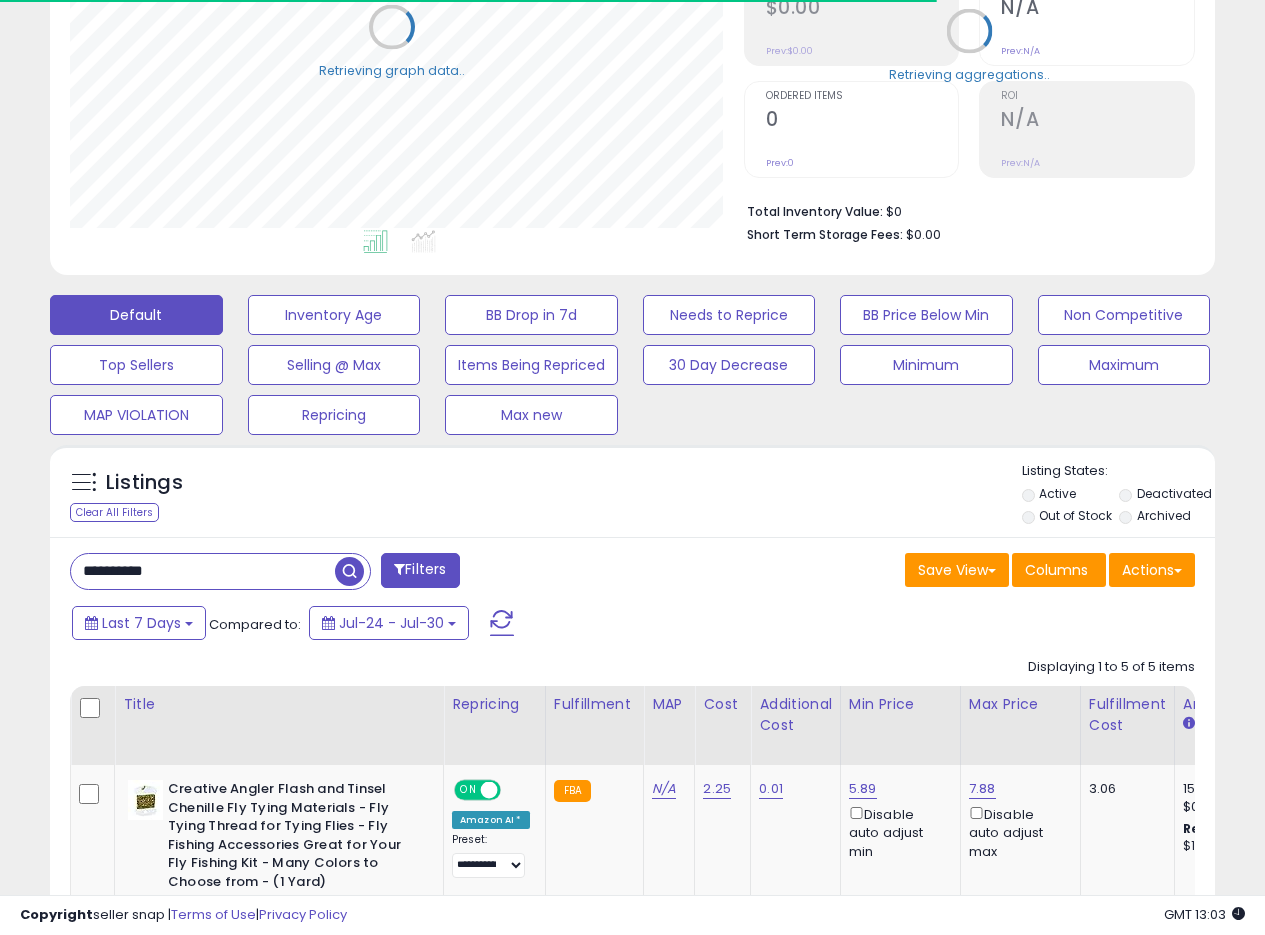 scroll, scrollTop: 410, scrollLeft: 674, axis: both 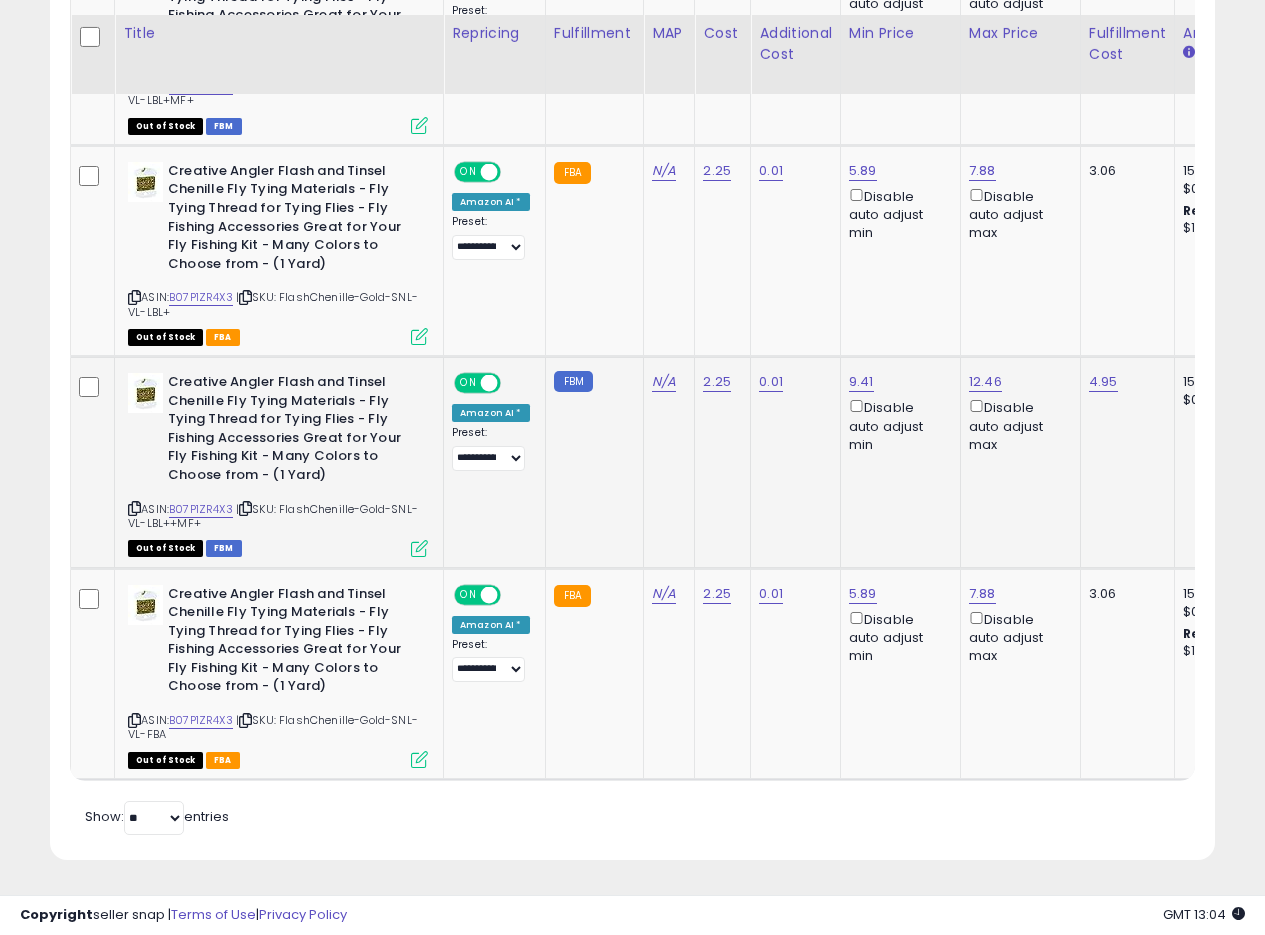 click at bounding box center [419, 548] 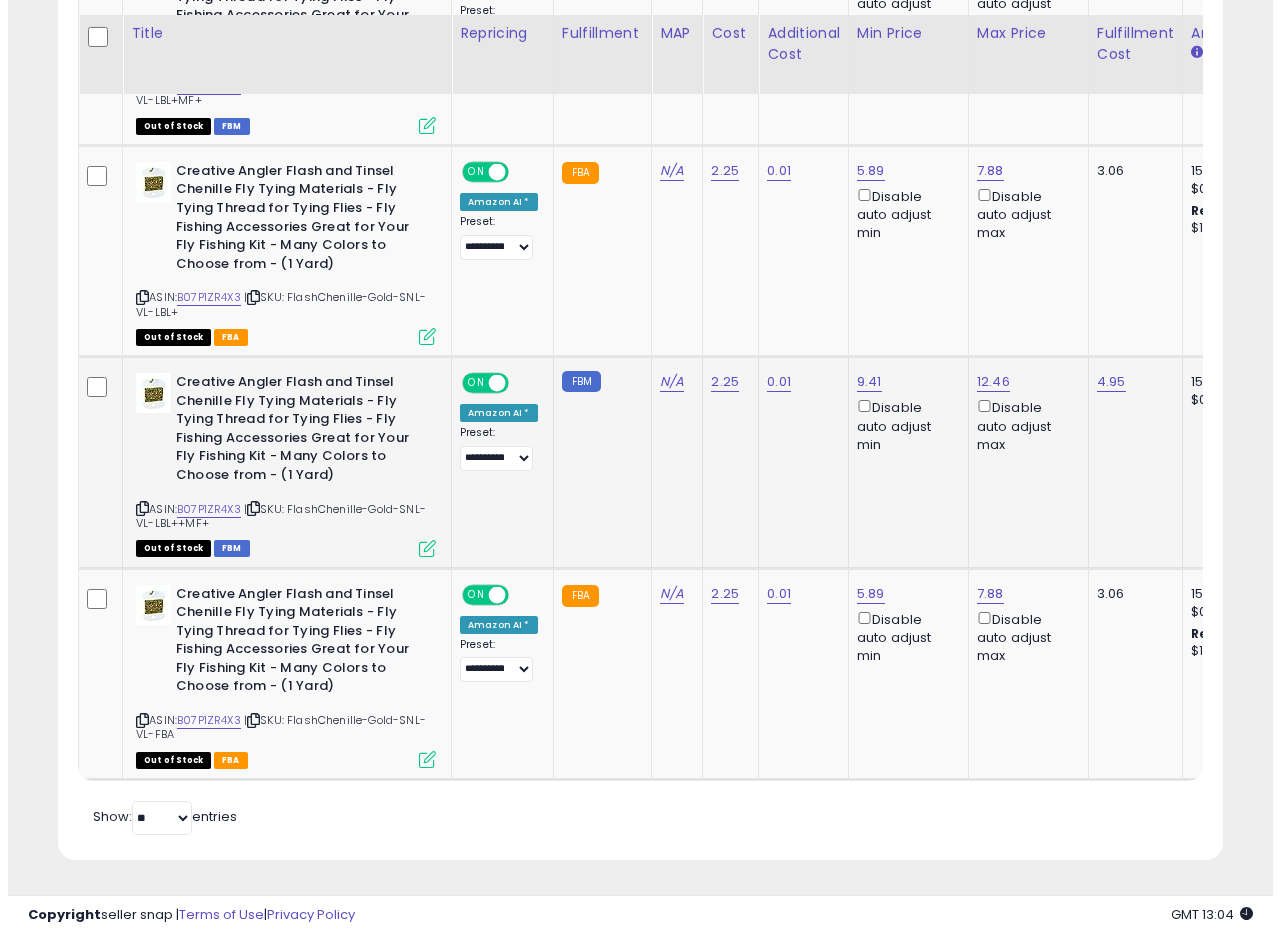 scroll, scrollTop: 999590, scrollLeft: 999317, axis: both 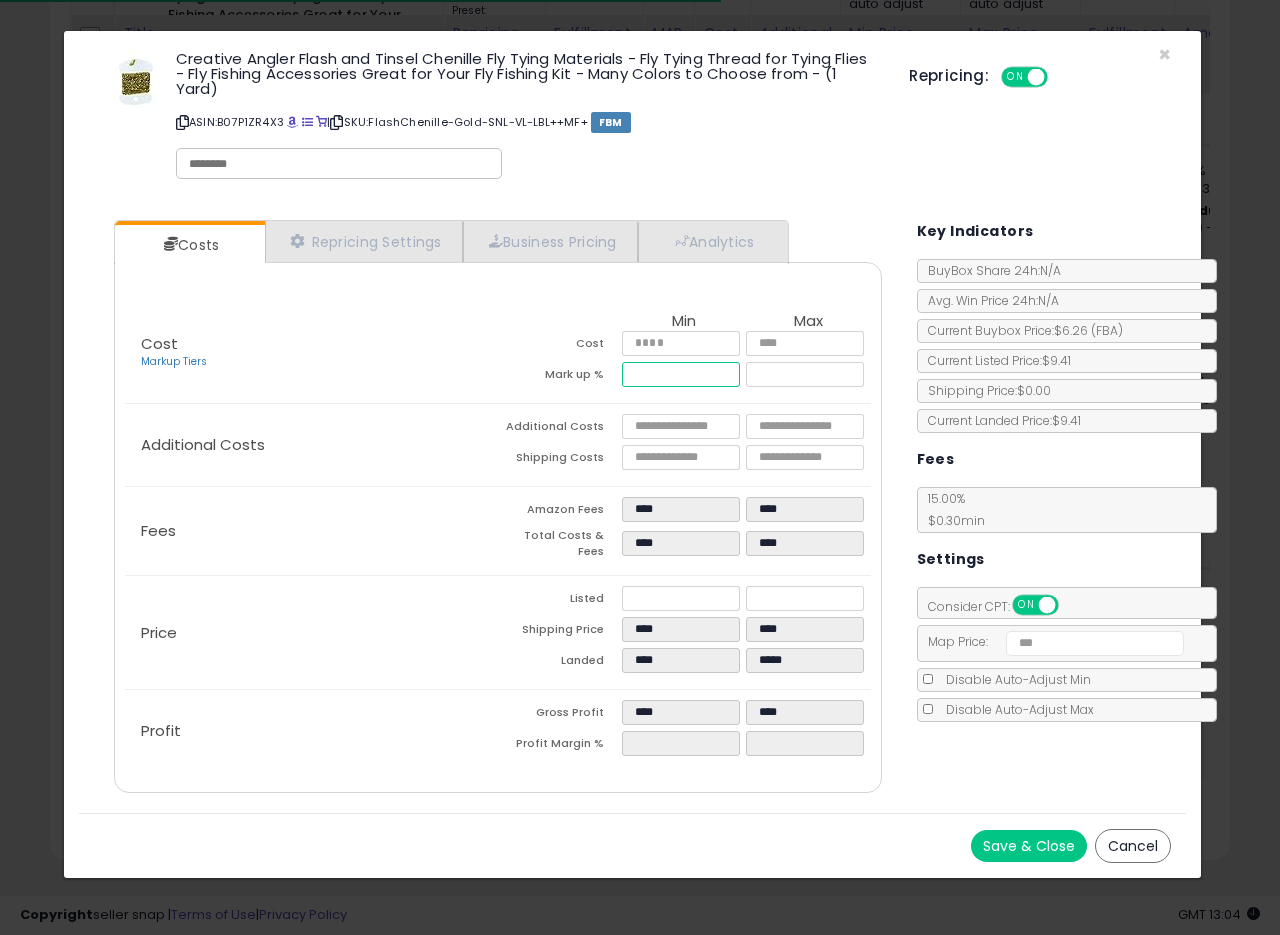 drag, startPoint x: 672, startPoint y: 366, endPoint x: 536, endPoint y: 364, distance: 136.01471 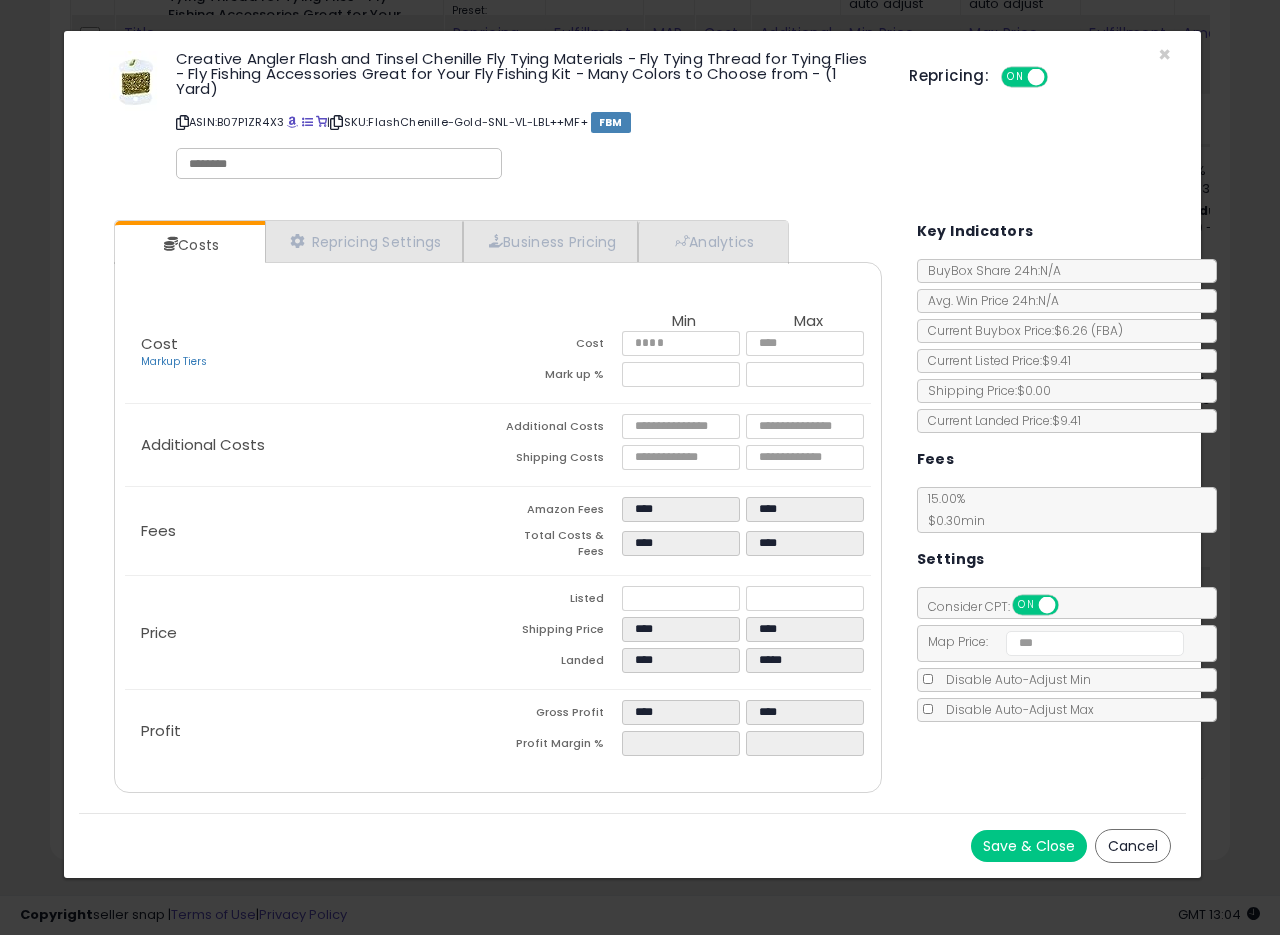 type on "*****" 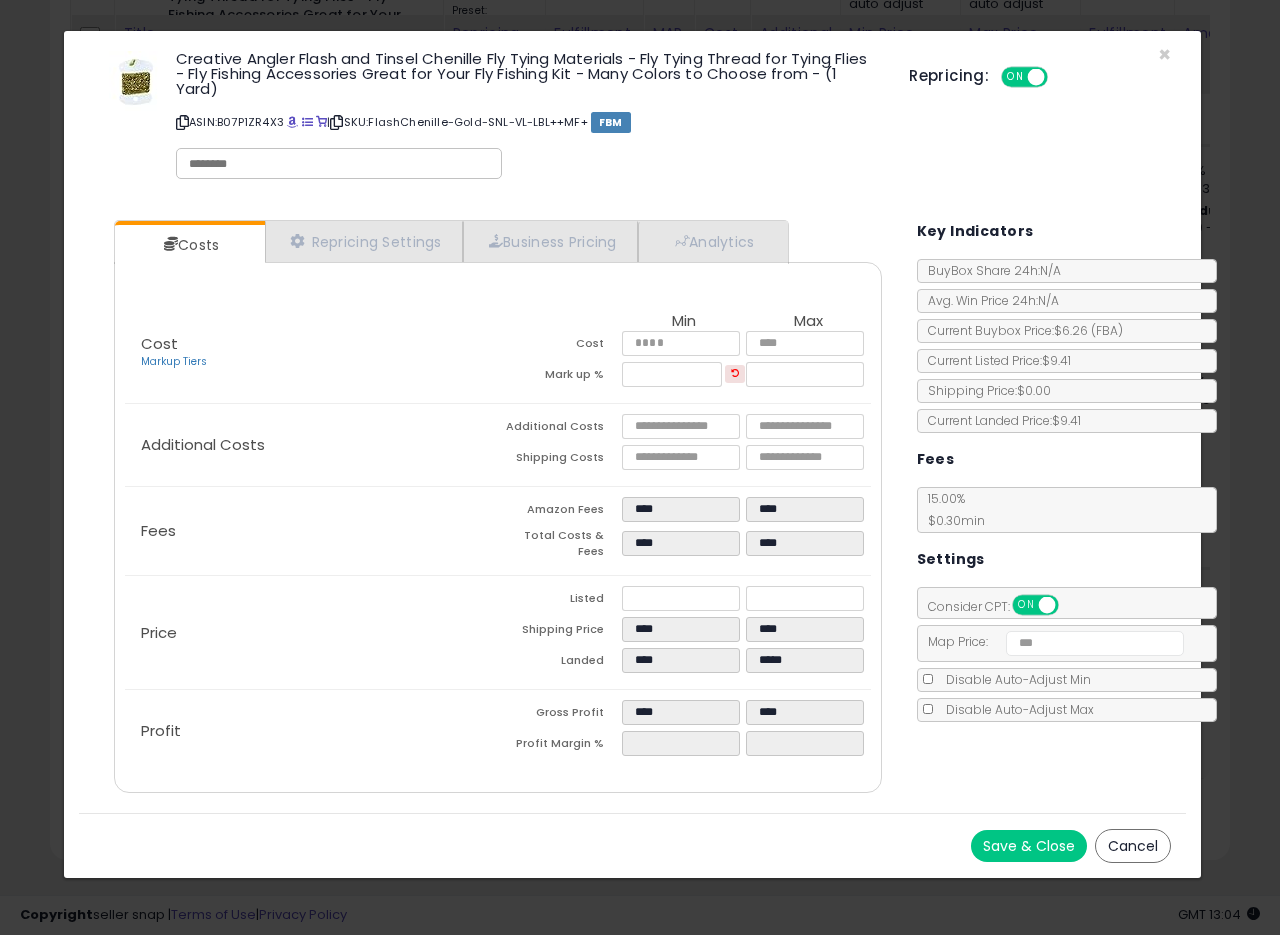click on "Additional Costs" at bounding box center [311, 445] 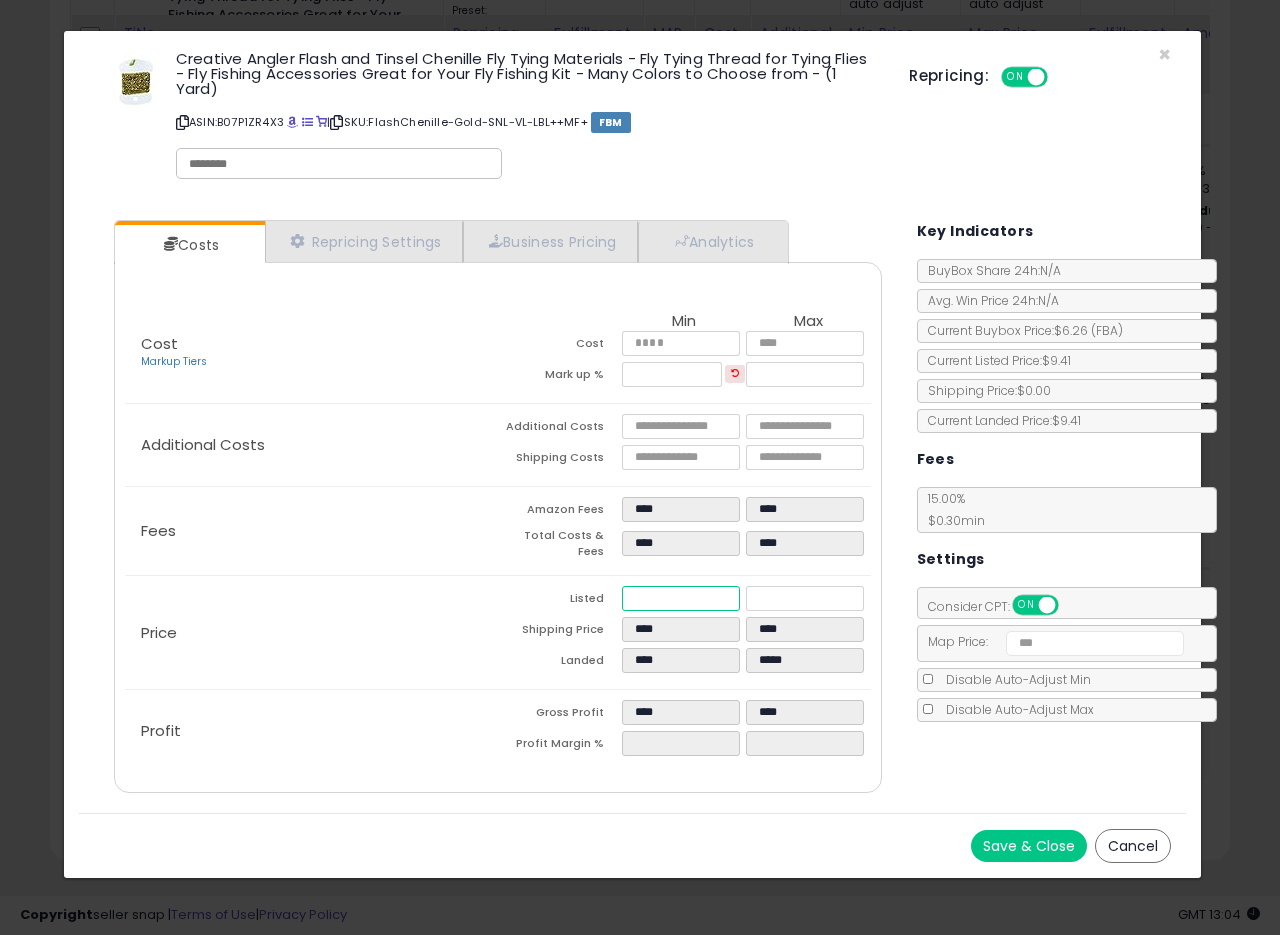 drag, startPoint x: 686, startPoint y: 592, endPoint x: 581, endPoint y: 580, distance: 105.68349 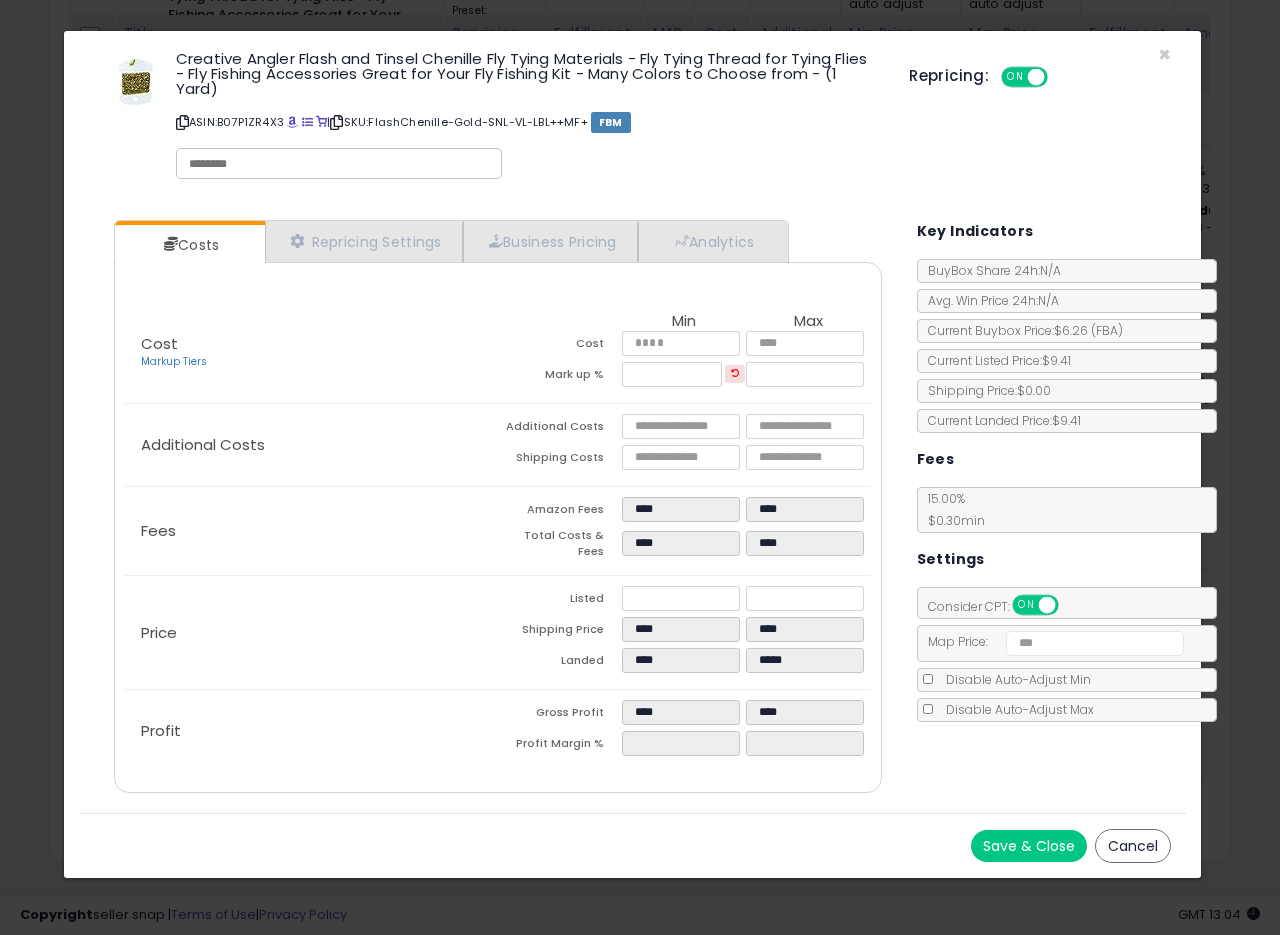 click on "Save & Close" at bounding box center [1029, 846] 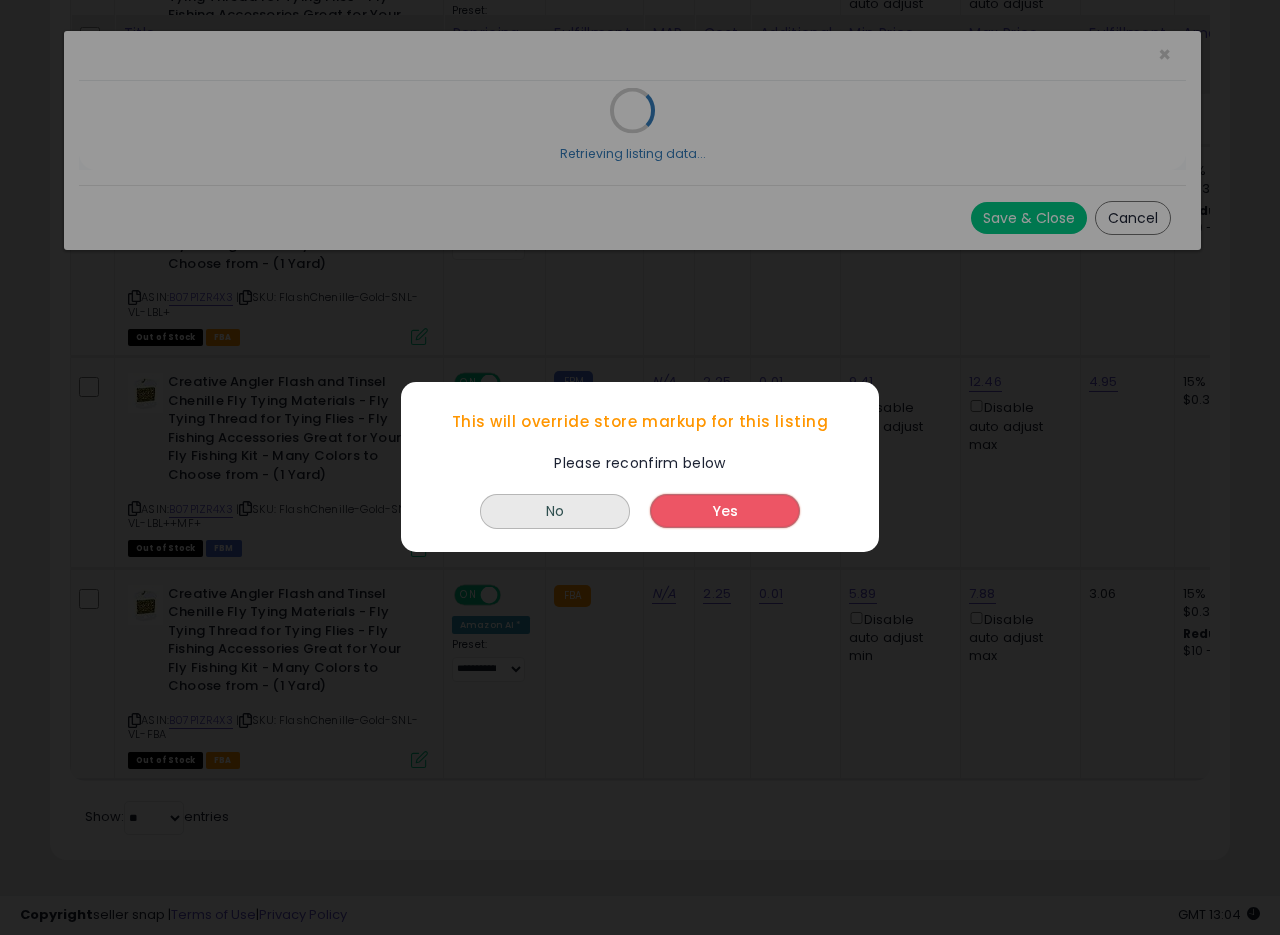 click on "Yes" at bounding box center [725, 512] 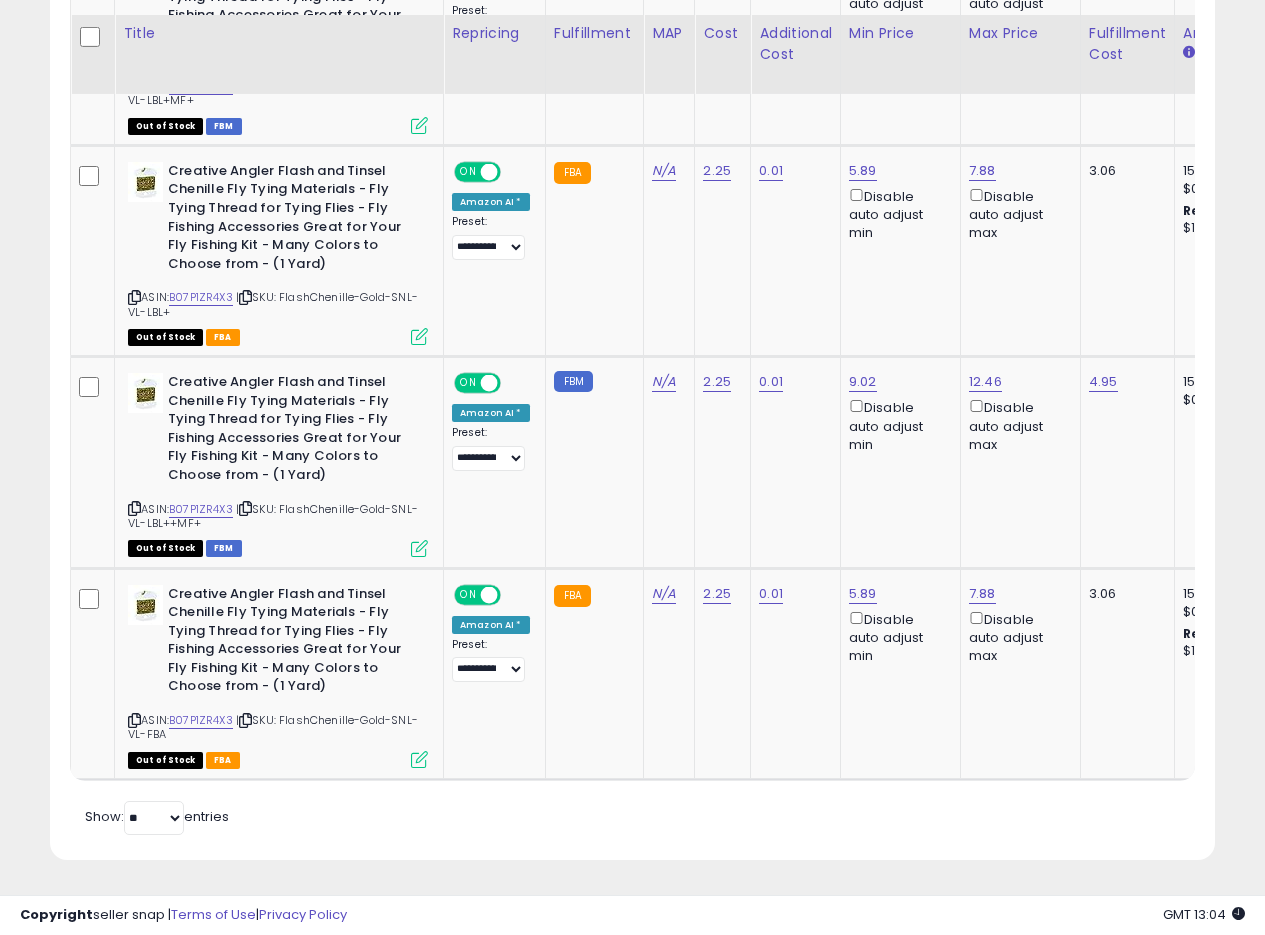 scroll, scrollTop: 410, scrollLeft: 674, axis: both 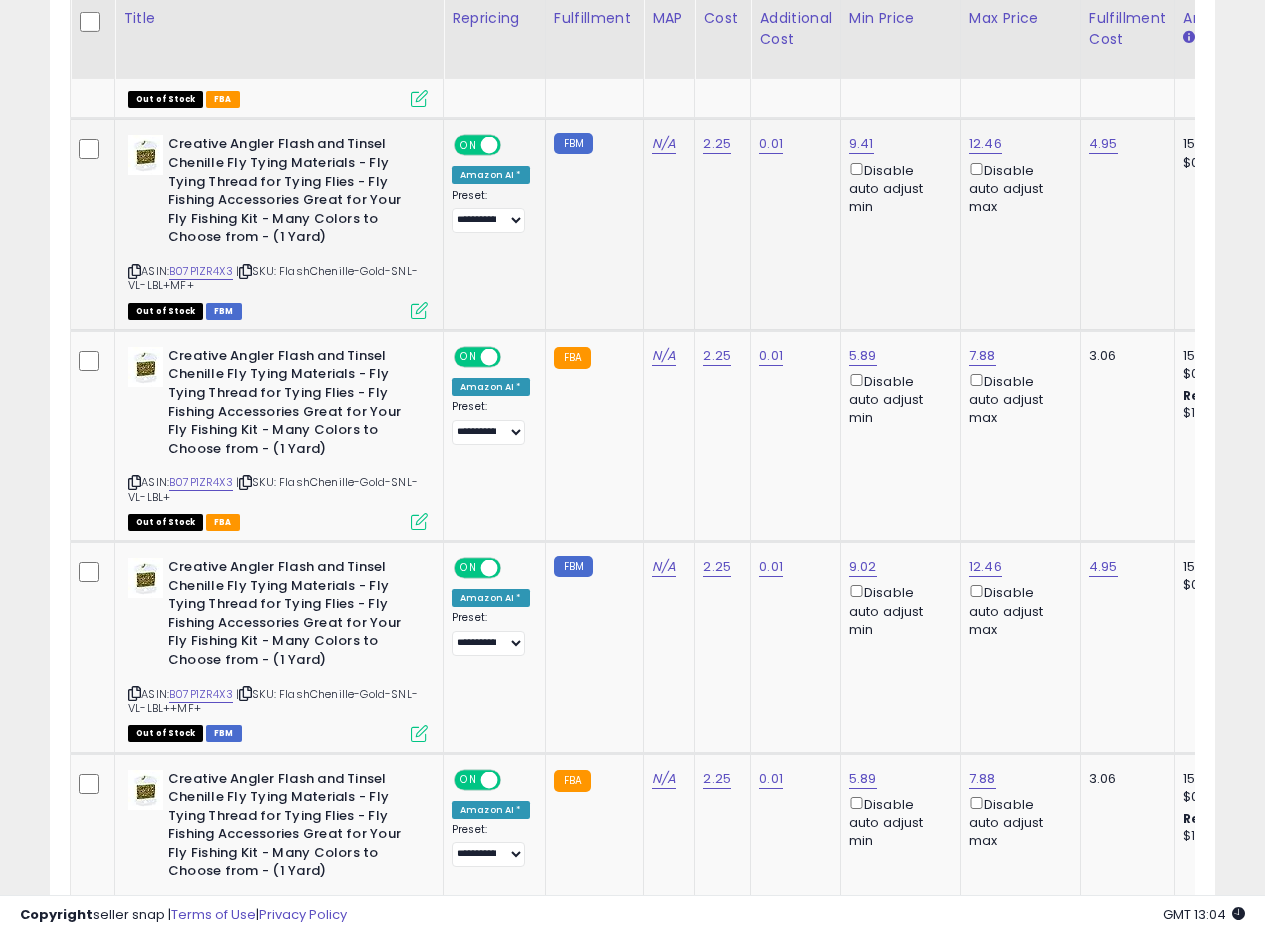 click at bounding box center (419, 310) 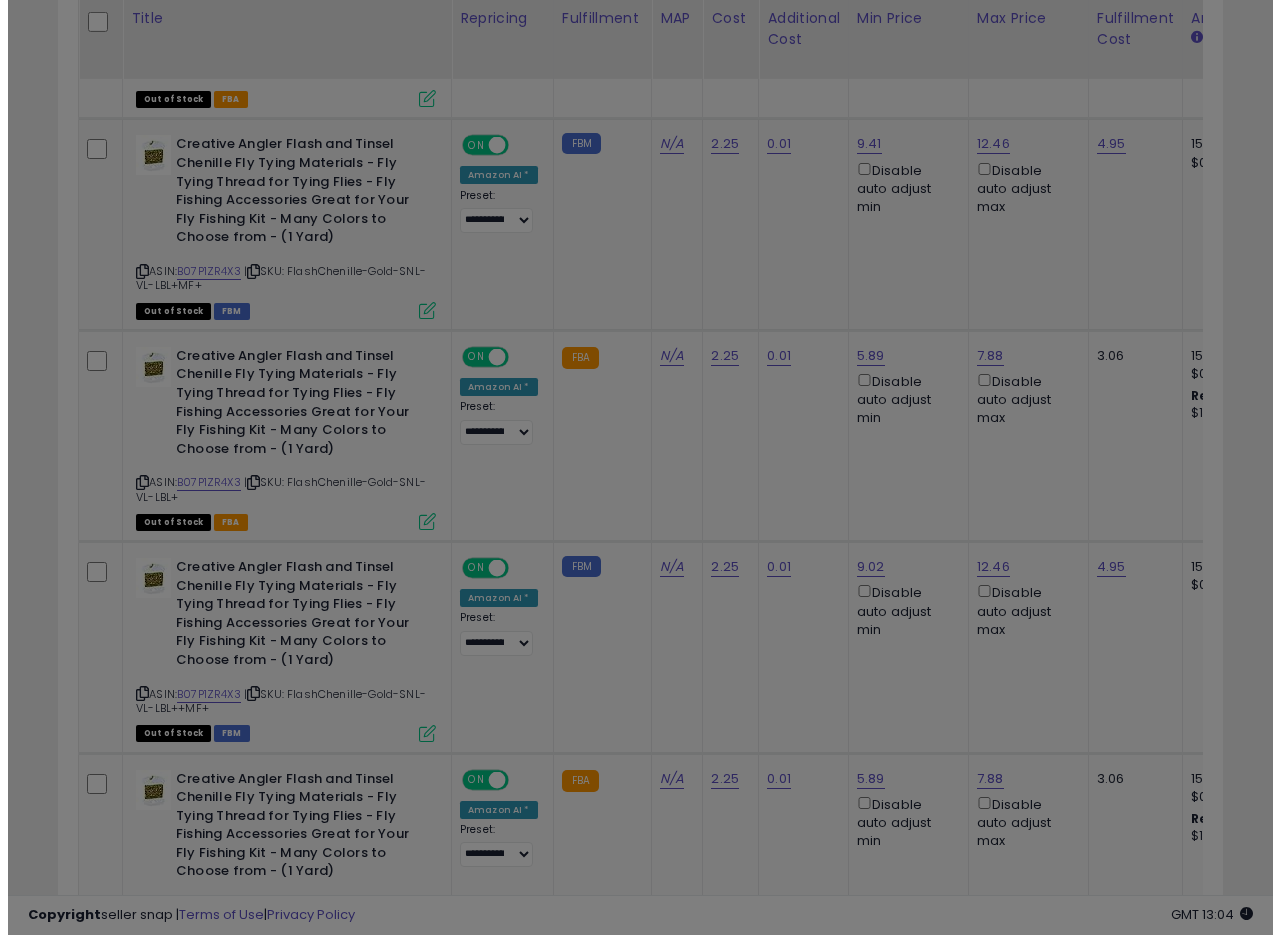 scroll, scrollTop: 999590, scrollLeft: 999317, axis: both 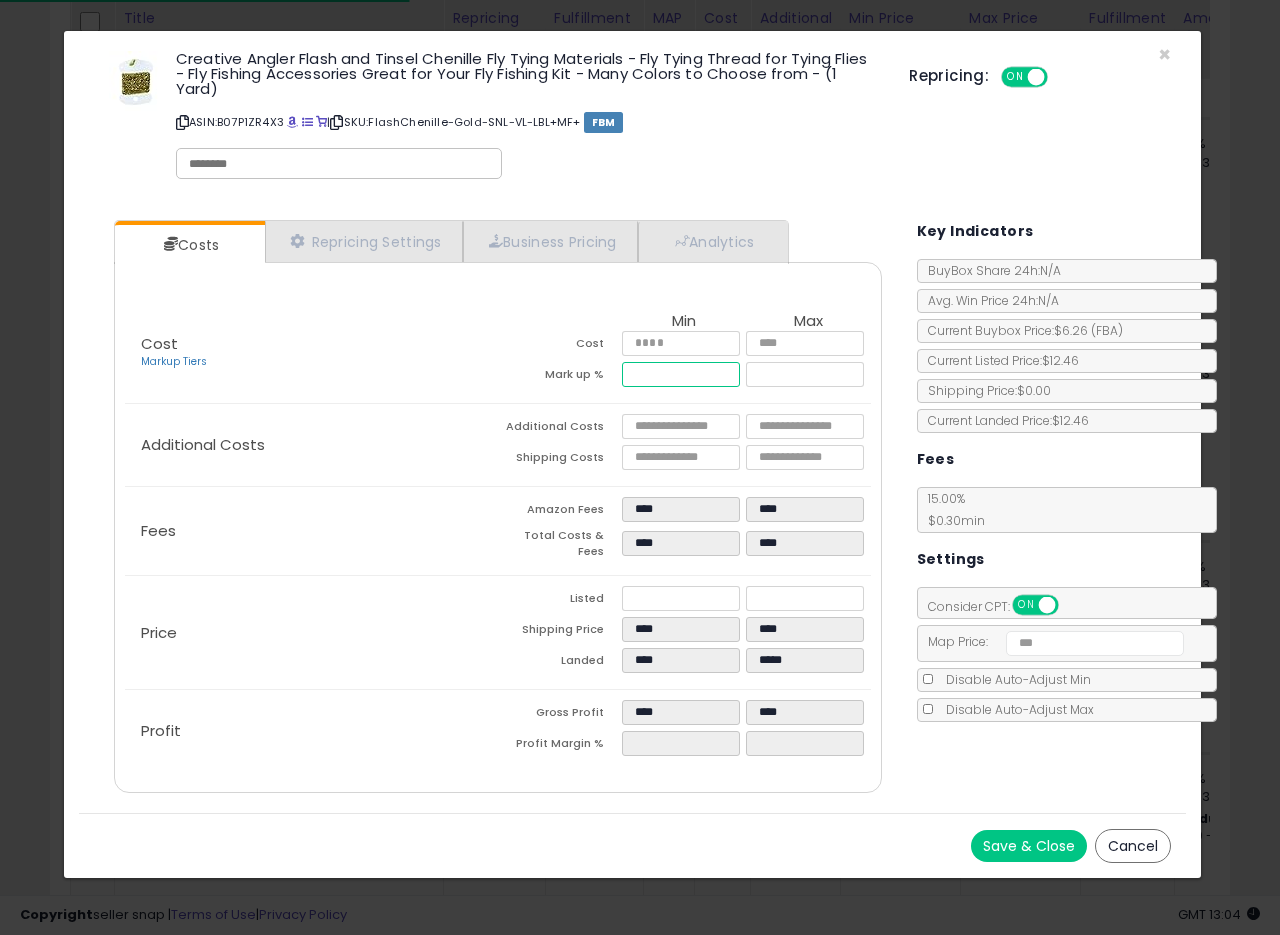 drag, startPoint x: 668, startPoint y: 377, endPoint x: 519, endPoint y: 367, distance: 149.33519 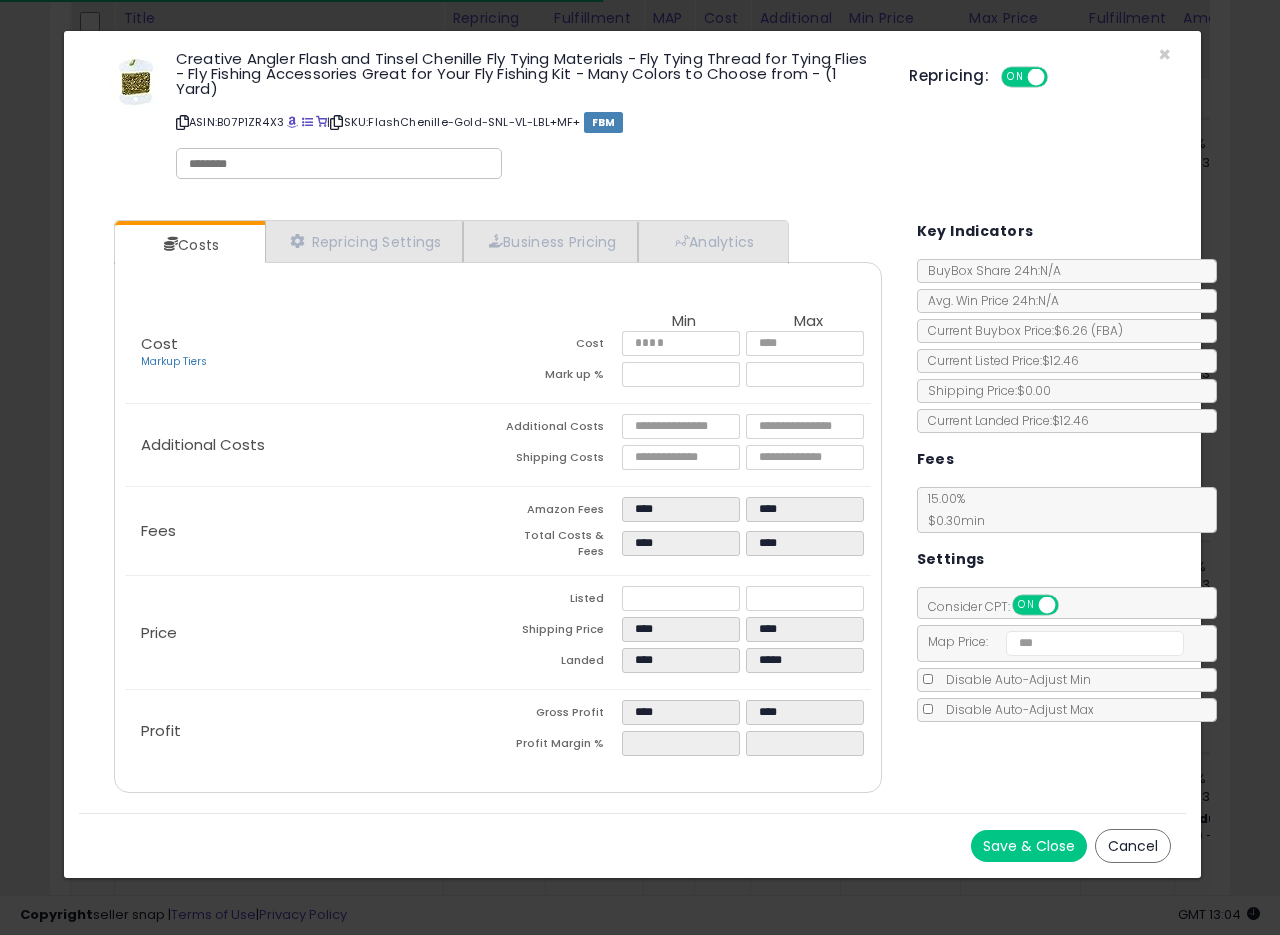 type on "*****" 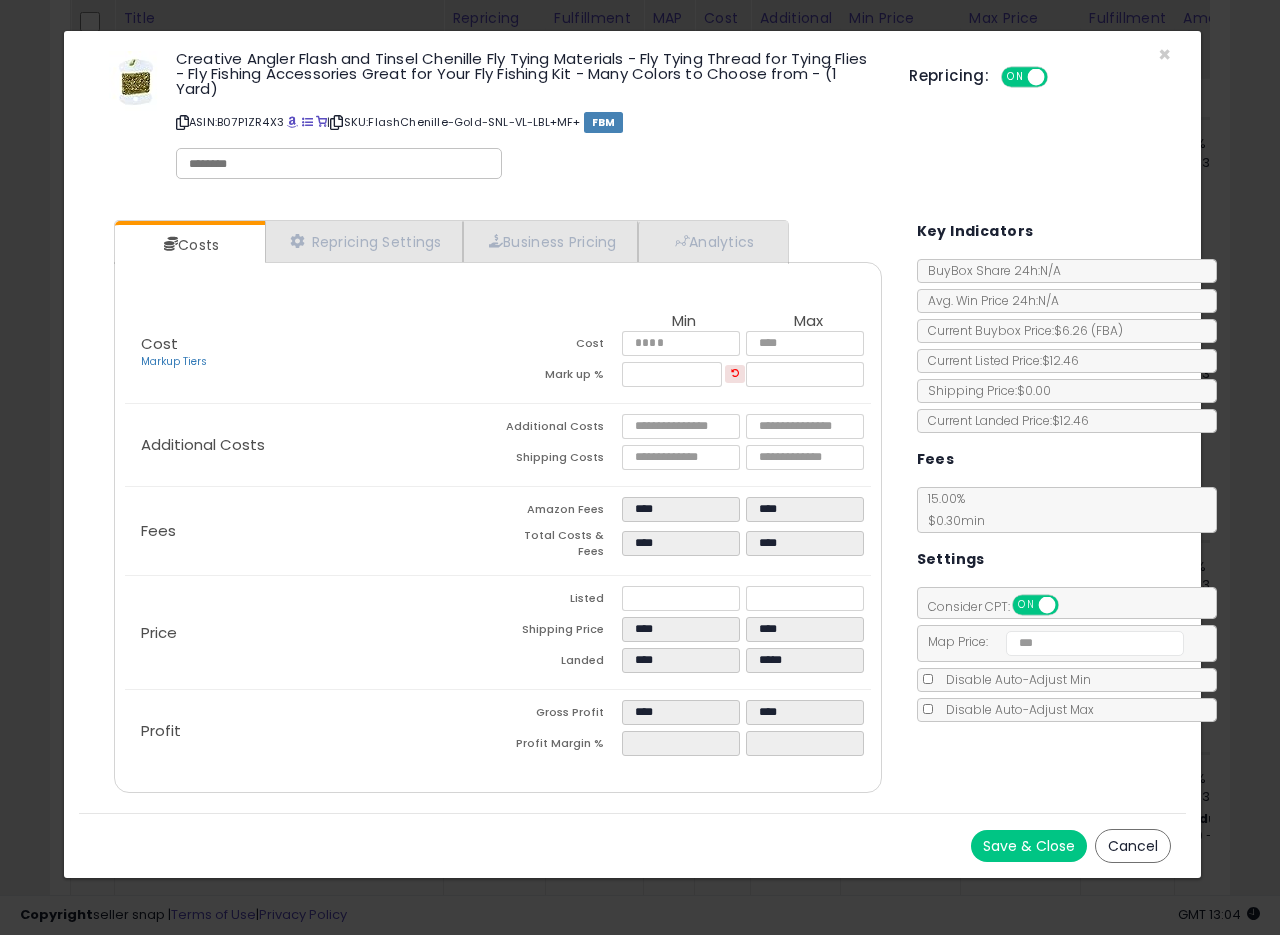 click on "Save & Close" at bounding box center [1029, 846] 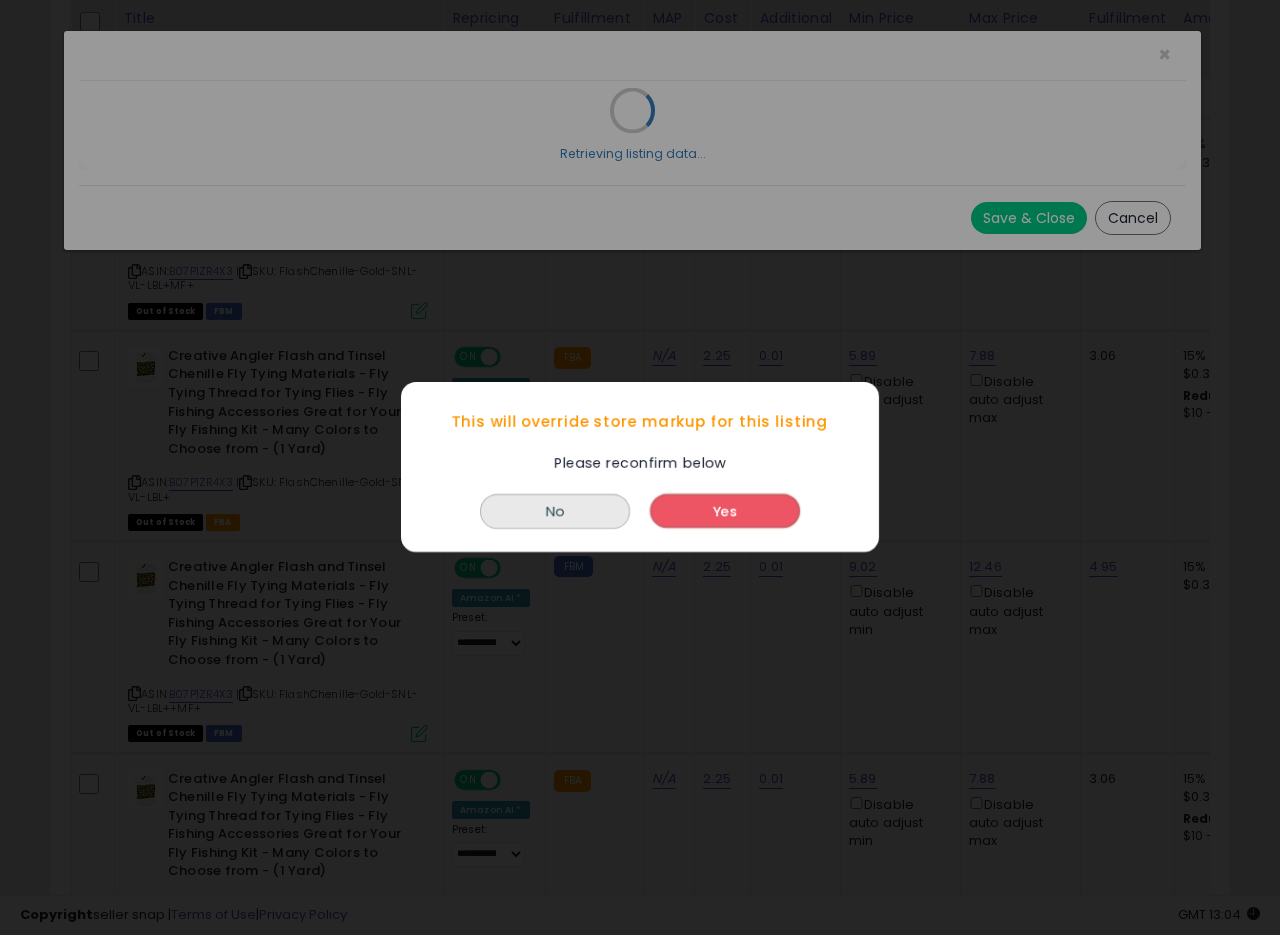 click on "Yes" at bounding box center (725, 512) 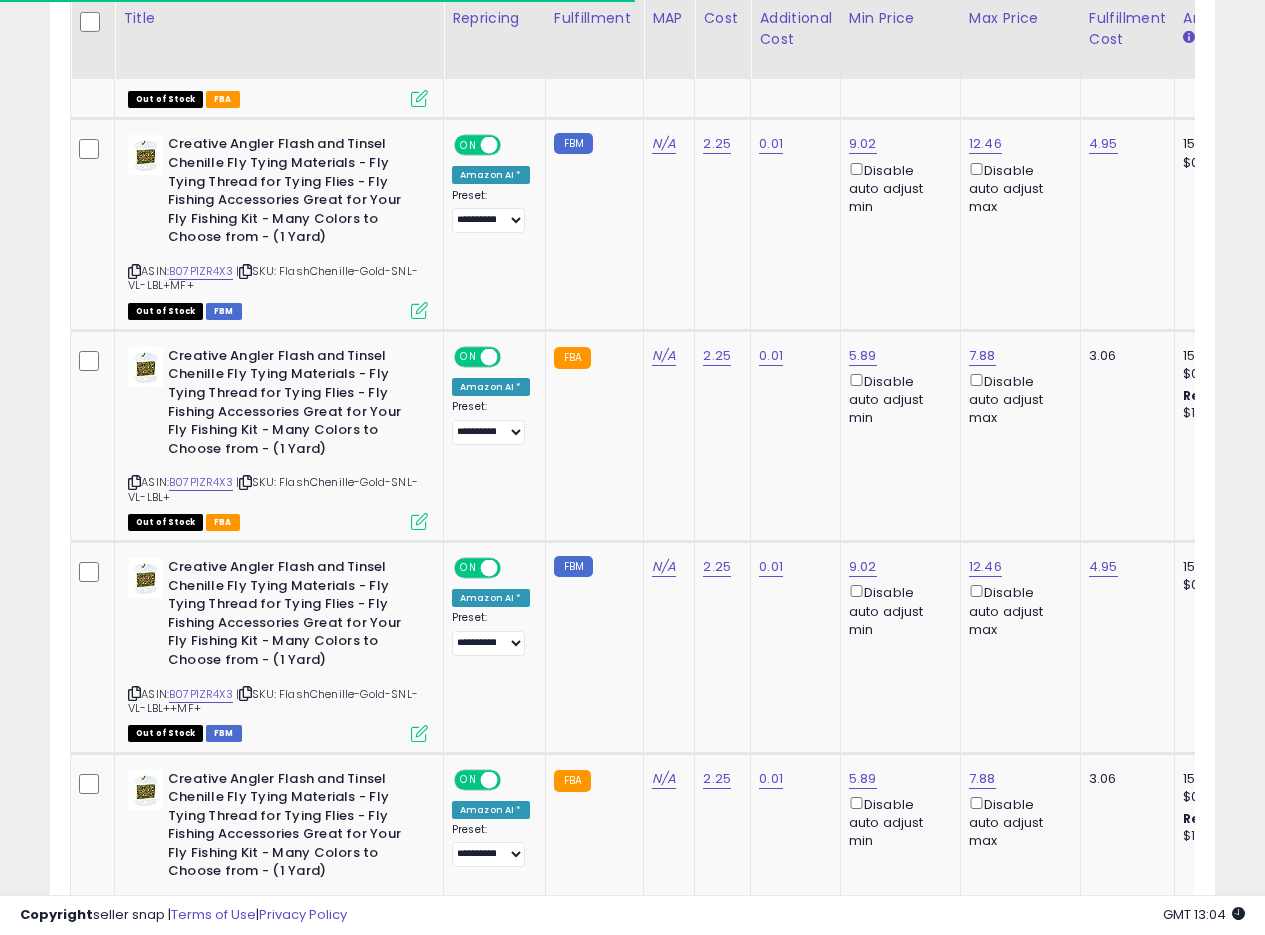 scroll, scrollTop: 410, scrollLeft: 674, axis: both 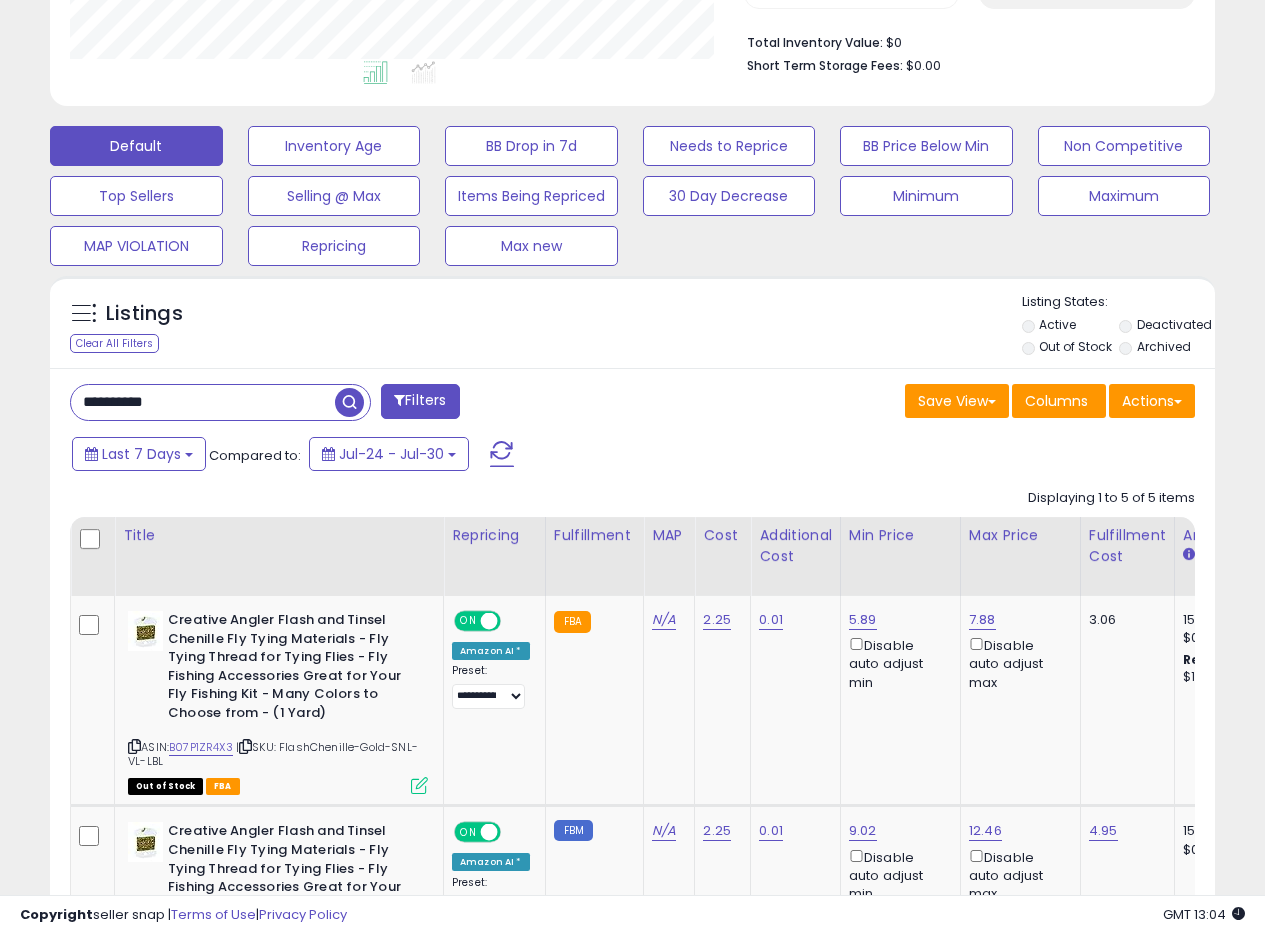 drag, startPoint x: 209, startPoint y: 395, endPoint x: 0, endPoint y: 342, distance: 215.6154 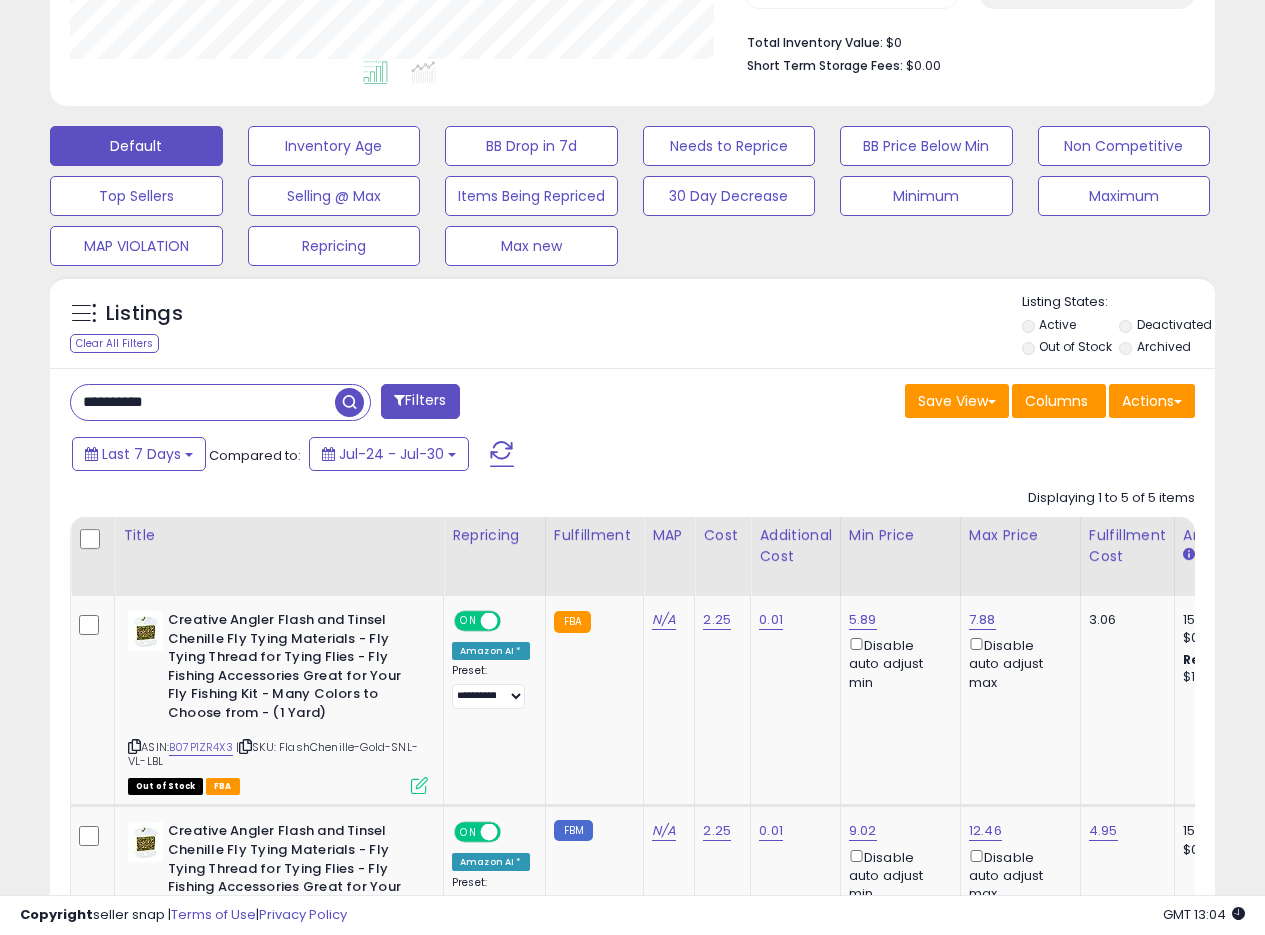 paste 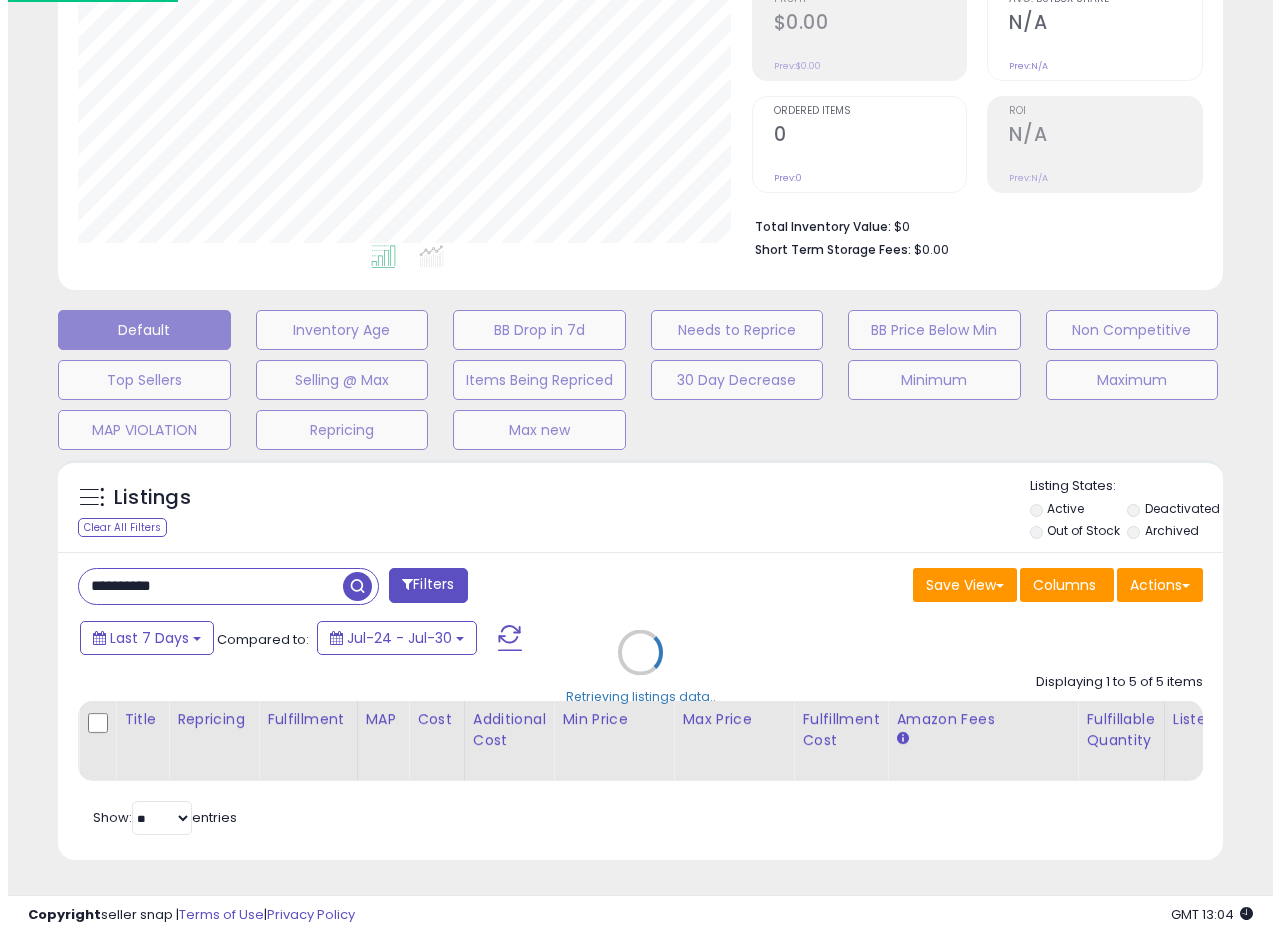 scroll, scrollTop: 335, scrollLeft: 0, axis: vertical 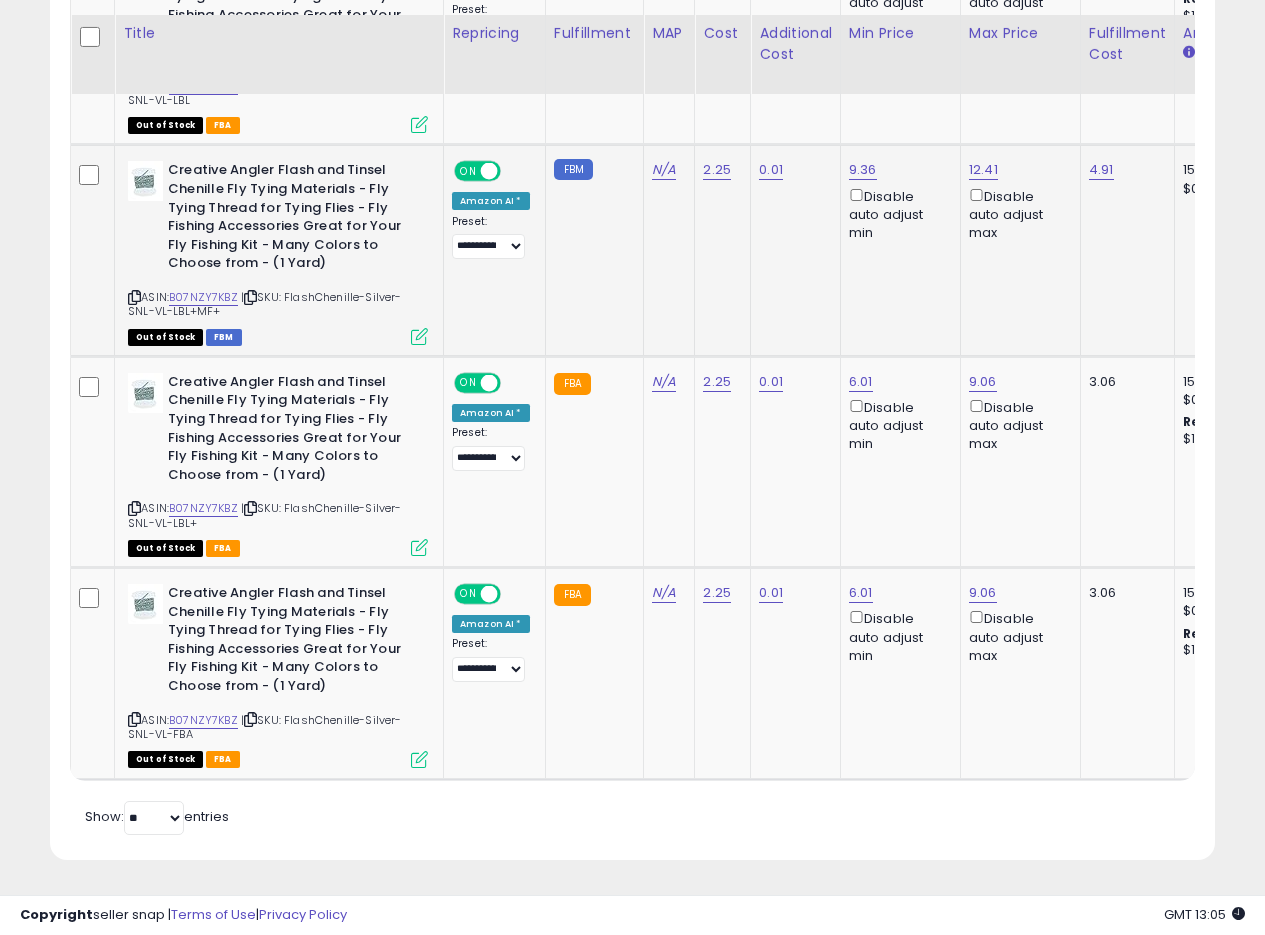 click at bounding box center [419, 336] 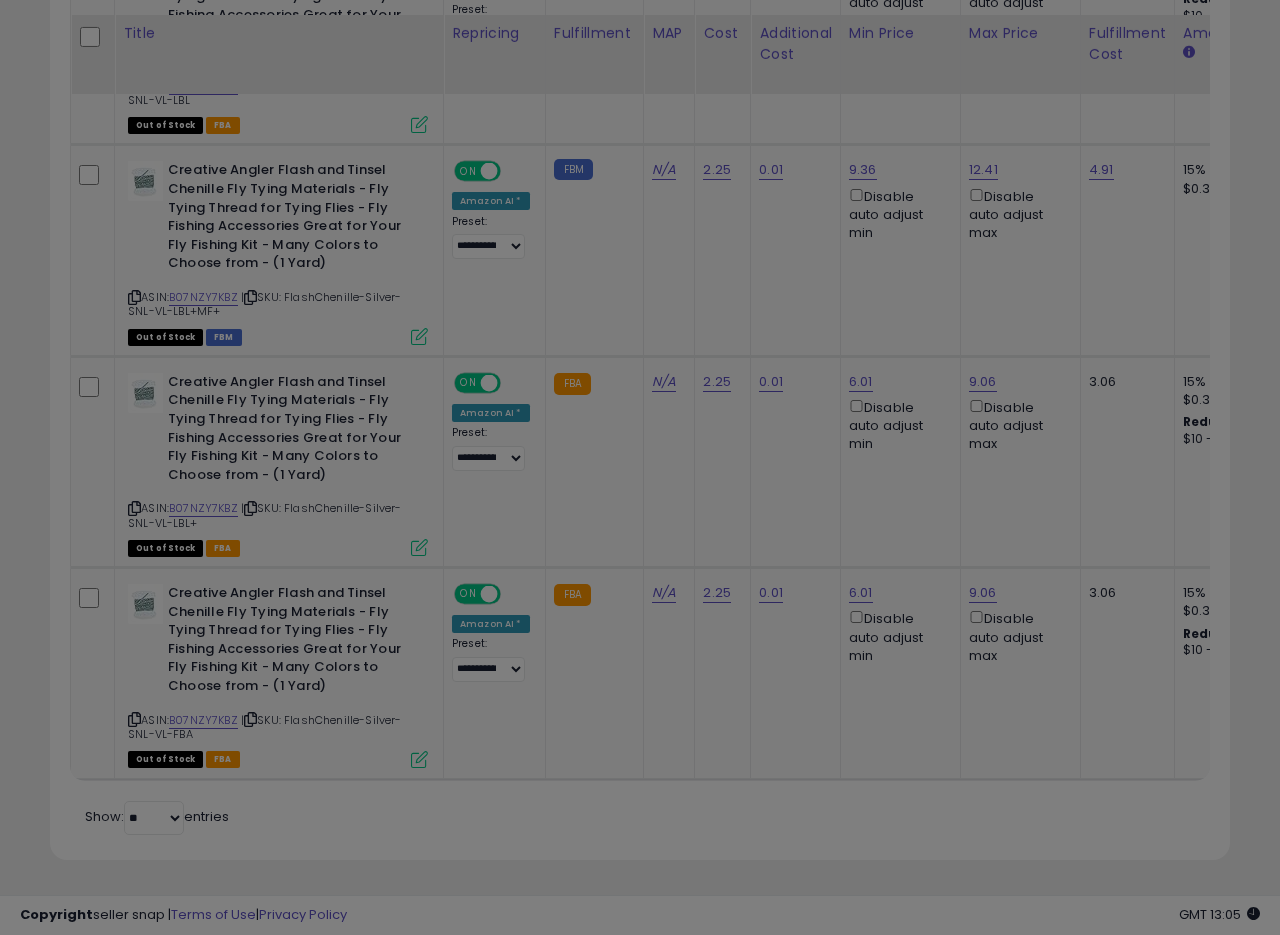 scroll, scrollTop: 999590, scrollLeft: 999317, axis: both 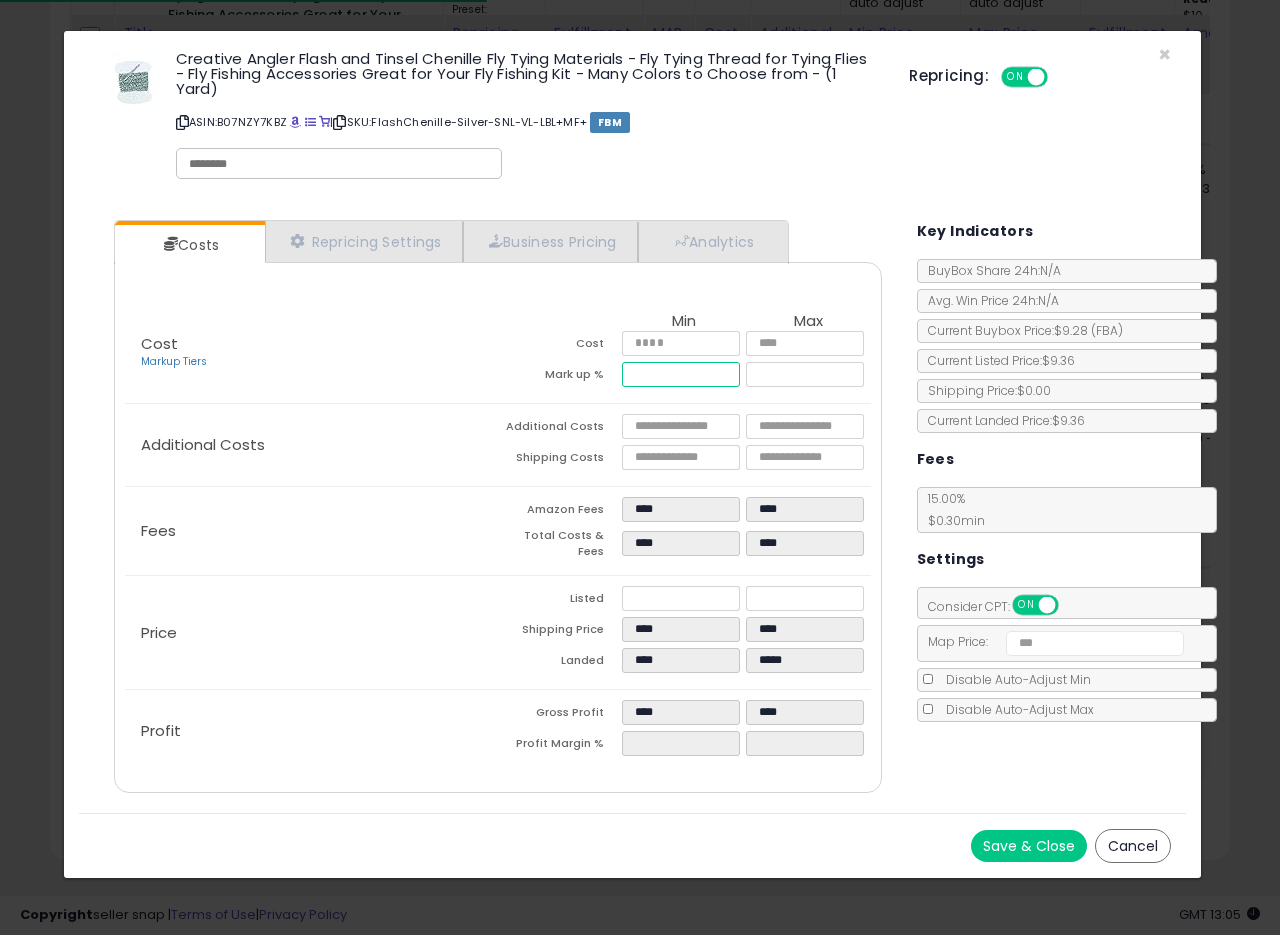 drag, startPoint x: 676, startPoint y: 371, endPoint x: 645, endPoint y: 388, distance: 35.35534 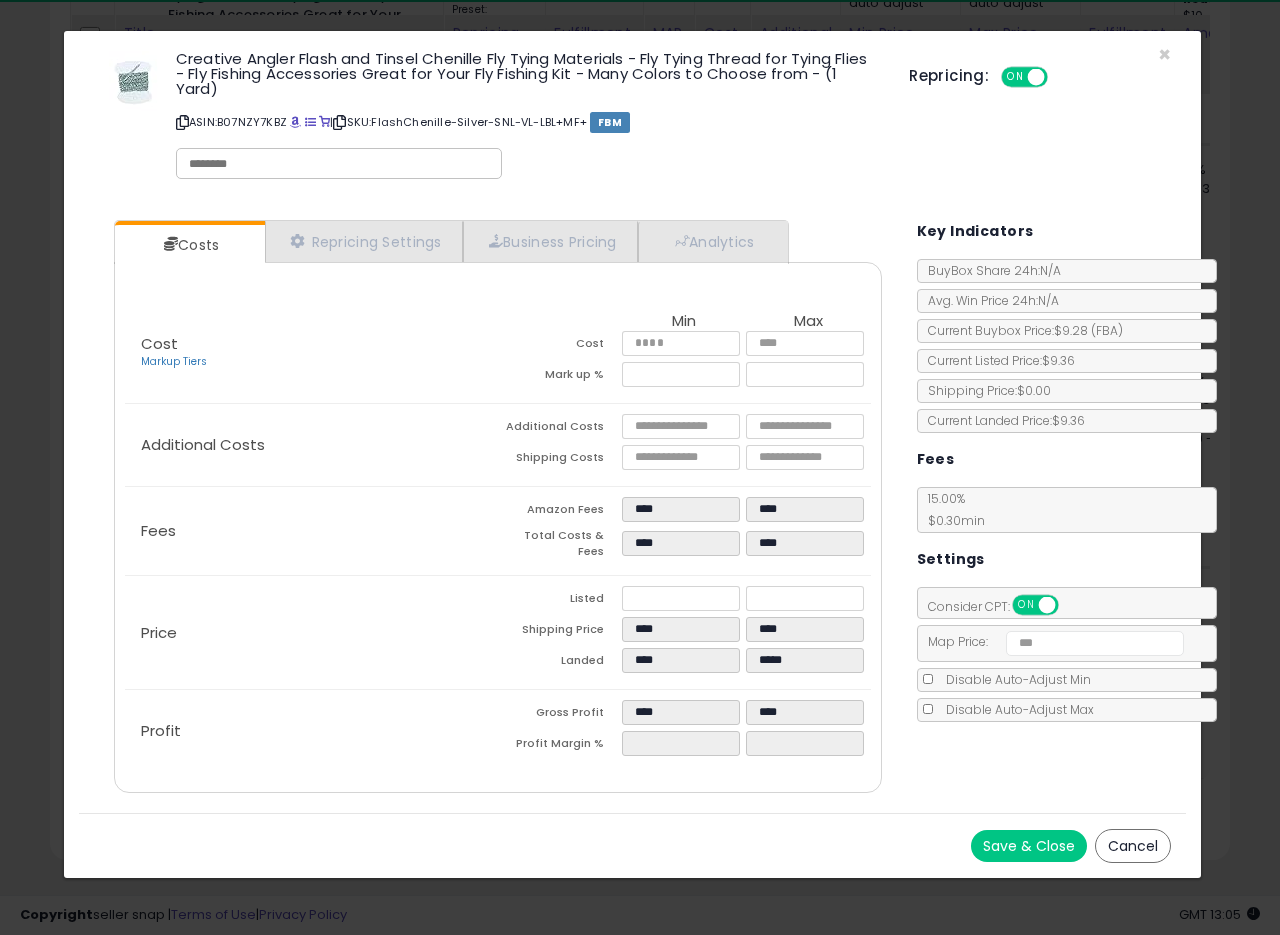 type on "*****" 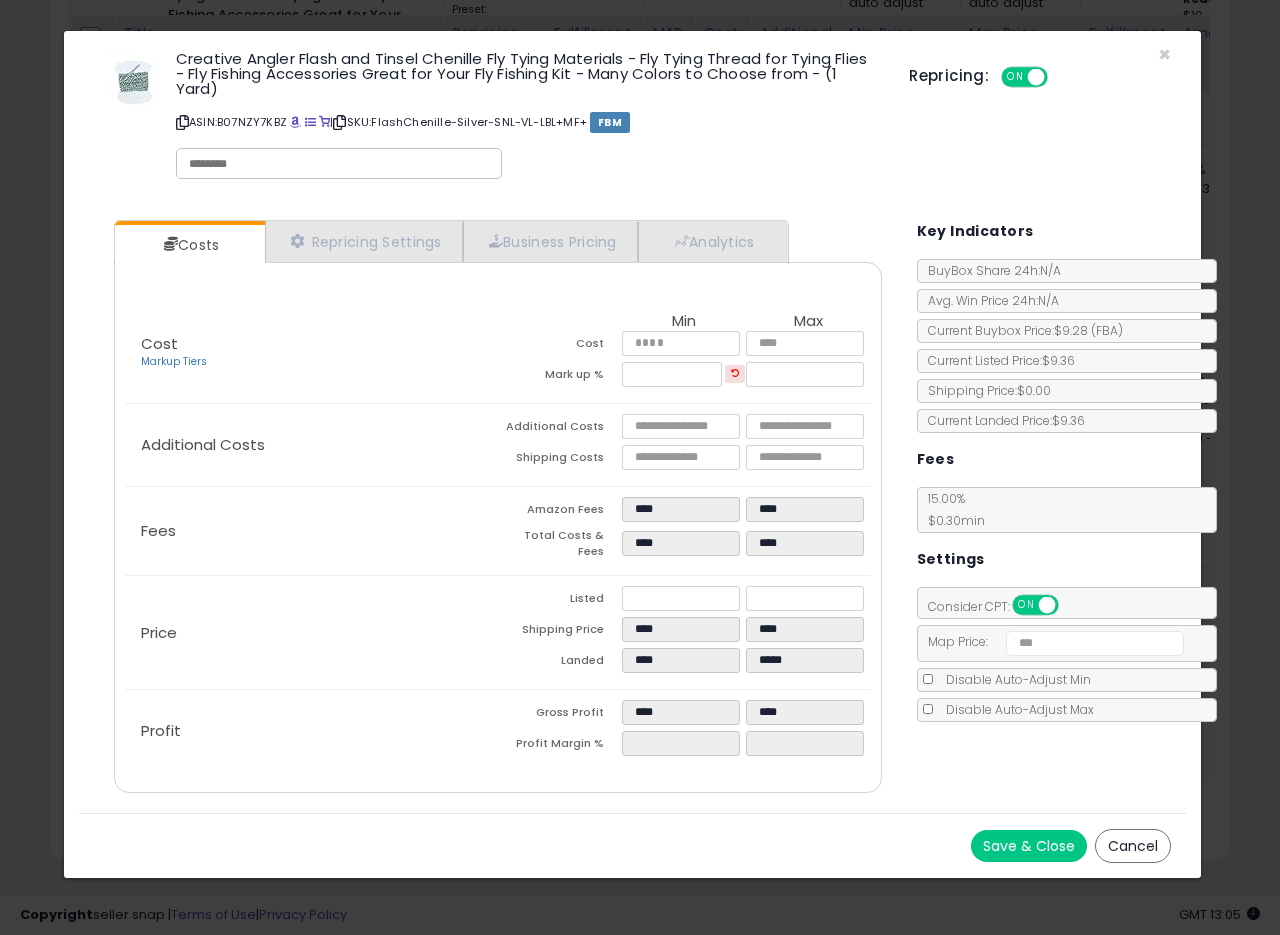 click on "Fees
Amazon Fees
****
****
Total Costs & Fees
****
****" 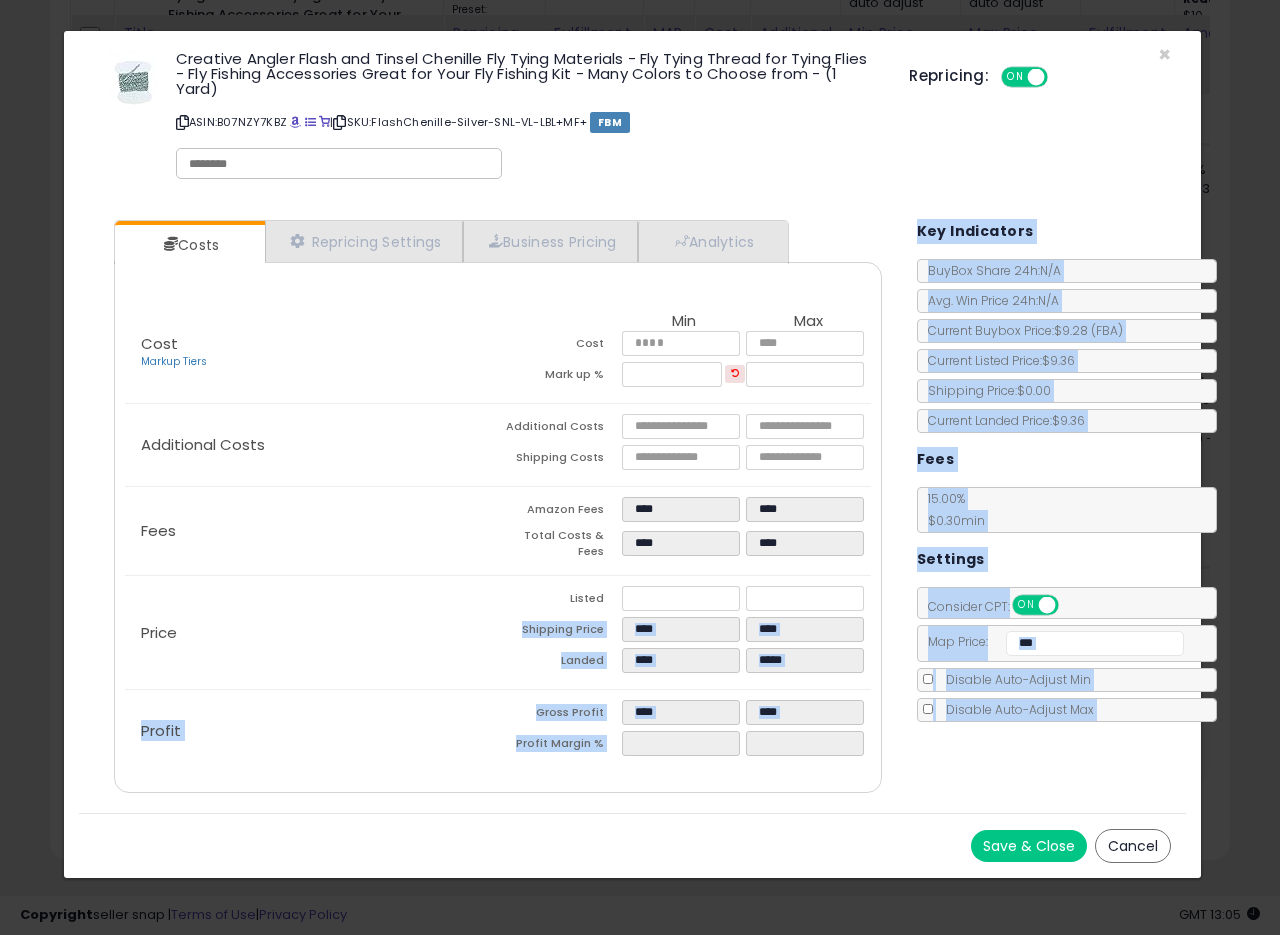 drag, startPoint x: 1026, startPoint y: 810, endPoint x: 689, endPoint y: 595, distance: 399.74243 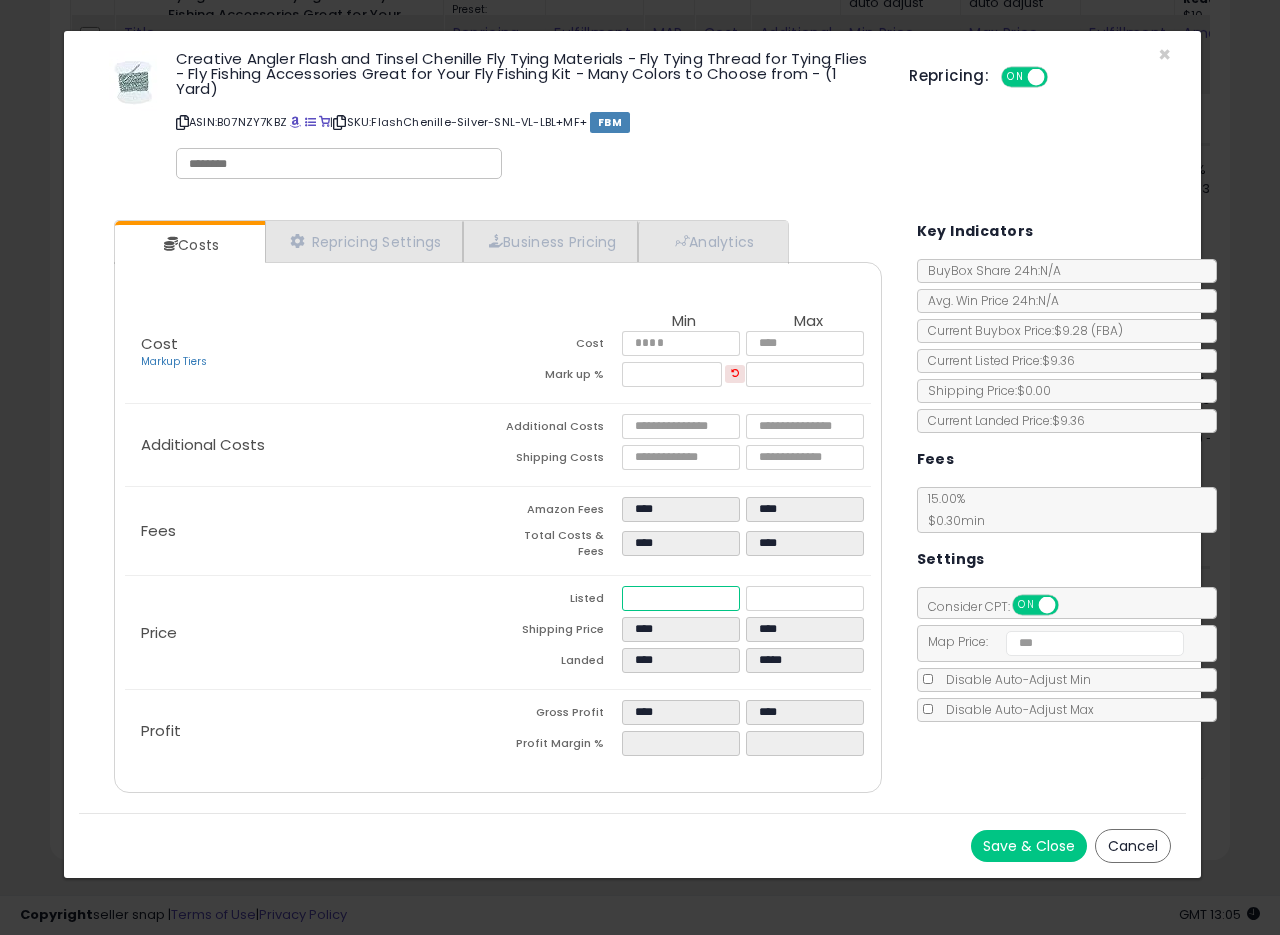 drag, startPoint x: 658, startPoint y: 587, endPoint x: 549, endPoint y: 572, distance: 110.02727 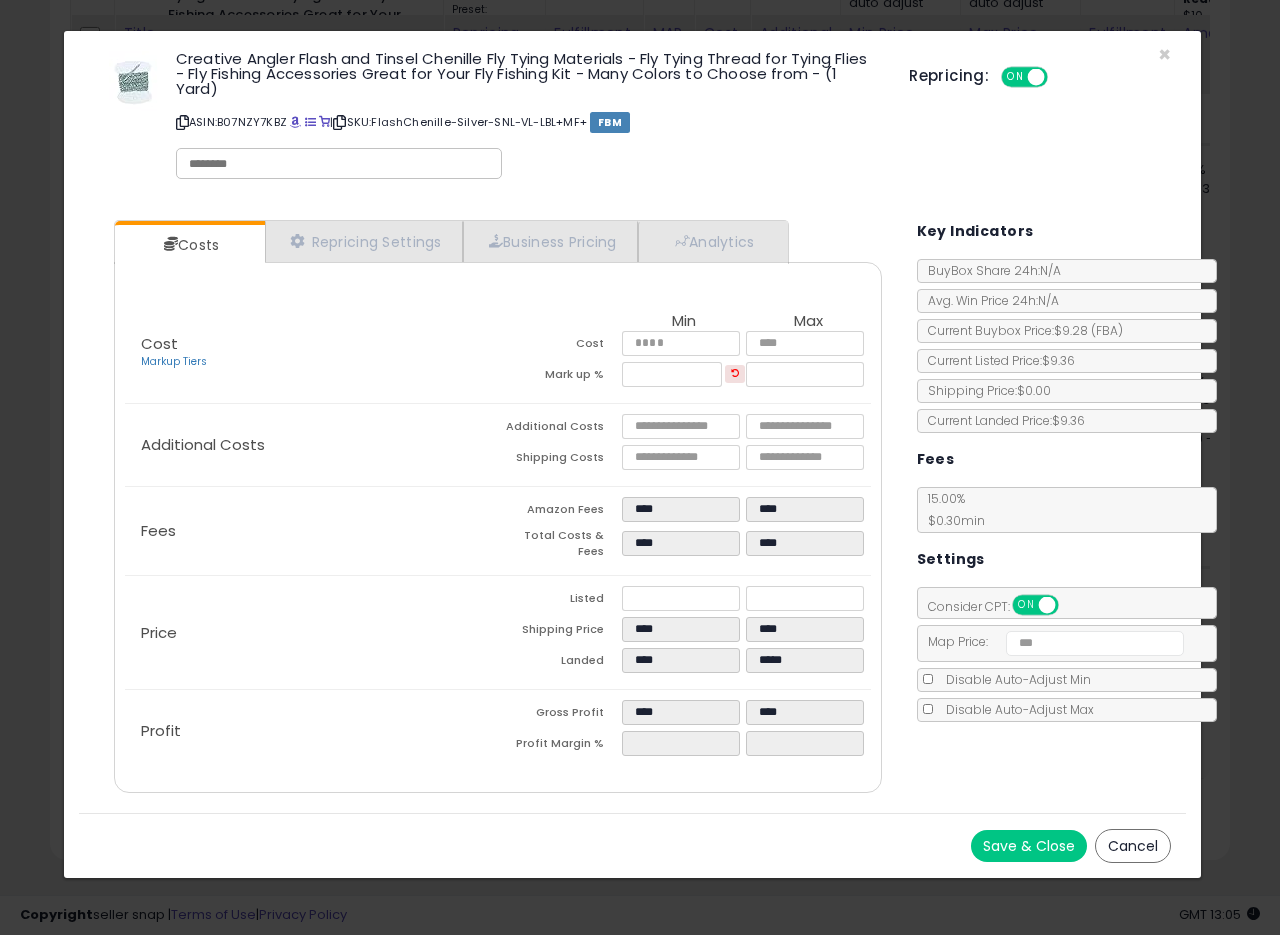 click on "Save & Close
Cancel" at bounding box center [632, 845] 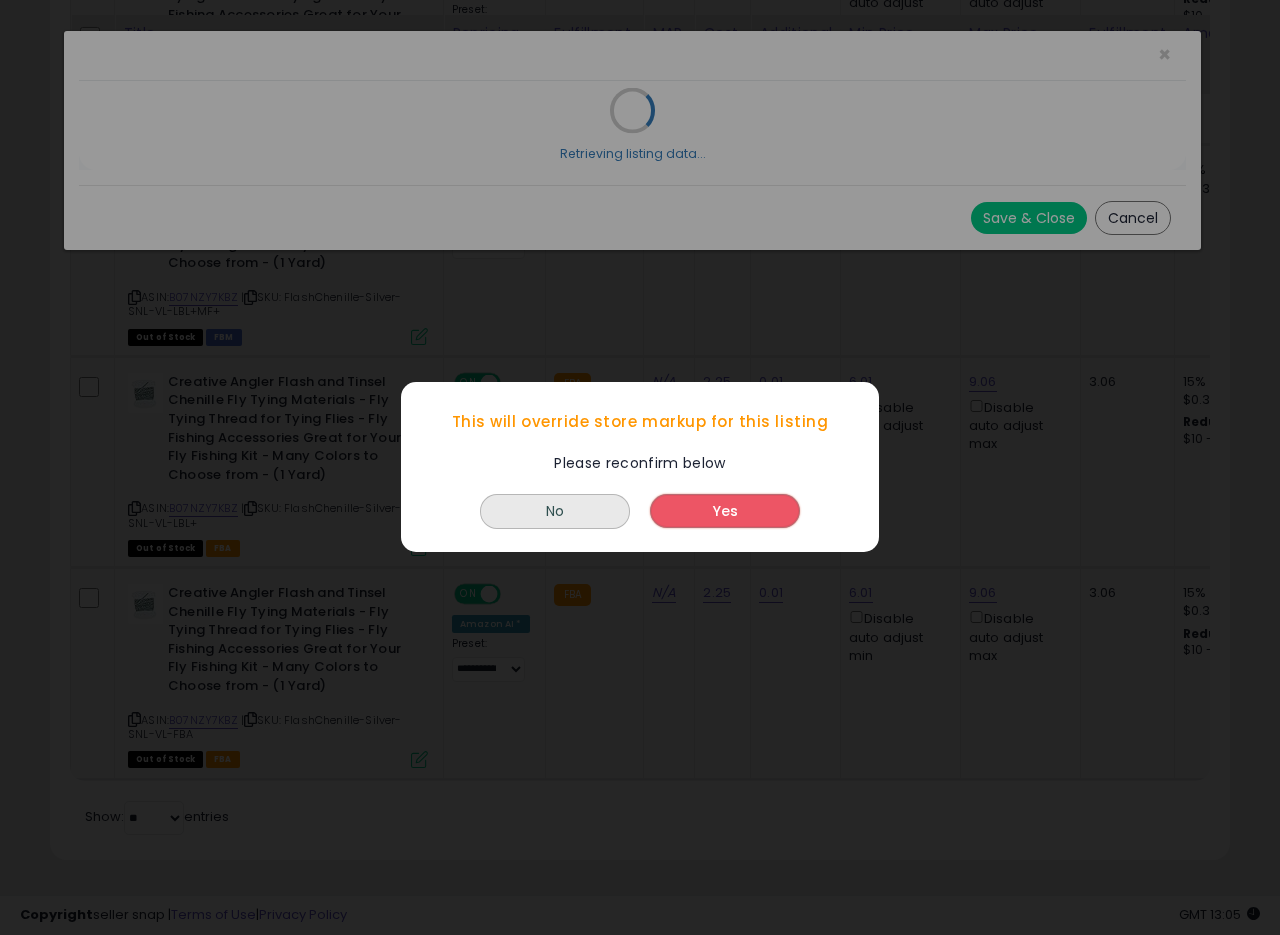 click on "Yes" at bounding box center (725, 512) 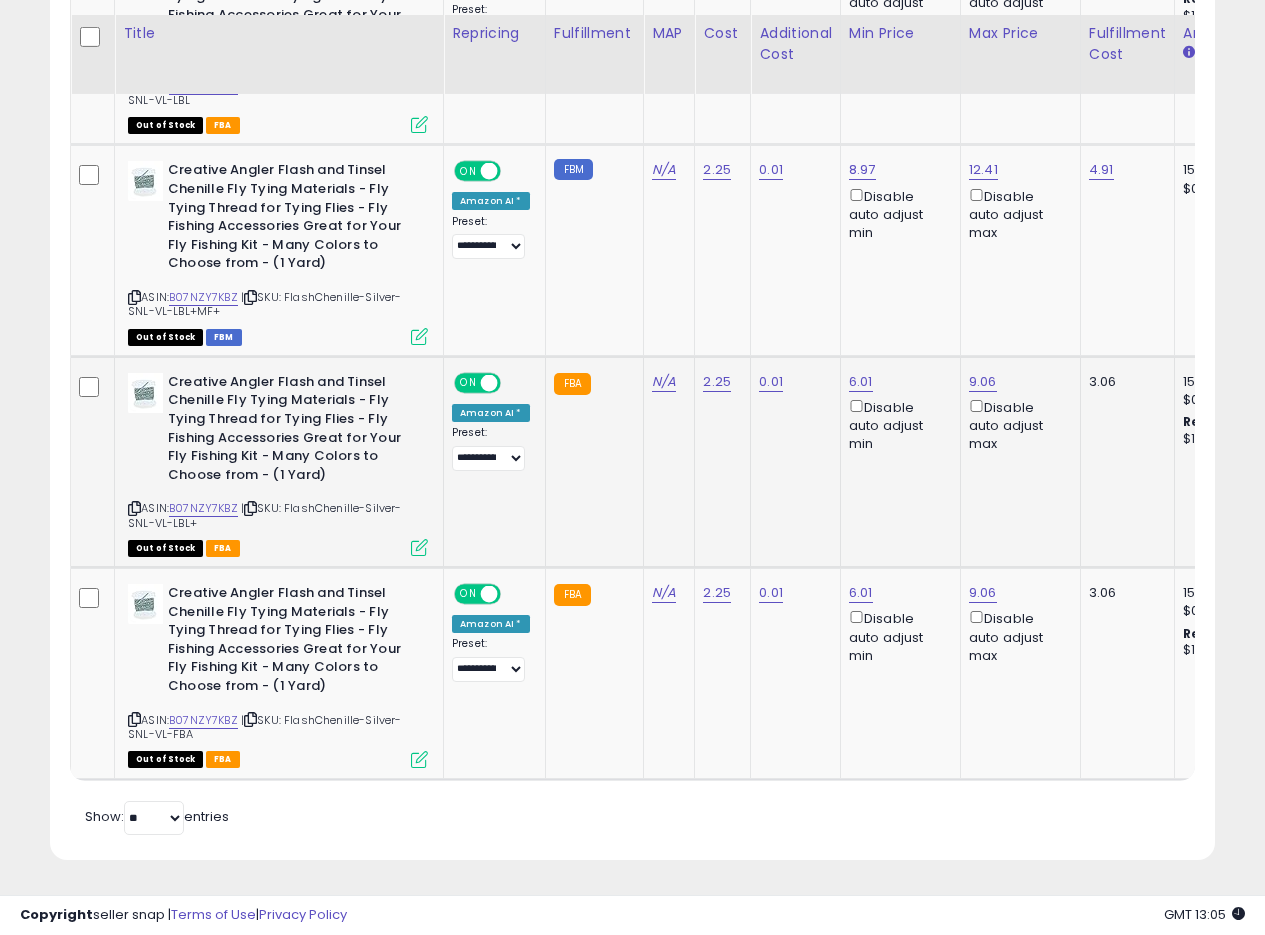 scroll, scrollTop: 410, scrollLeft: 674, axis: both 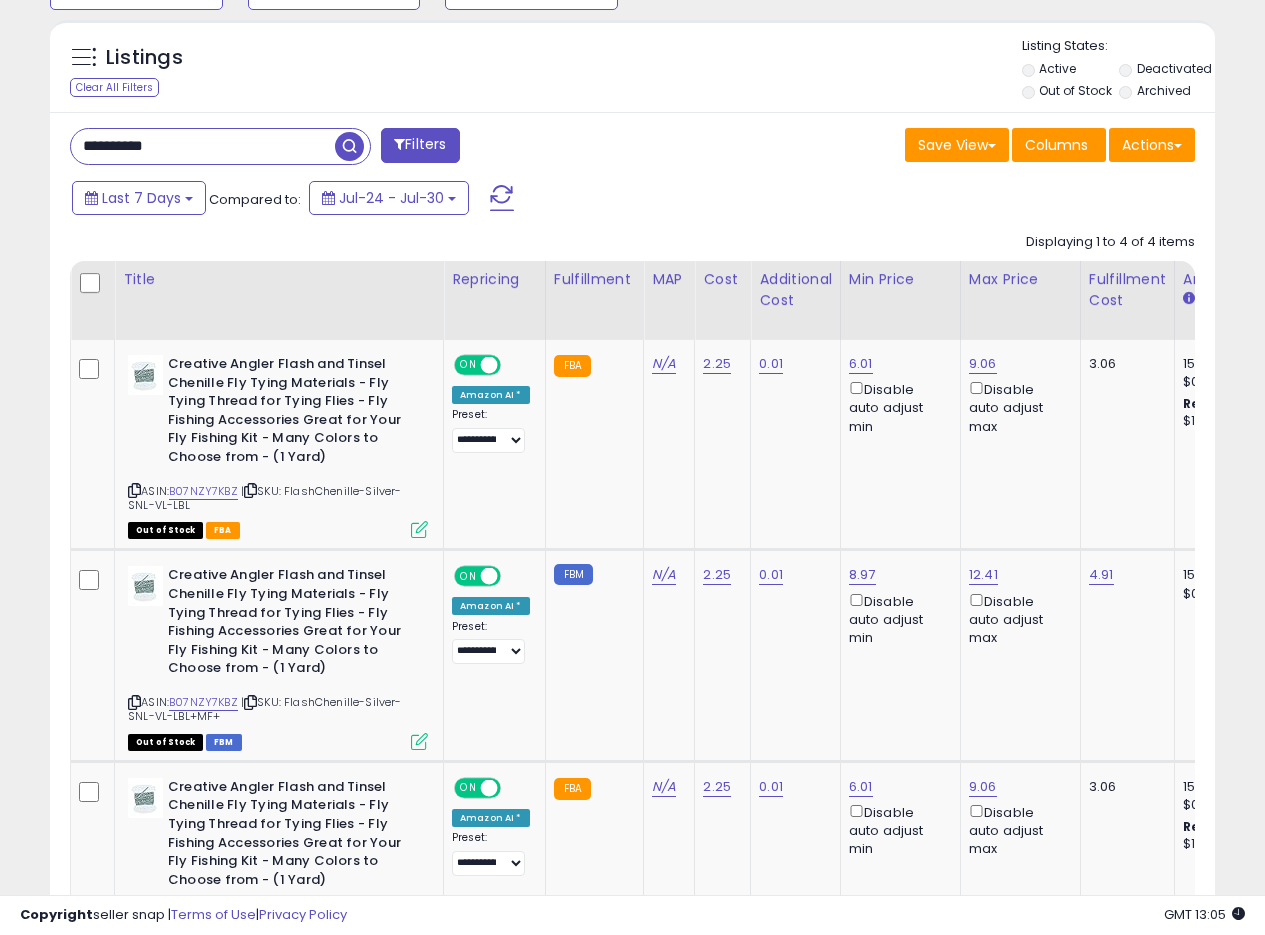 drag, startPoint x: 207, startPoint y: 145, endPoint x: 0, endPoint y: 142, distance: 207.02174 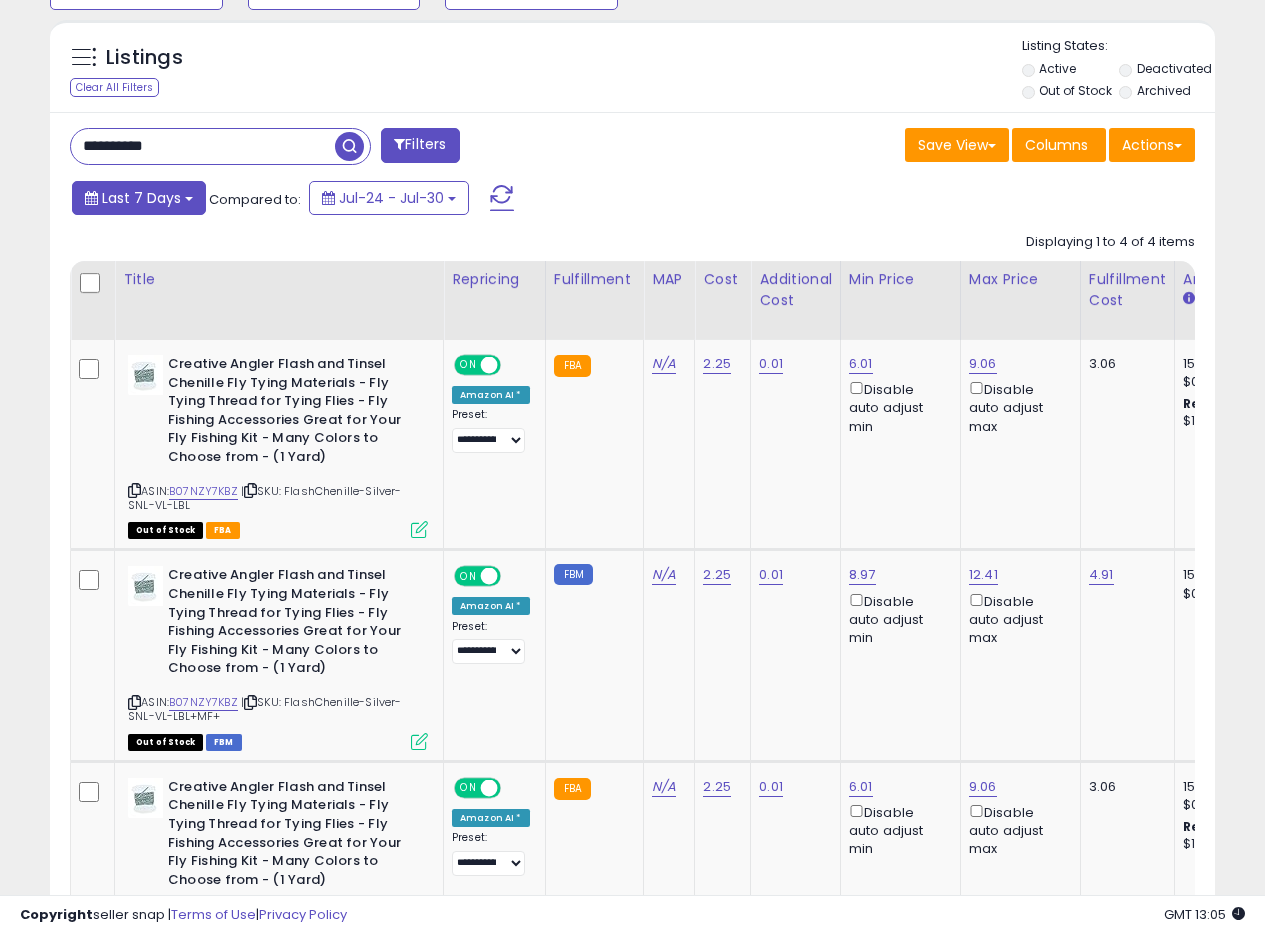 paste 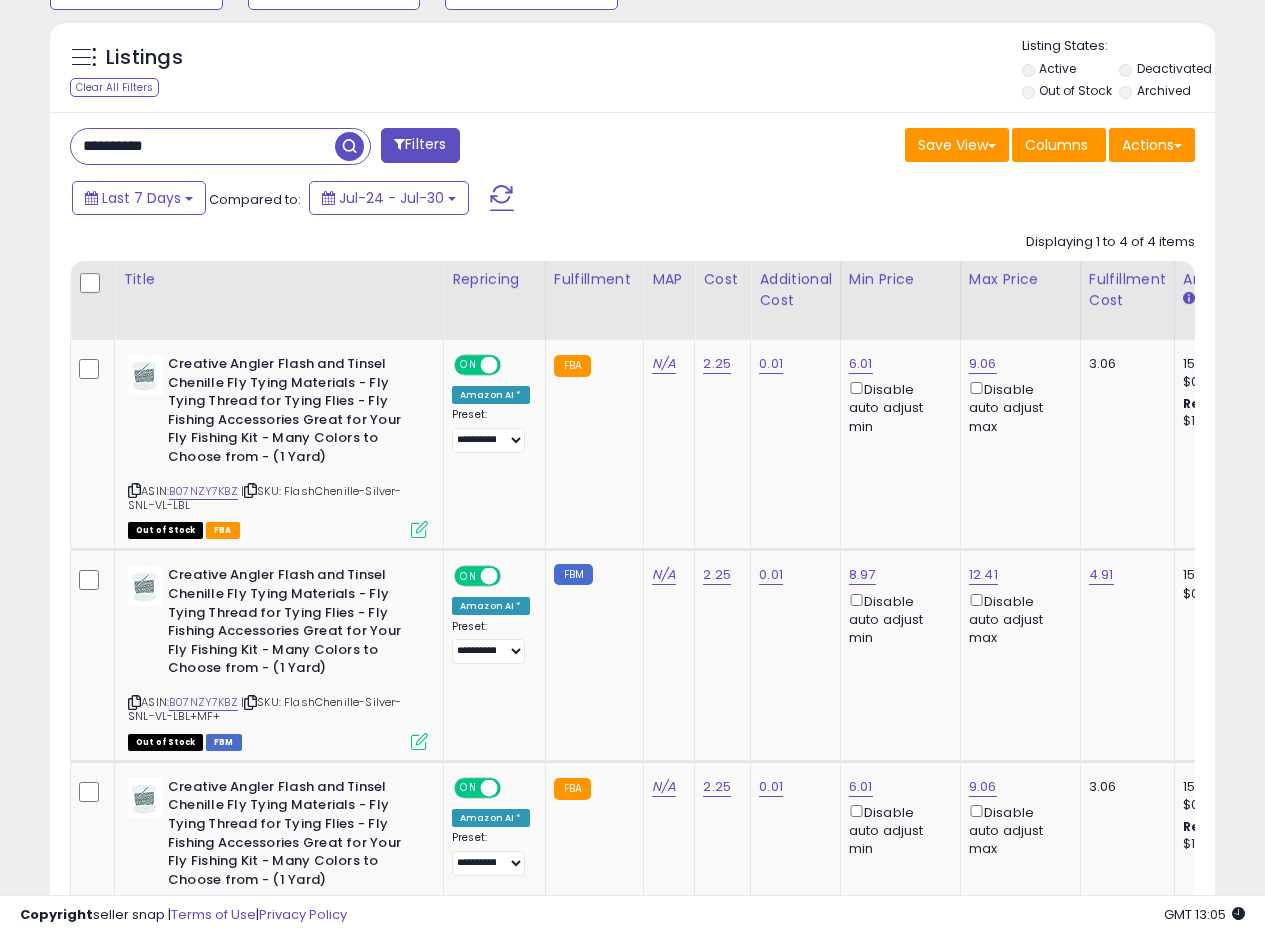 type on "**********" 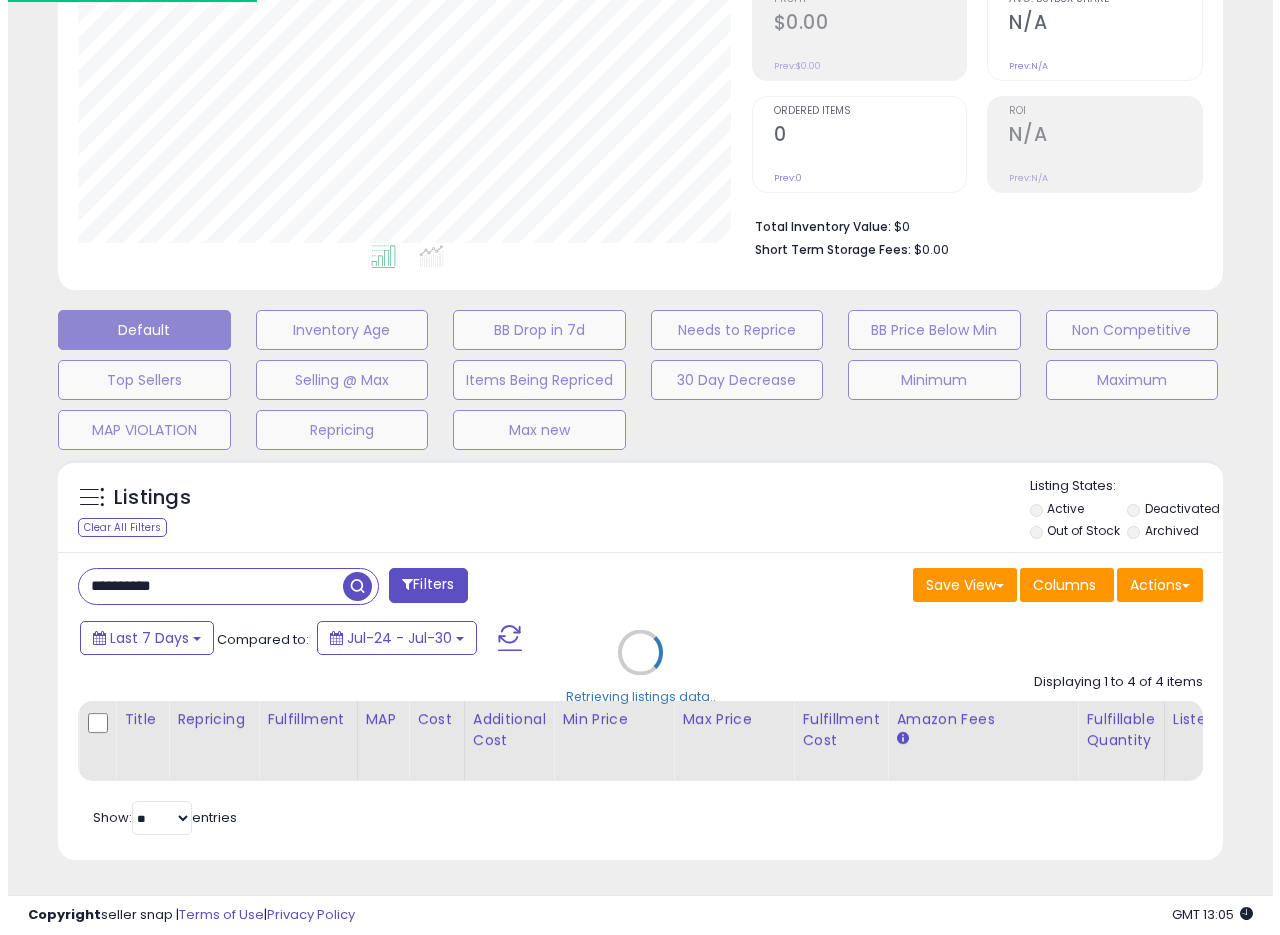scroll, scrollTop: 335, scrollLeft: 0, axis: vertical 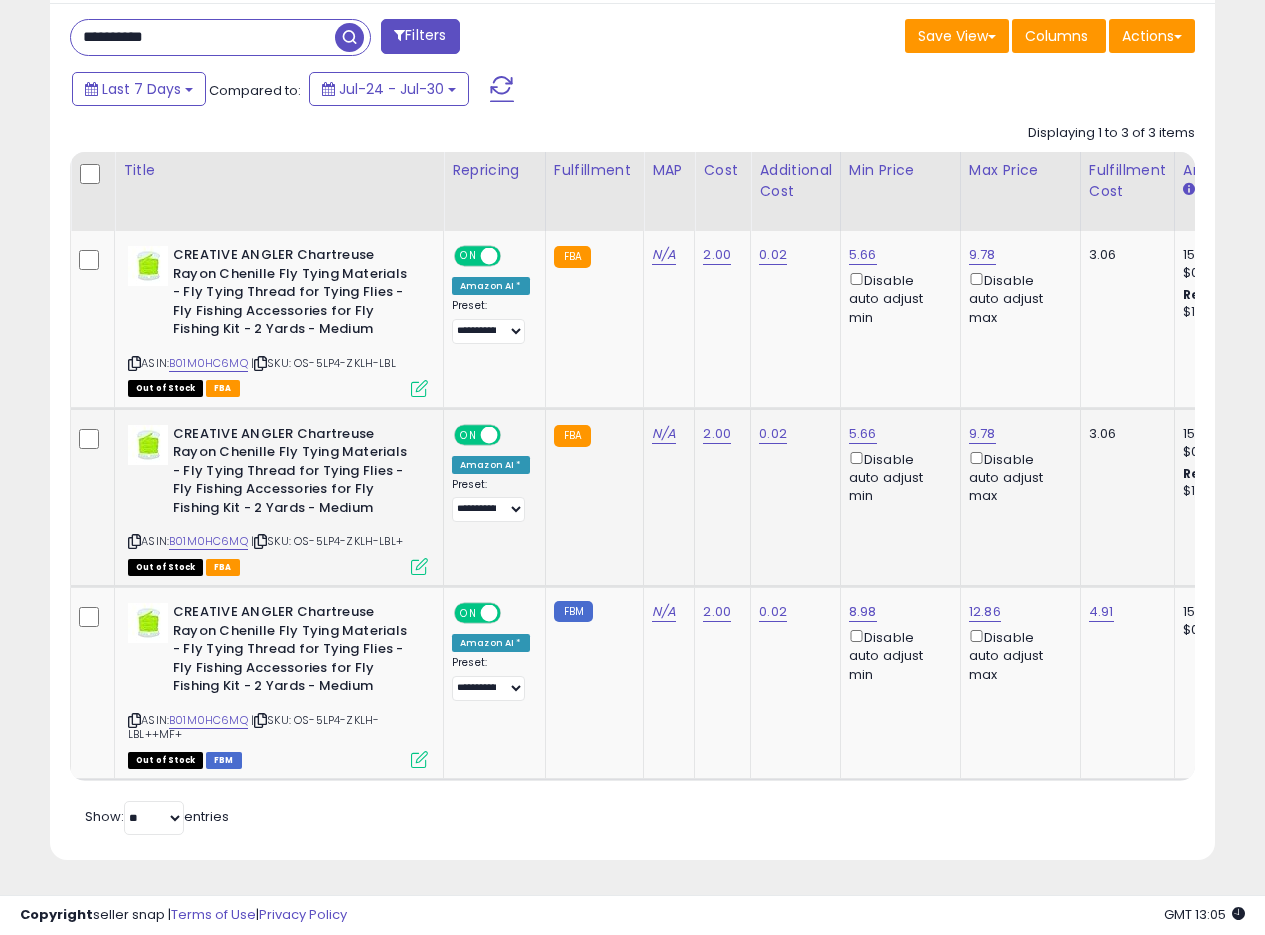 click on "N/A" 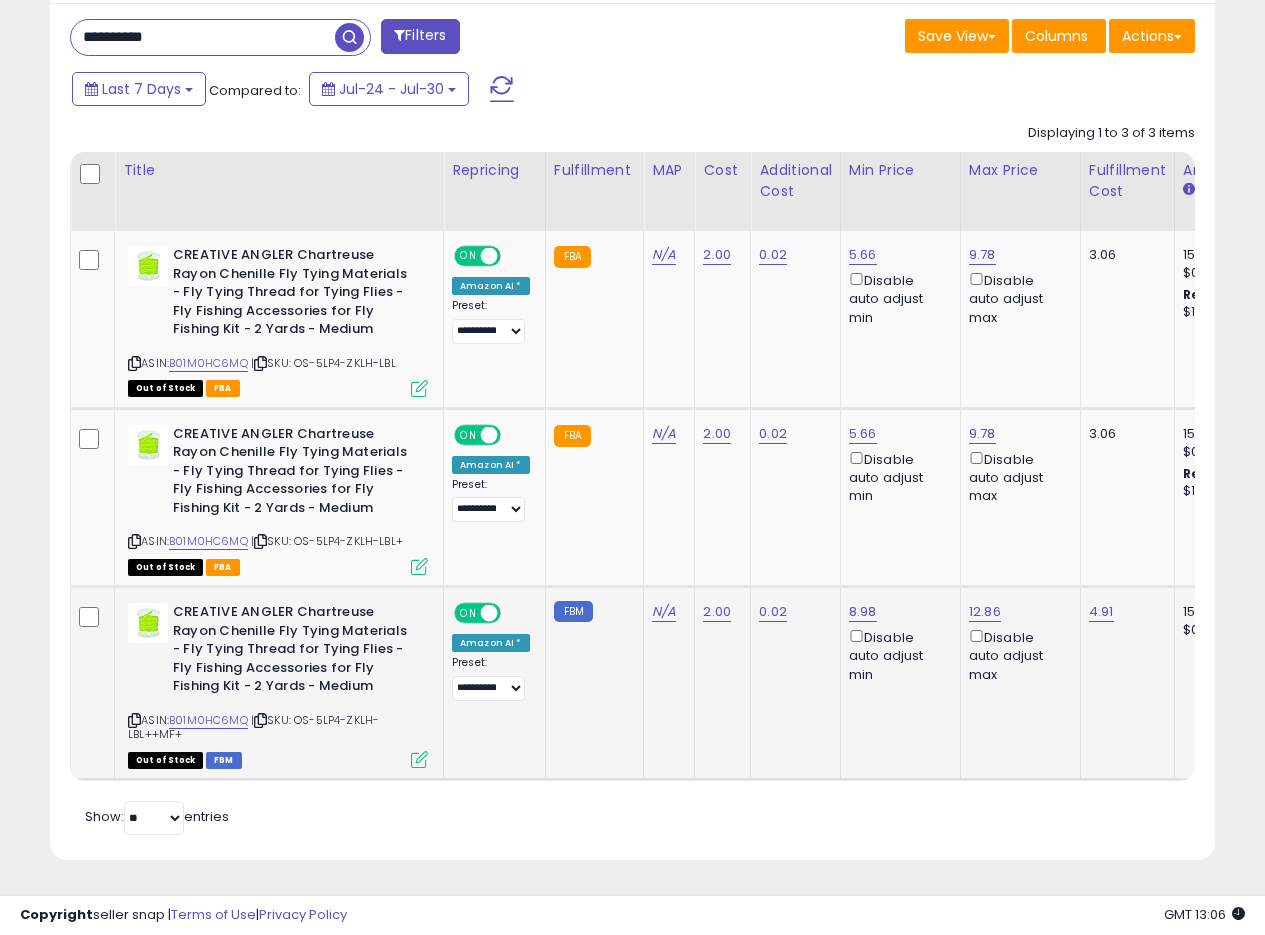 click at bounding box center (419, 759) 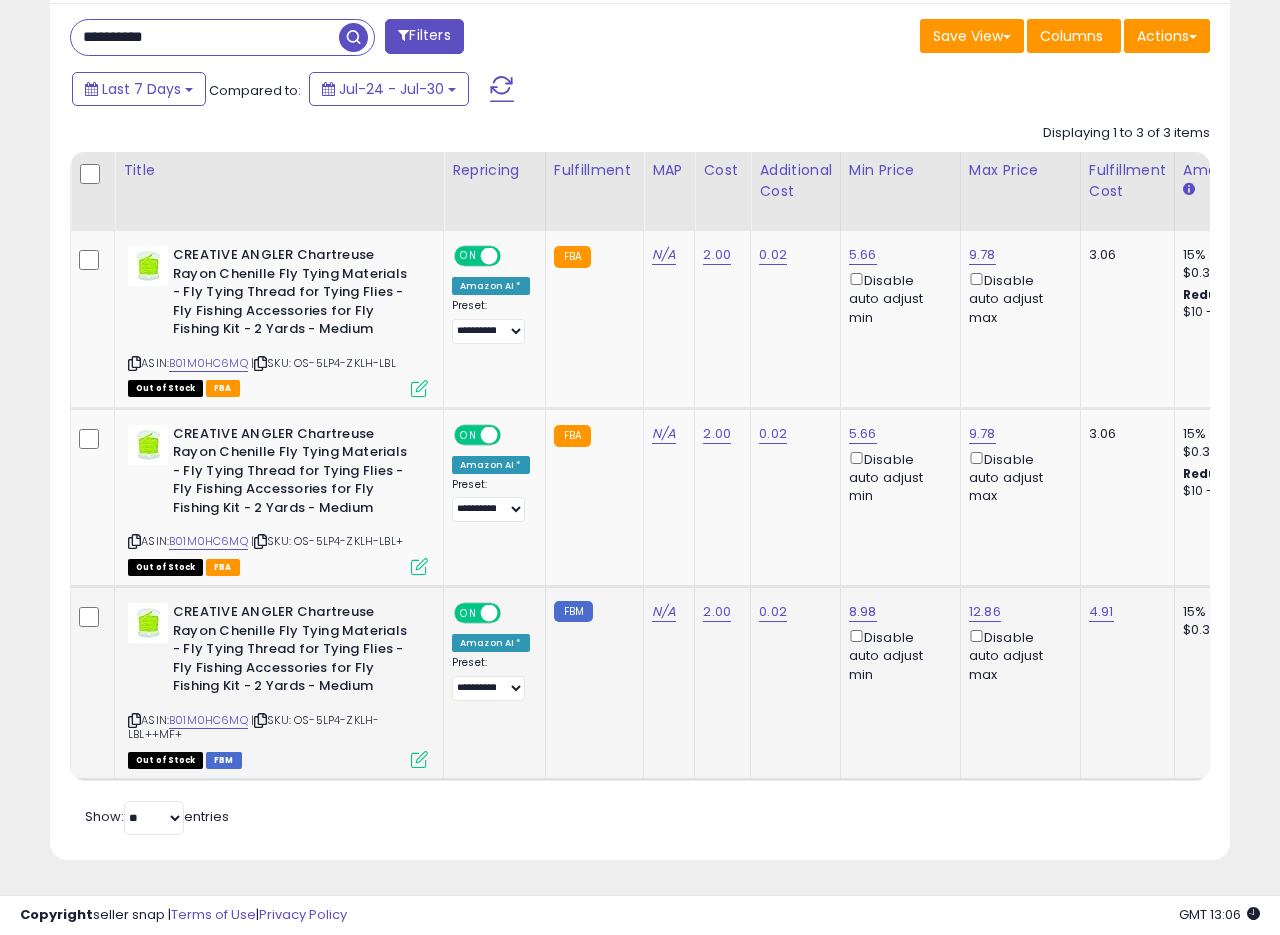 scroll, scrollTop: 999590, scrollLeft: 999317, axis: both 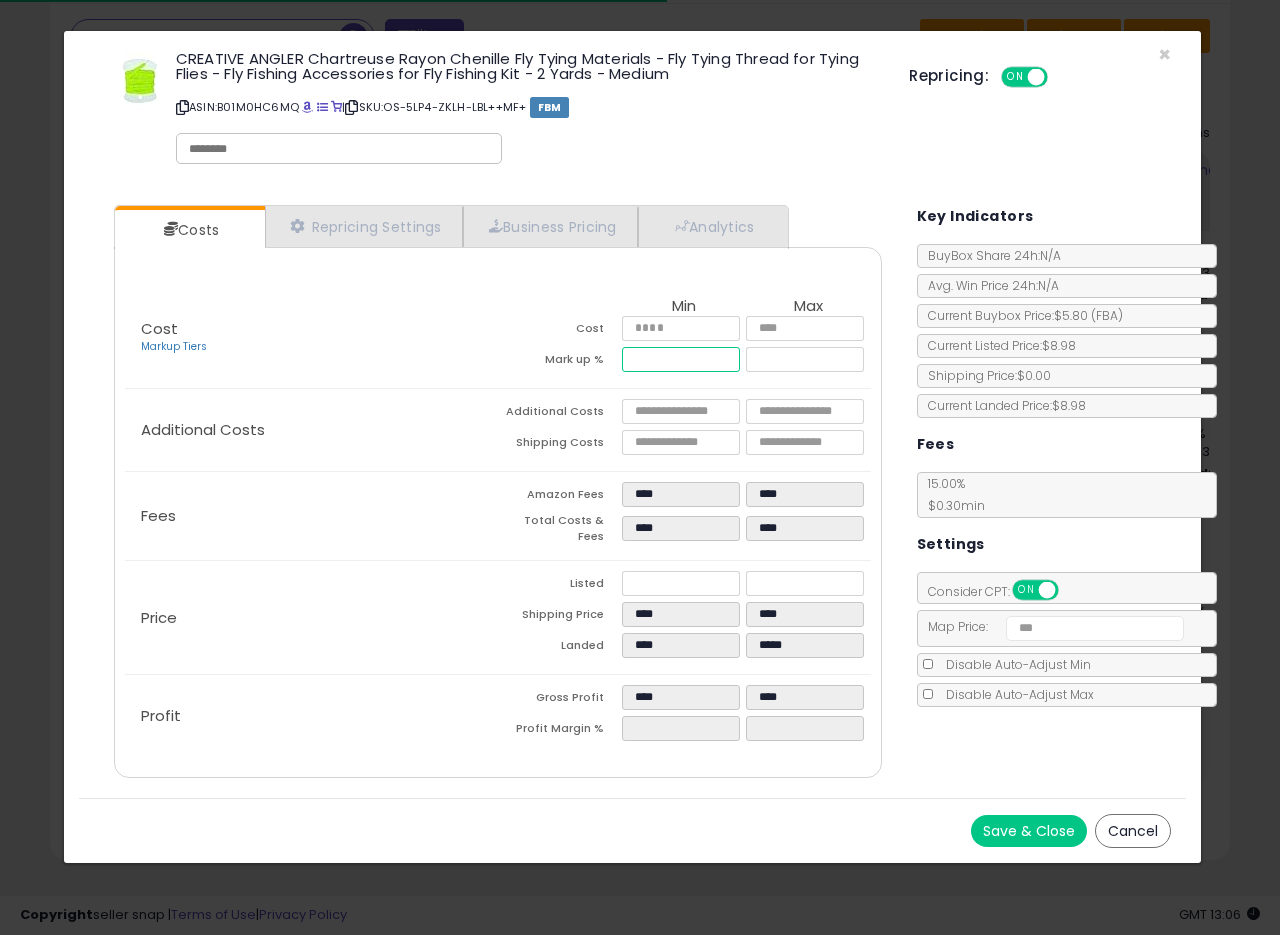 drag, startPoint x: 660, startPoint y: 360, endPoint x: 594, endPoint y: 358, distance: 66.0303 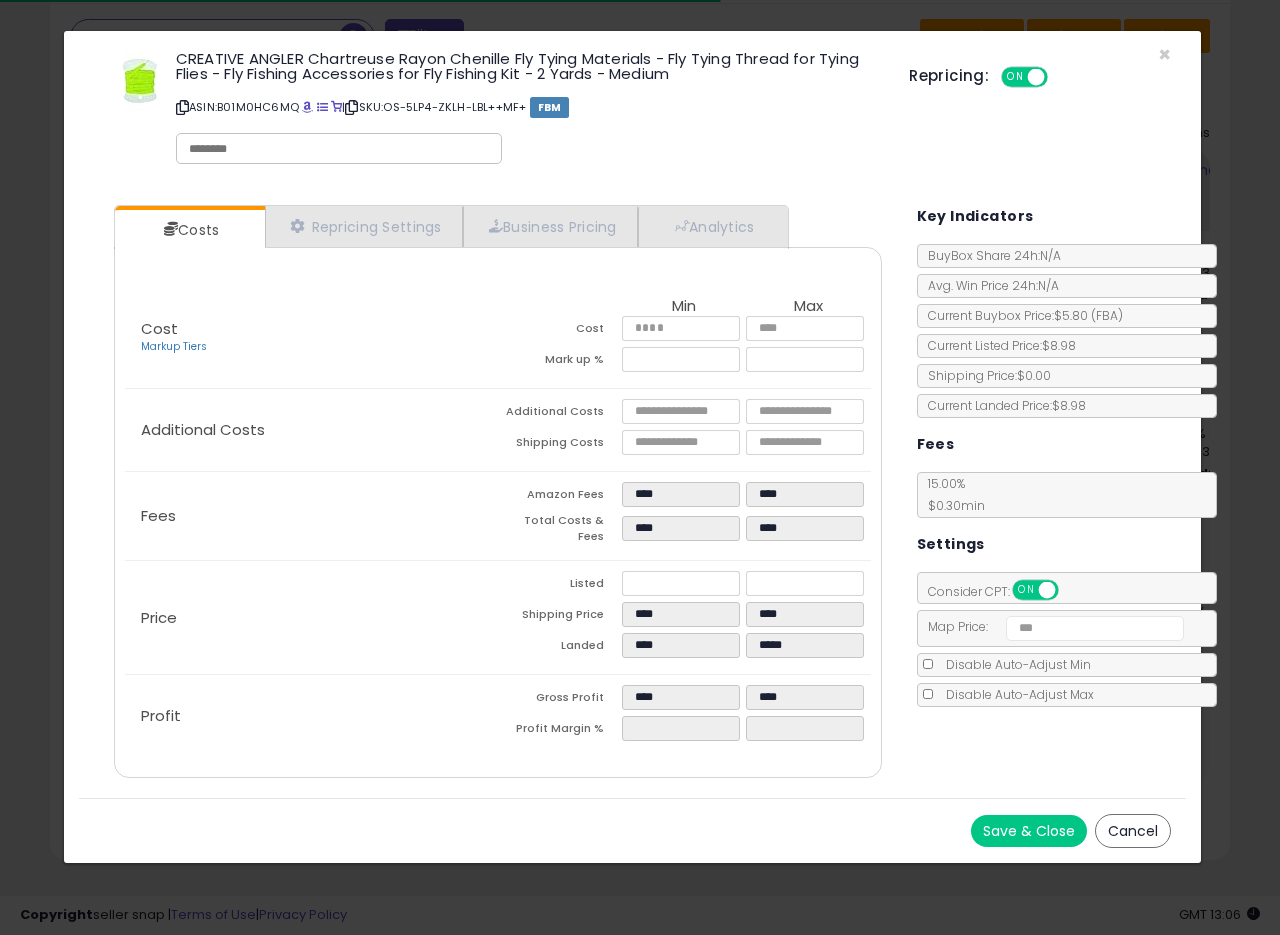 type on "*****" 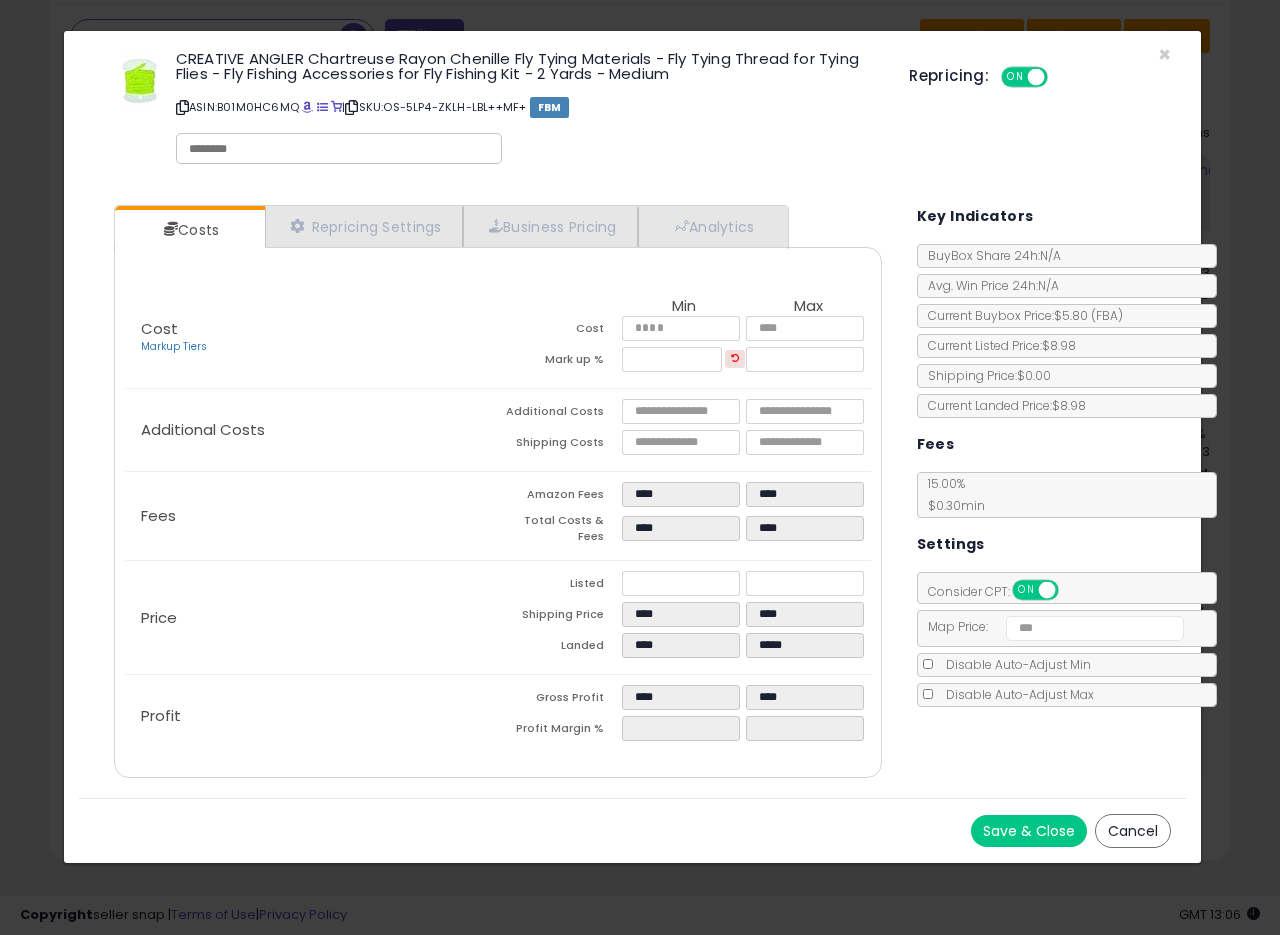 click on "Additional Costs
Additional Costs
****
****
Shipping Costs
****
****" 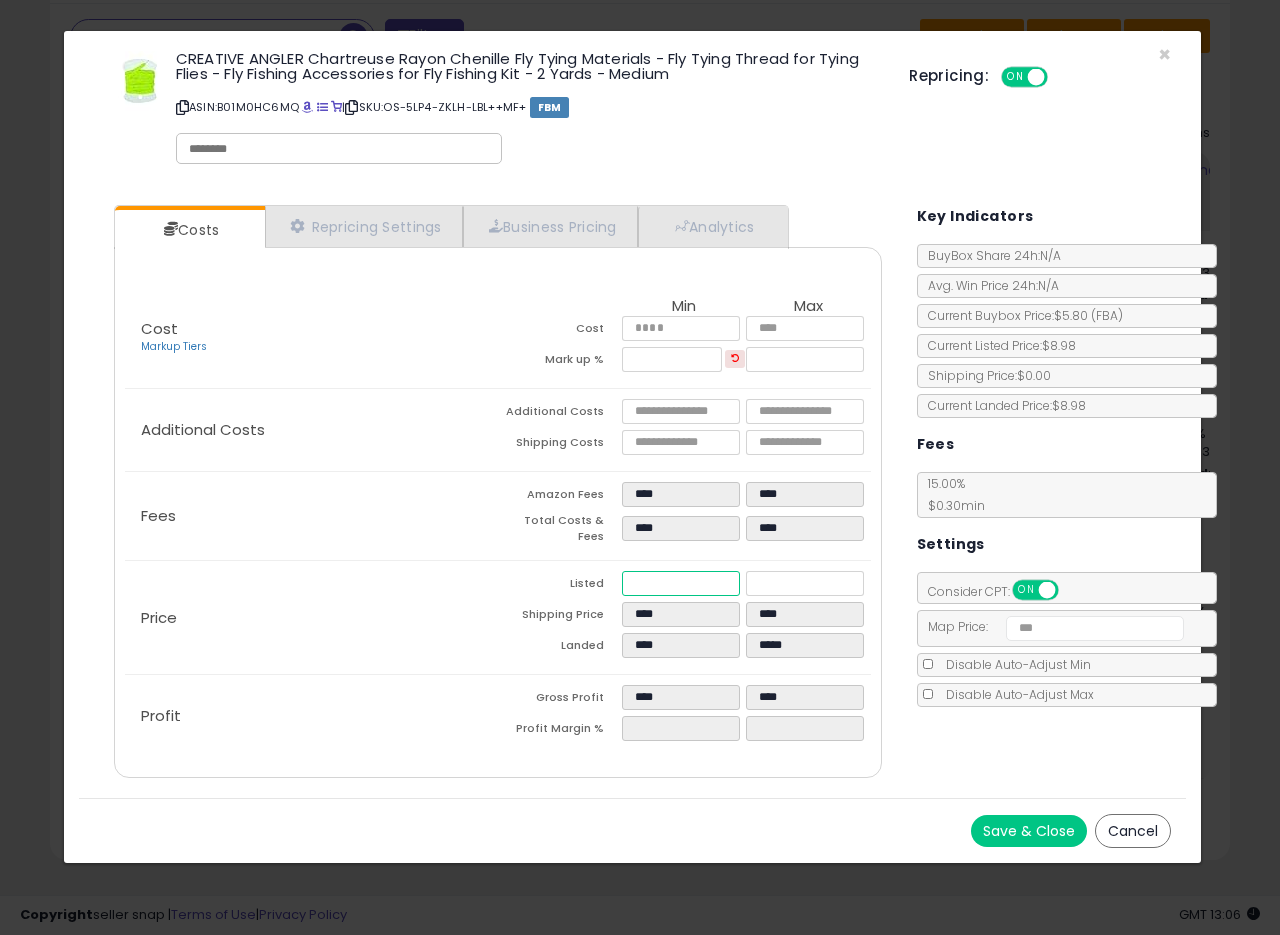 drag, startPoint x: 665, startPoint y: 577, endPoint x: 477, endPoint y: 555, distance: 189.28285 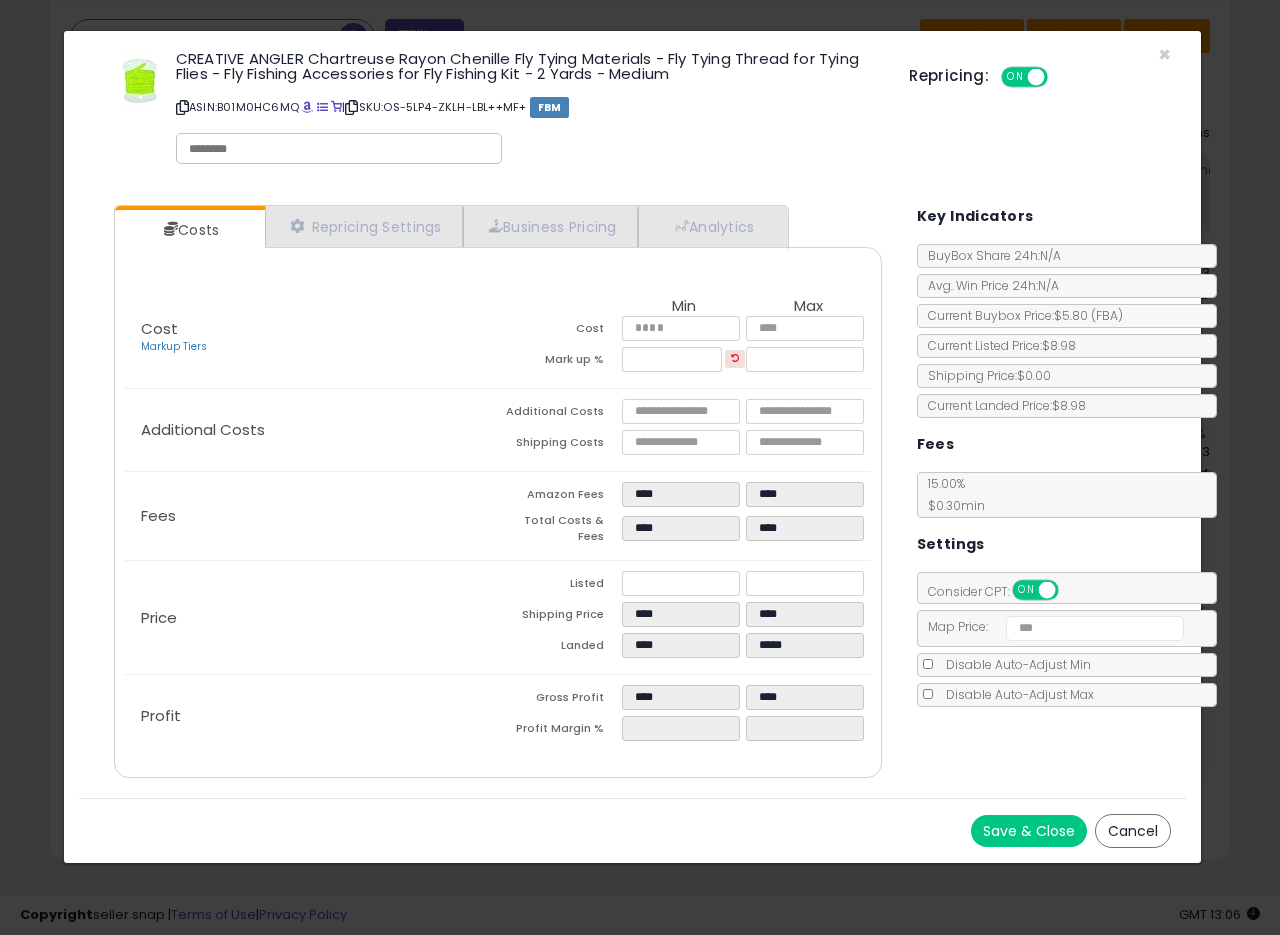 click on "Save & Close" at bounding box center [1029, 831] 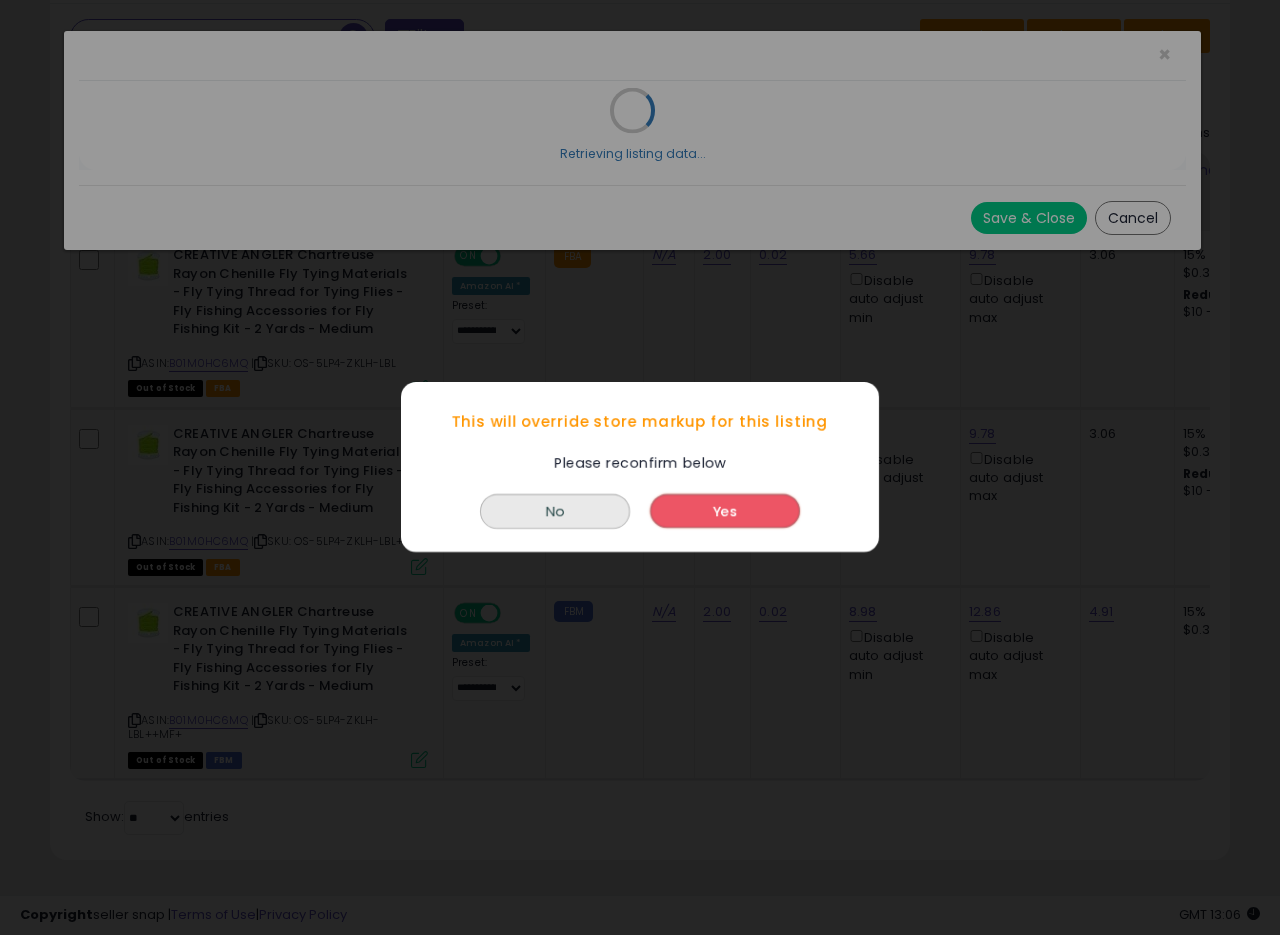 click on "Yes" at bounding box center [725, 512] 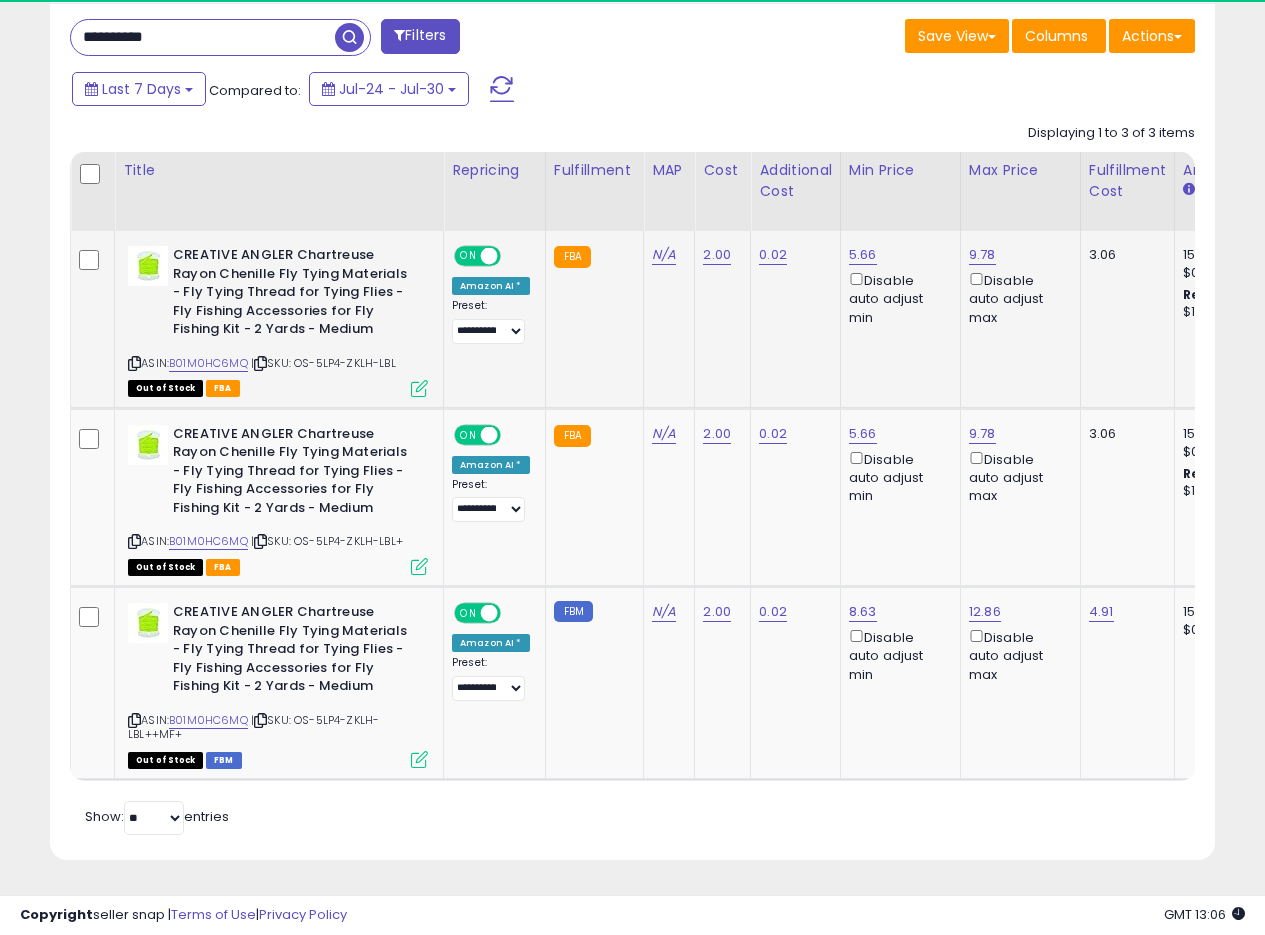 scroll, scrollTop: 410, scrollLeft: 674, axis: both 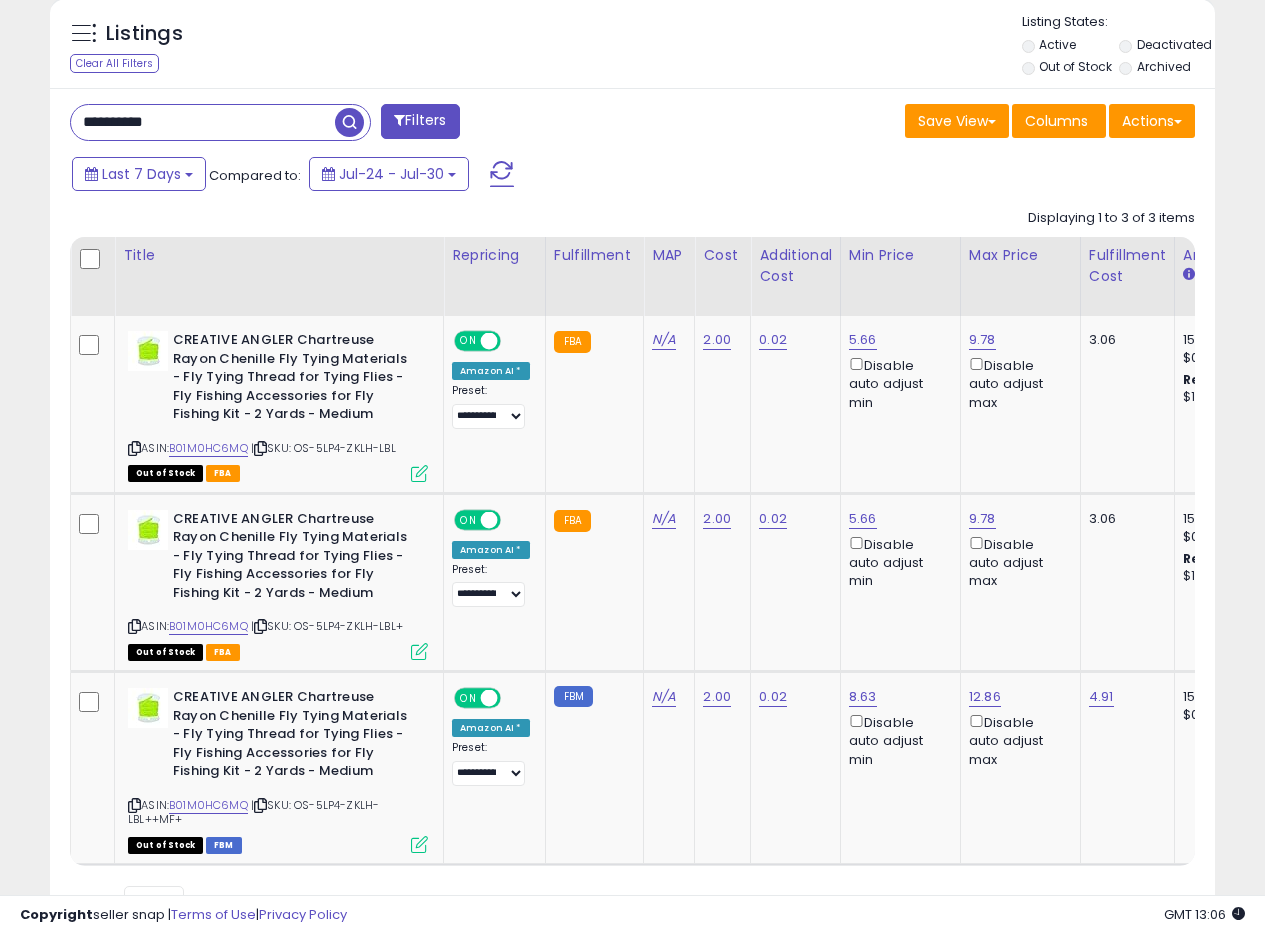 drag, startPoint x: 210, startPoint y: 126, endPoint x: 0, endPoint y: 108, distance: 210.77002 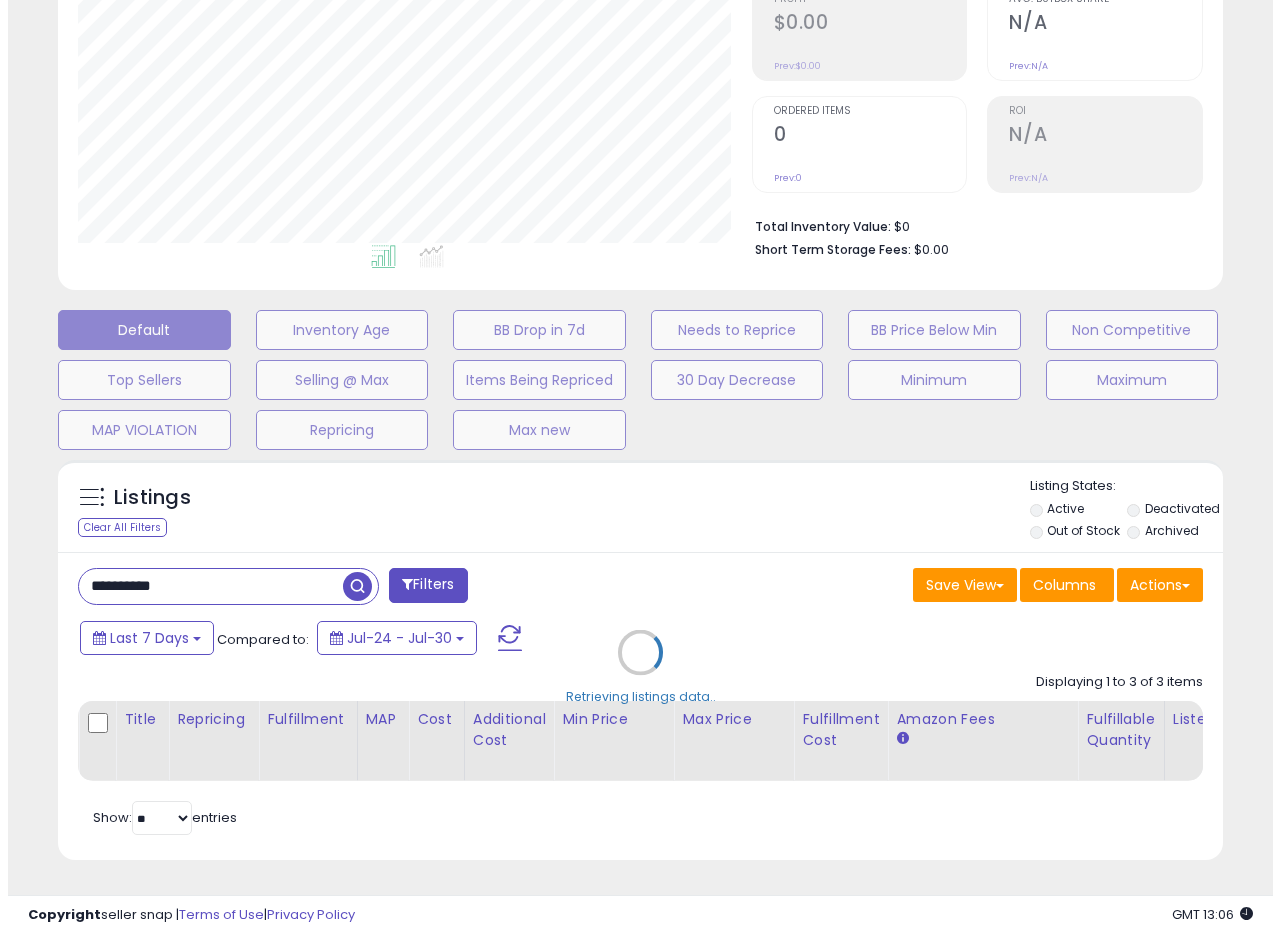 scroll, scrollTop: 335, scrollLeft: 0, axis: vertical 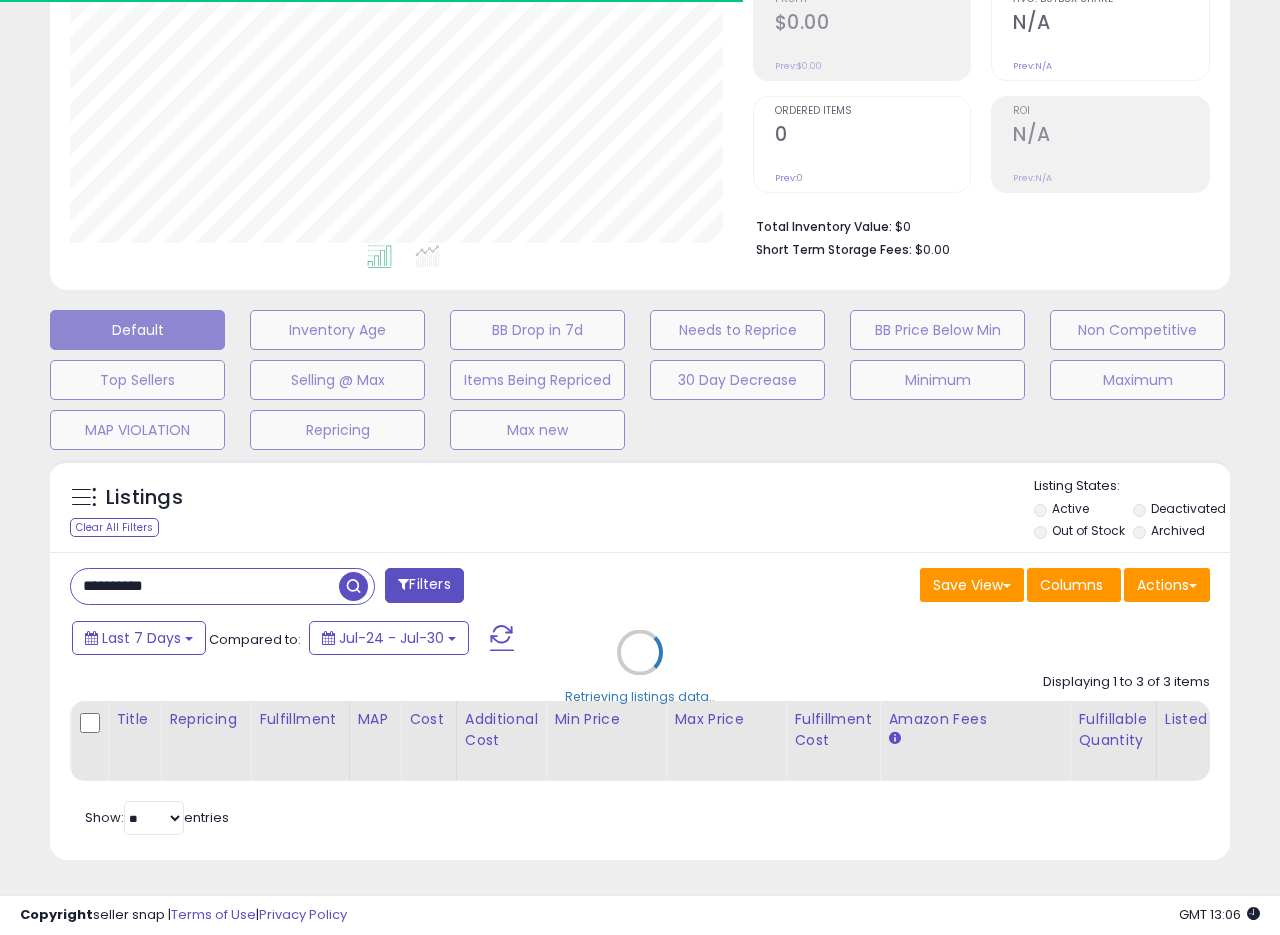 click on "Retrieving listings data.." at bounding box center (640, 667) 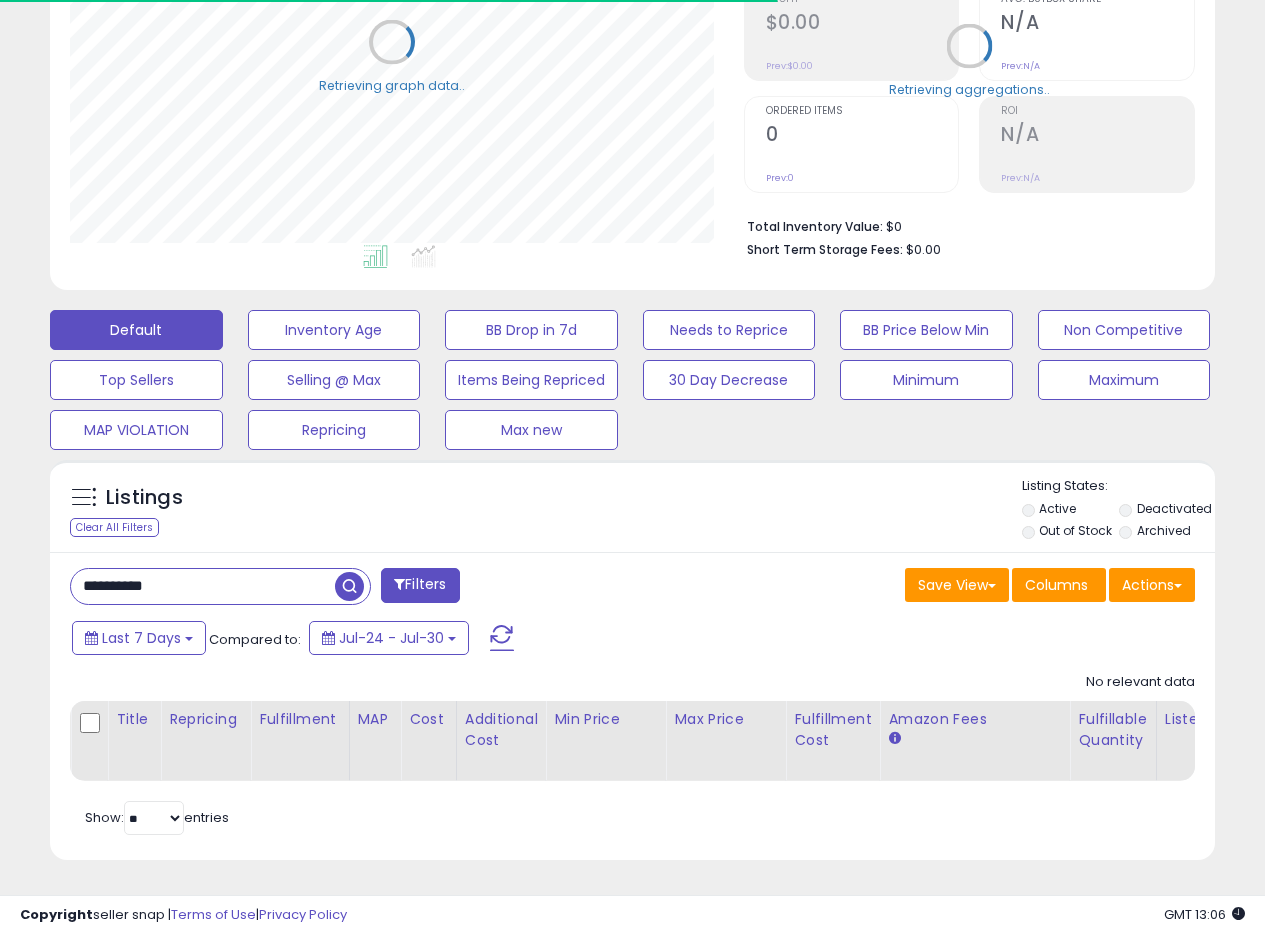 scroll, scrollTop: 410, scrollLeft: 674, axis: both 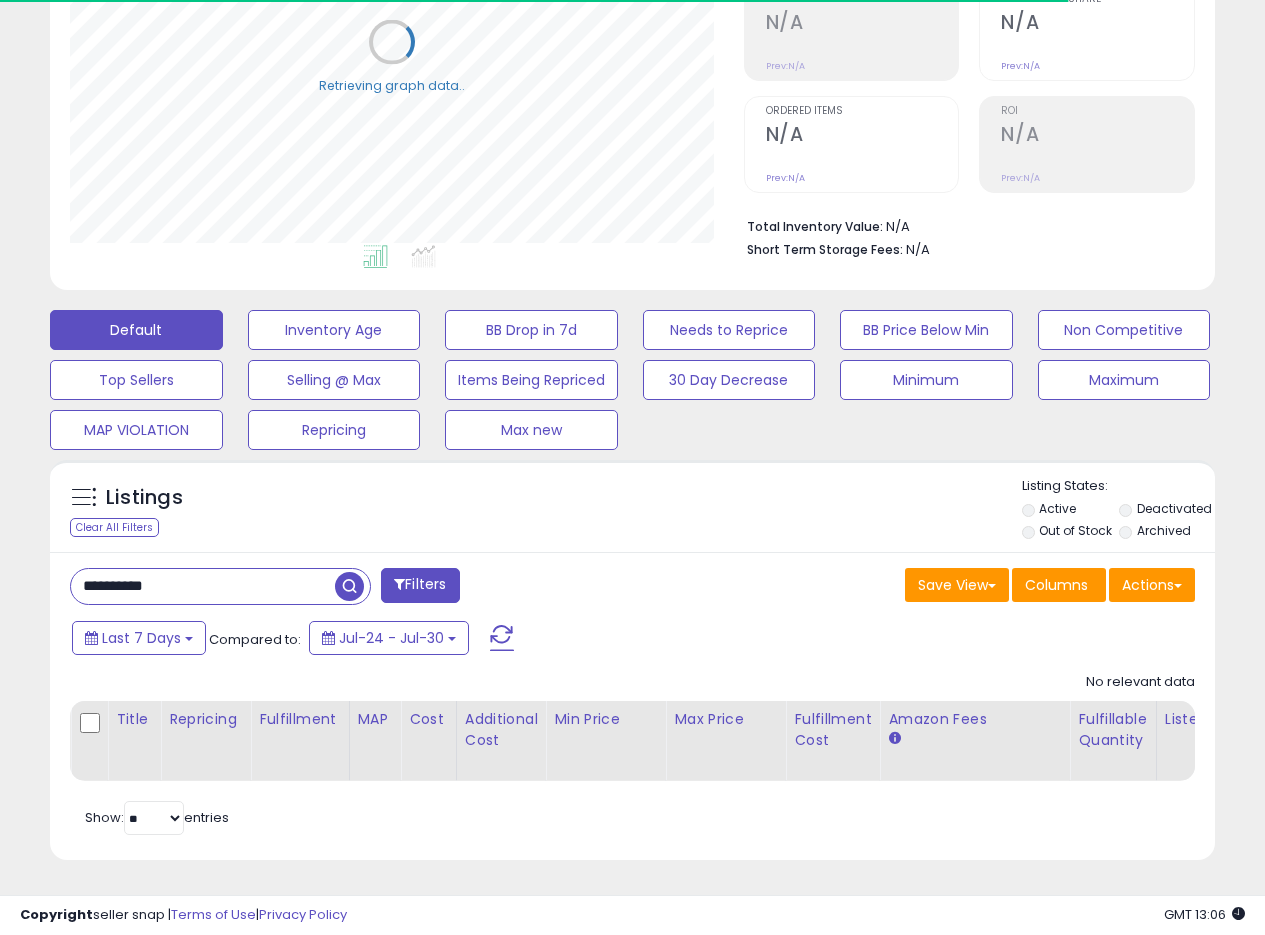 click on "Listings
Clear All Filters
Listing States:" at bounding box center (632, 511) 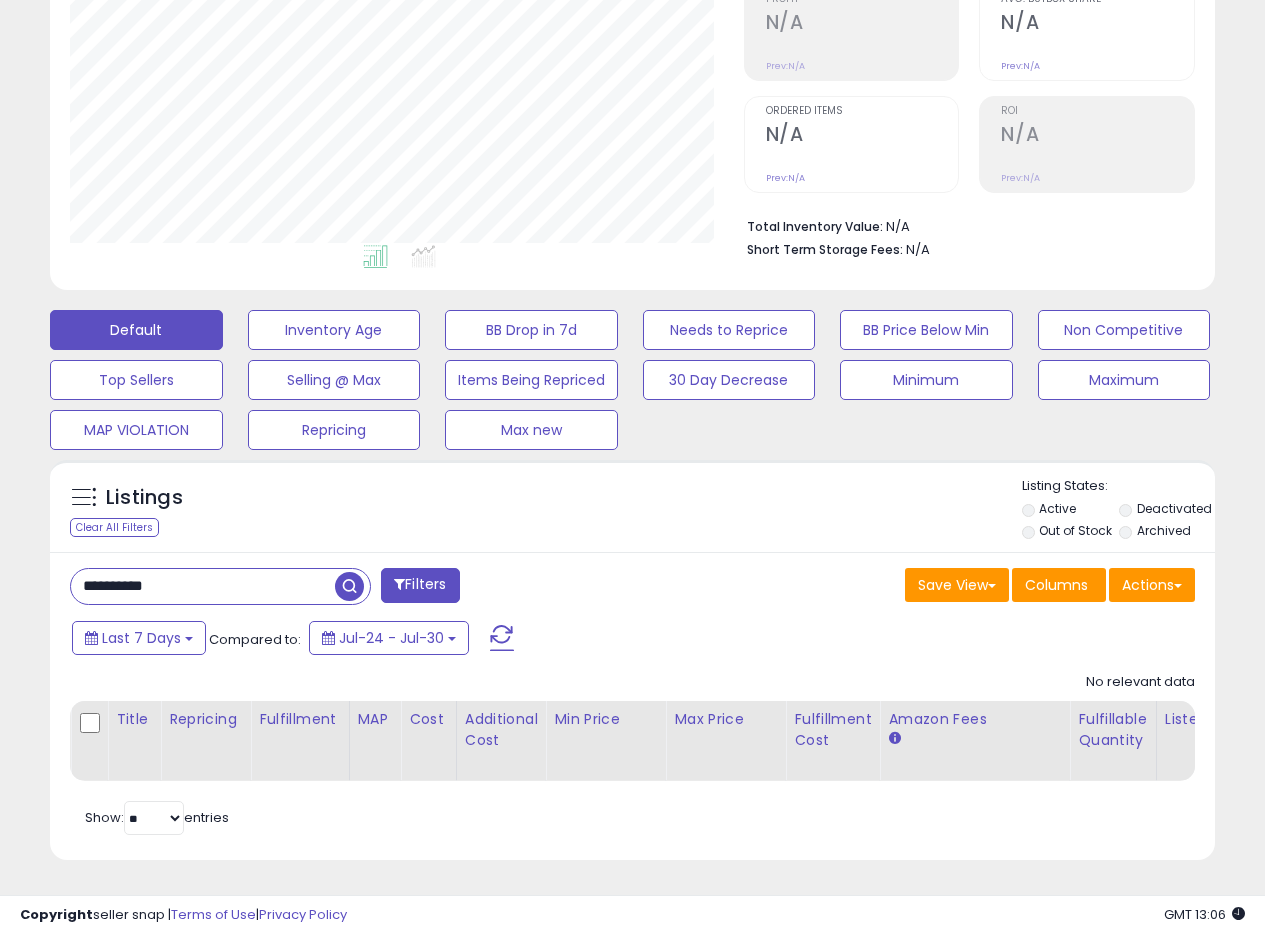 scroll, scrollTop: 999590, scrollLeft: 999326, axis: both 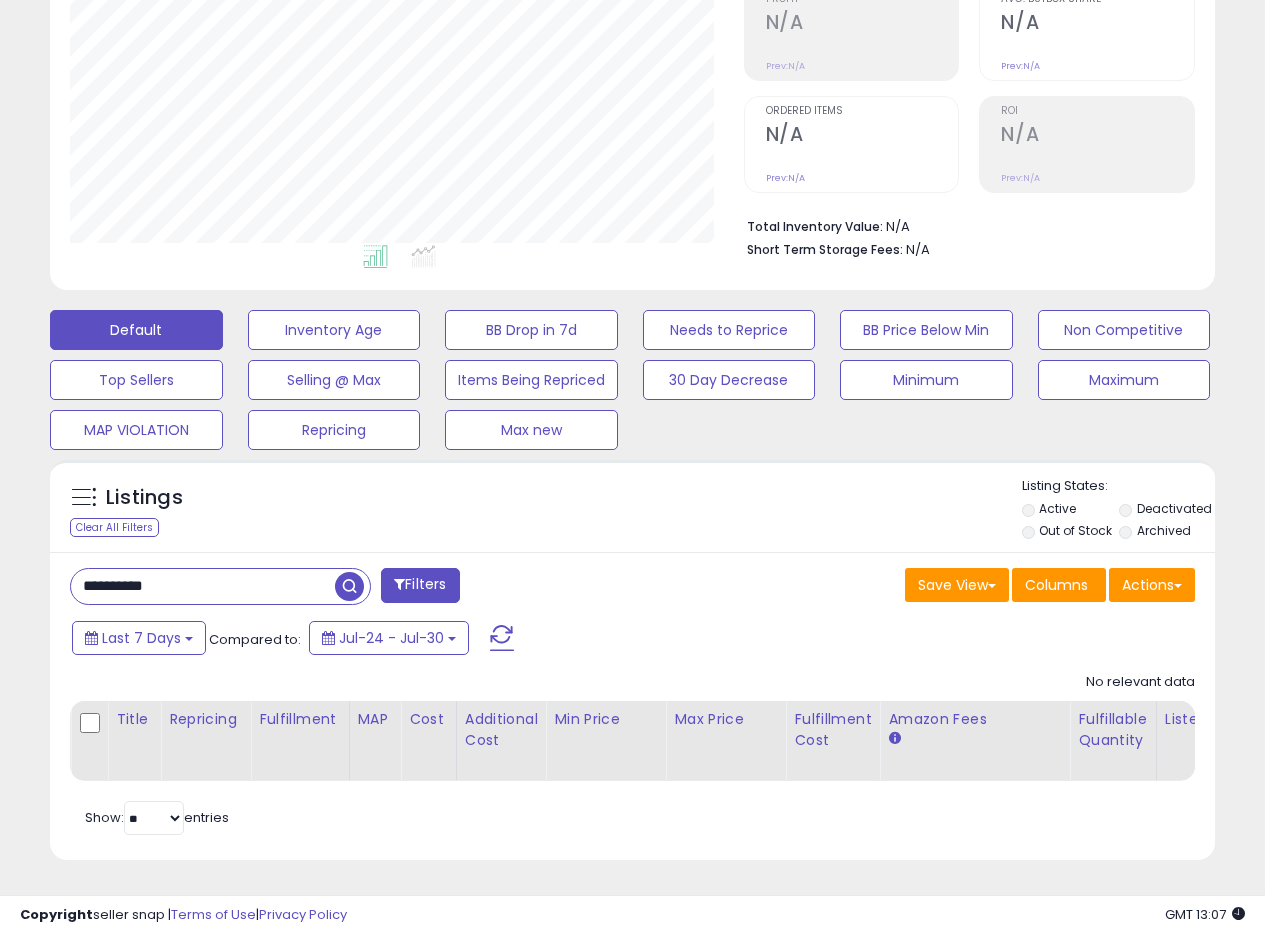 drag, startPoint x: 220, startPoint y: 558, endPoint x: 88, endPoint y: 566, distance: 132.2422 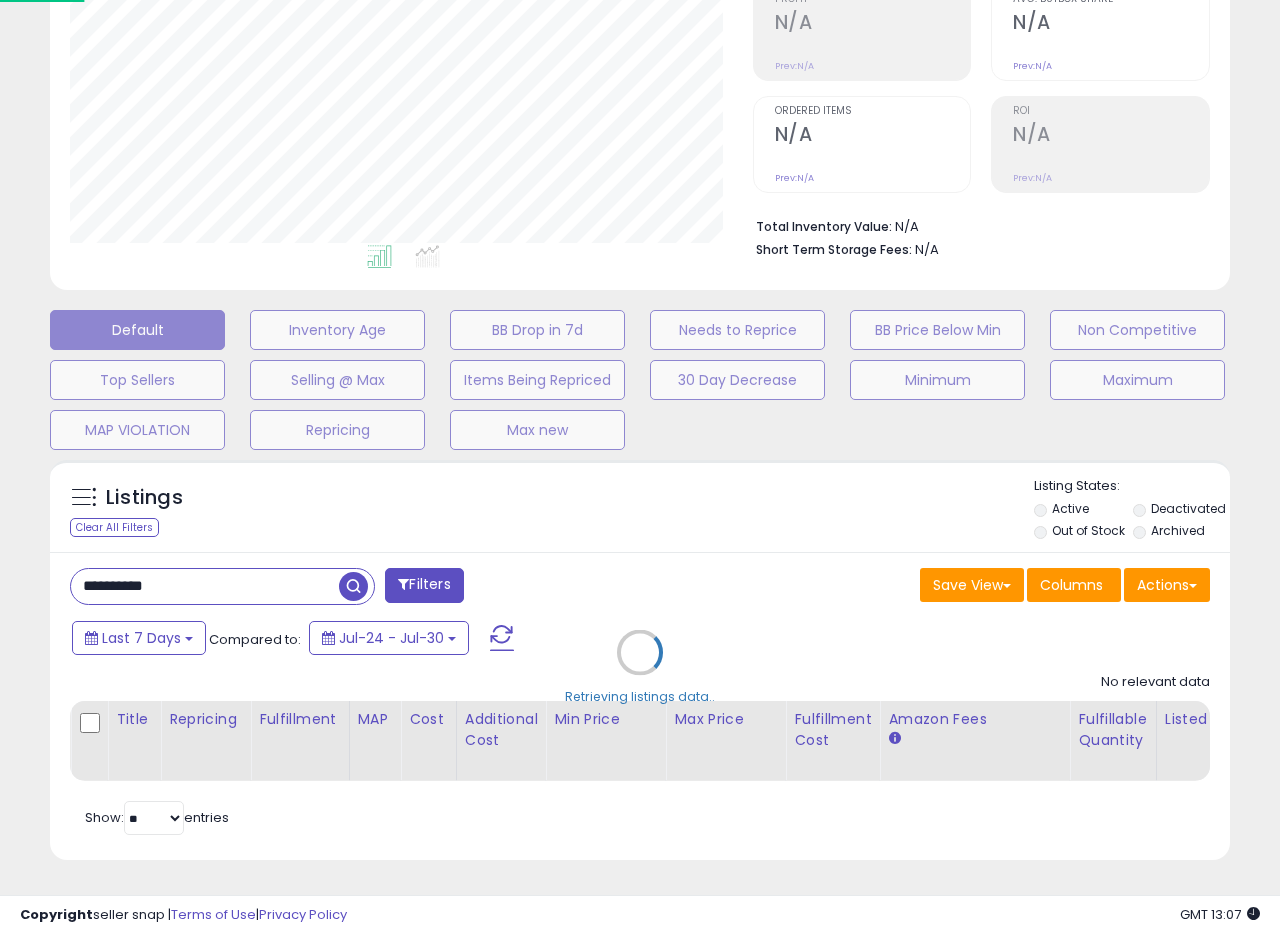 scroll, scrollTop: 999590, scrollLeft: 999317, axis: both 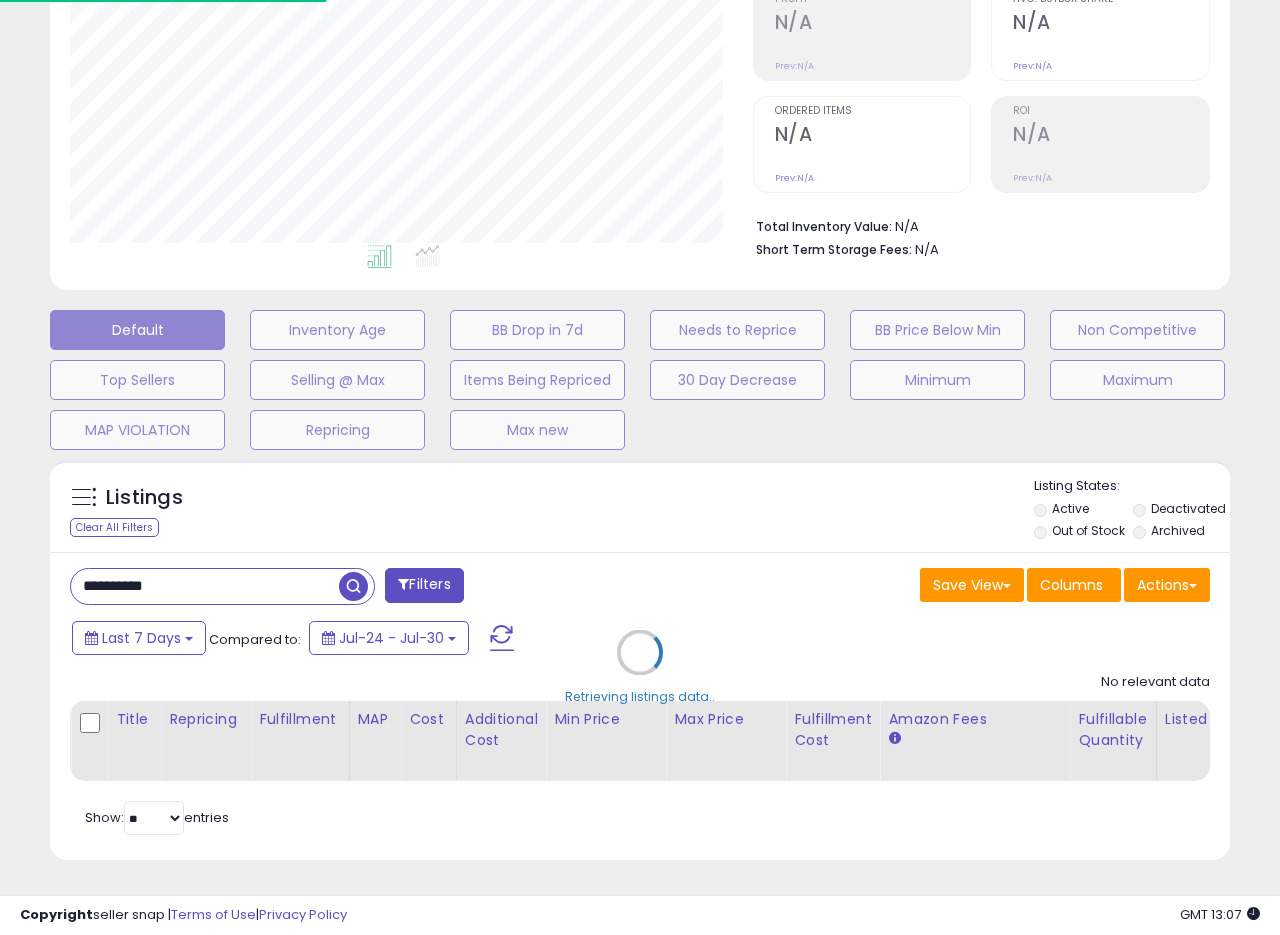 click on "Retrieving listings data.." at bounding box center (640, 667) 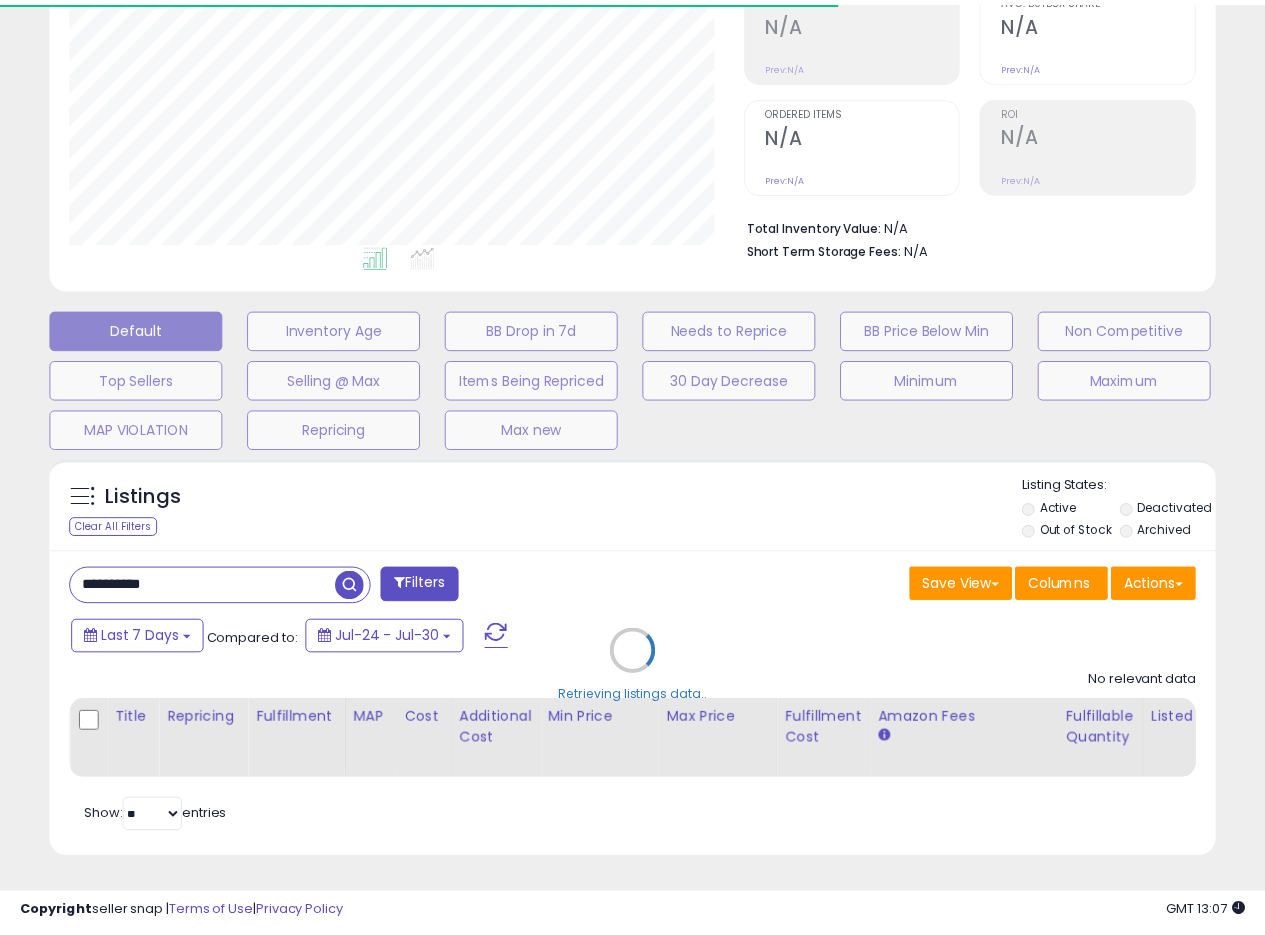 scroll, scrollTop: 410, scrollLeft: 674, axis: both 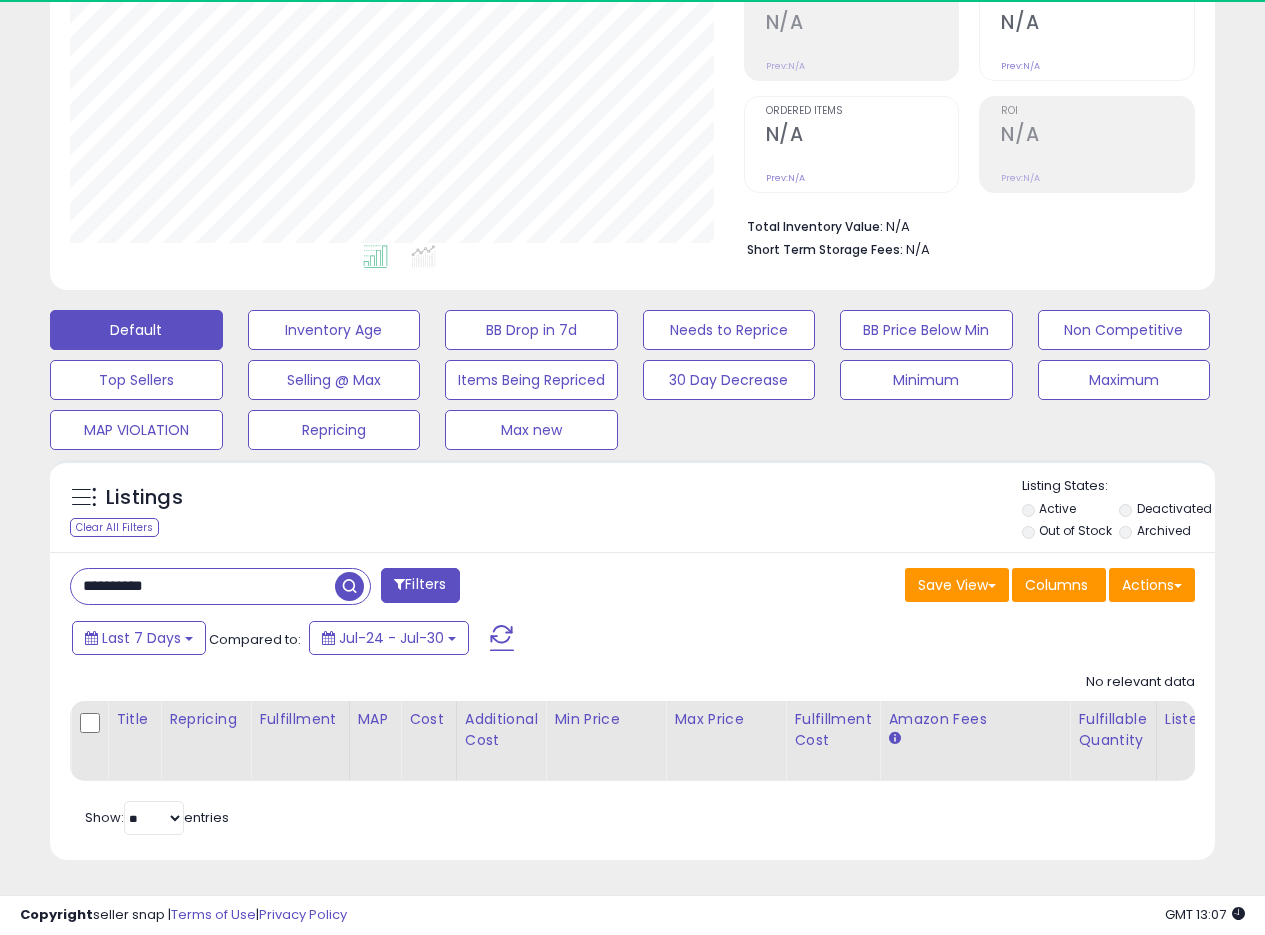 click on "**********" at bounding box center [632, 706] 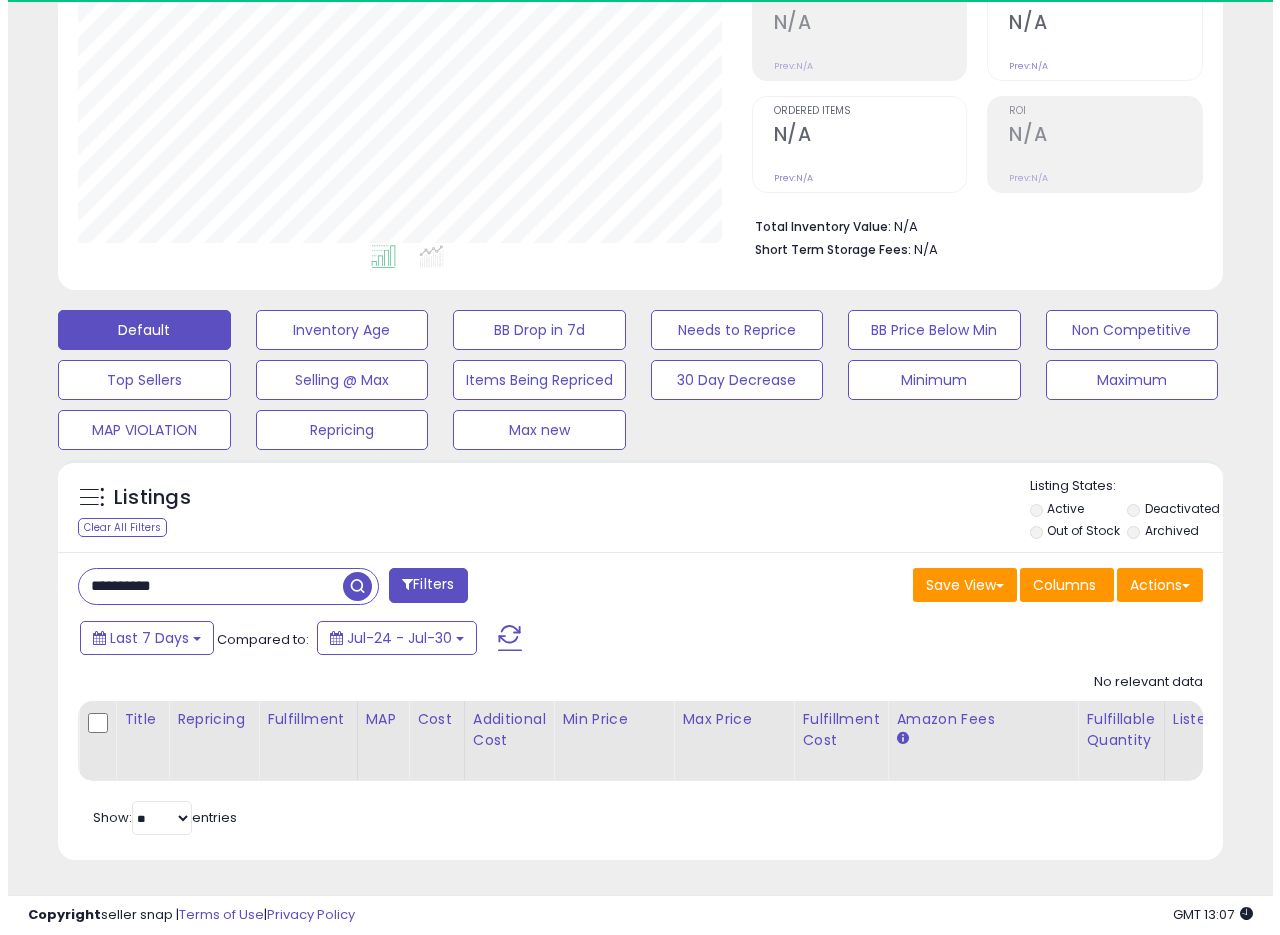 scroll, scrollTop: 410, scrollLeft: 674, axis: both 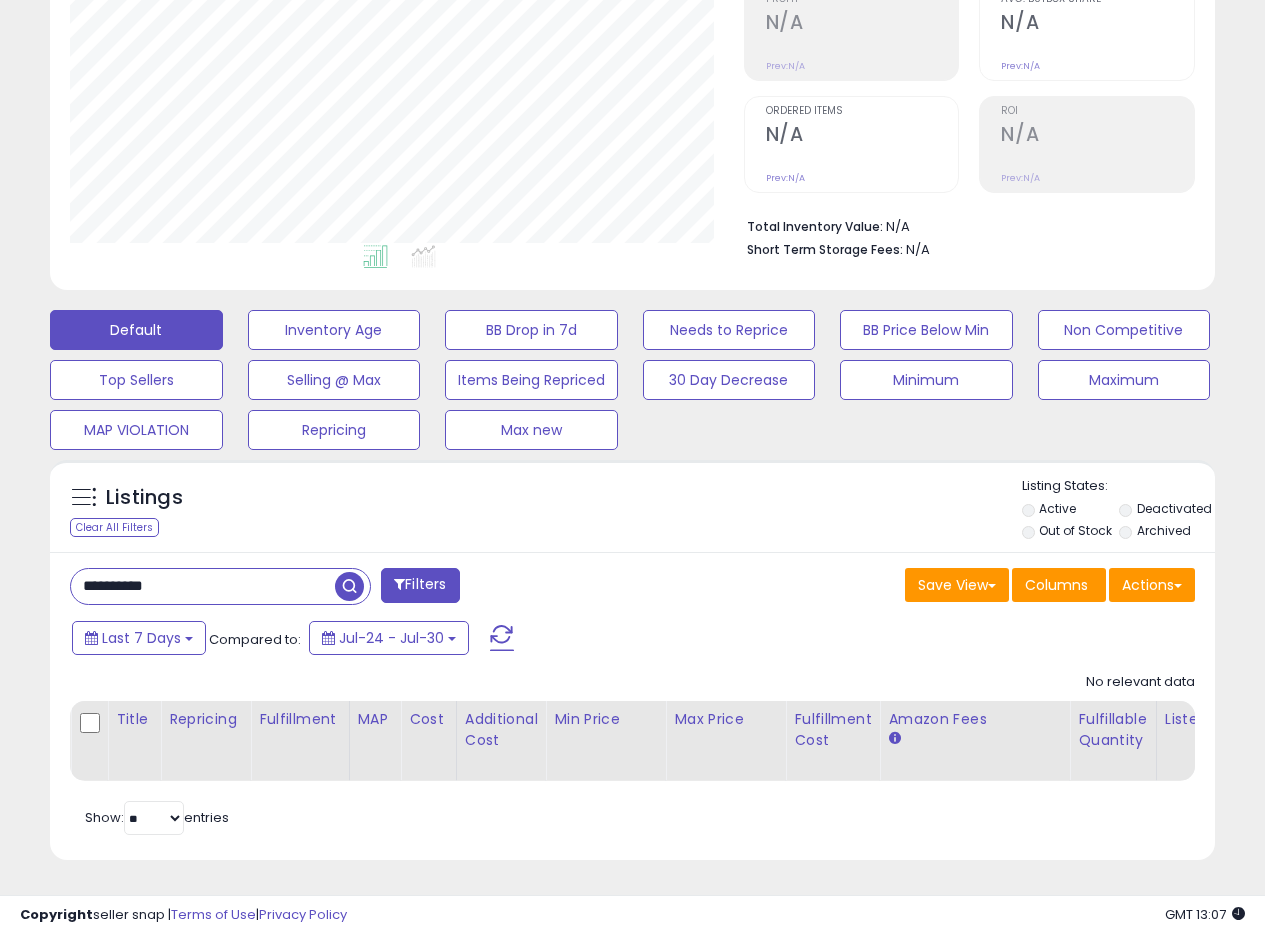 drag, startPoint x: 744, startPoint y: 512, endPoint x: 501, endPoint y: 498, distance: 243.40295 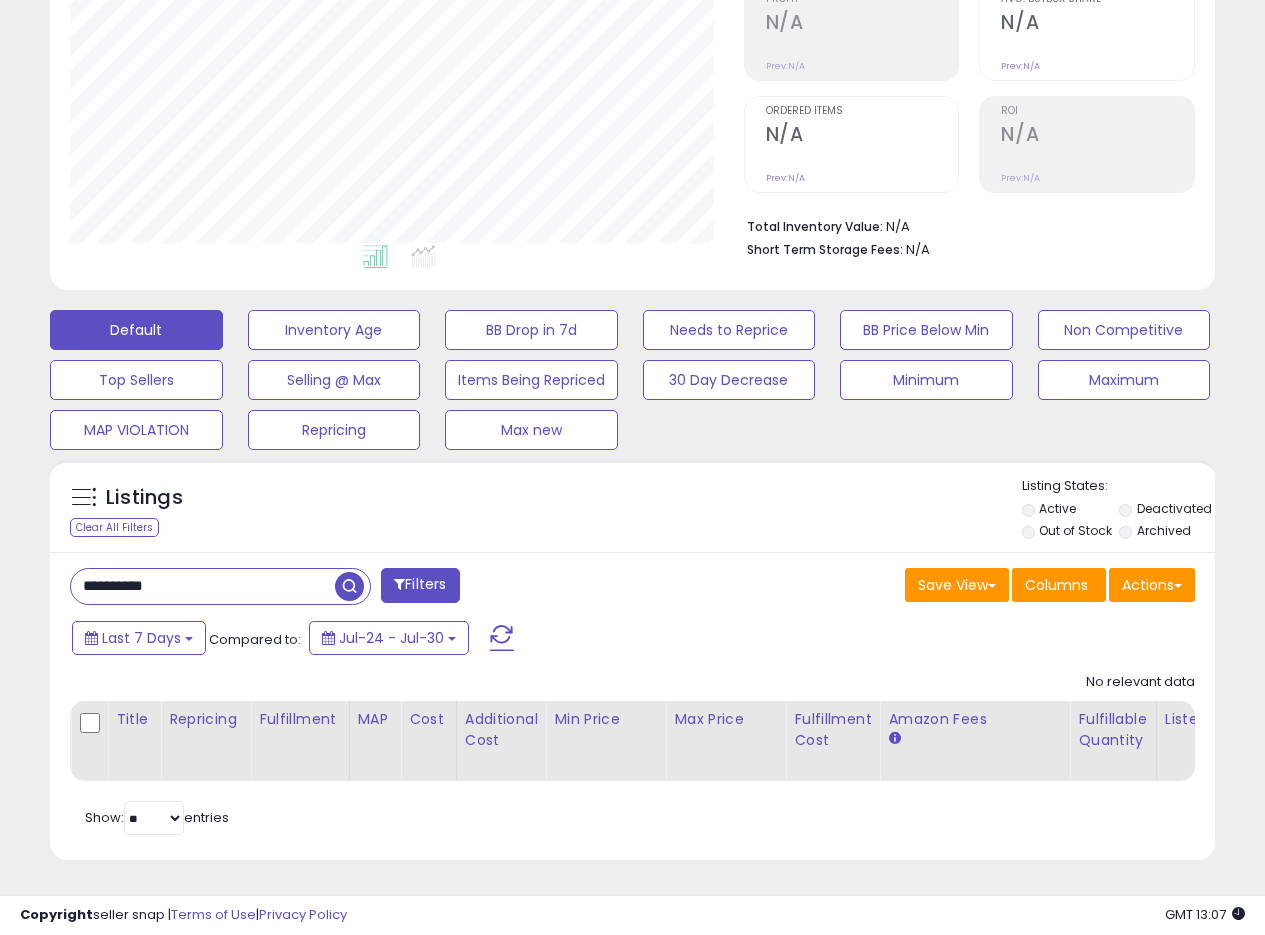 drag, startPoint x: 189, startPoint y: 576, endPoint x: 0, endPoint y: 543, distance: 191.85933 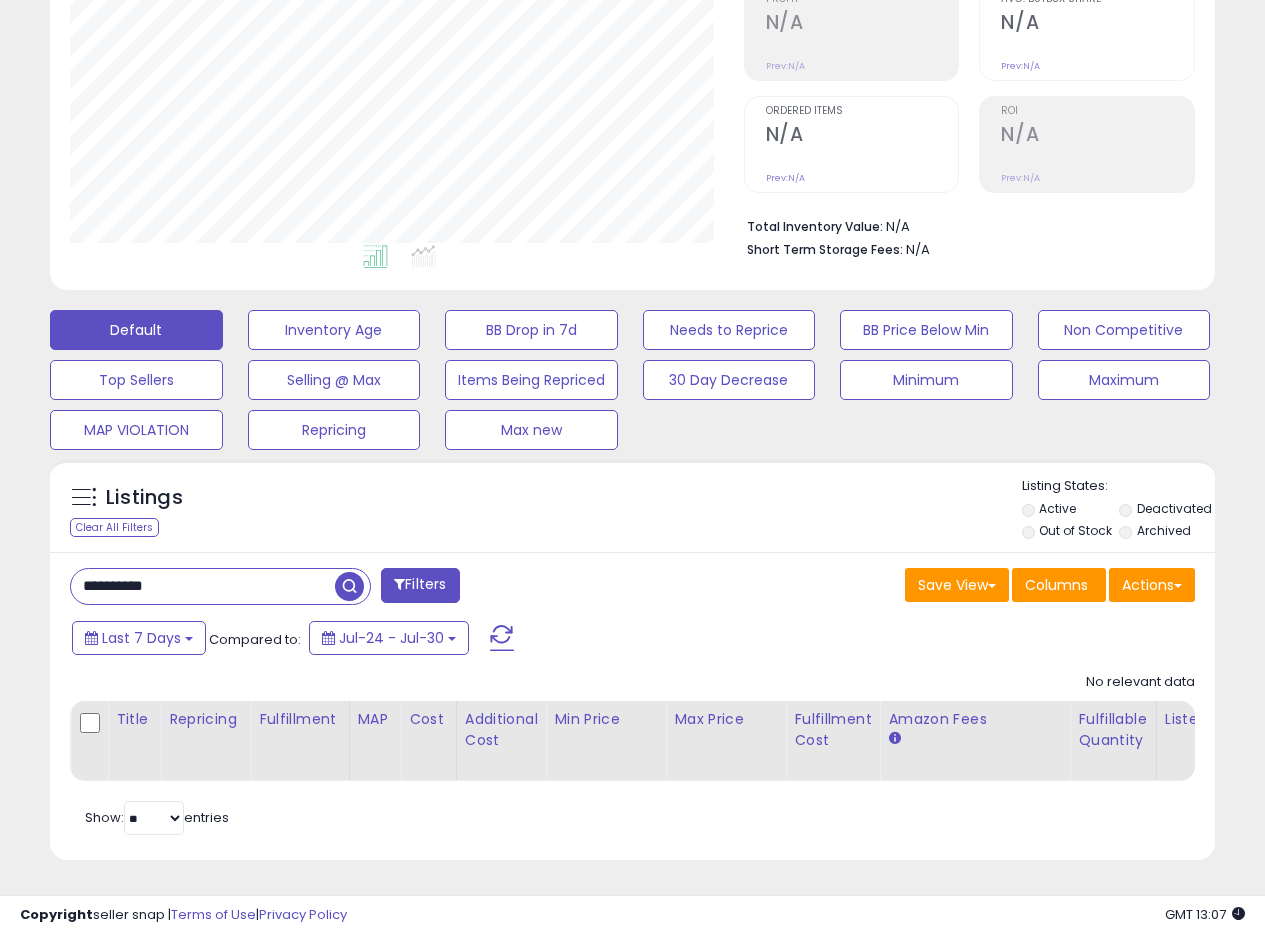 paste 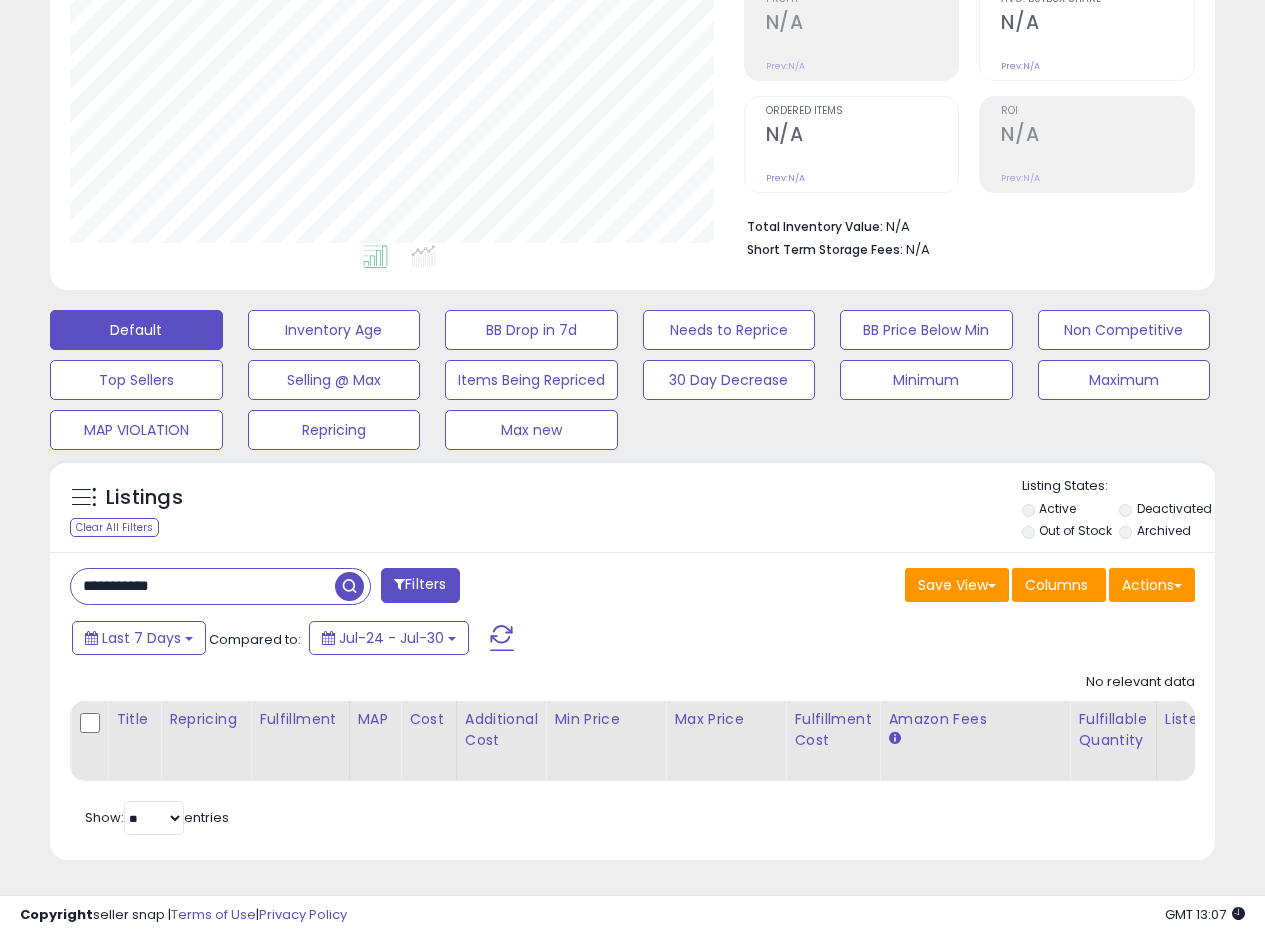 type on "**********" 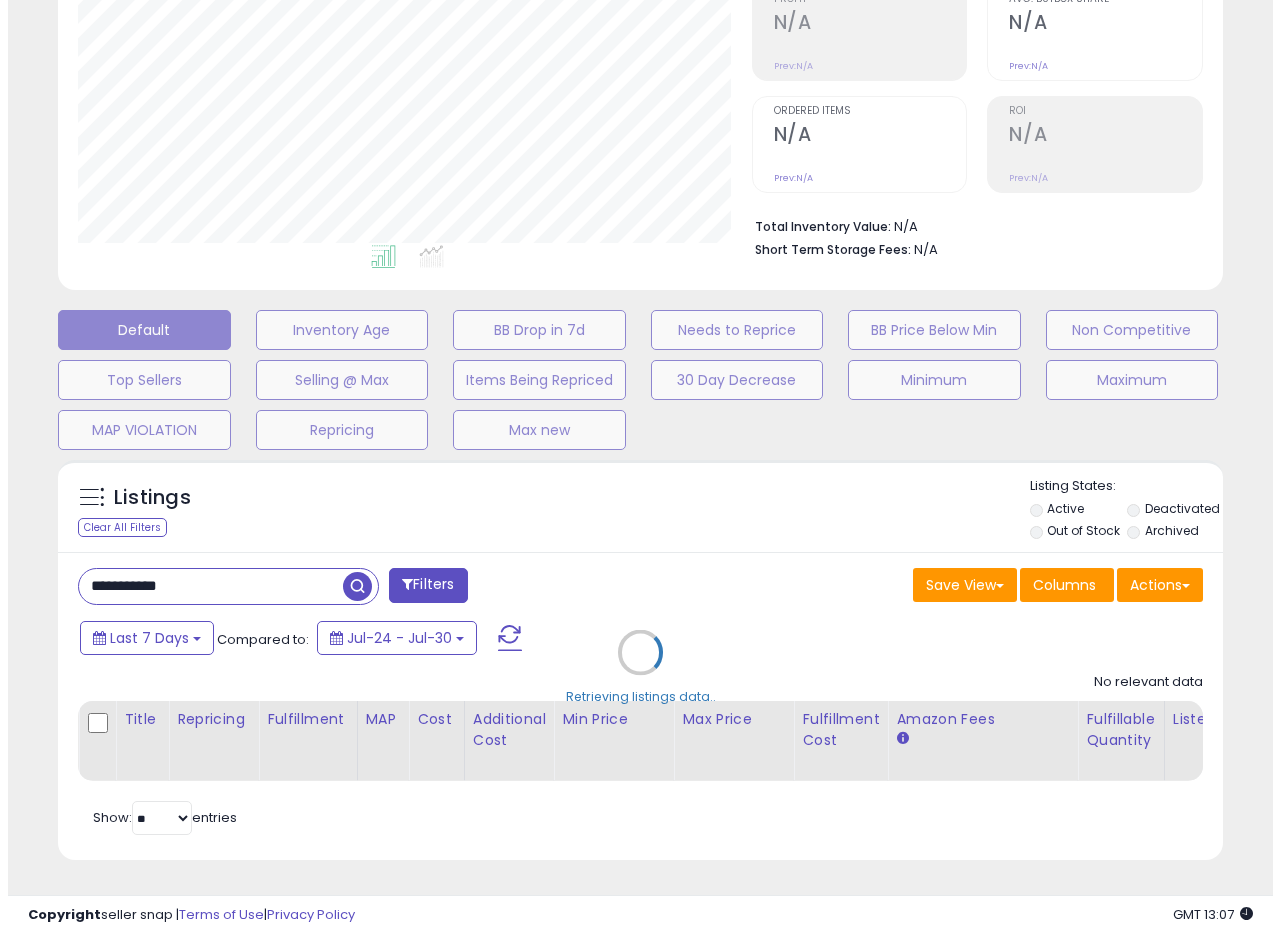scroll, scrollTop: 999590, scrollLeft: 999317, axis: both 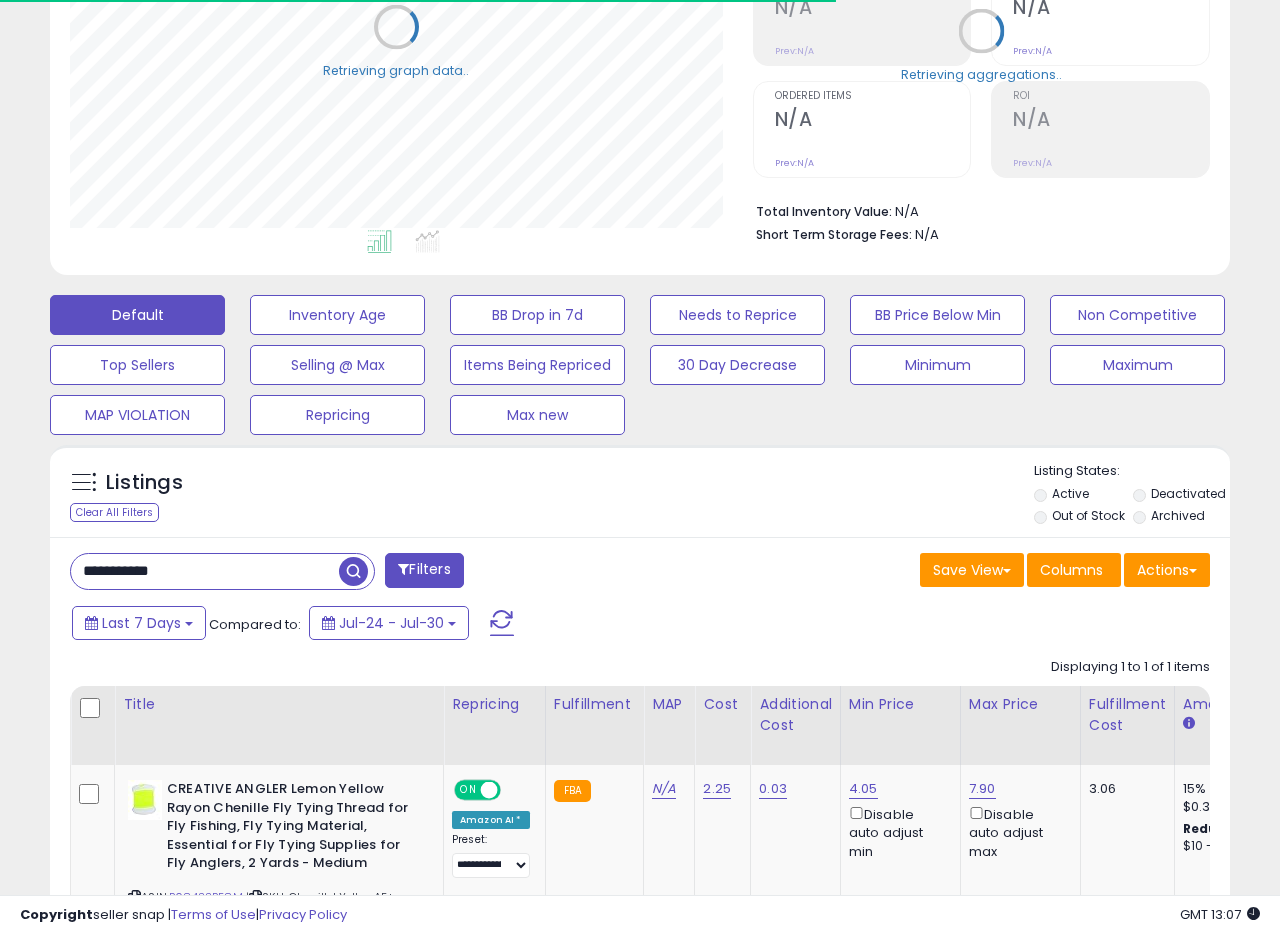 click on "Save View
Save As New View
Update Current View
Columns
Actions
Import  Export Visible Columns" at bounding box center (932, 572) 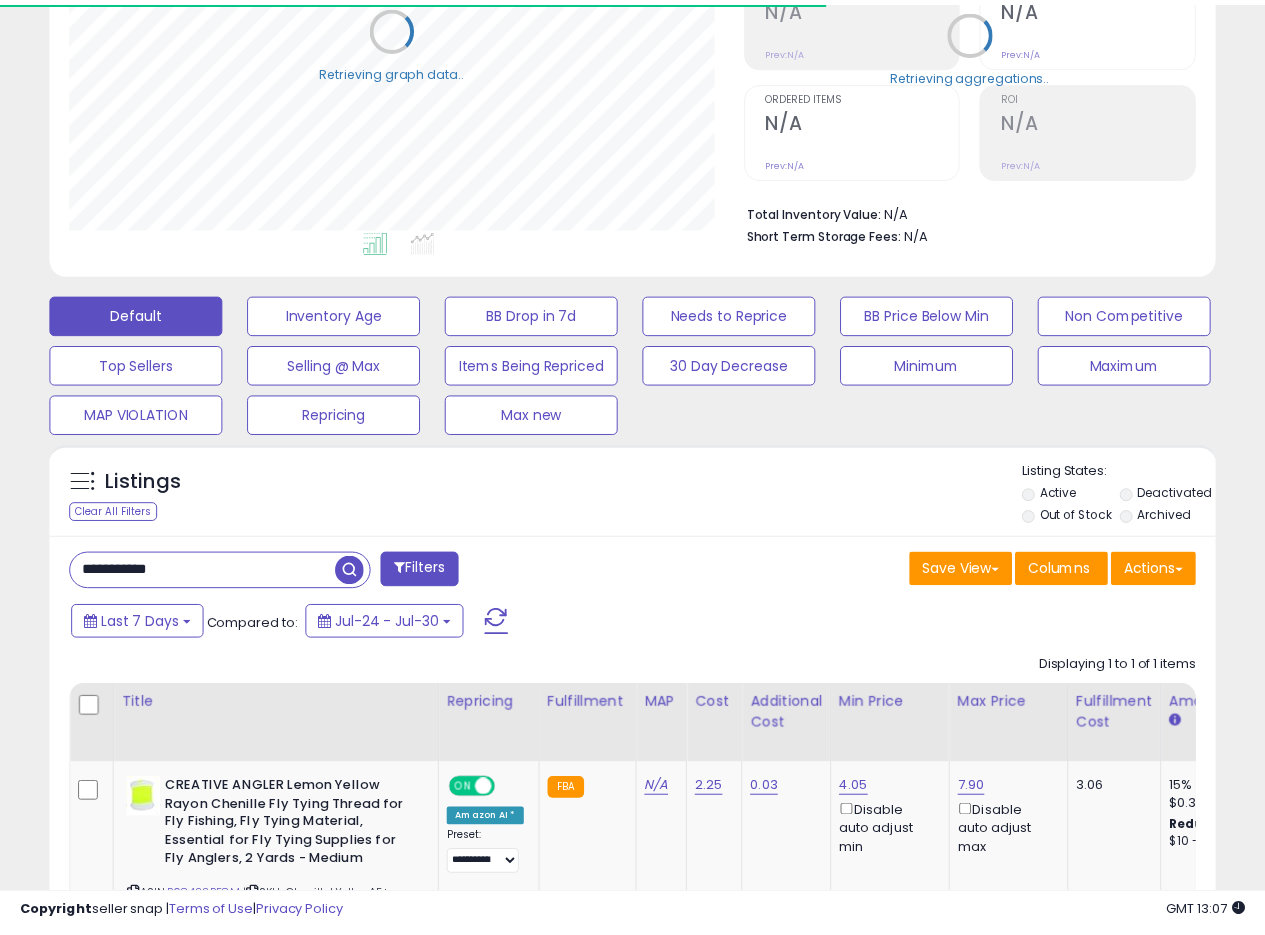 scroll, scrollTop: 466, scrollLeft: 0, axis: vertical 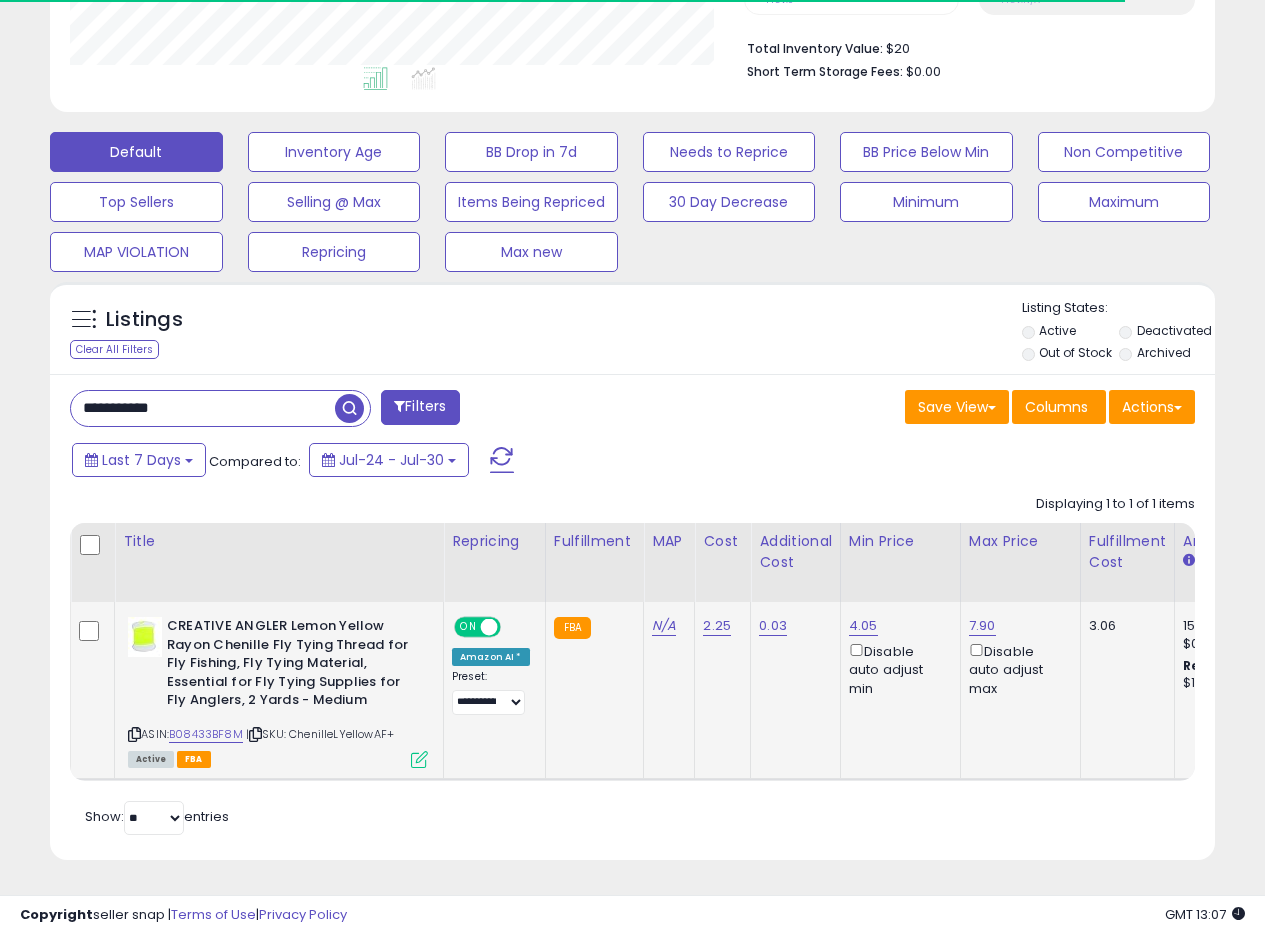 click at bounding box center [419, 759] 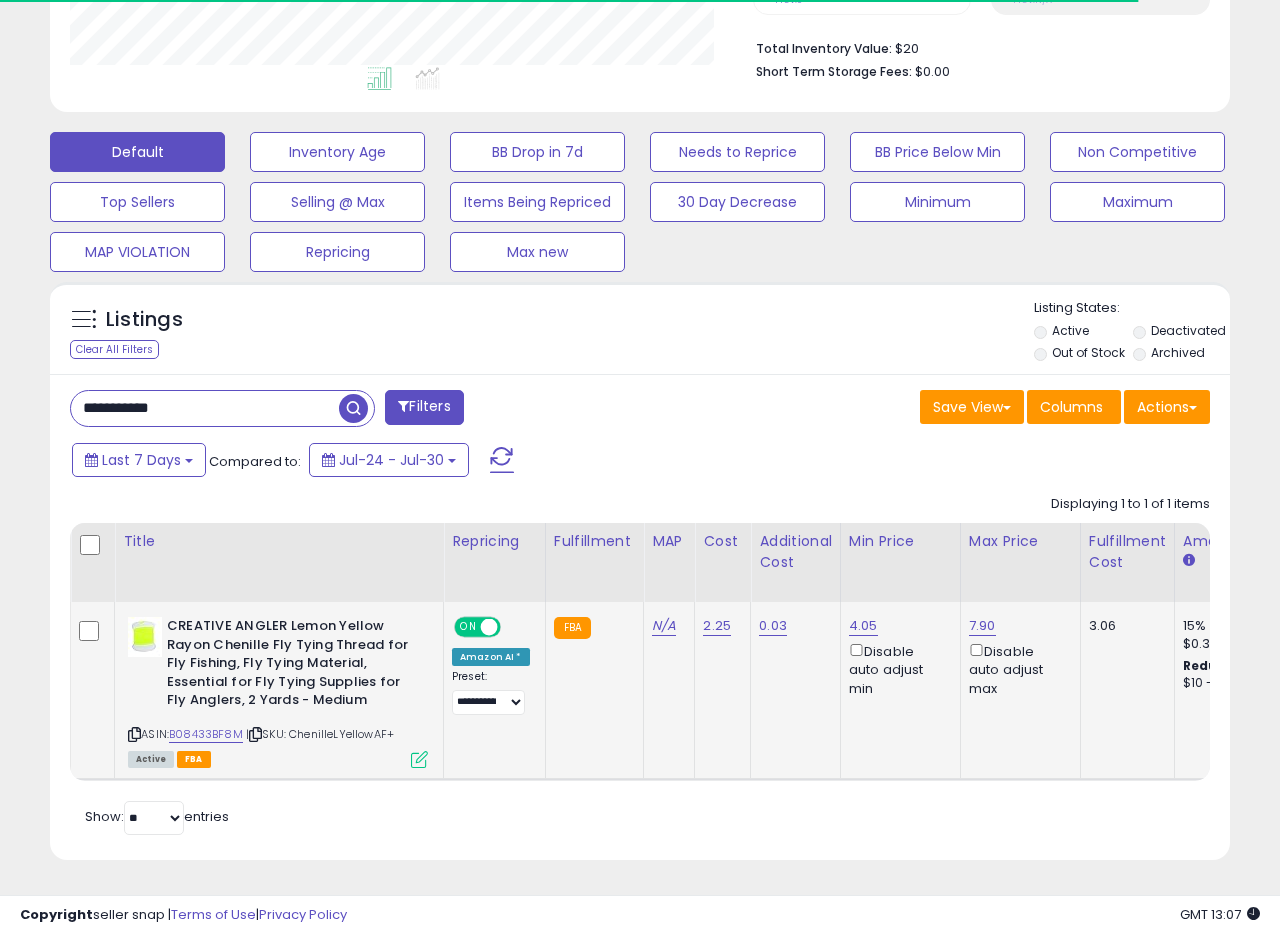scroll, scrollTop: 999590, scrollLeft: 999317, axis: both 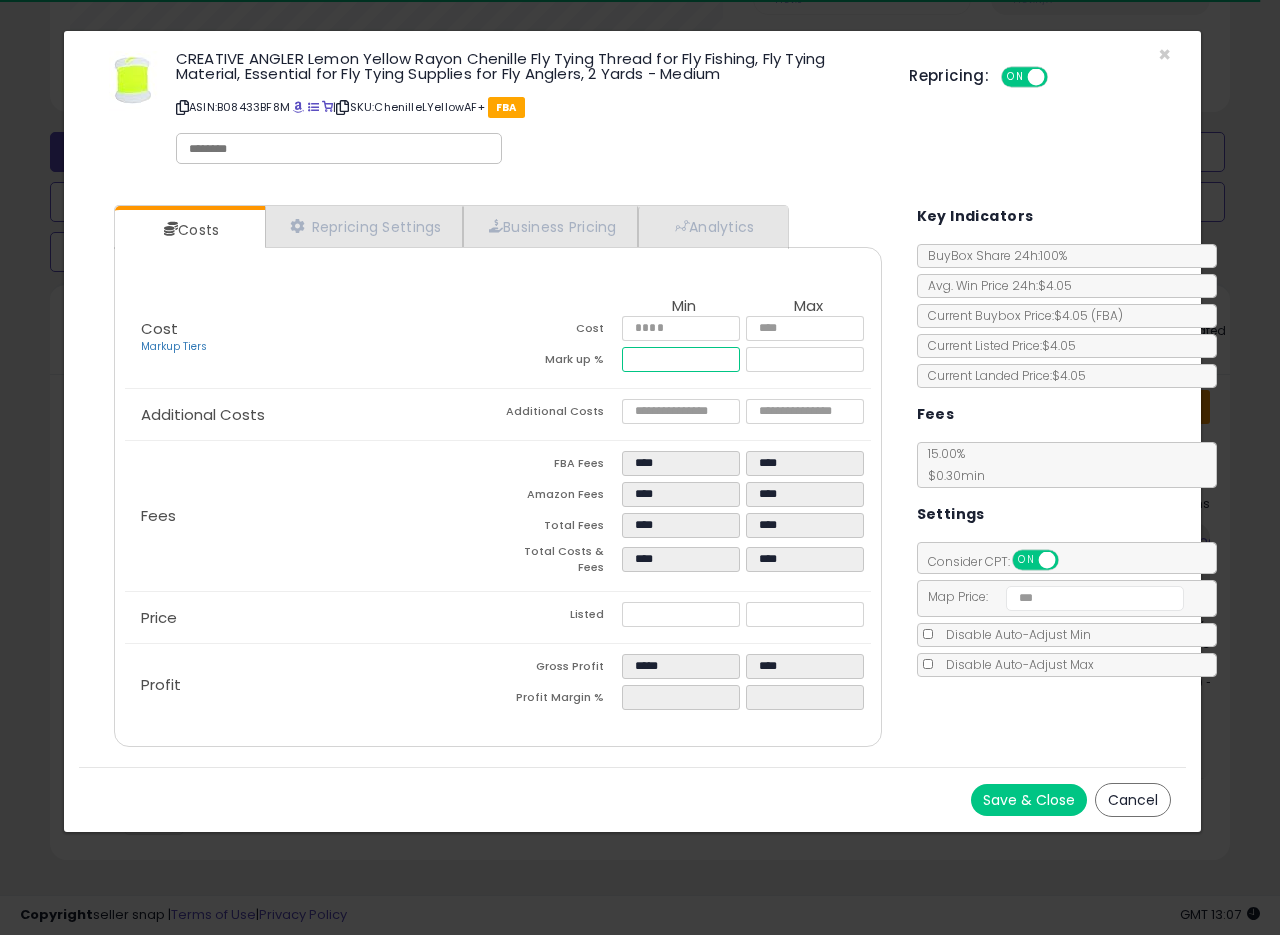 drag, startPoint x: 678, startPoint y: 357, endPoint x: 520, endPoint y: 346, distance: 158.38245 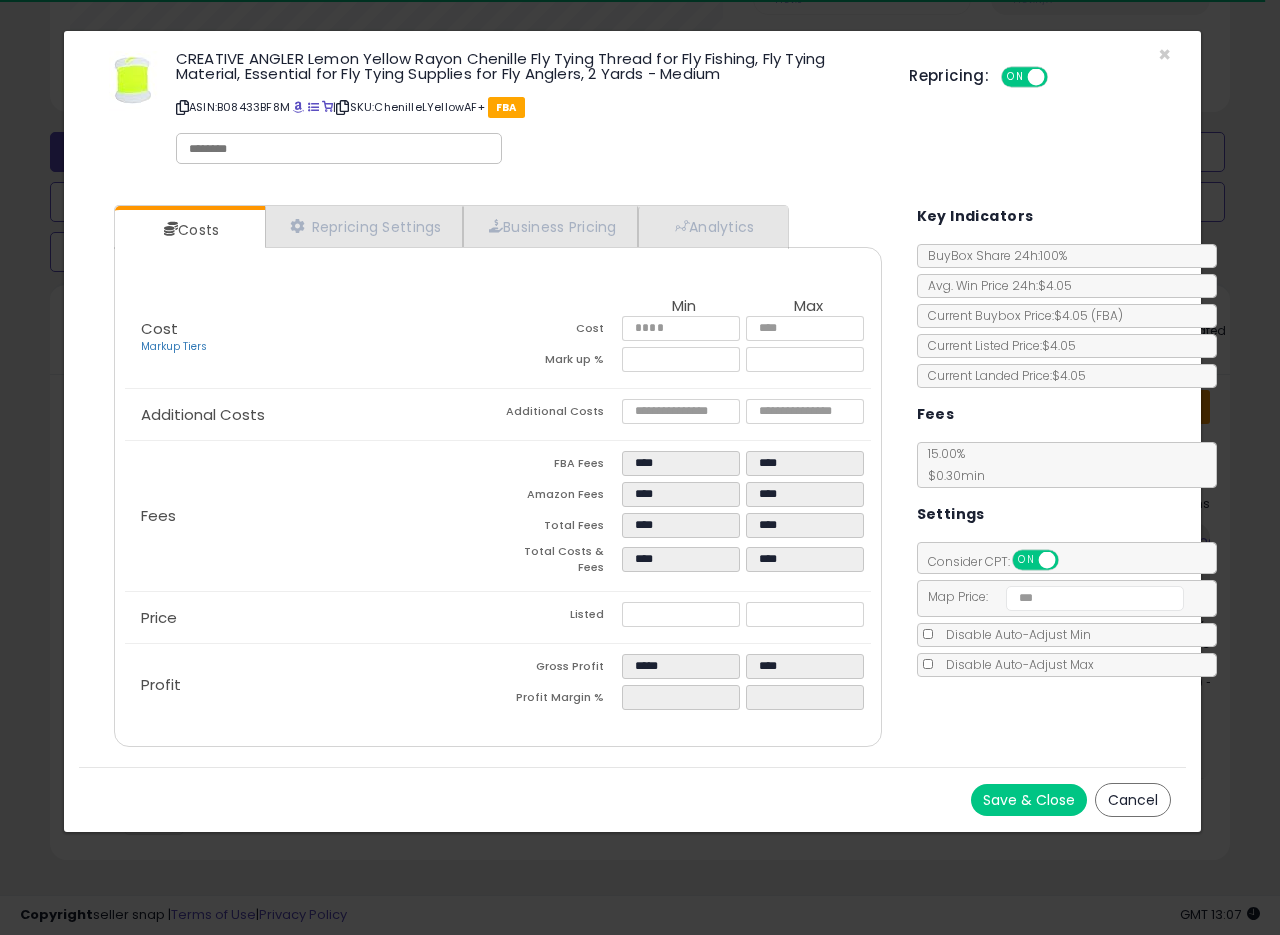 type on "*****" 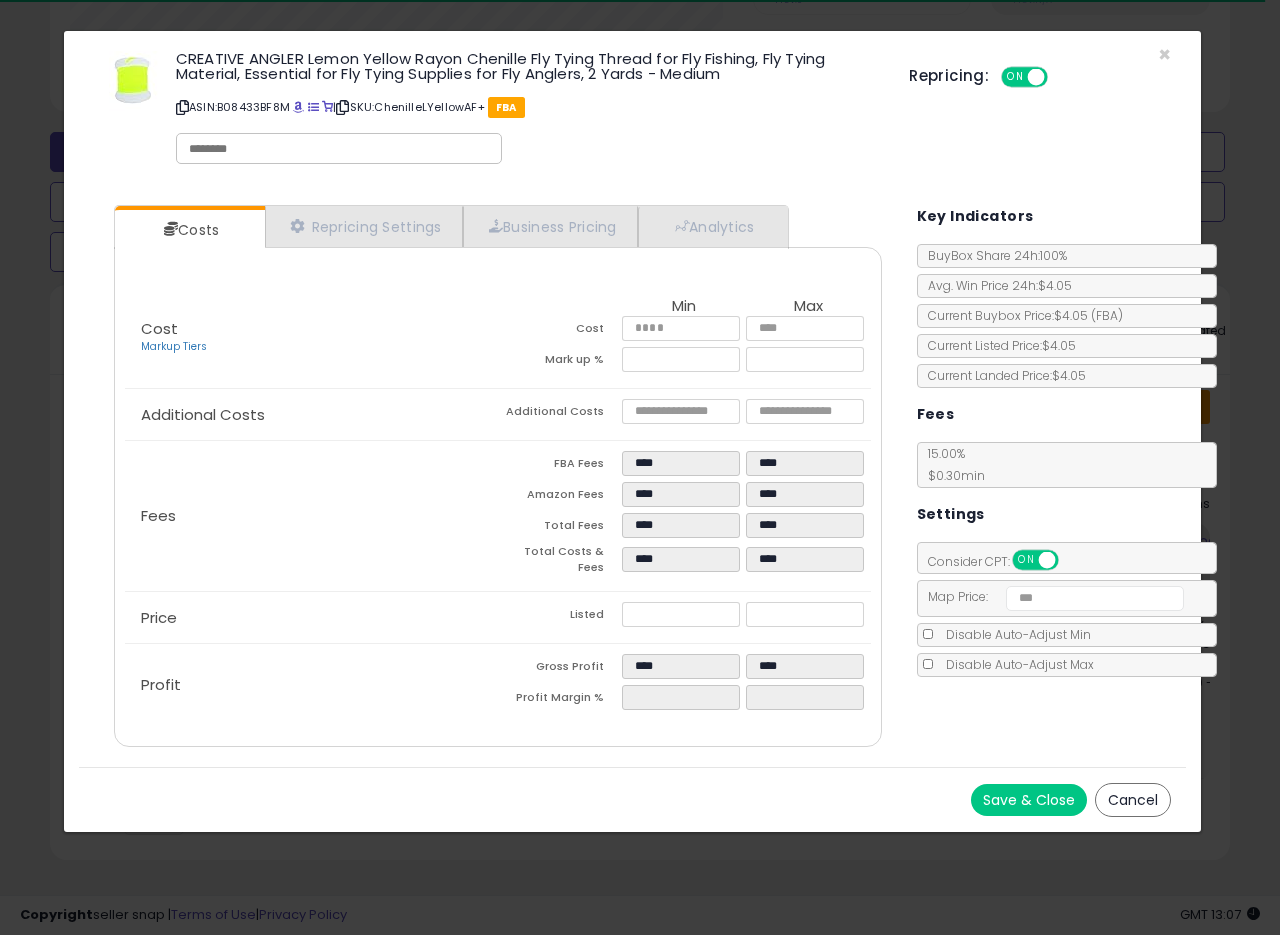 click on "Fees" at bounding box center (311, 516) 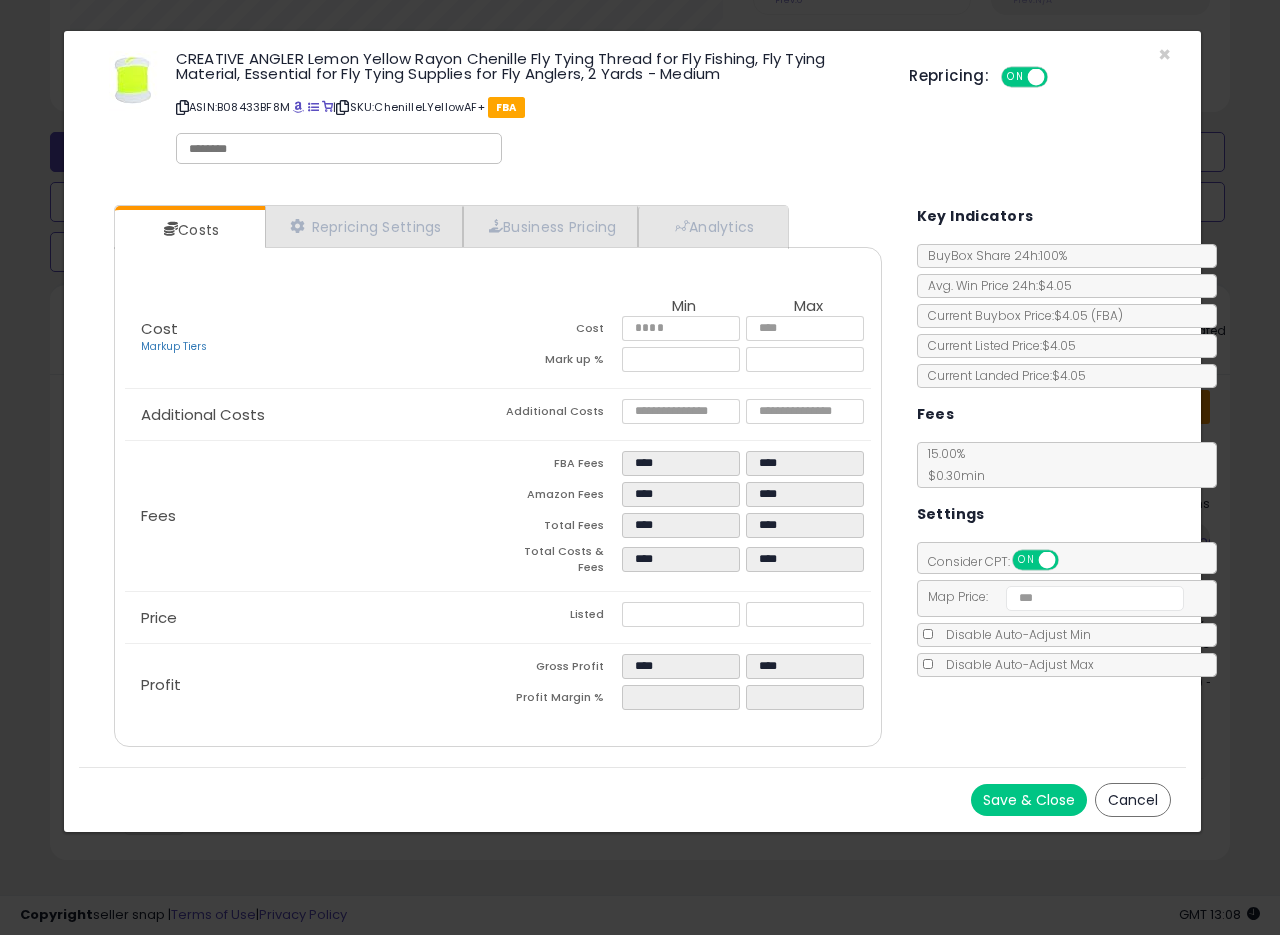 click on "Save & Close" at bounding box center [1029, 800] 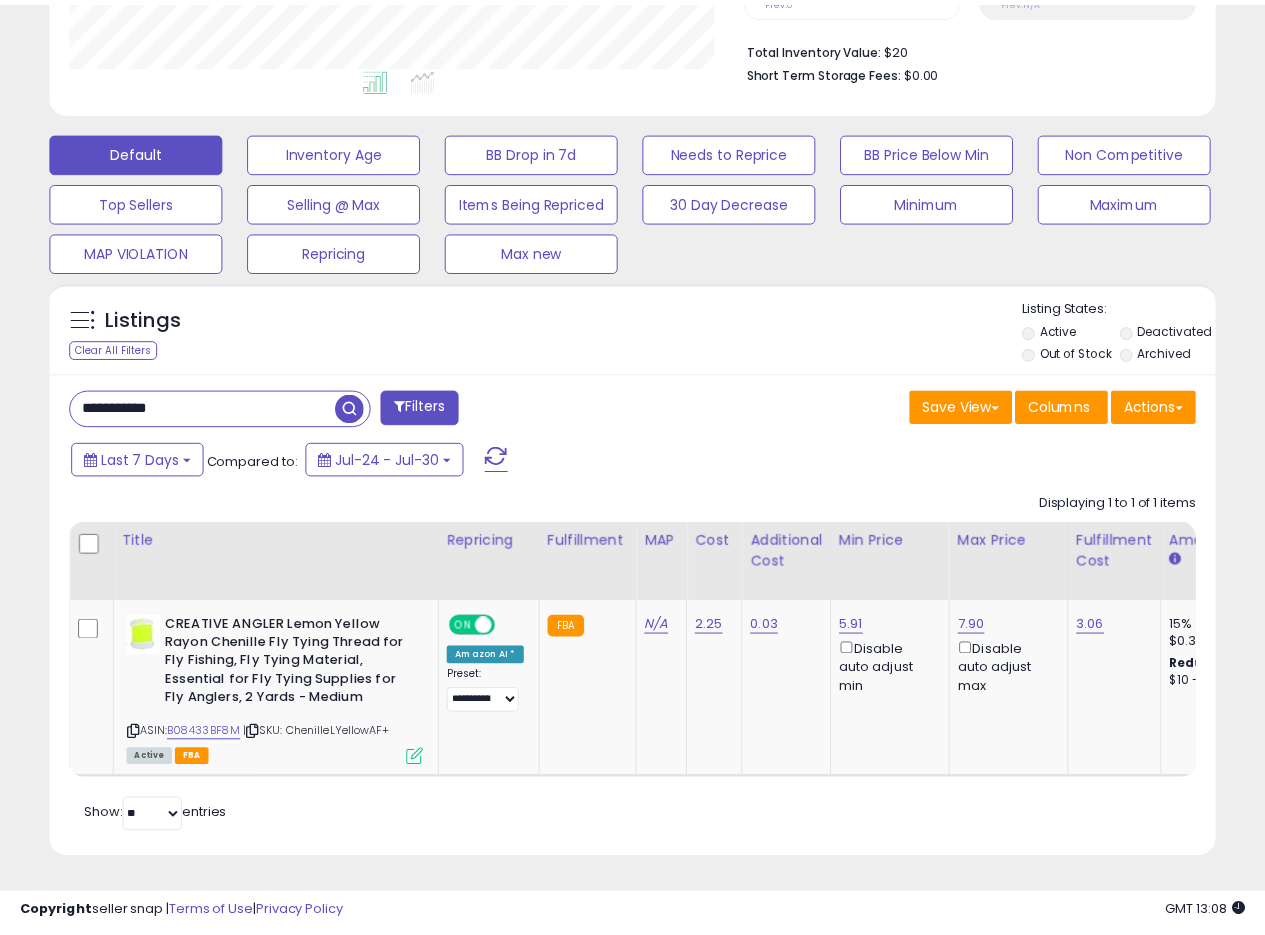 scroll, scrollTop: 410, scrollLeft: 674, axis: both 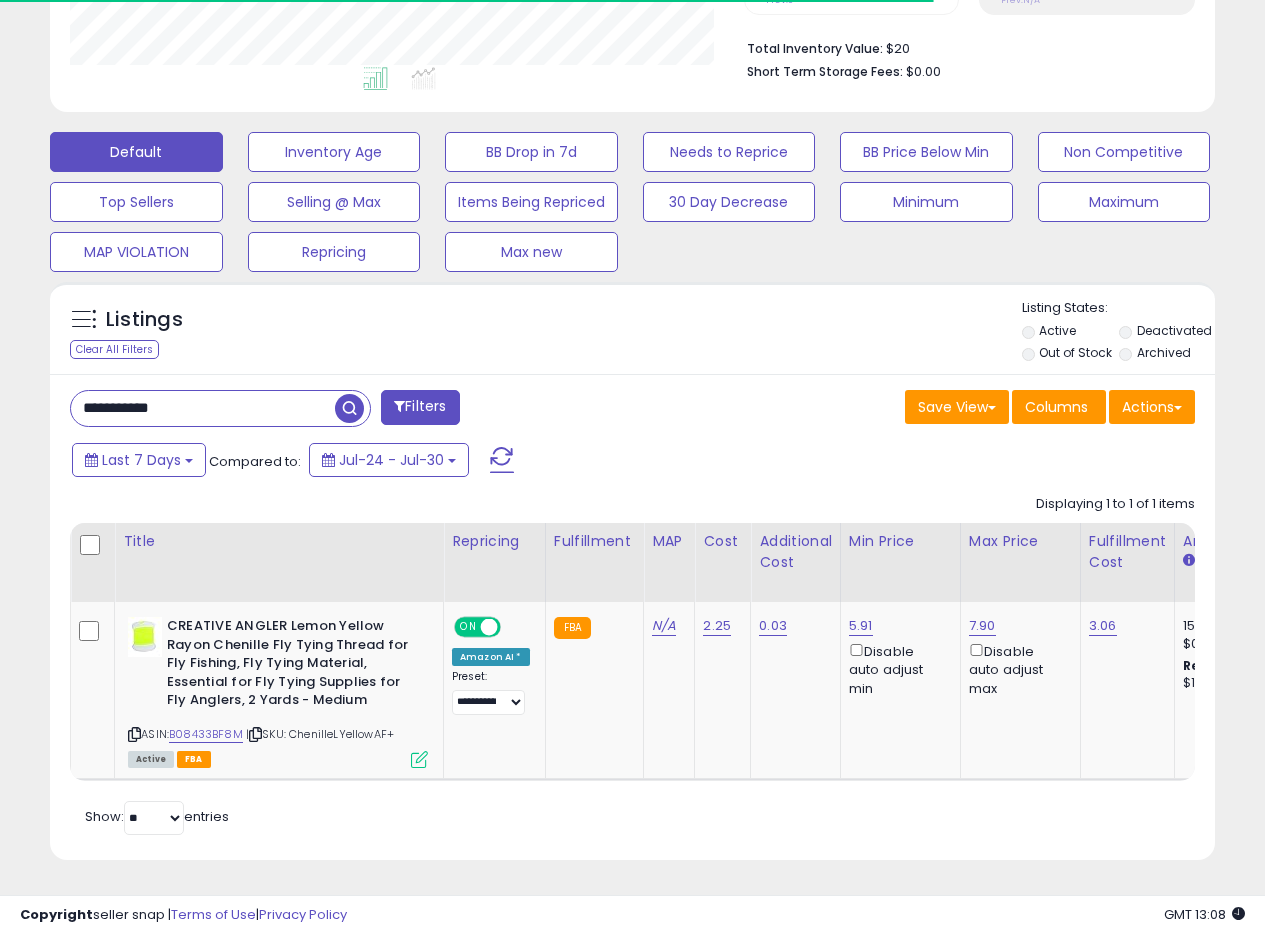 drag, startPoint x: 214, startPoint y: 390, endPoint x: 0, endPoint y: 383, distance: 214.11446 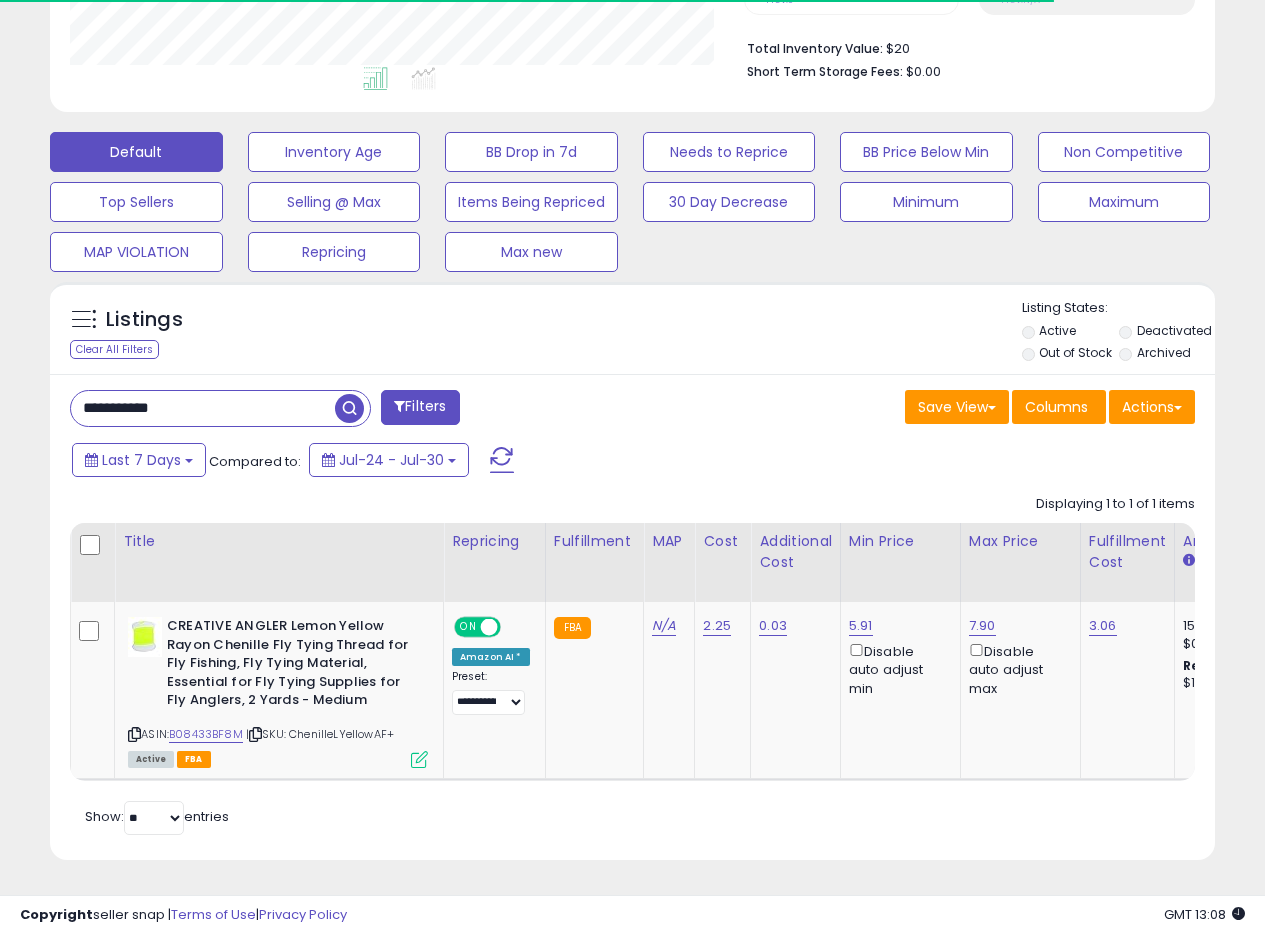 paste 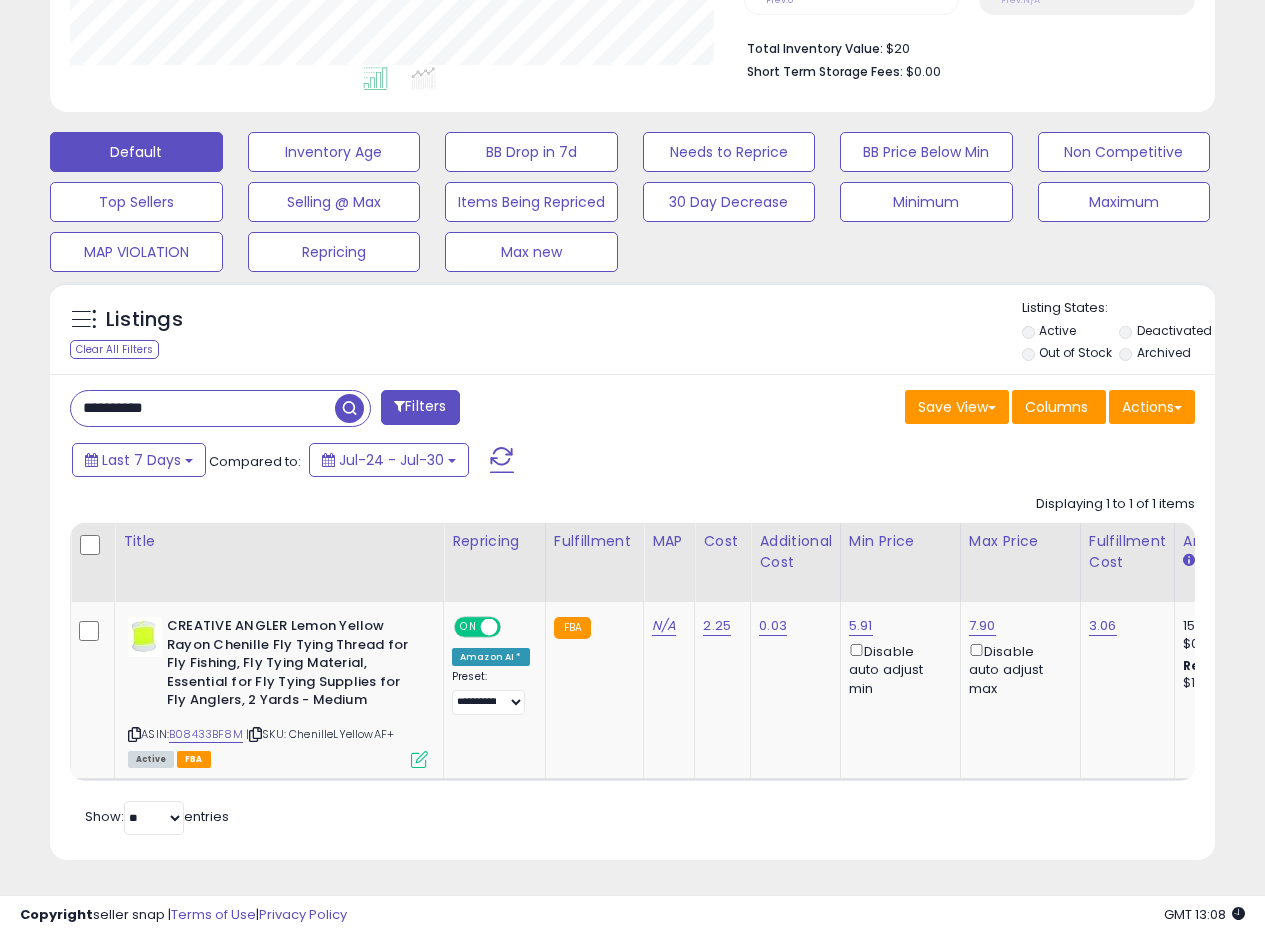 type on "**********" 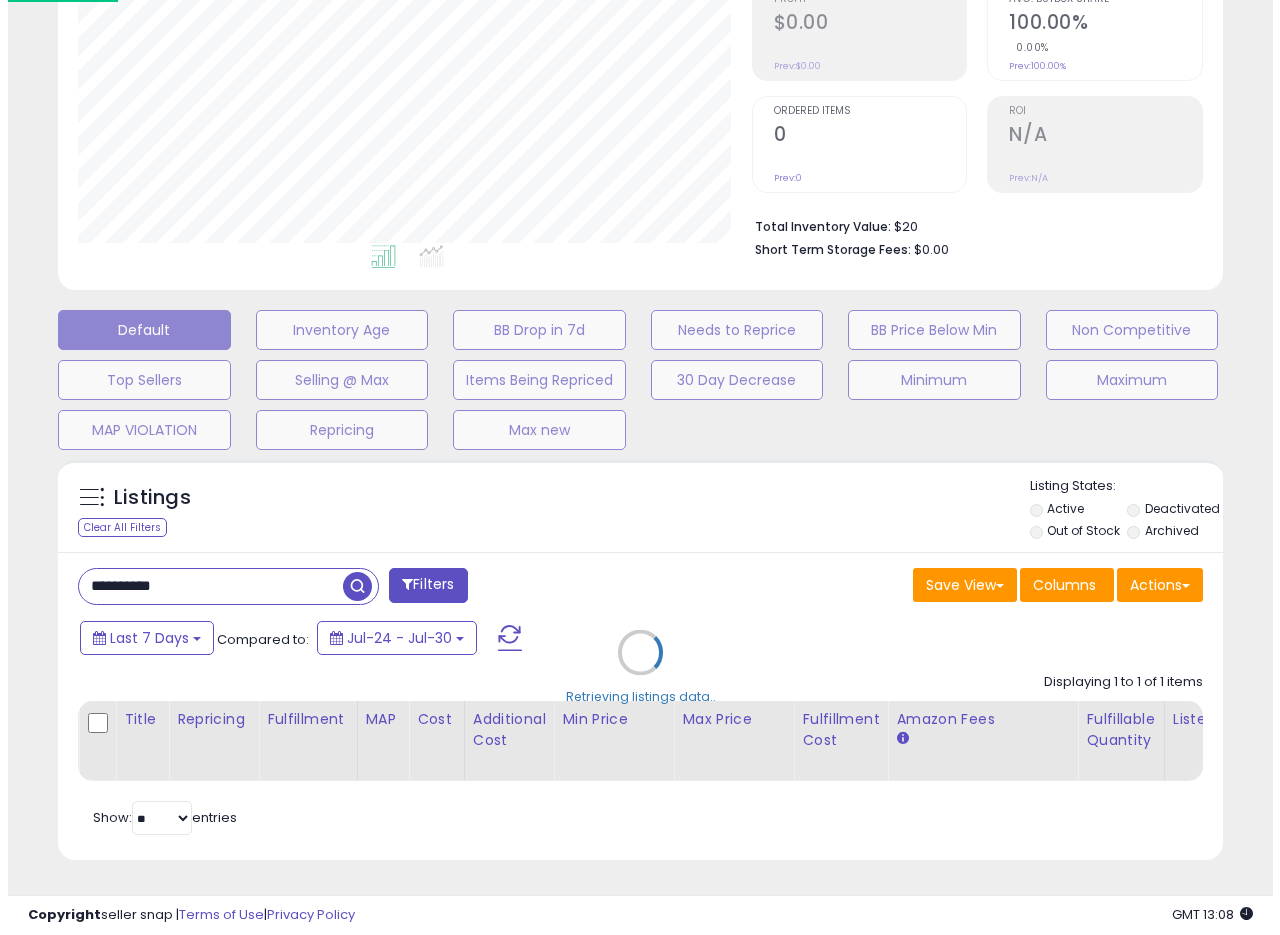 scroll, scrollTop: 335, scrollLeft: 0, axis: vertical 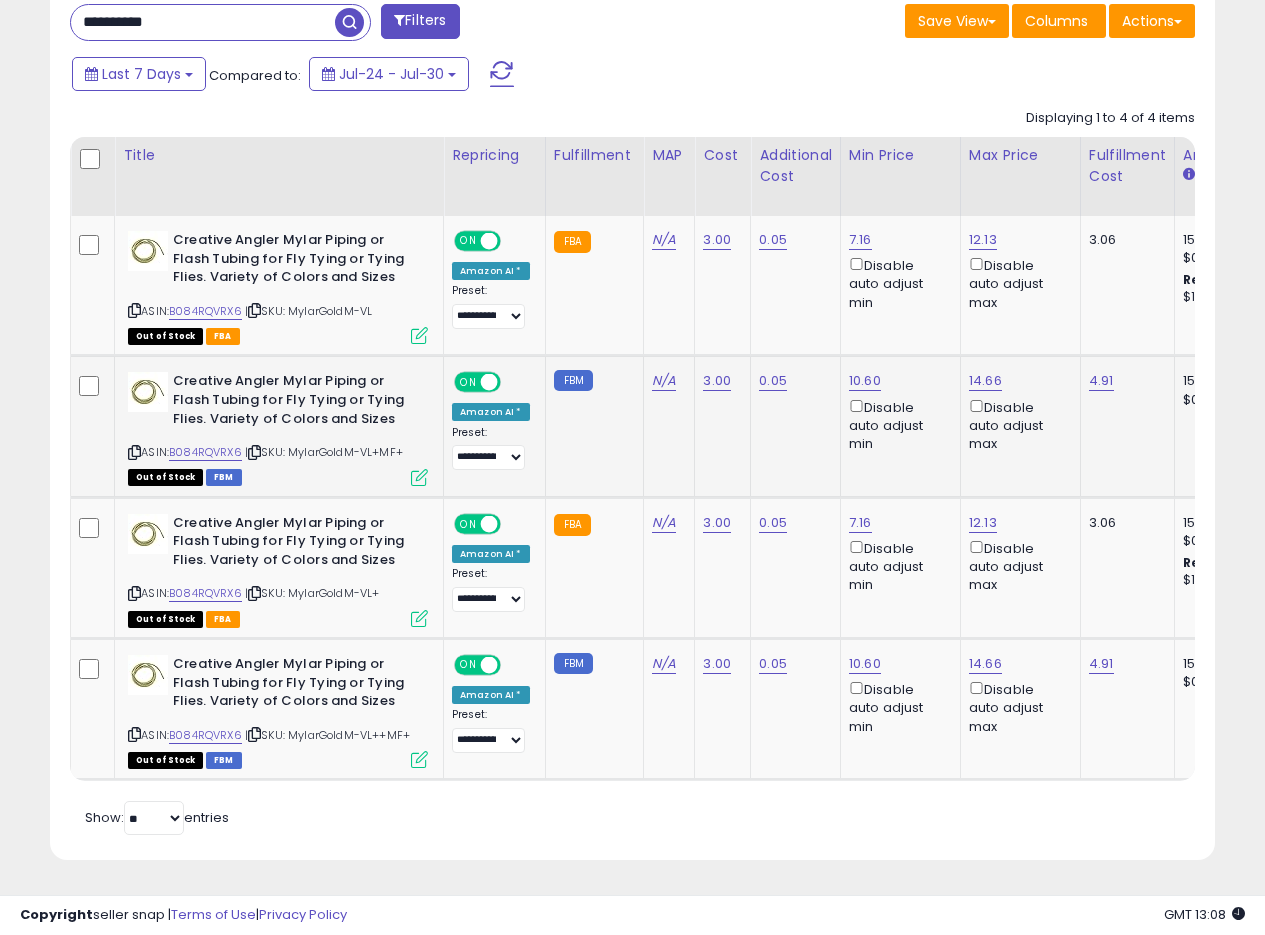 click at bounding box center [419, 477] 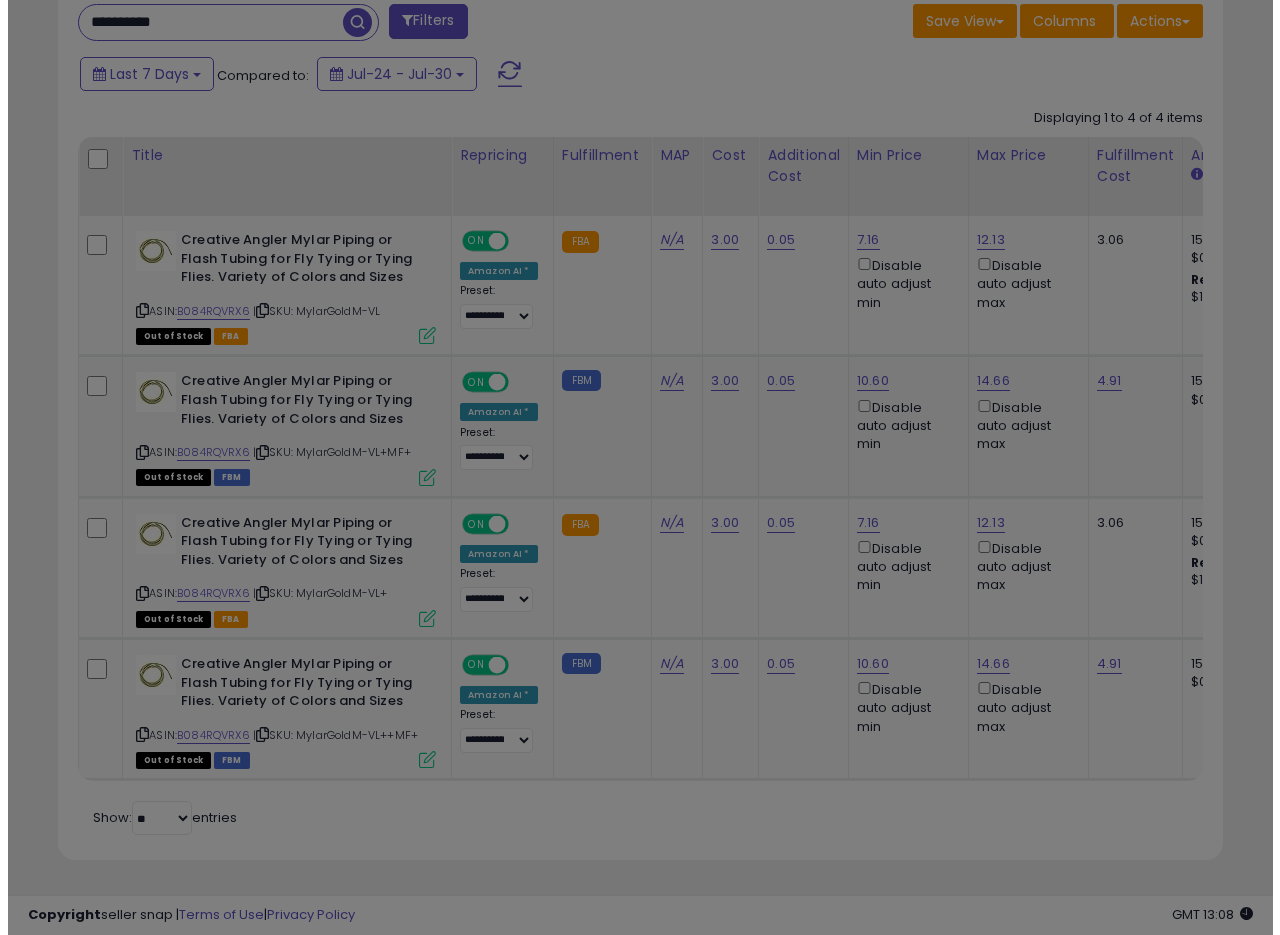 scroll, scrollTop: 999590, scrollLeft: 999317, axis: both 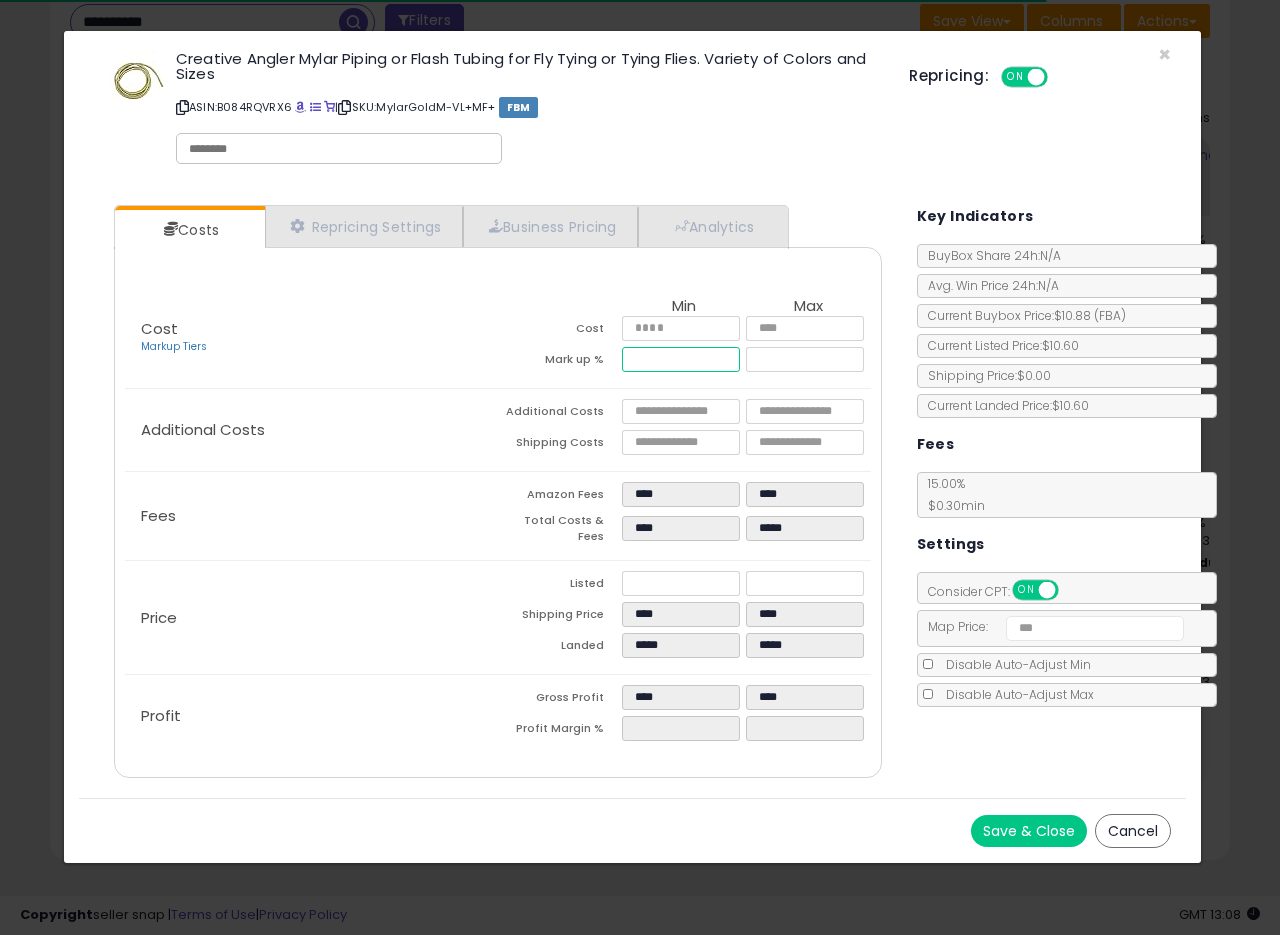 drag, startPoint x: 662, startPoint y: 358, endPoint x: 531, endPoint y: 353, distance: 131.09538 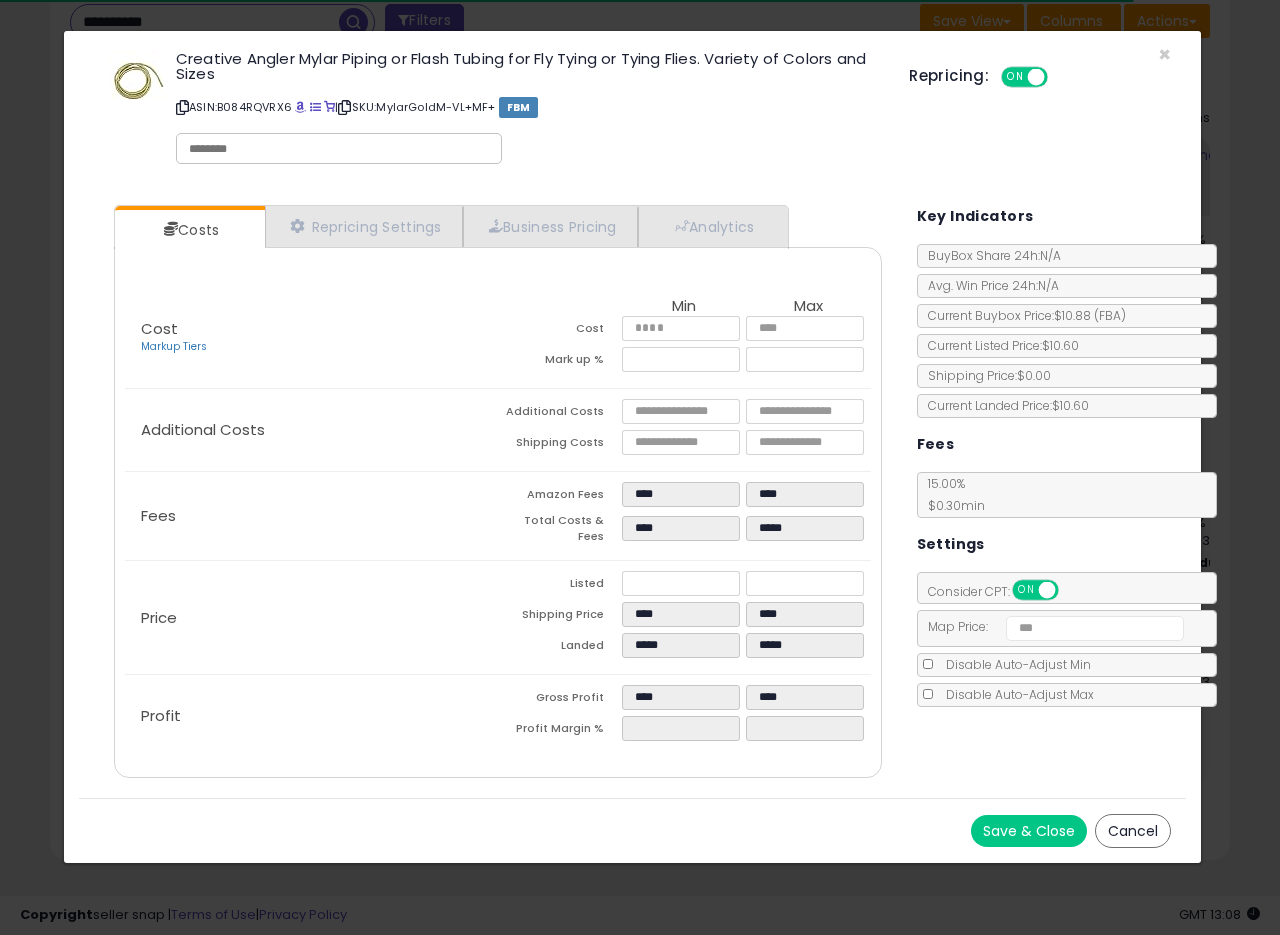 type on "*****" 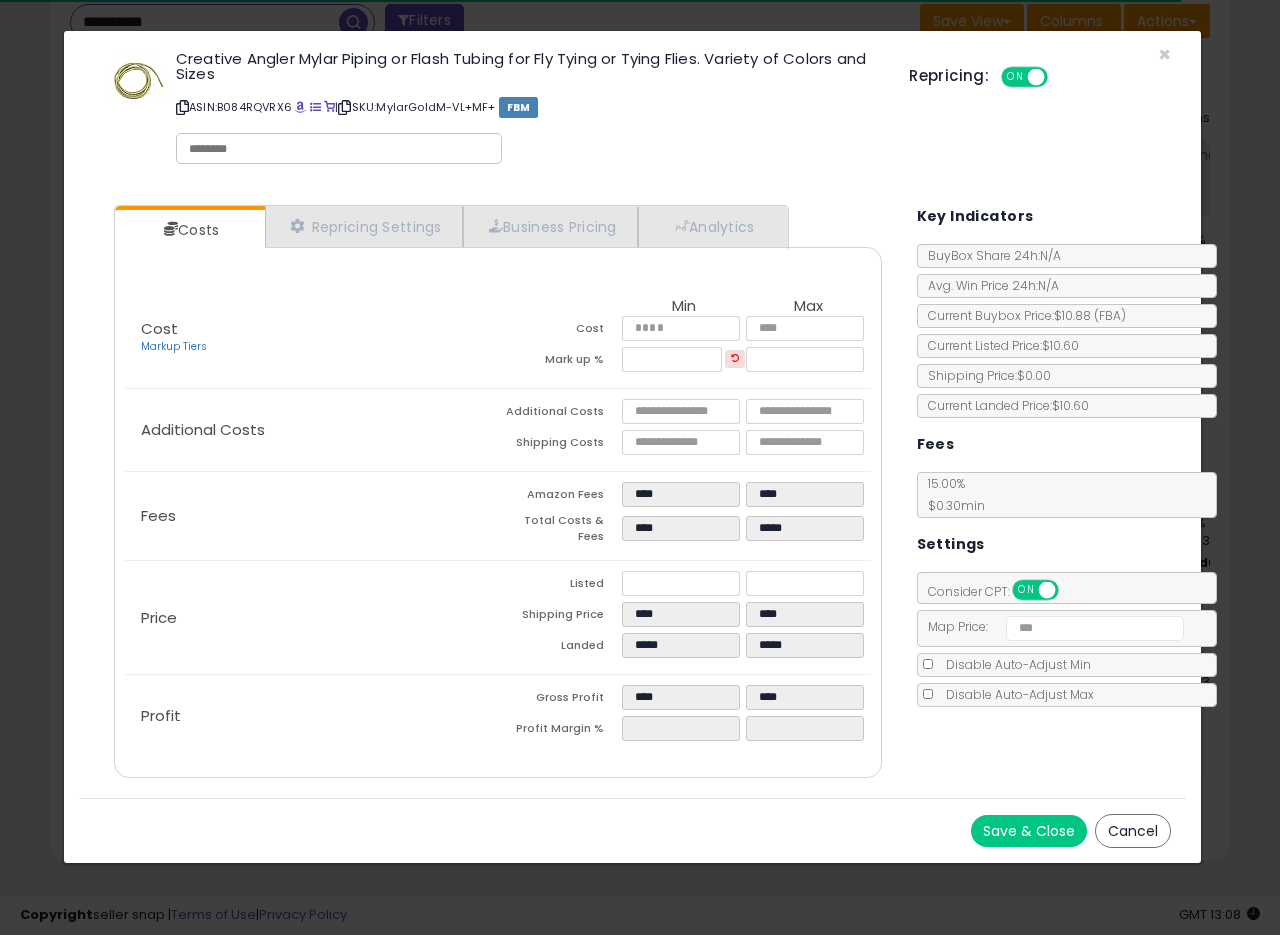 drag, startPoint x: 514, startPoint y: 355, endPoint x: 558, endPoint y: 368, distance: 45.88028 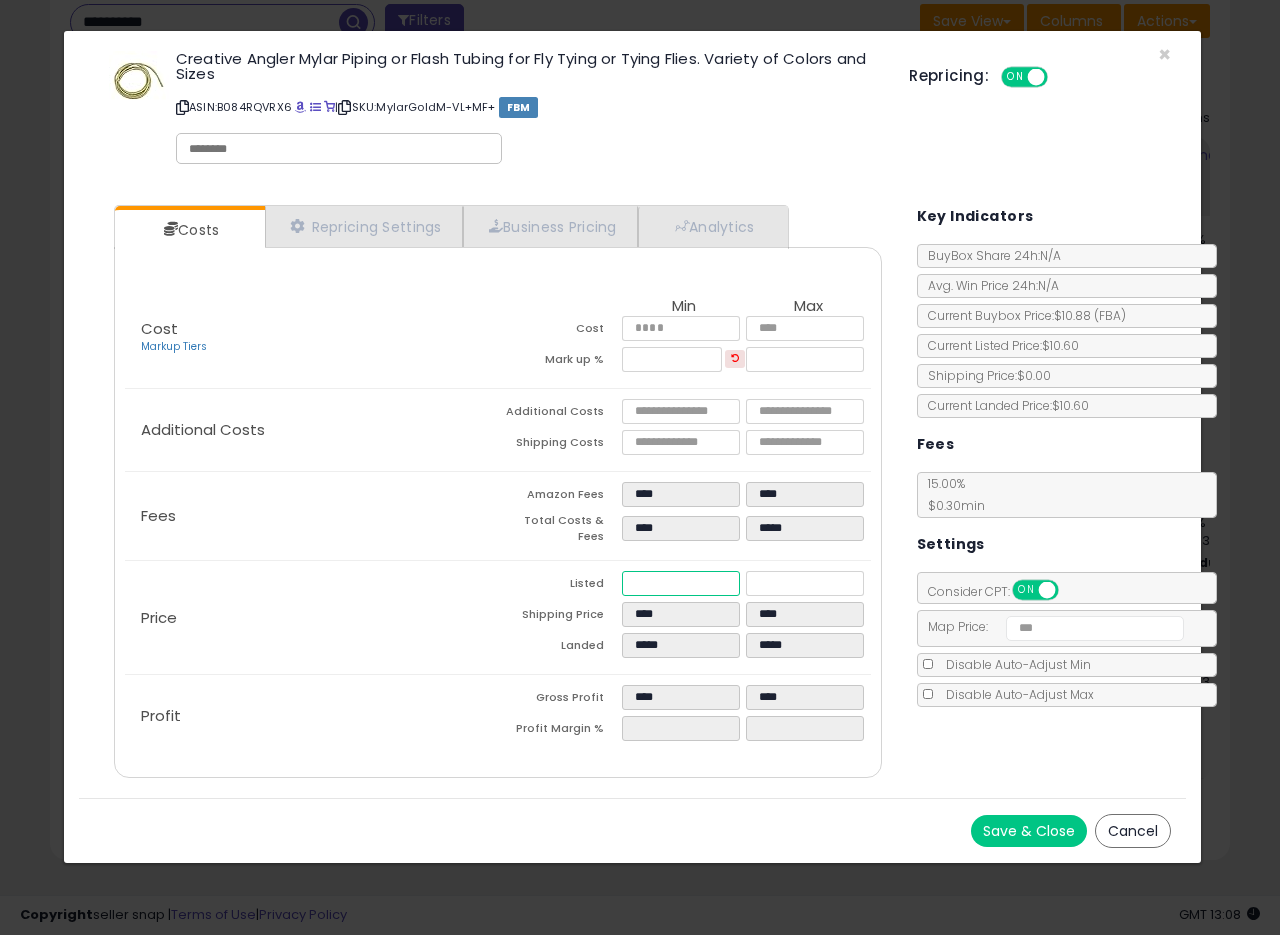 drag, startPoint x: 672, startPoint y: 570, endPoint x: 547, endPoint y: 550, distance: 126.58989 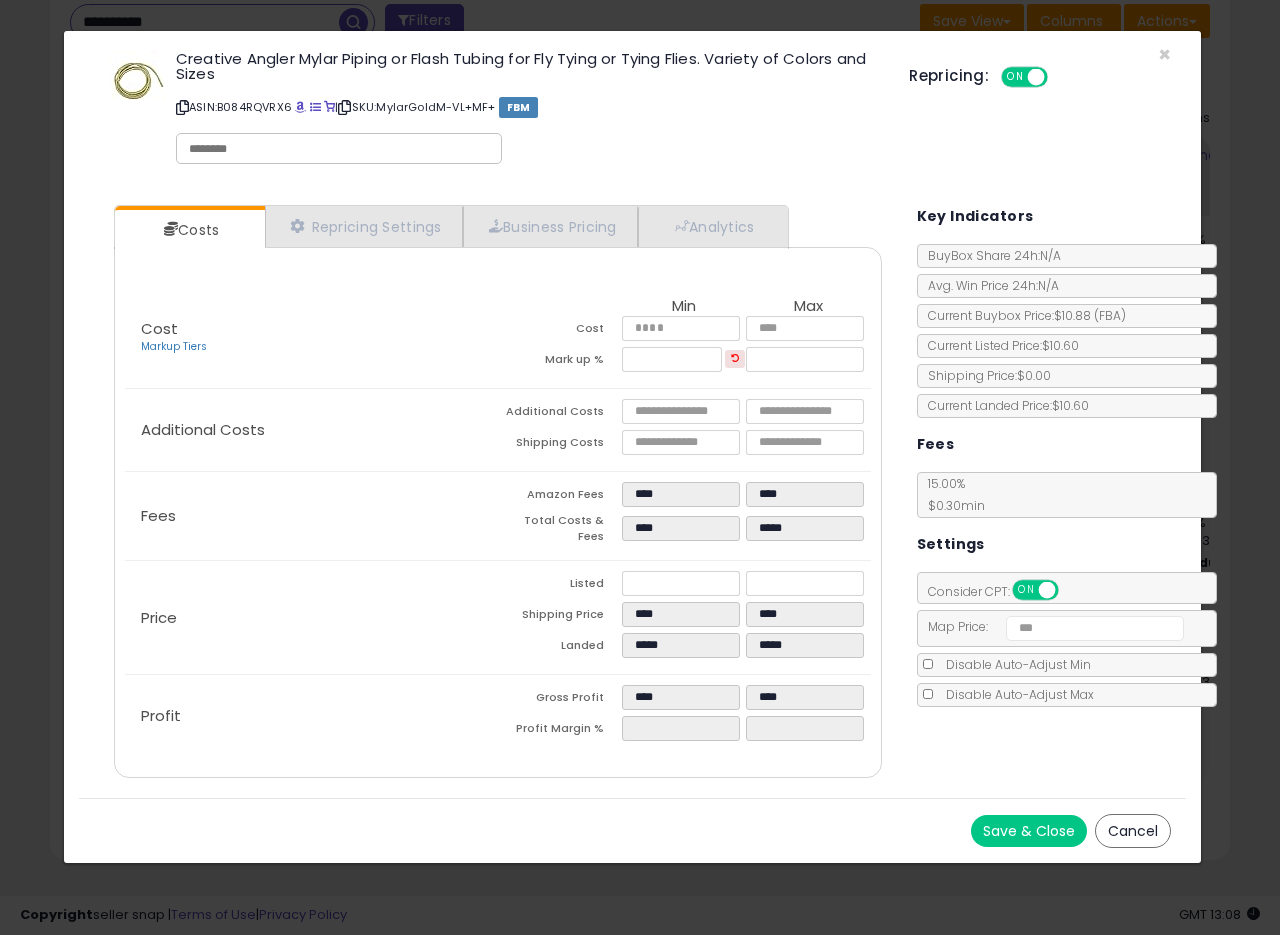 click on "Save & Close" at bounding box center [1029, 831] 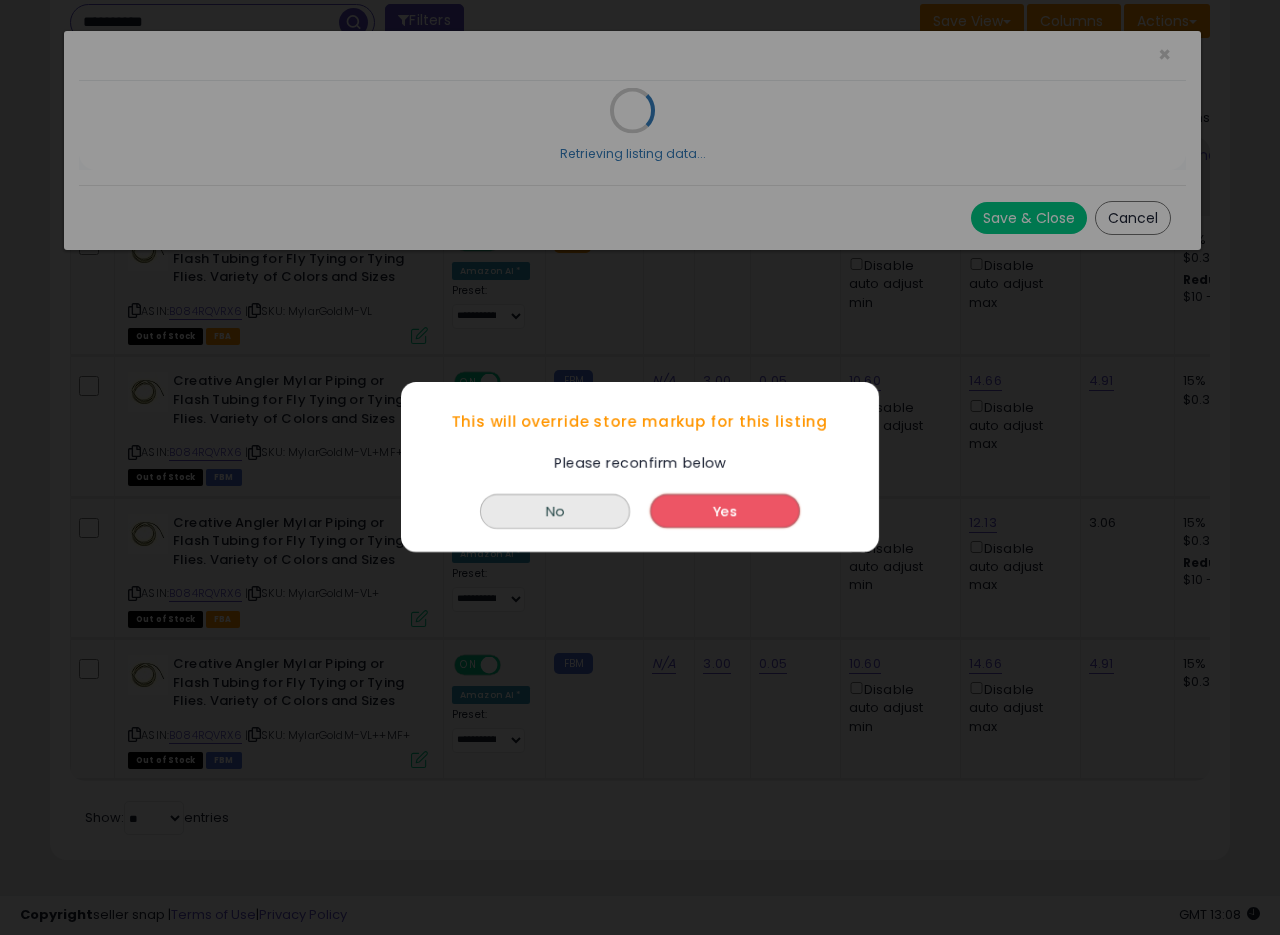click on "Yes" at bounding box center (725, 512) 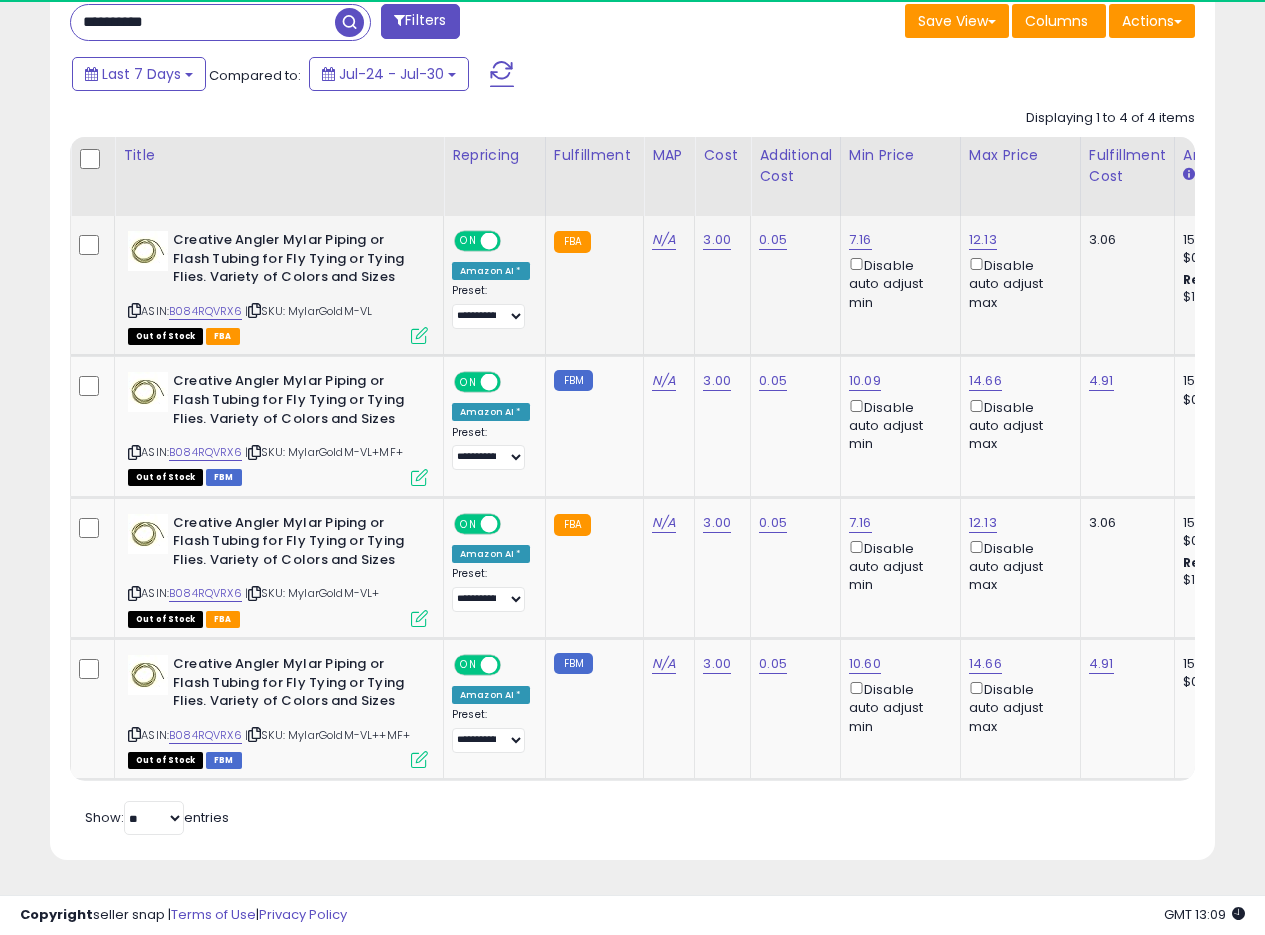 scroll, scrollTop: 410, scrollLeft: 674, axis: both 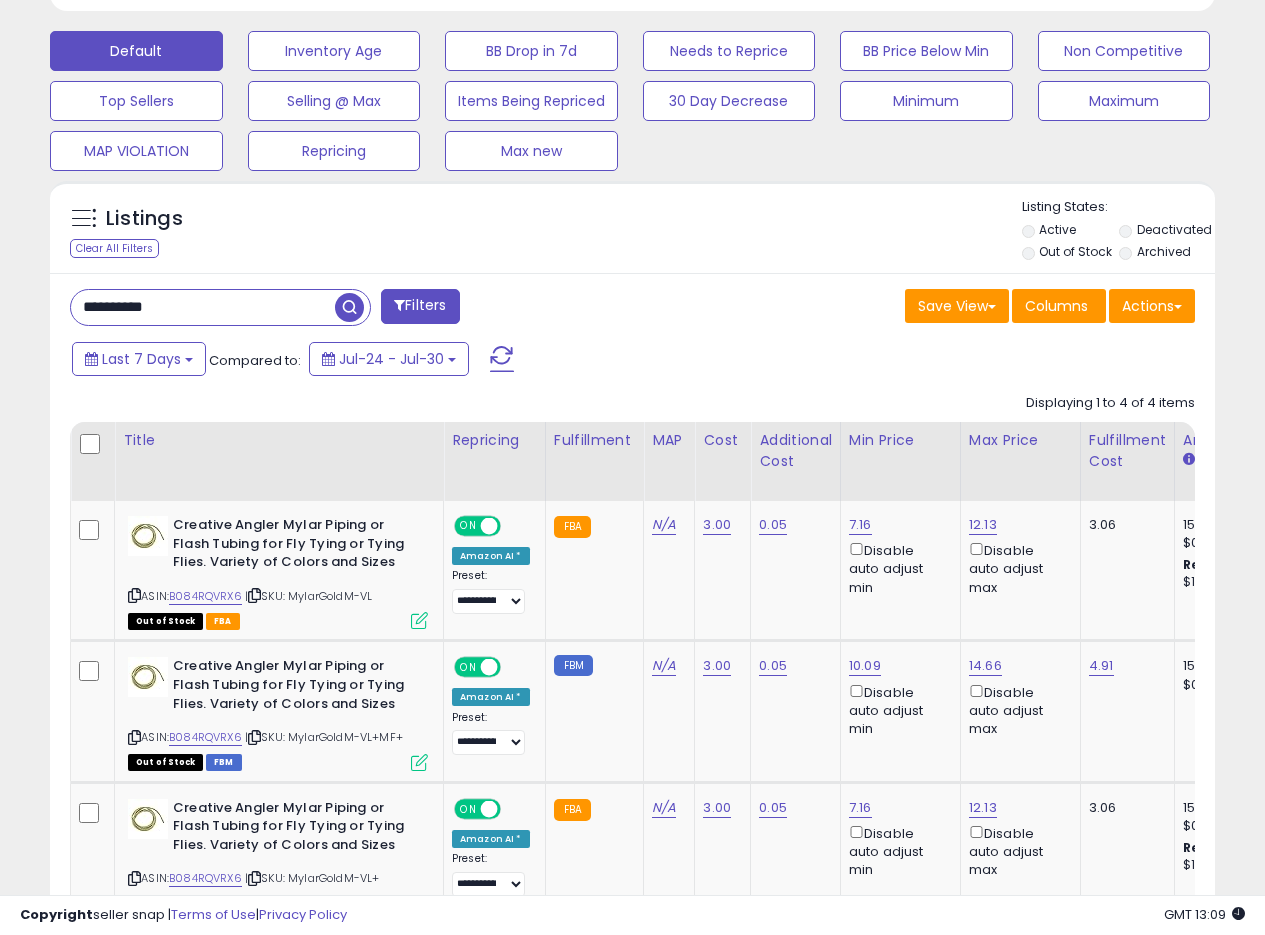 drag, startPoint x: 197, startPoint y: 318, endPoint x: 0, endPoint y: 281, distance: 200.4445 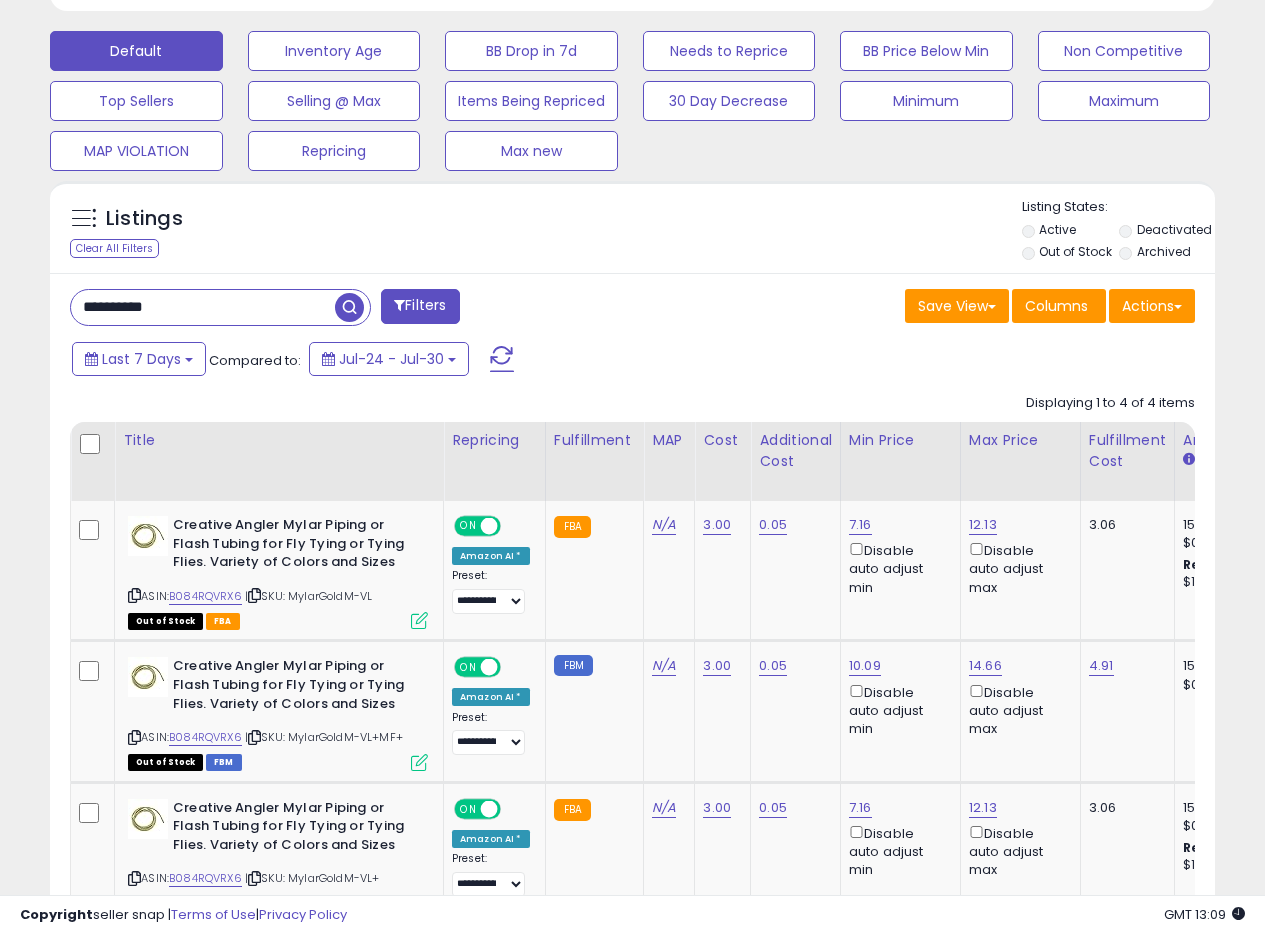 paste 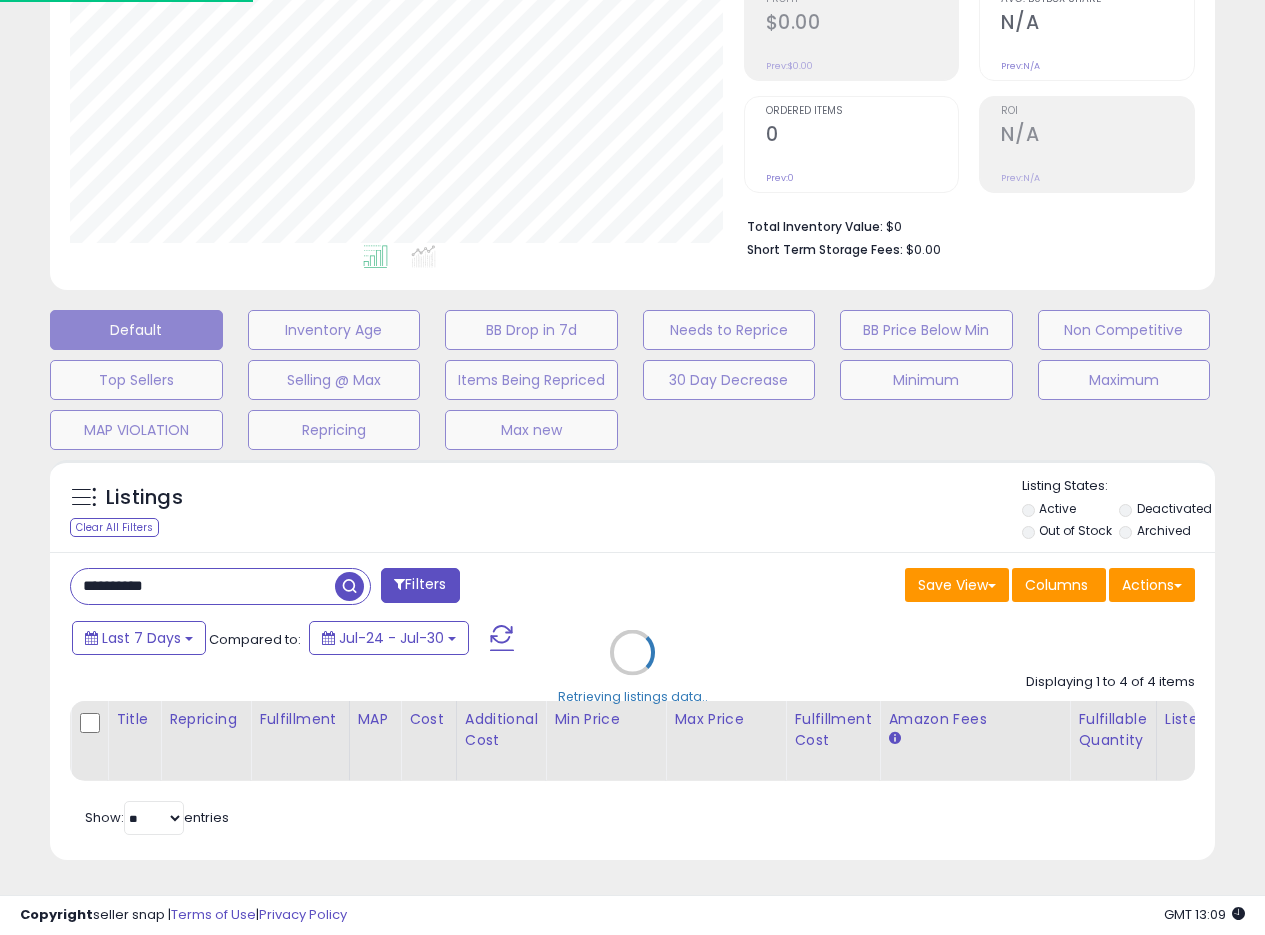 scroll, scrollTop: 999590, scrollLeft: 999317, axis: both 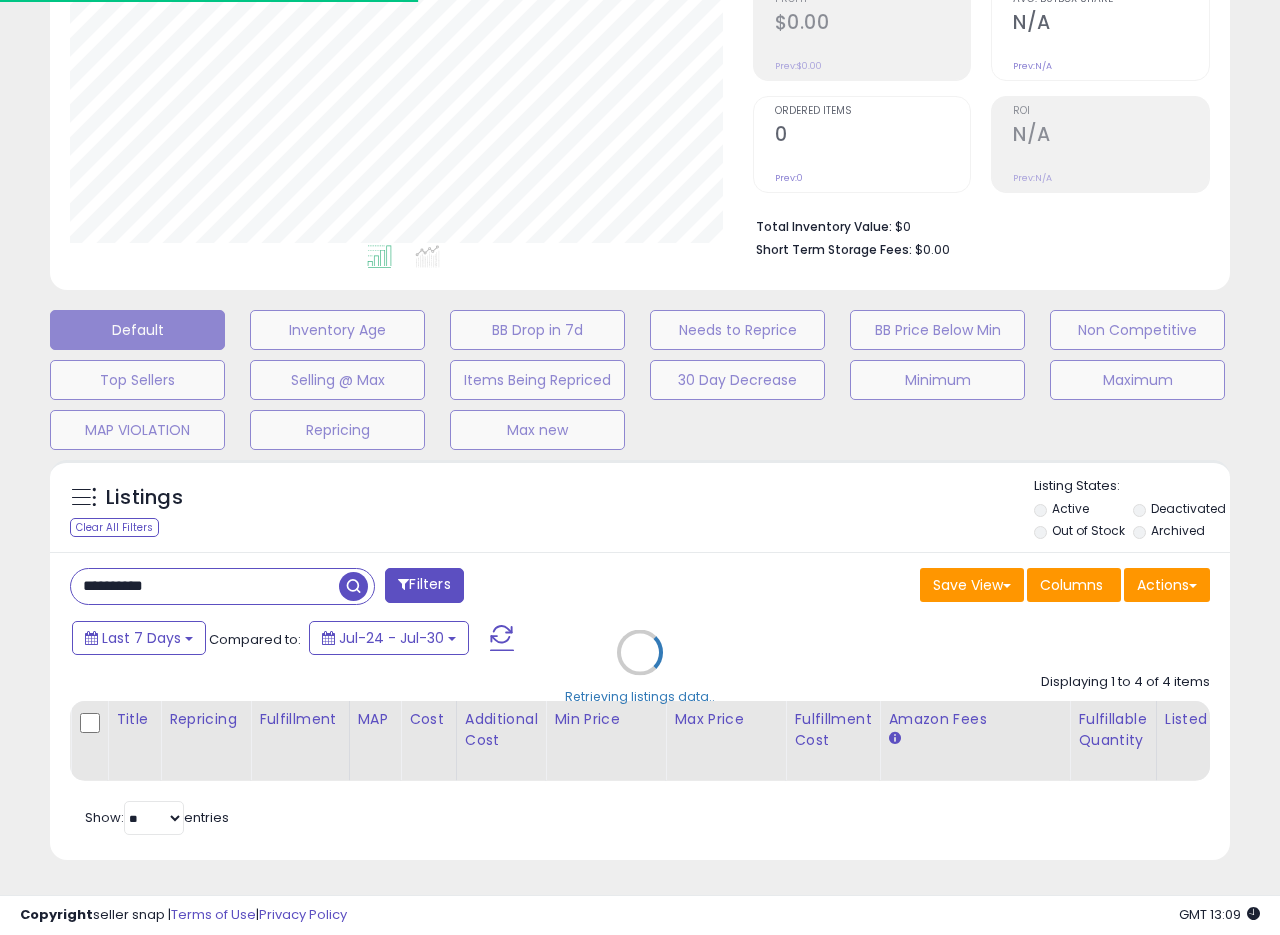 click on "Retrieving listings data.." at bounding box center (640, 667) 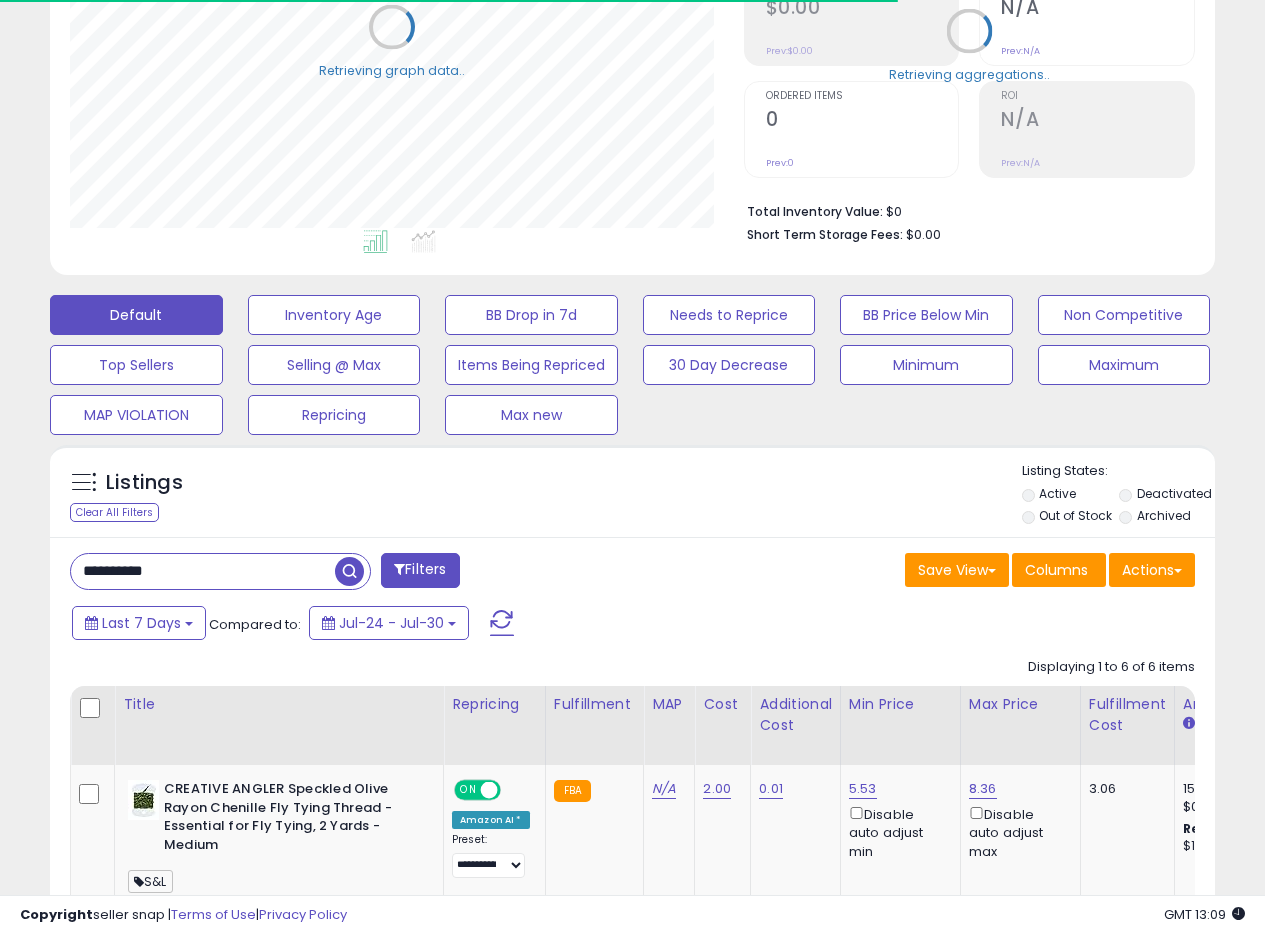 scroll, scrollTop: 364, scrollLeft: 0, axis: vertical 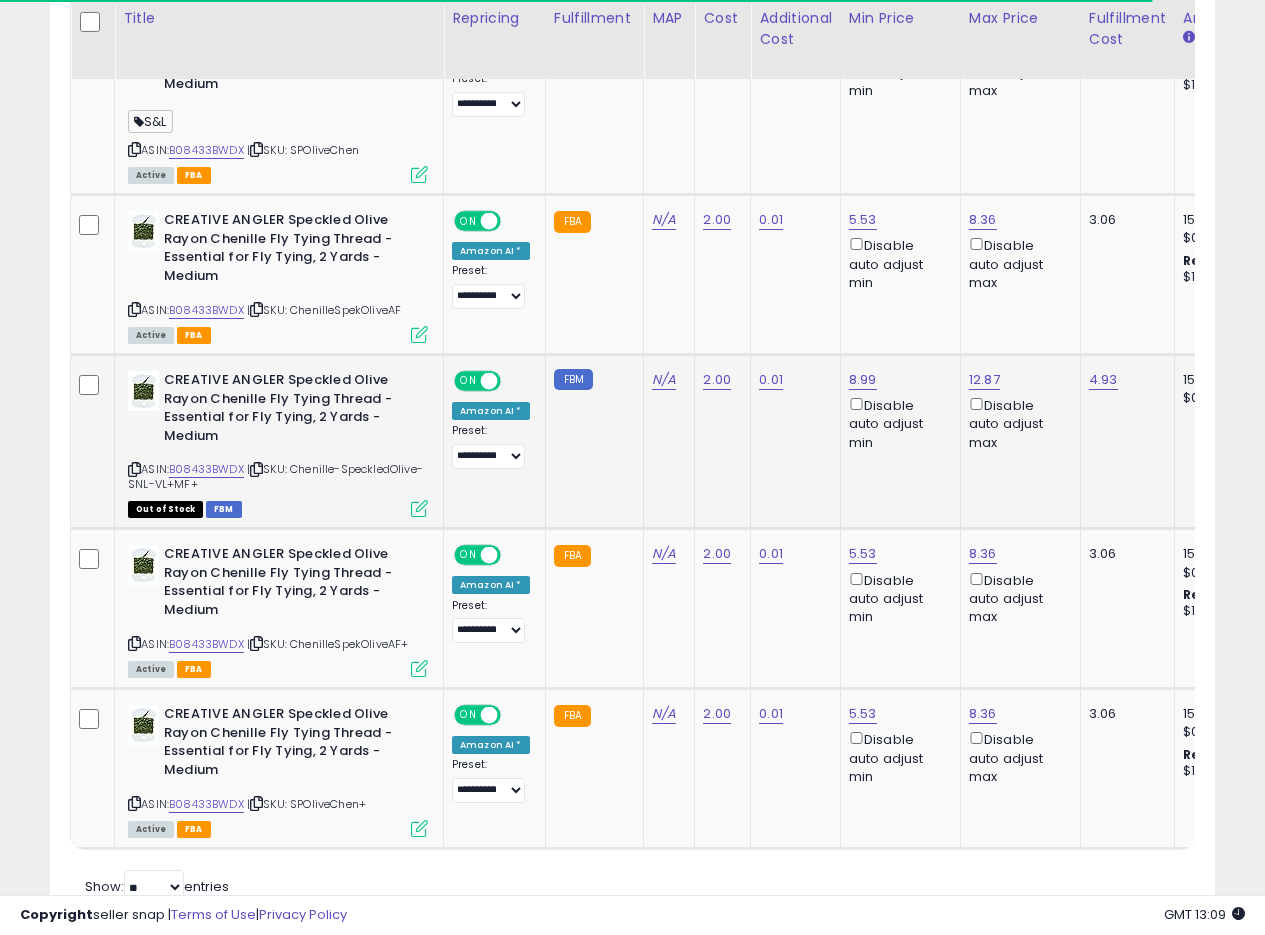 click at bounding box center [419, 508] 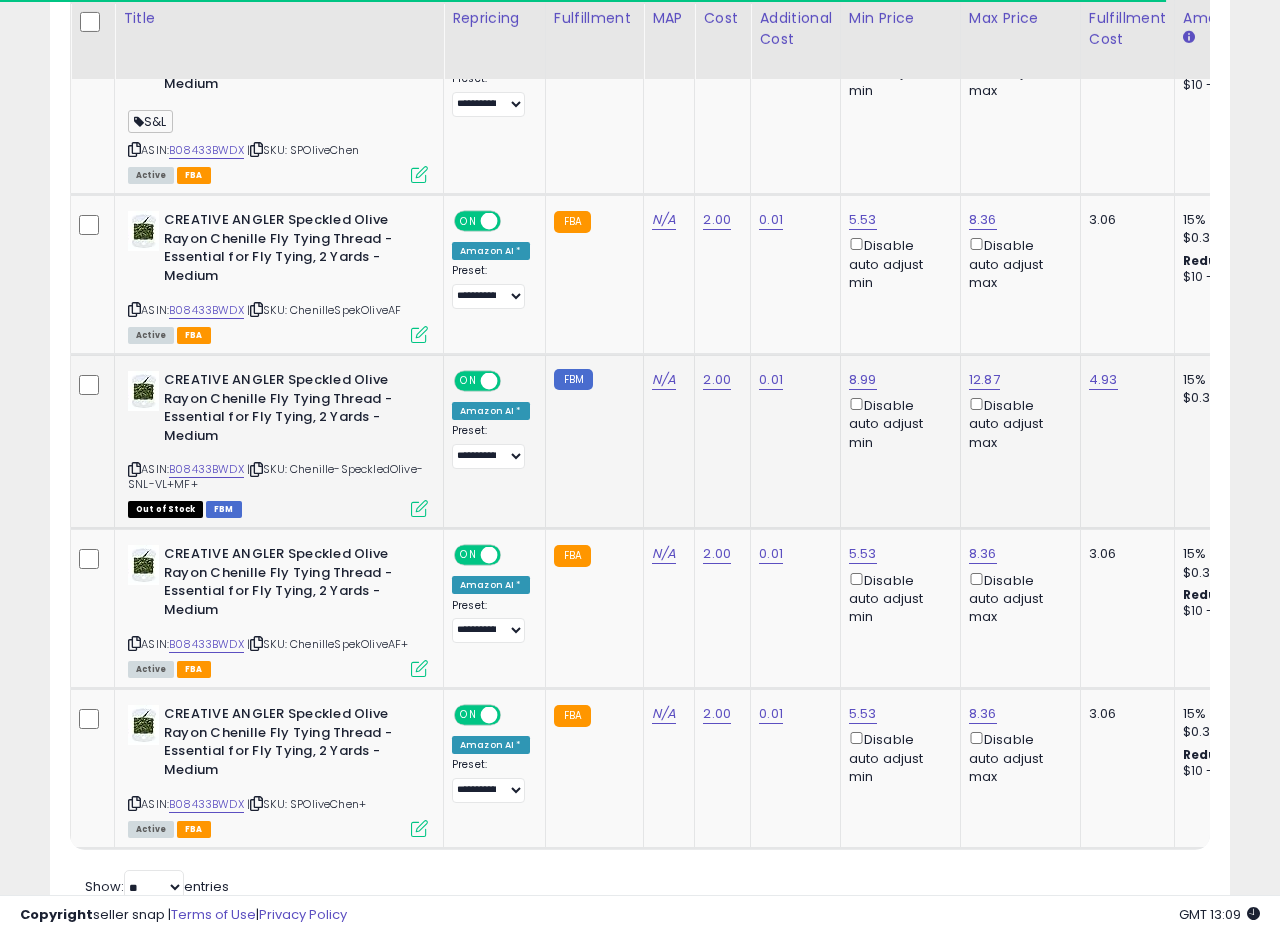 scroll, scrollTop: 999590, scrollLeft: 999317, axis: both 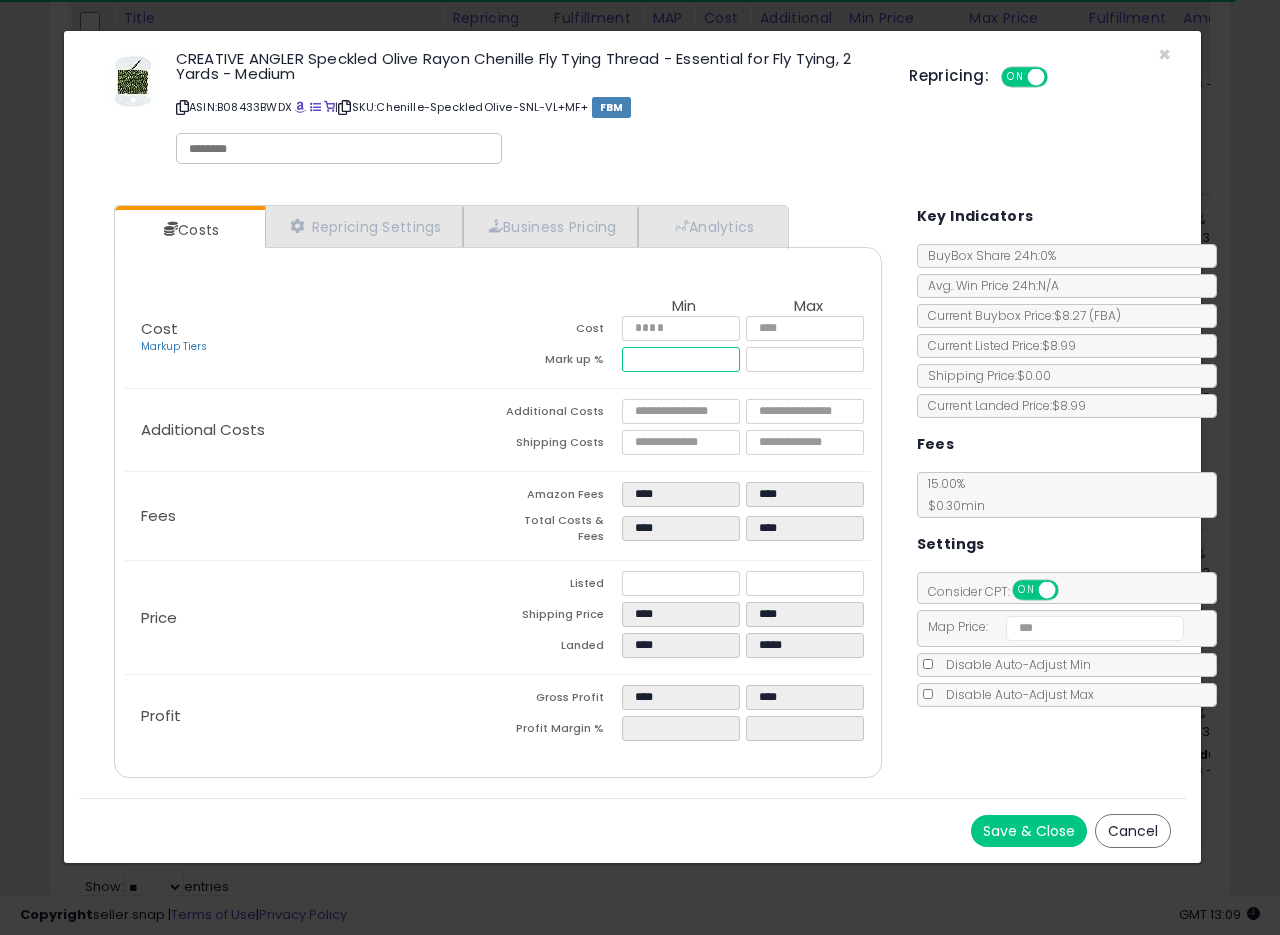 drag, startPoint x: 657, startPoint y: 358, endPoint x: 575, endPoint y: 355, distance: 82.05486 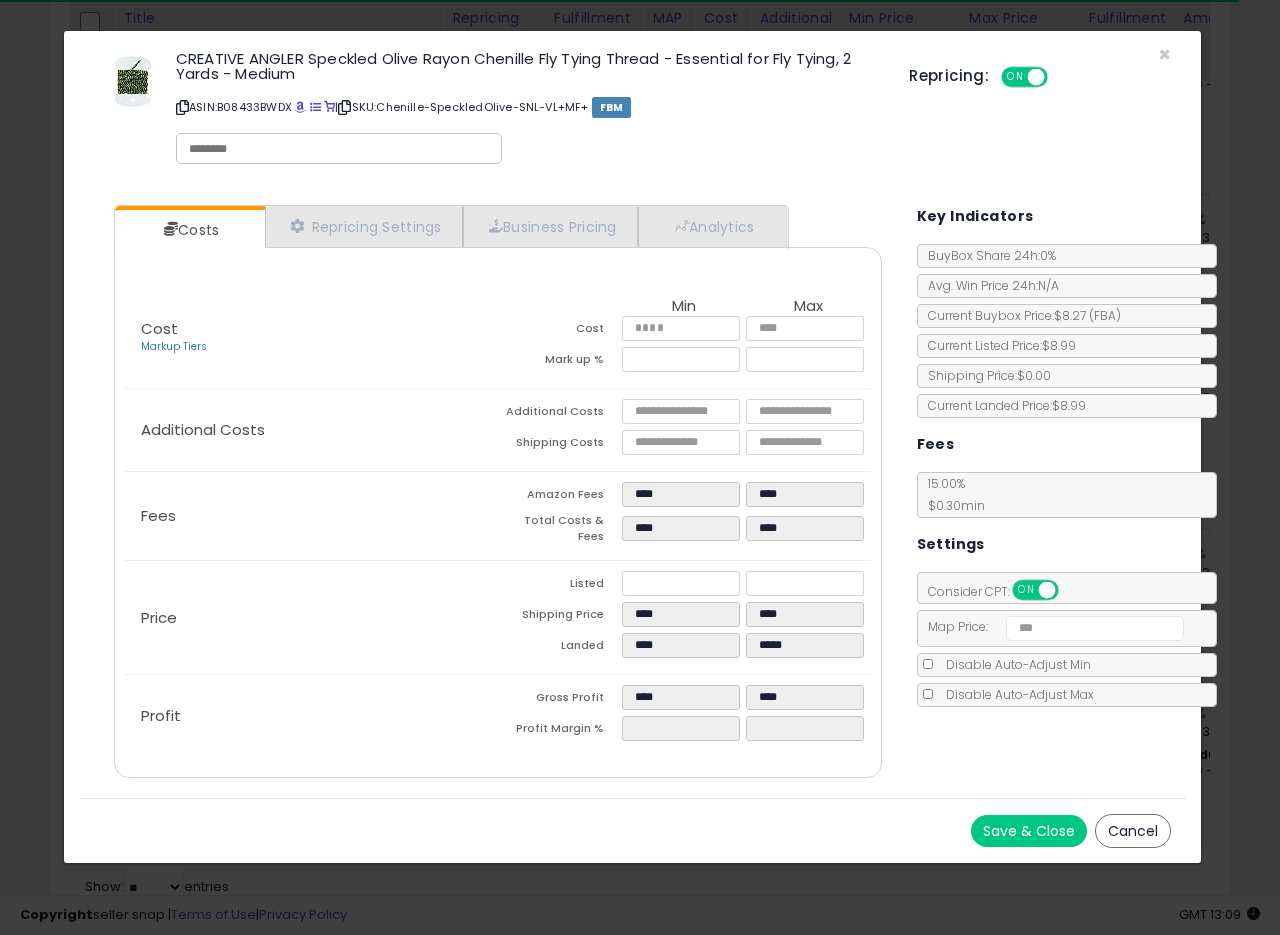 type on "*****" 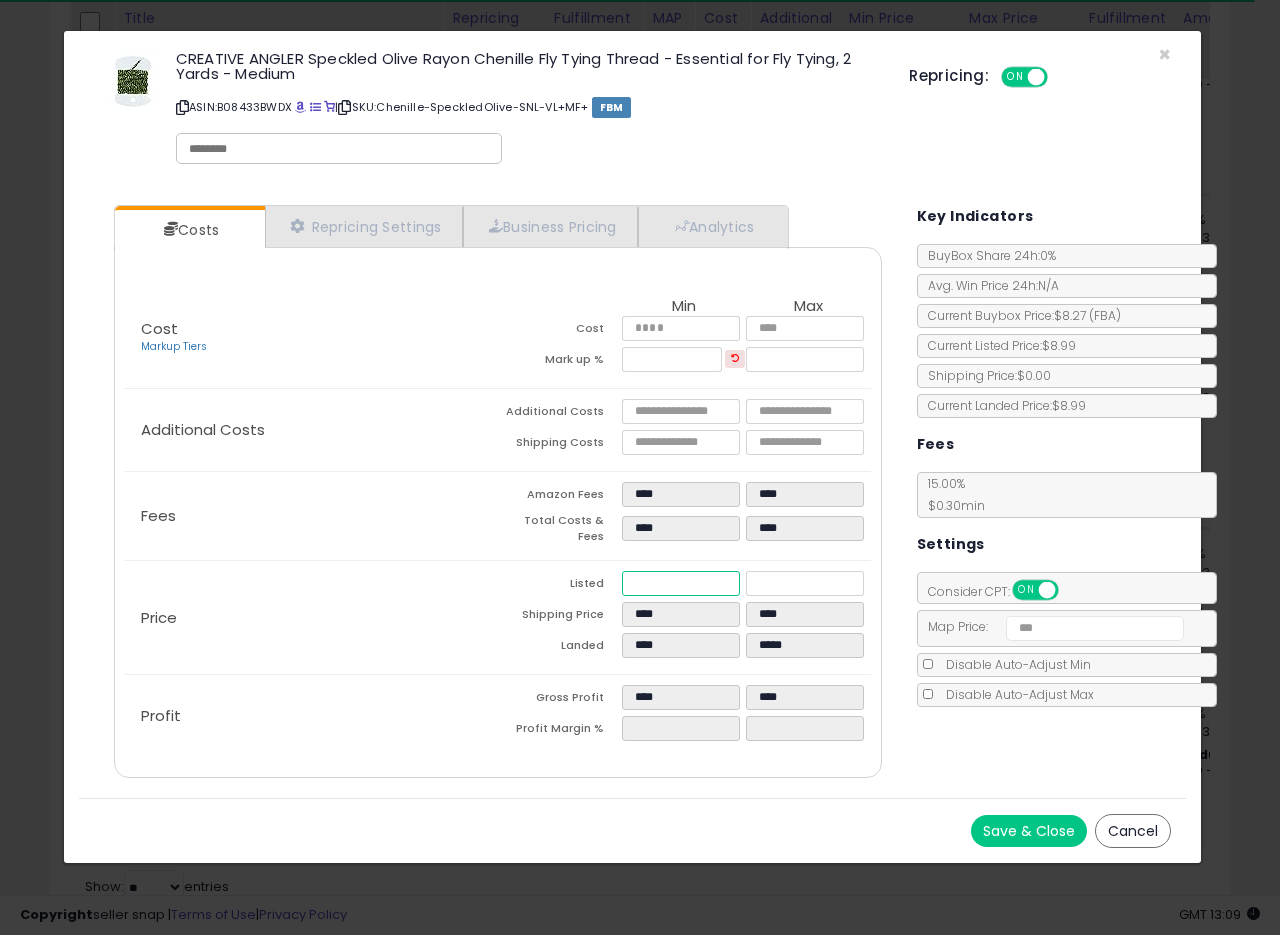 drag, startPoint x: 662, startPoint y: 579, endPoint x: 485, endPoint y: 567, distance: 177.40631 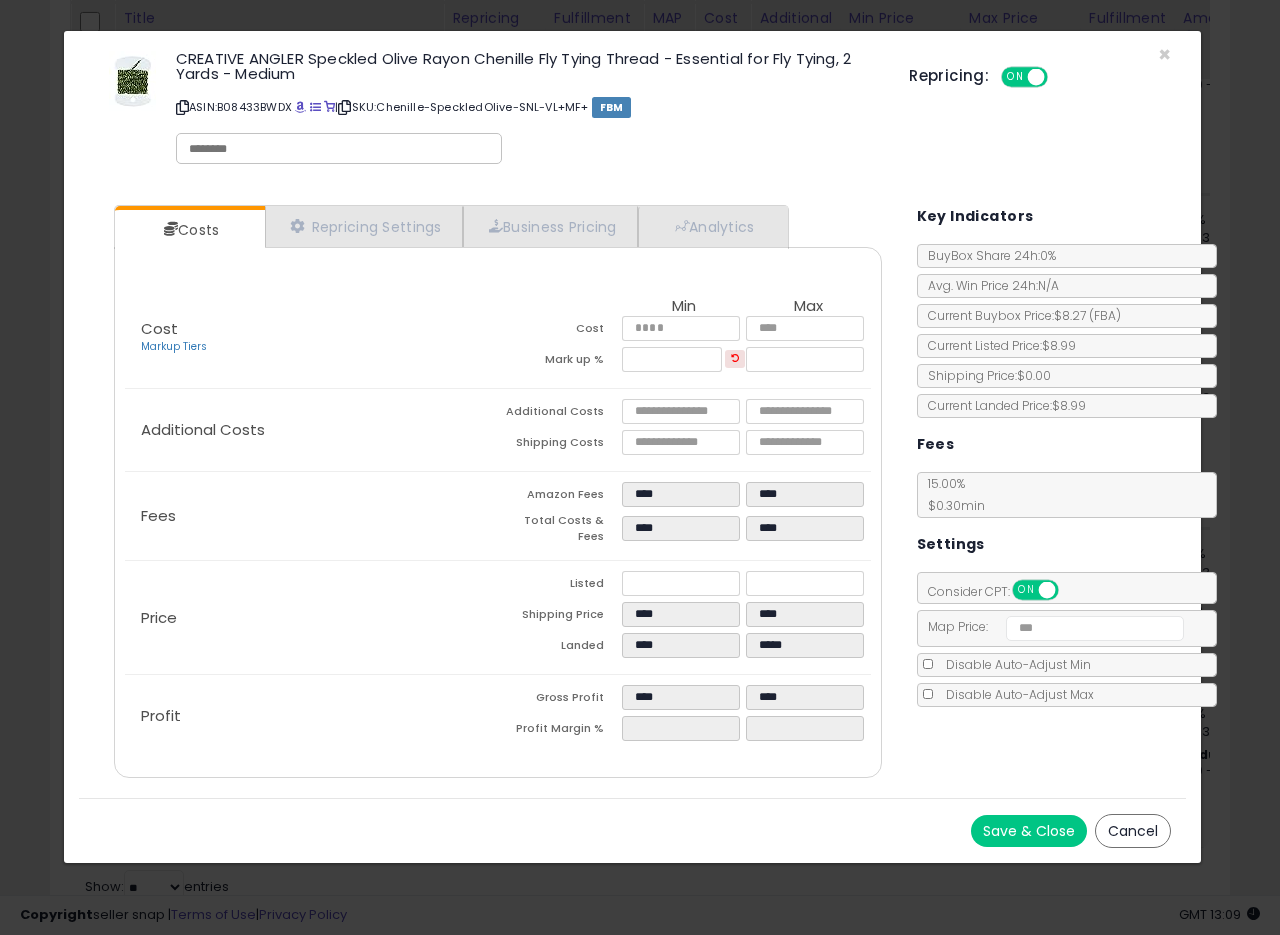 click on "Save & Close" at bounding box center (1029, 831) 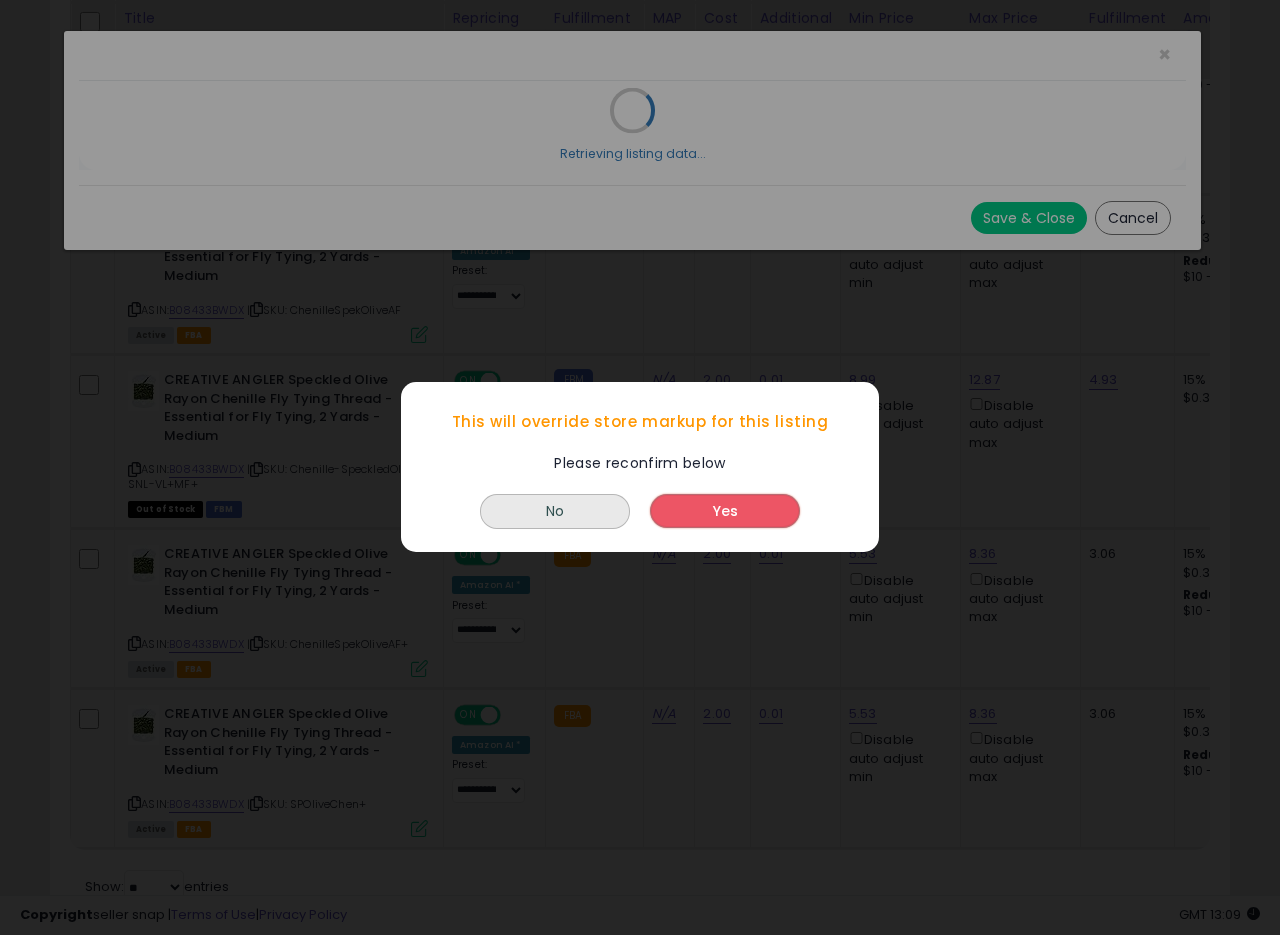 click on "Yes" at bounding box center (725, 512) 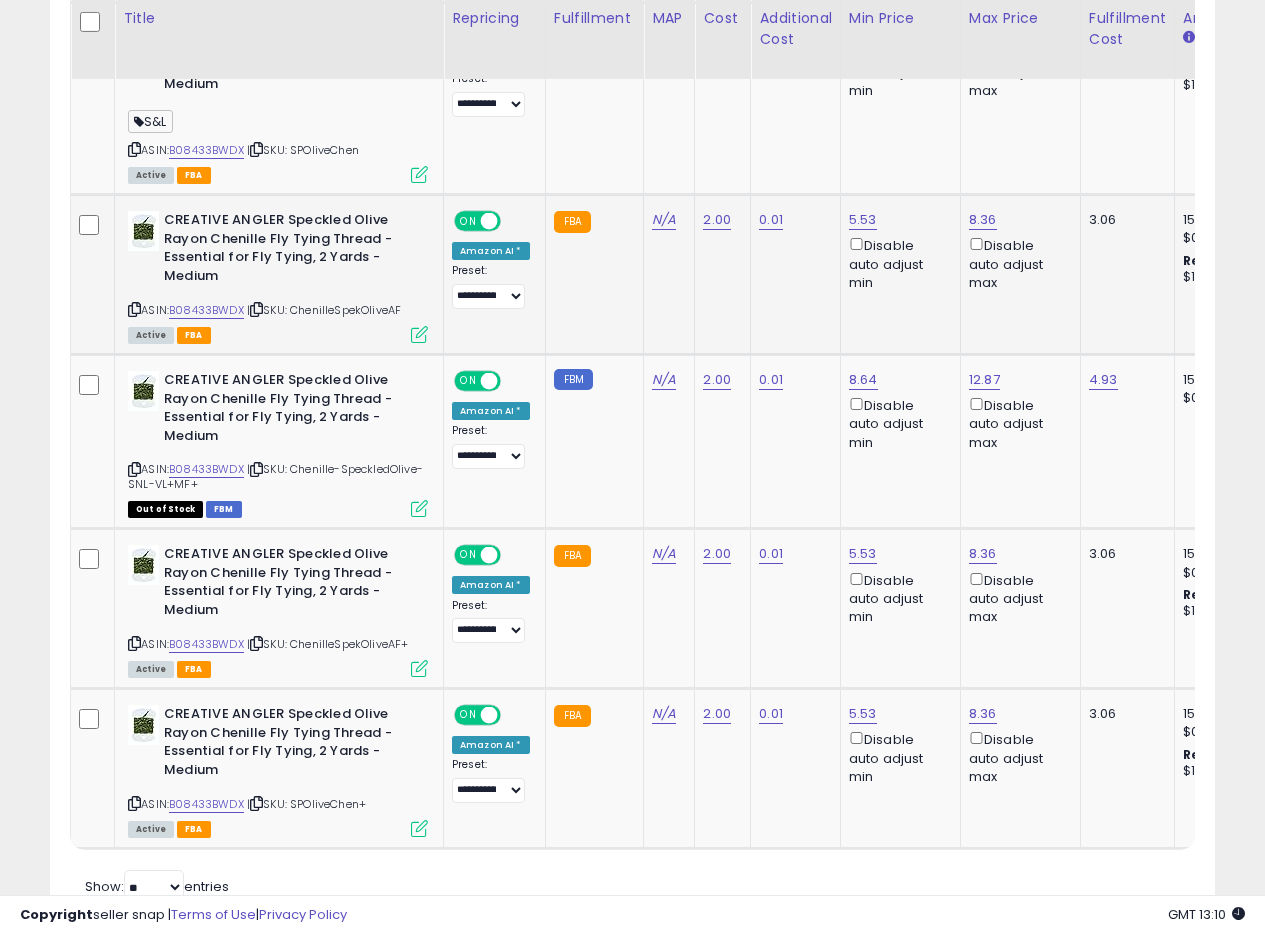 scroll, scrollTop: 410, scrollLeft: 674, axis: both 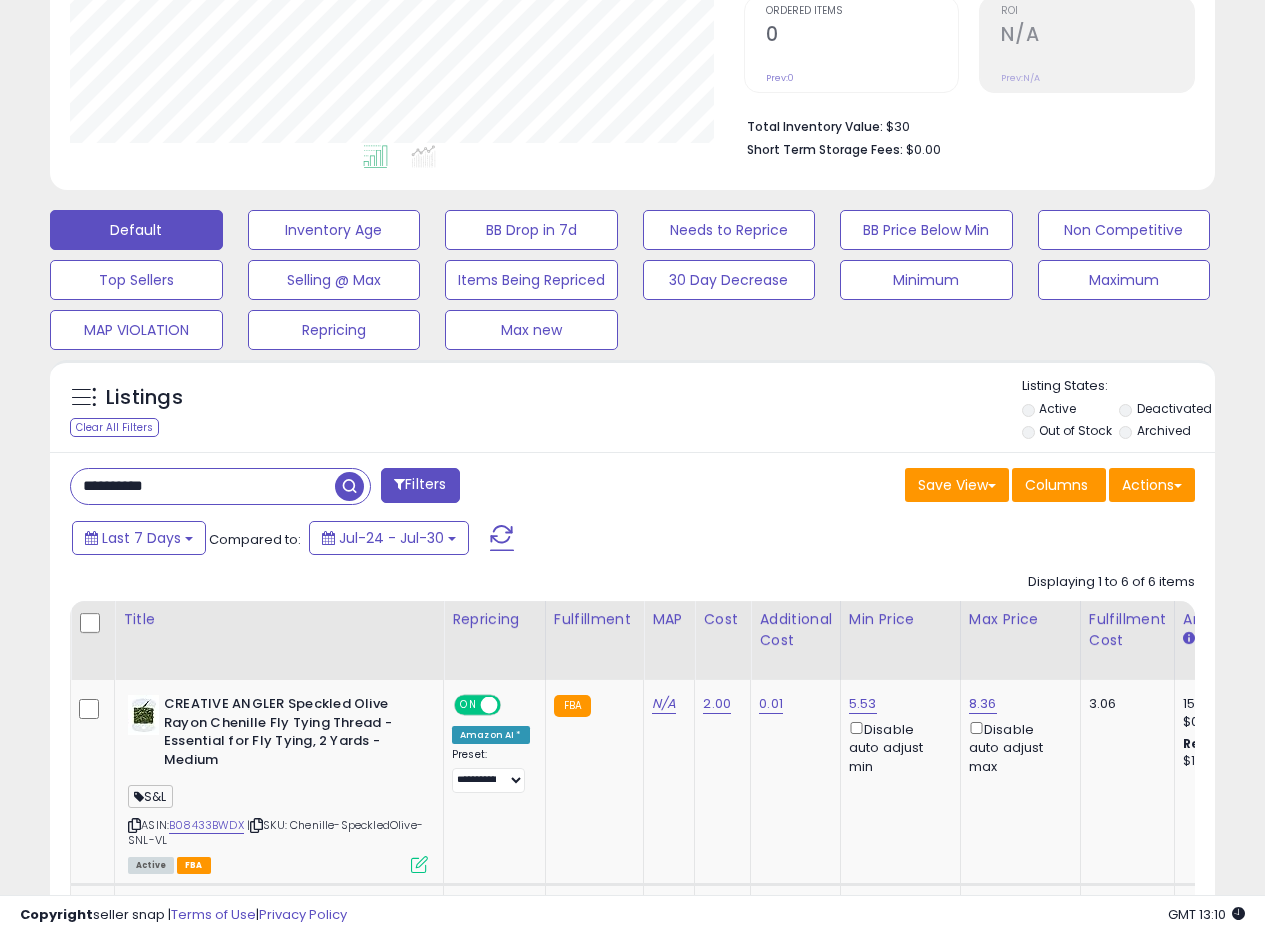 drag, startPoint x: 200, startPoint y: 474, endPoint x: 0, endPoint y: 452, distance: 201.20636 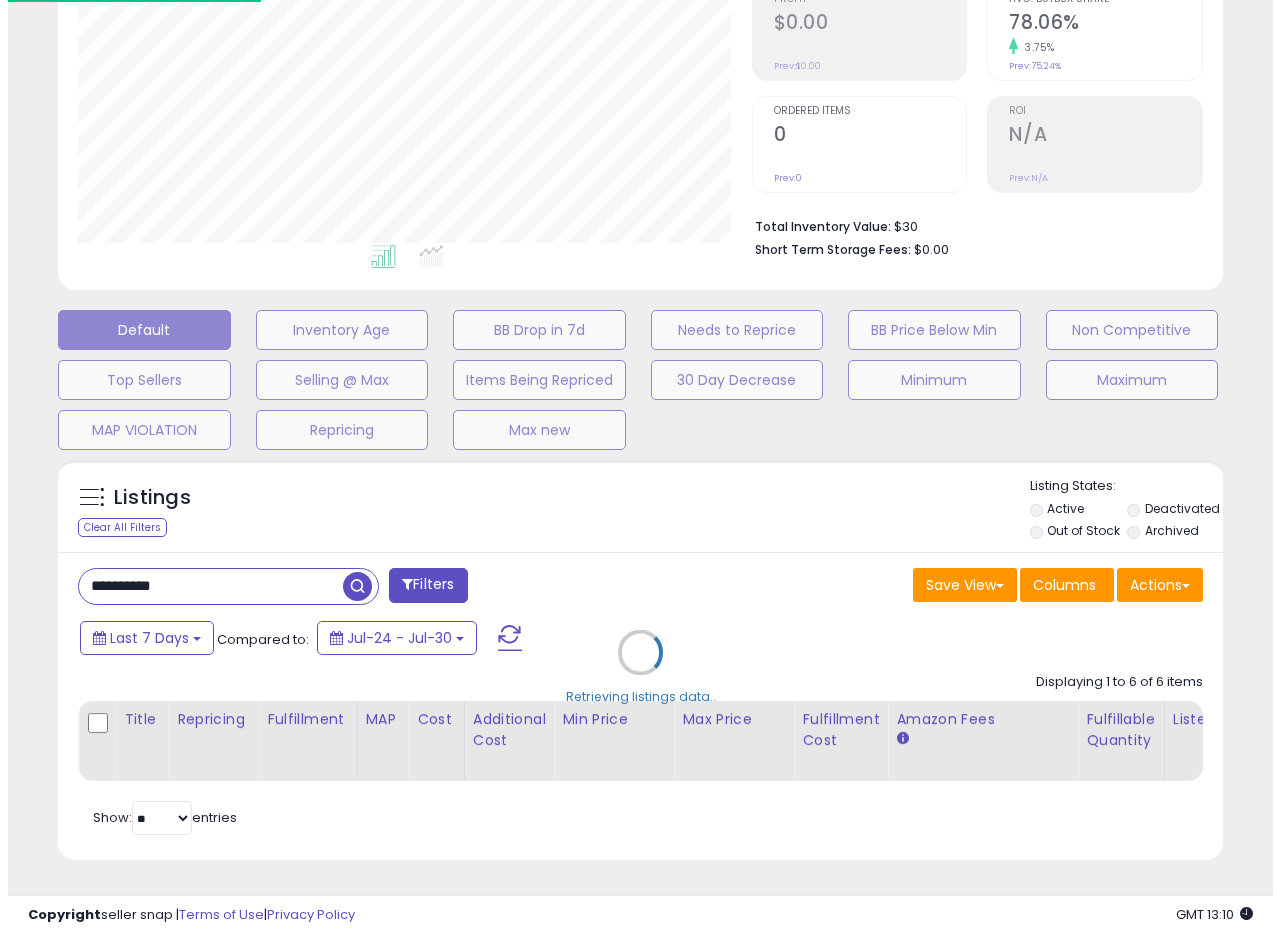 scroll, scrollTop: 335, scrollLeft: 0, axis: vertical 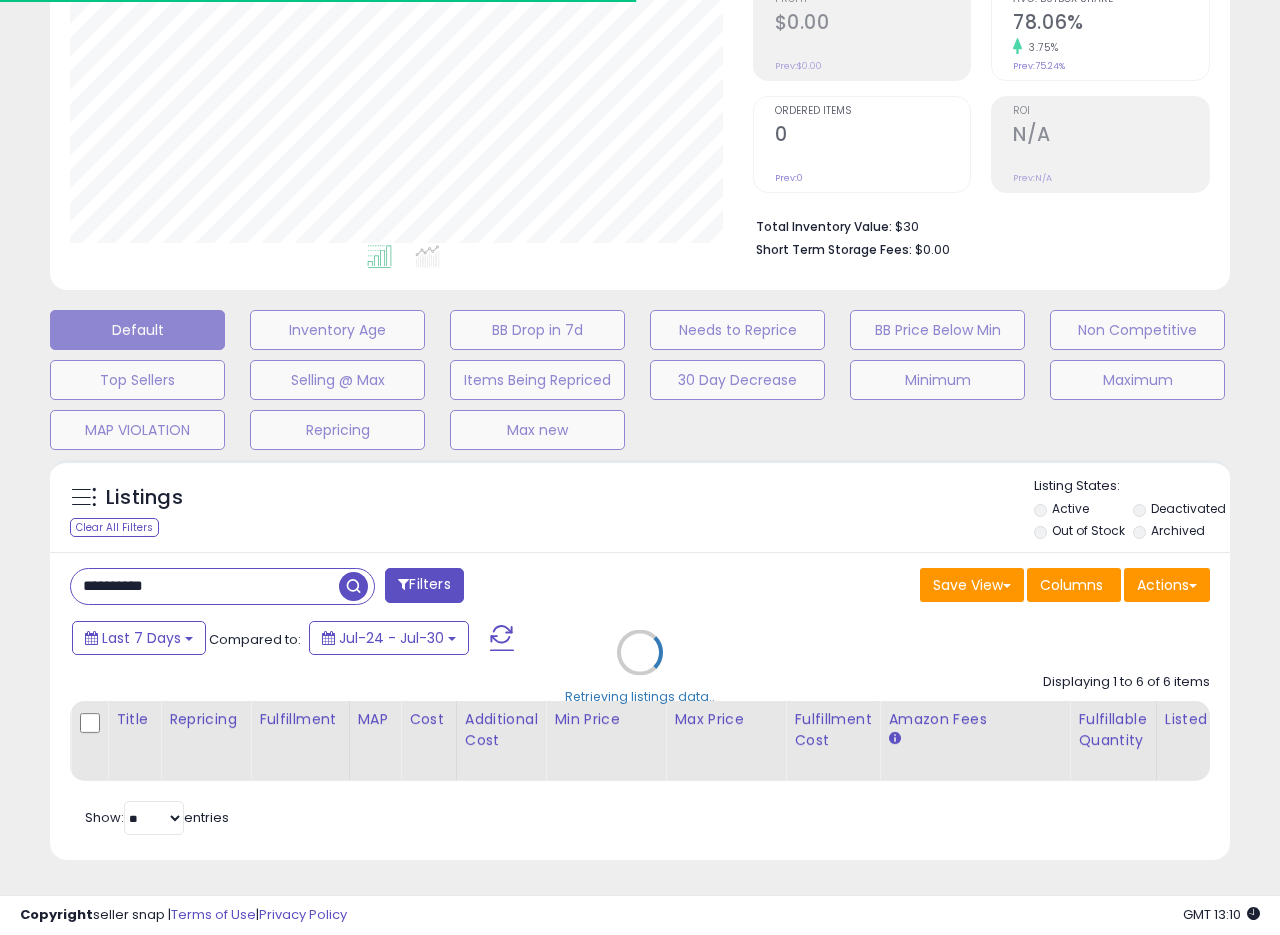 click on "Retrieving listings data.." at bounding box center [640, 667] 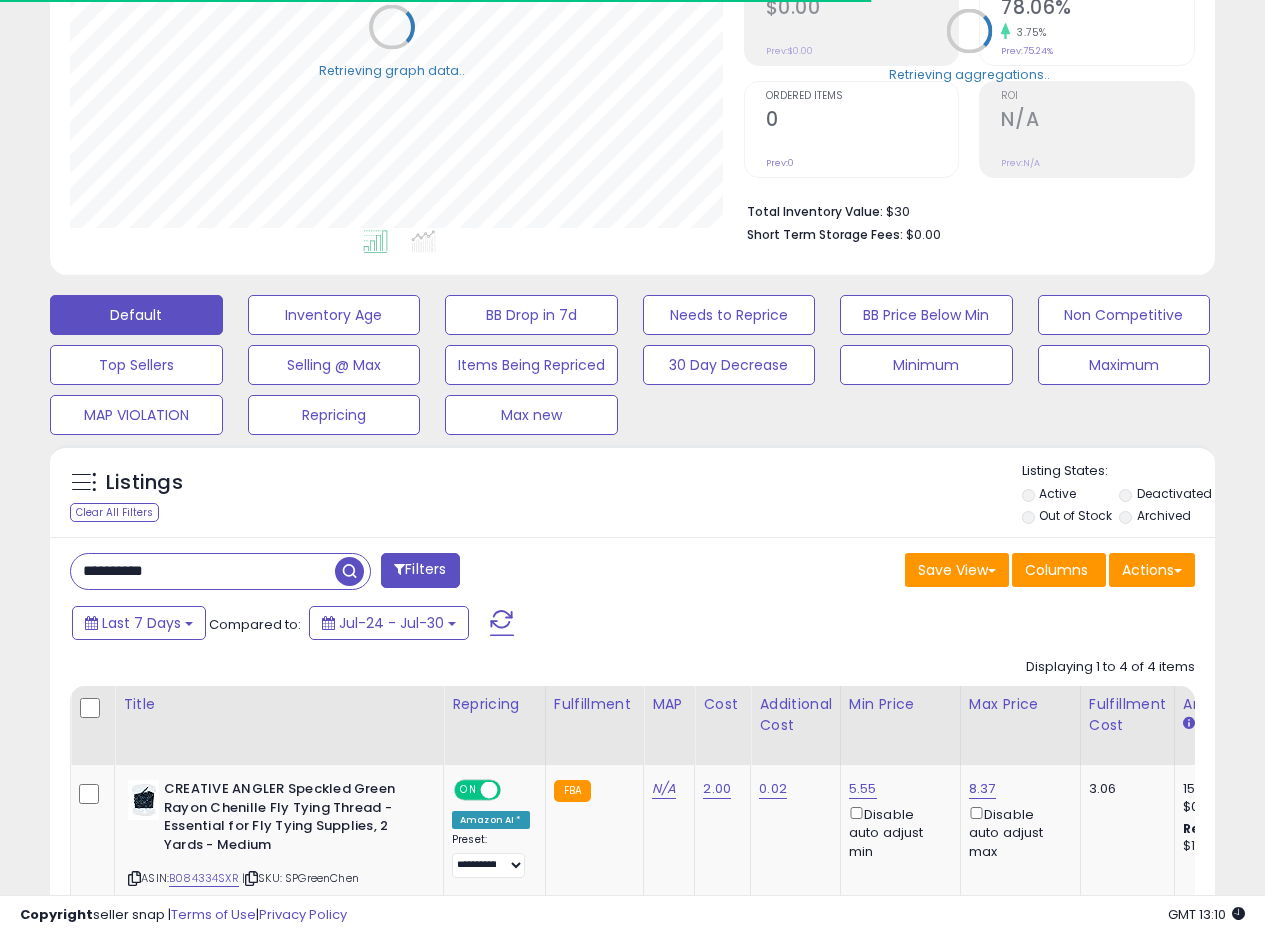 scroll, scrollTop: 410, scrollLeft: 674, axis: both 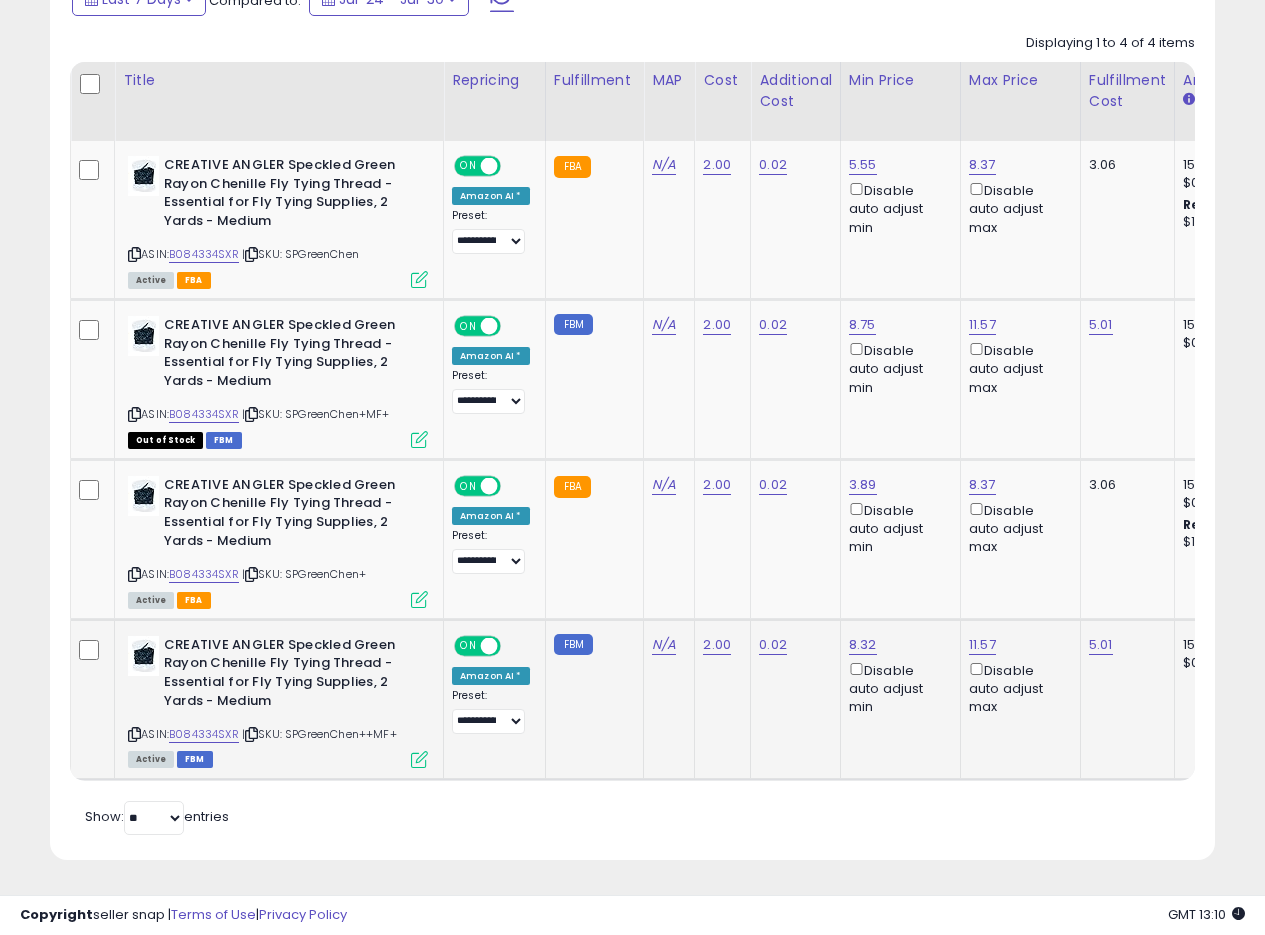 click on "ASIN:  B084334SXR    |   SKU: SPGreenChen++MF+ Active FBM" at bounding box center [278, 701] 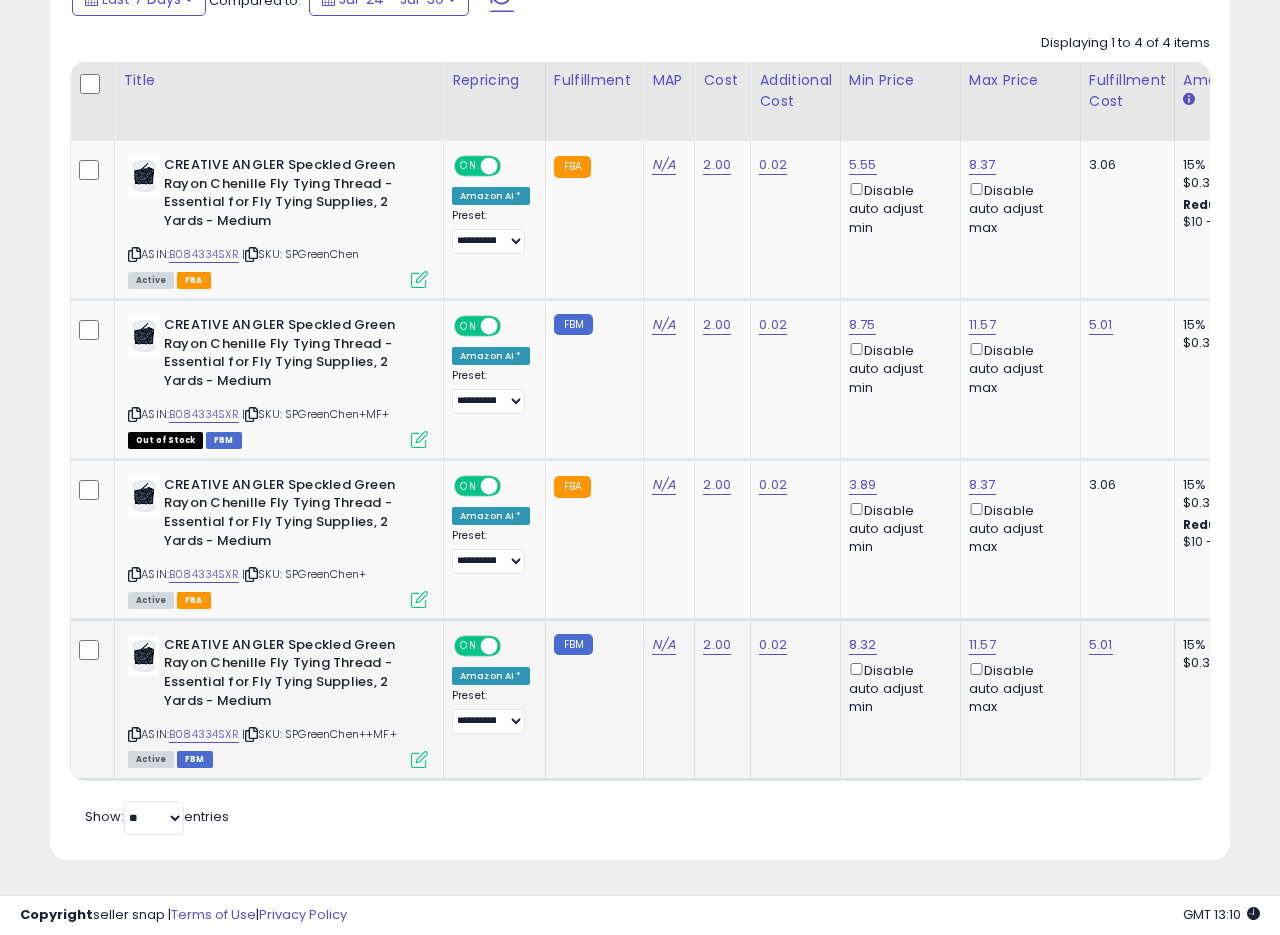 scroll, scrollTop: 999590, scrollLeft: 999317, axis: both 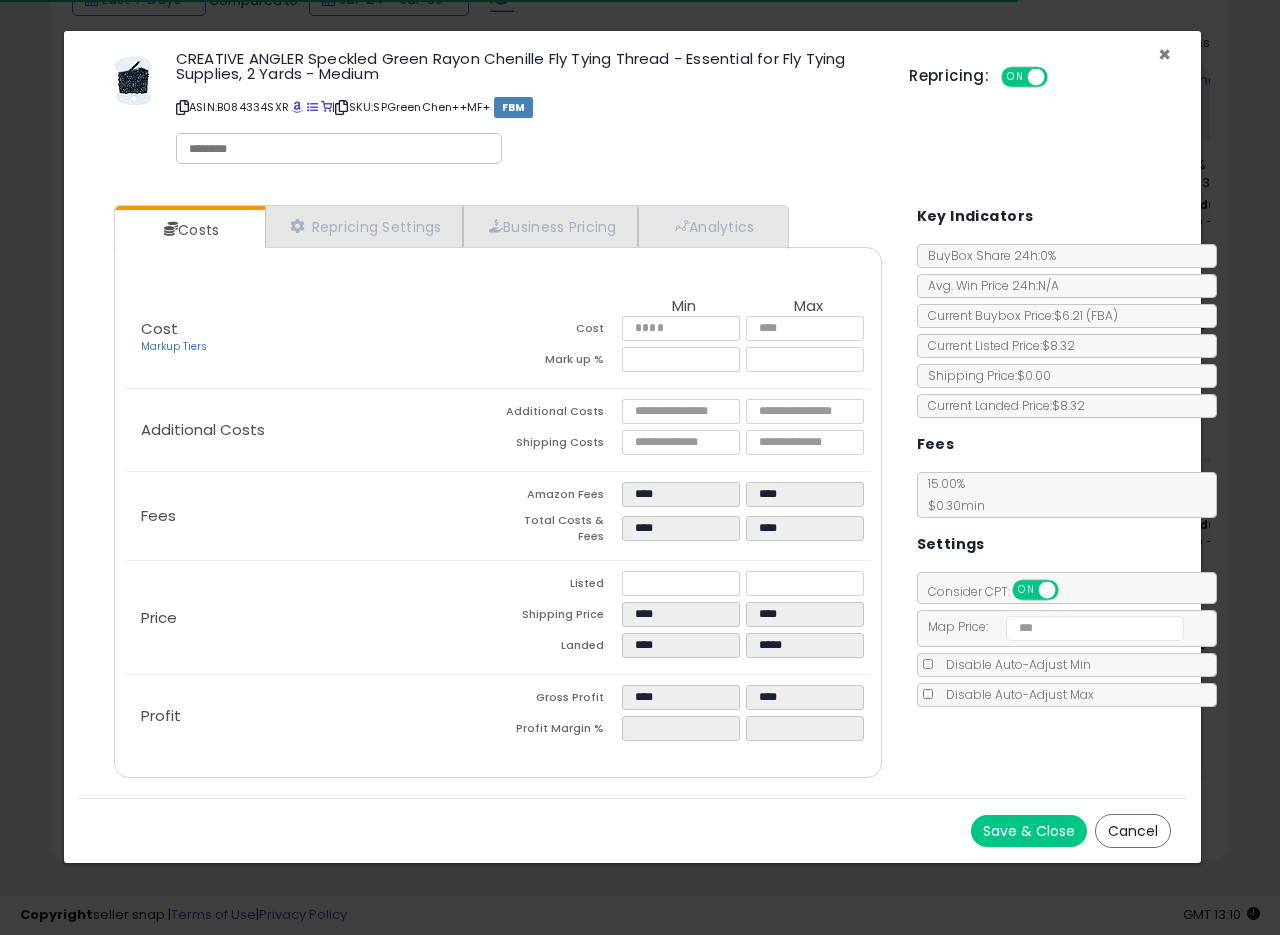 click on "×" at bounding box center (1164, 54) 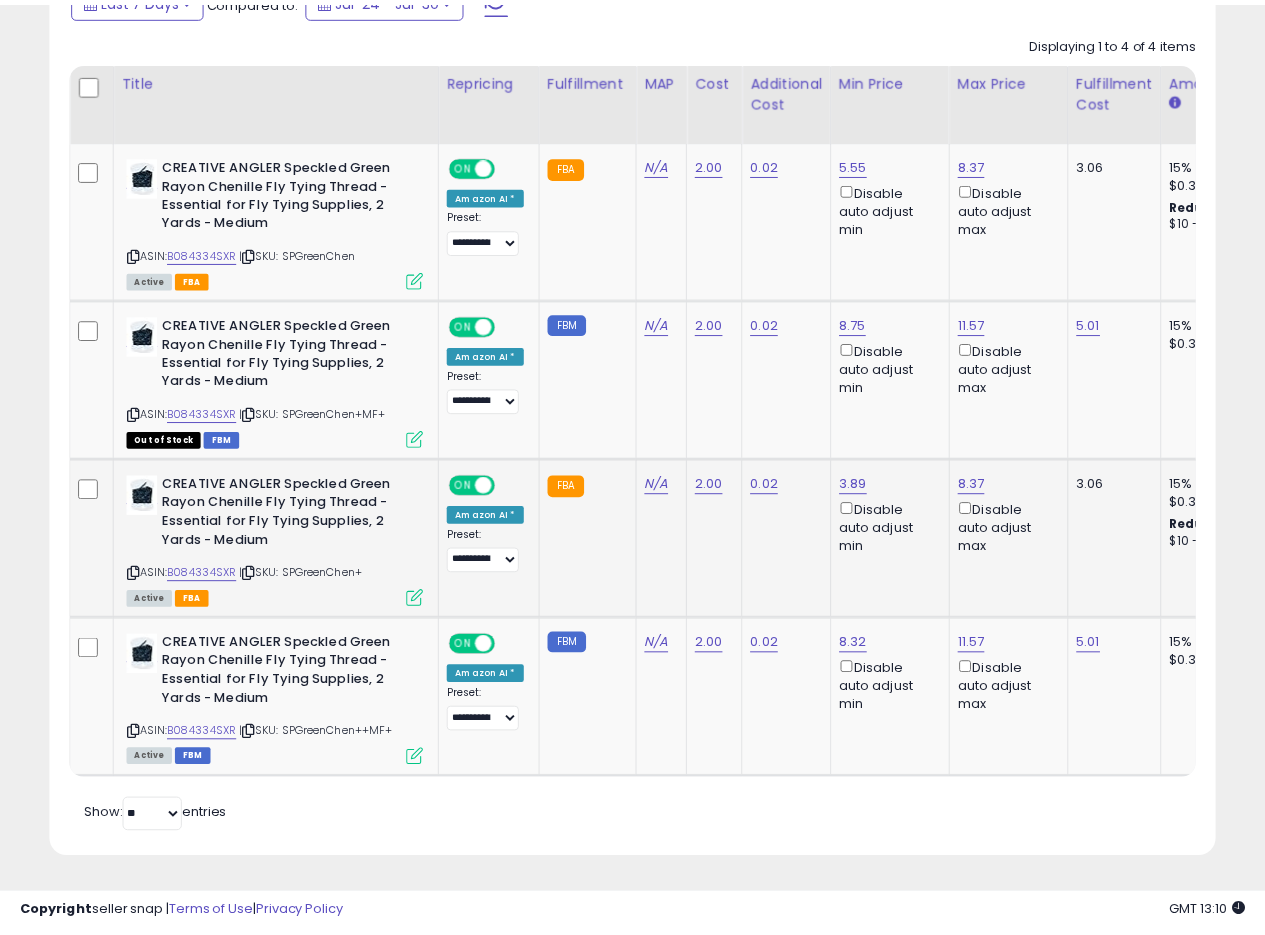 scroll, scrollTop: 410, scrollLeft: 674, axis: both 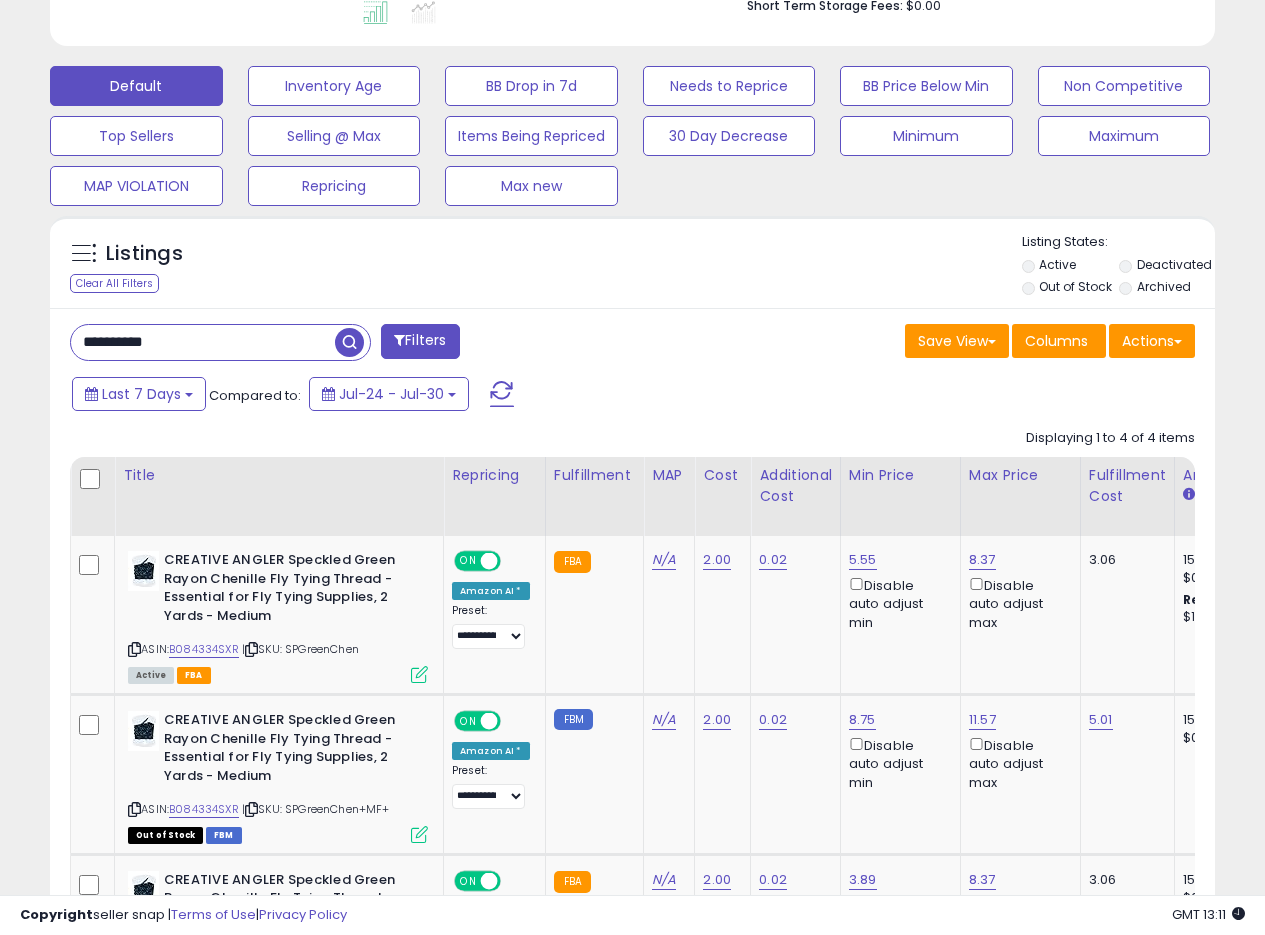 drag, startPoint x: 197, startPoint y: 340, endPoint x: 0, endPoint y: 308, distance: 199.58206 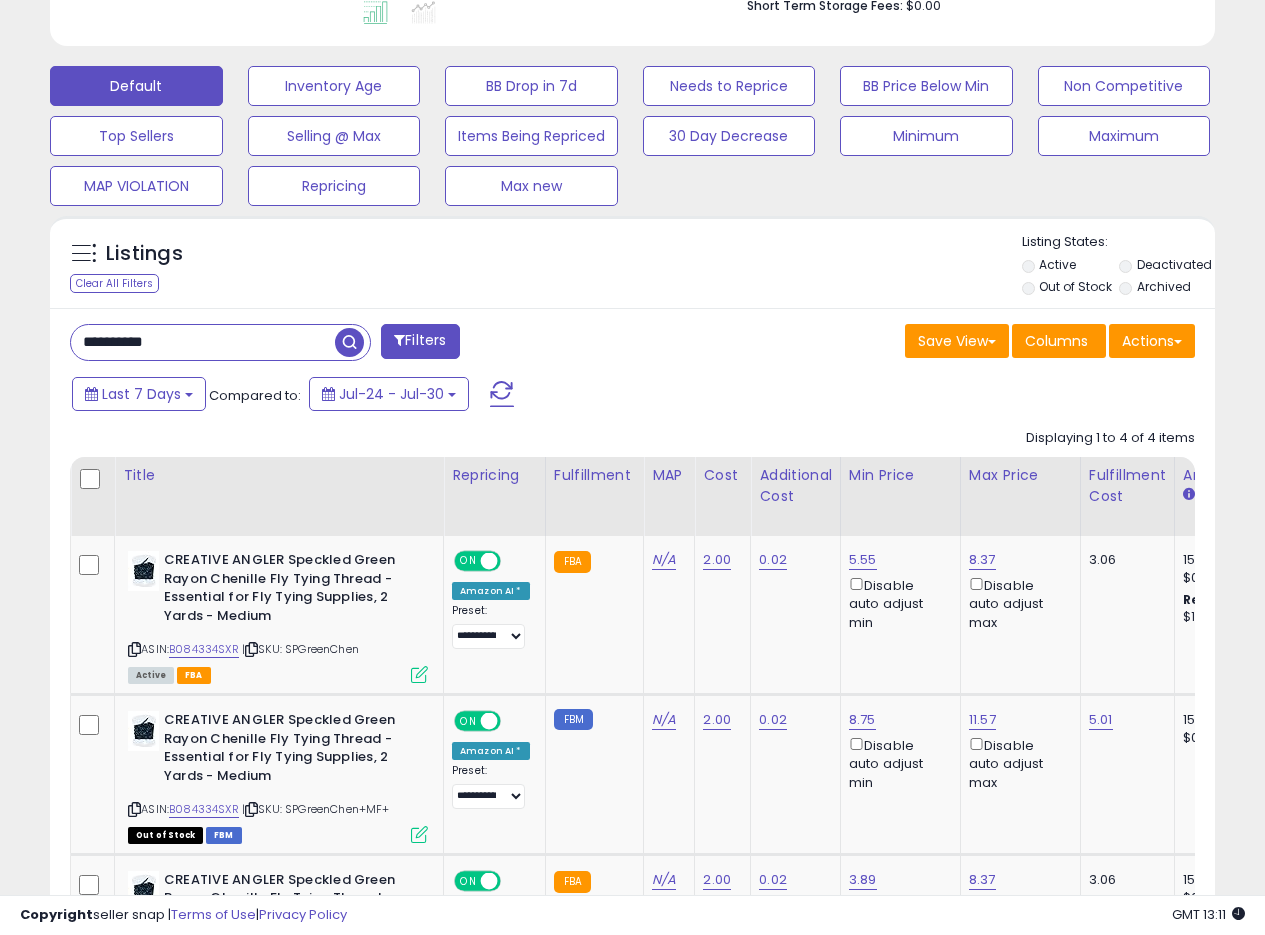paste 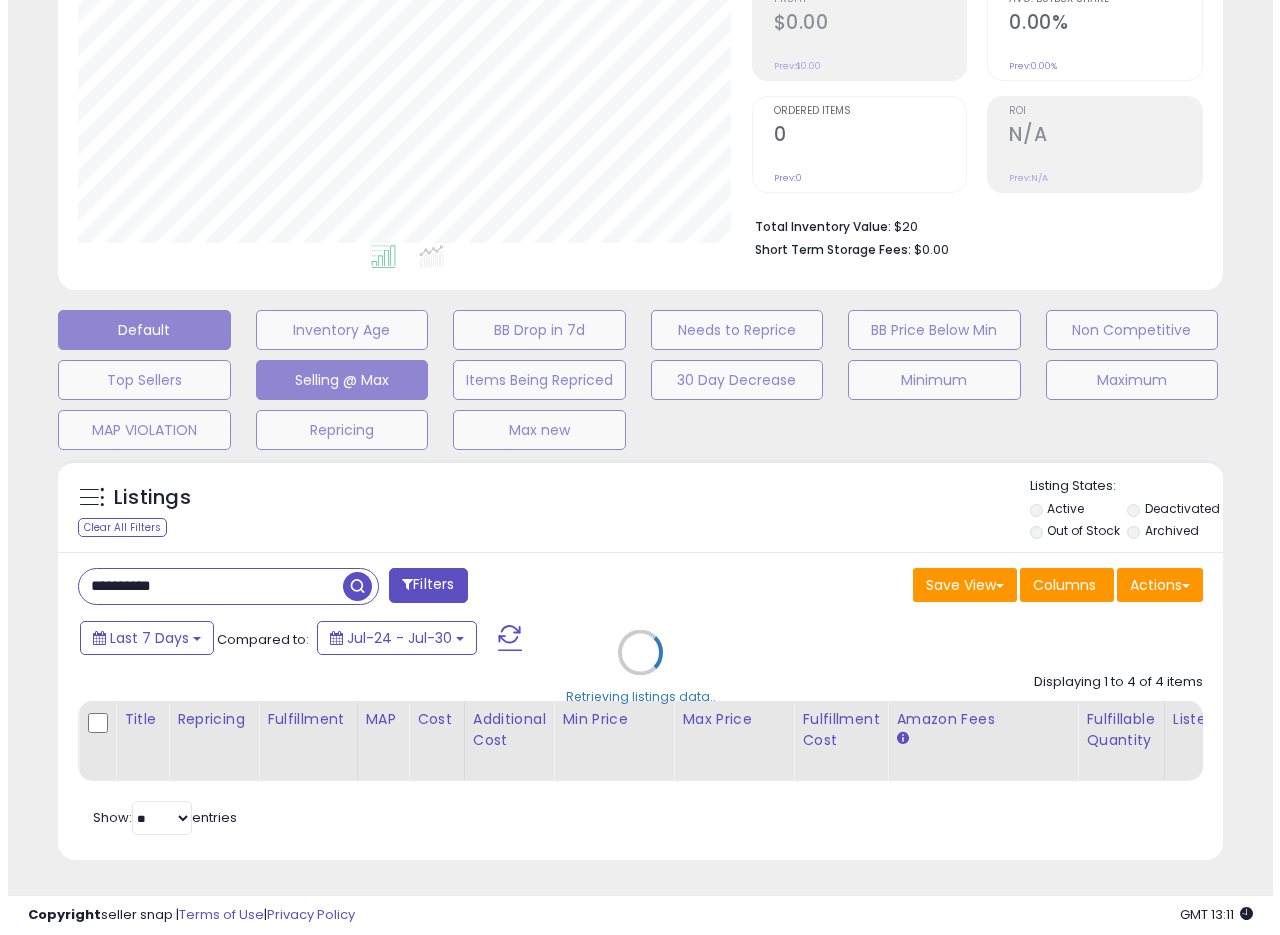scroll, scrollTop: 335, scrollLeft: 0, axis: vertical 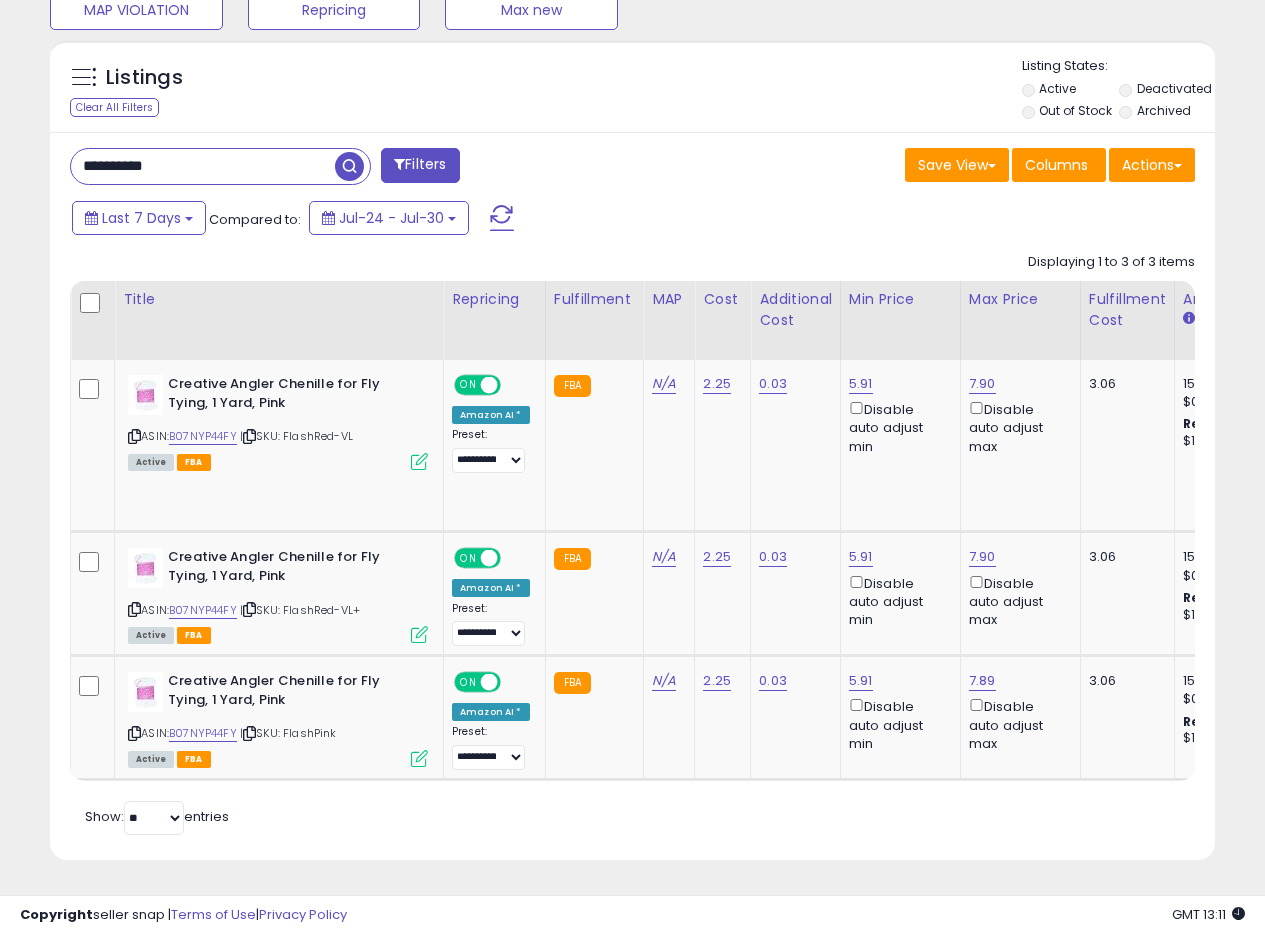drag, startPoint x: 195, startPoint y: 150, endPoint x: 0, endPoint y: 141, distance: 195.20758 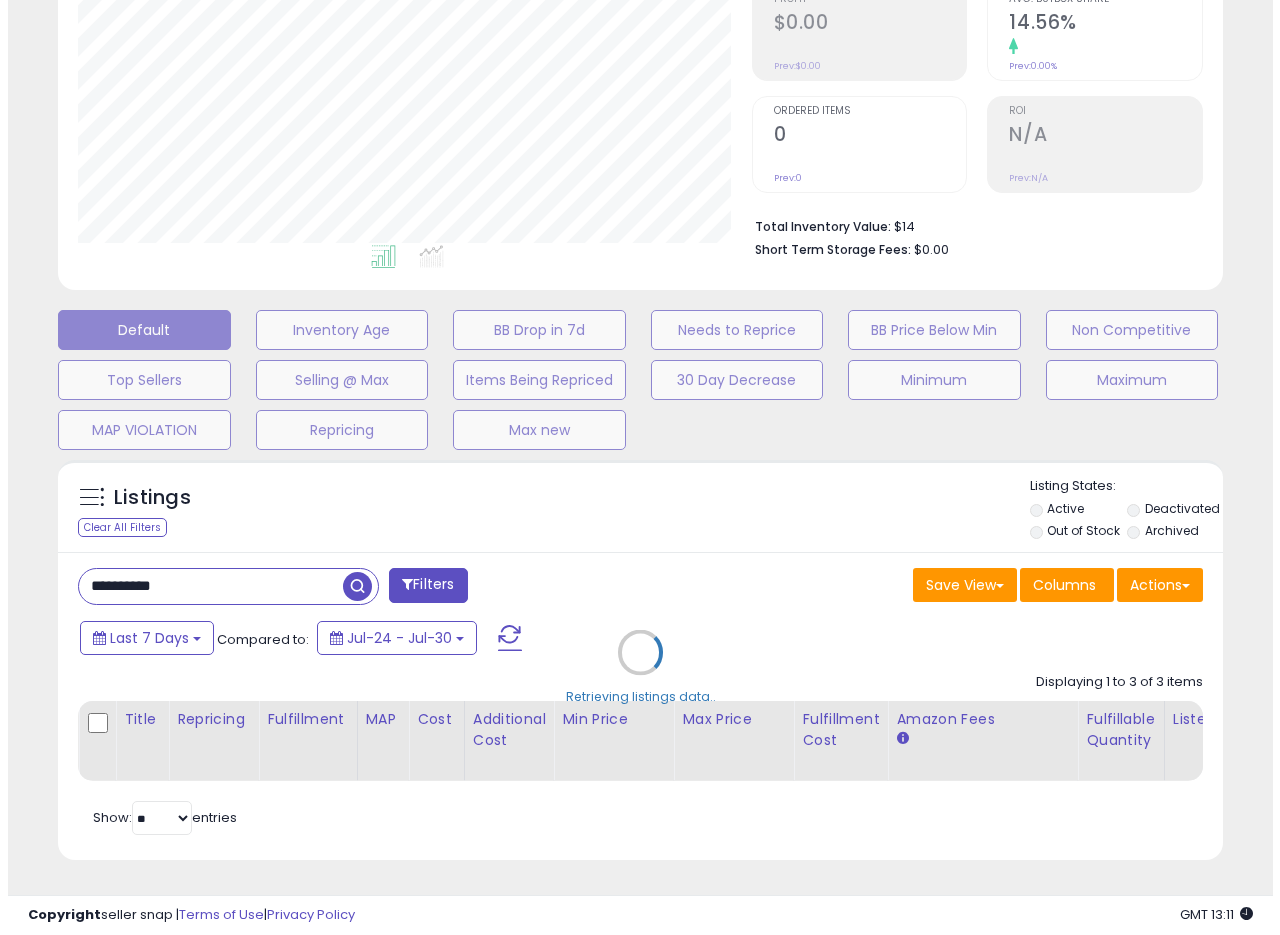 scroll, scrollTop: 335, scrollLeft: 0, axis: vertical 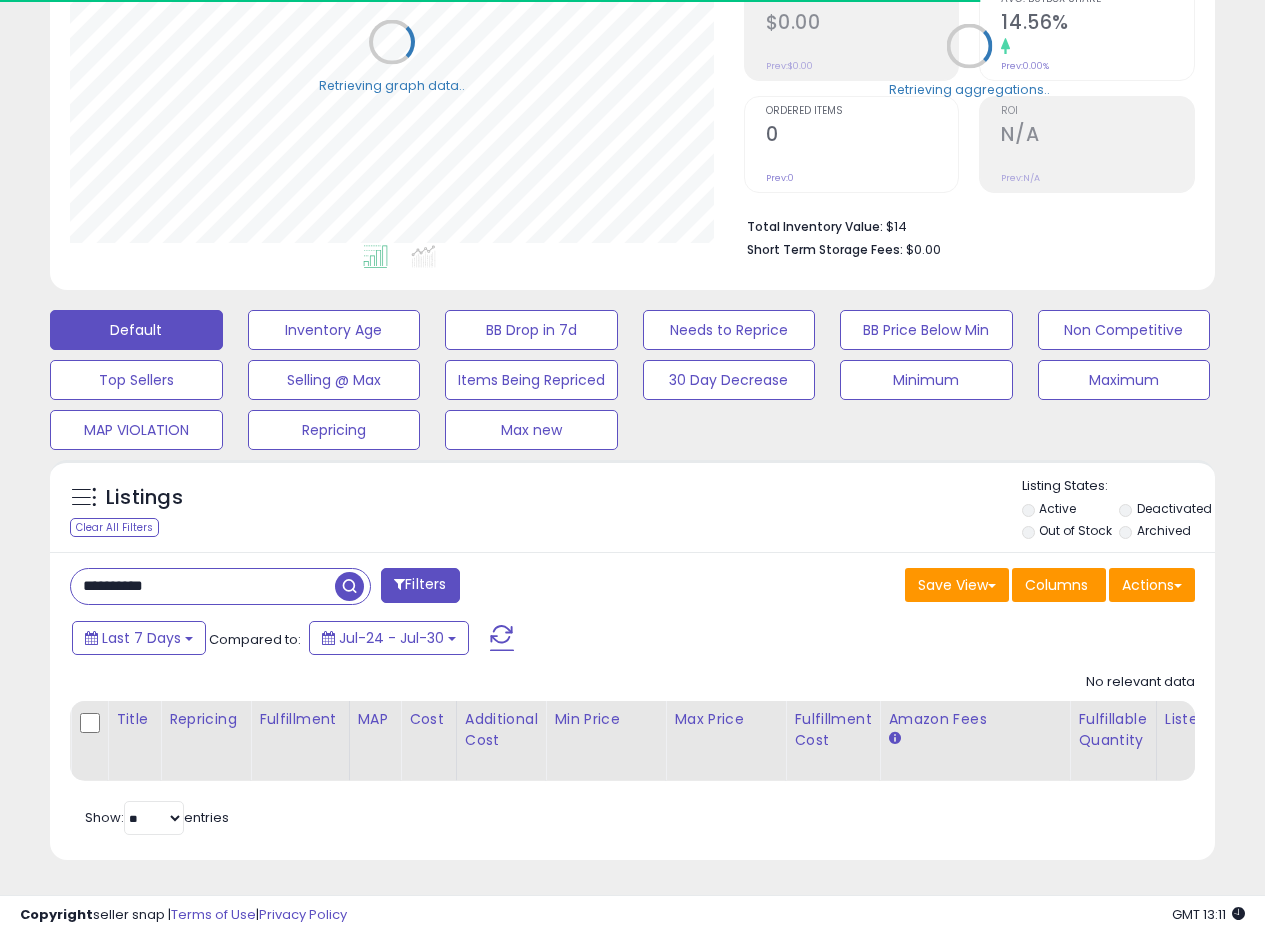 click on "Listings
Clear All Filters
Listing States:" at bounding box center (632, 511) 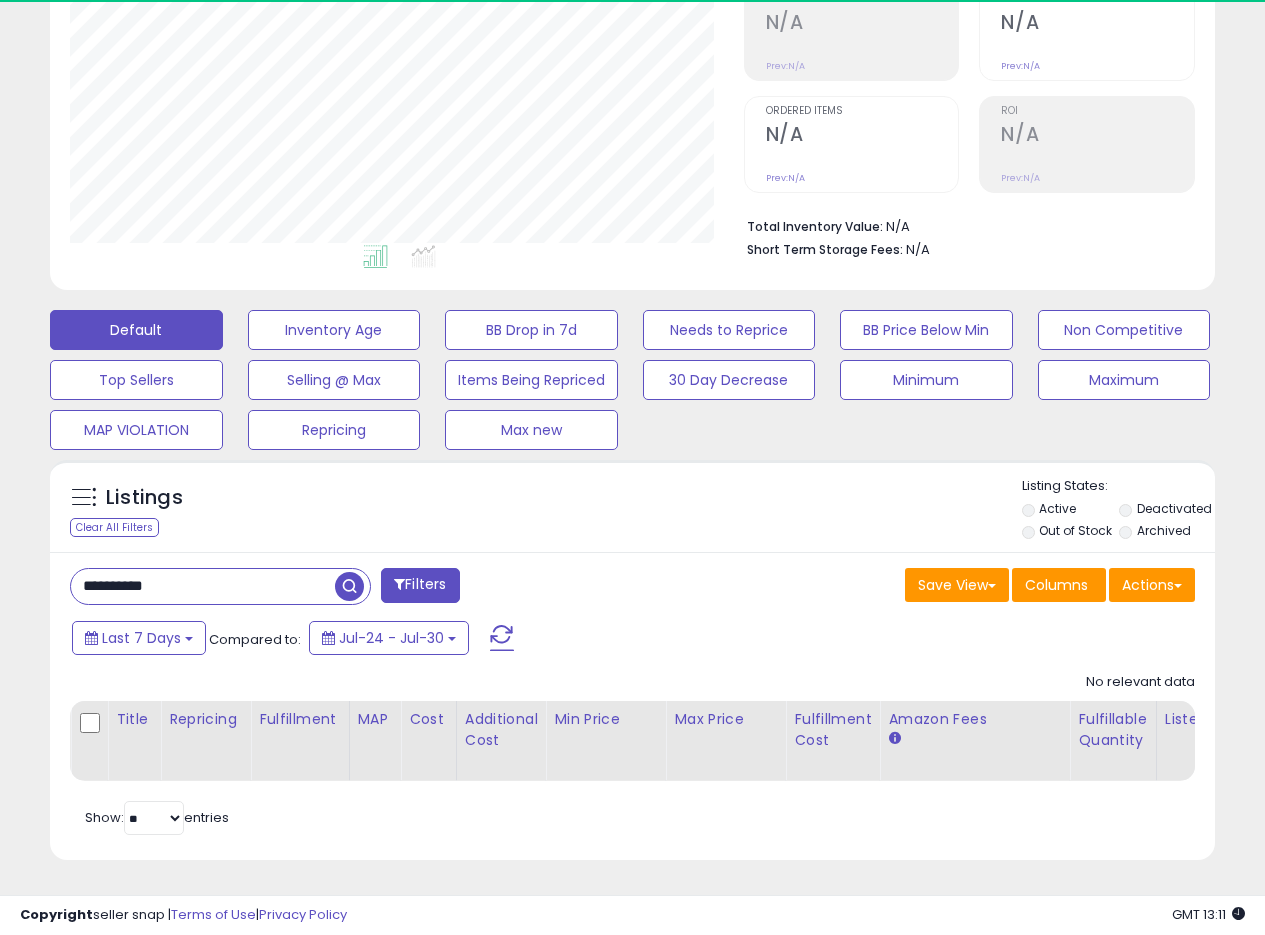 scroll, scrollTop: 999590, scrollLeft: 999326, axis: both 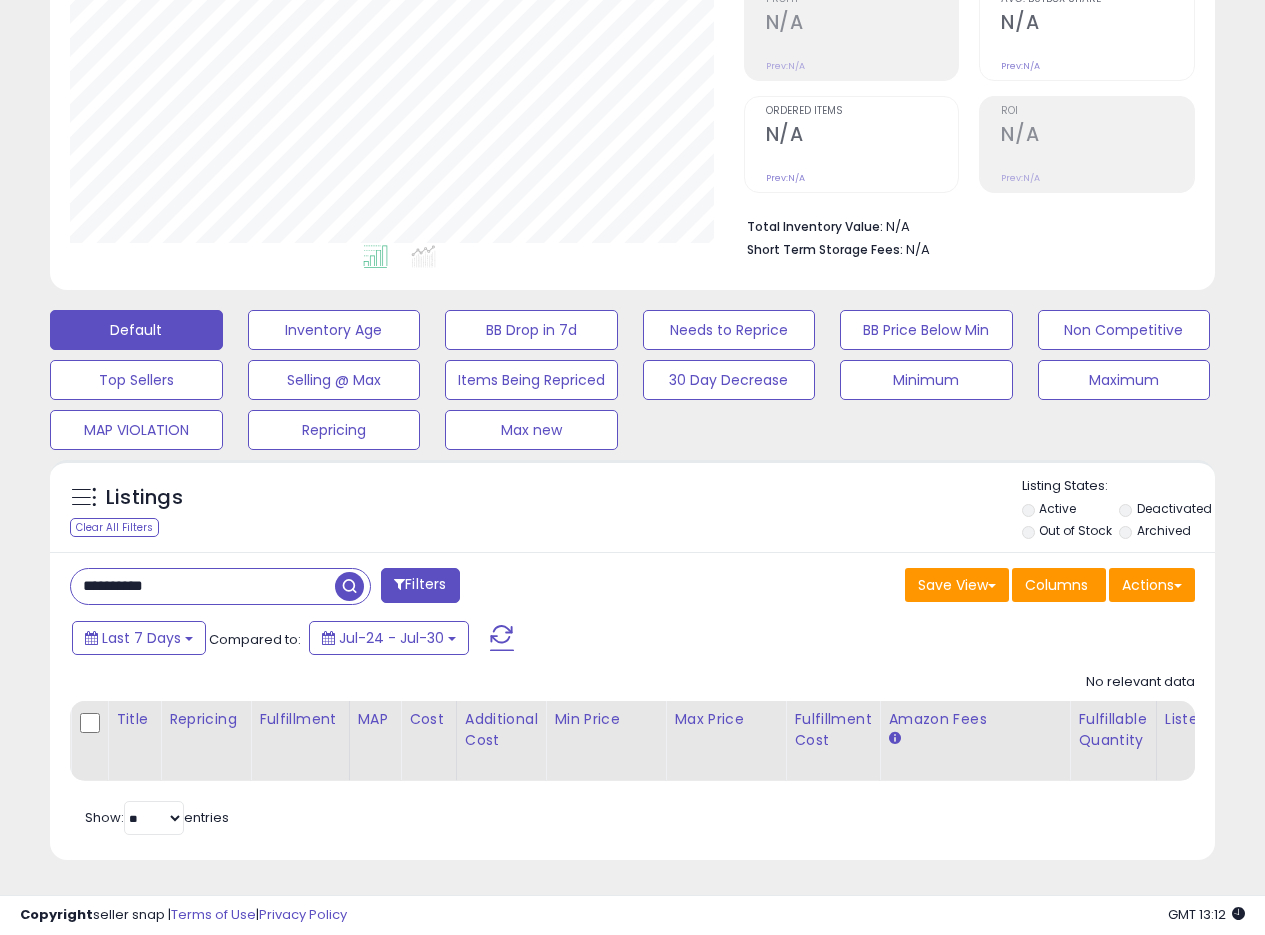drag, startPoint x: 213, startPoint y: 573, endPoint x: 9, endPoint y: 530, distance: 208.48262 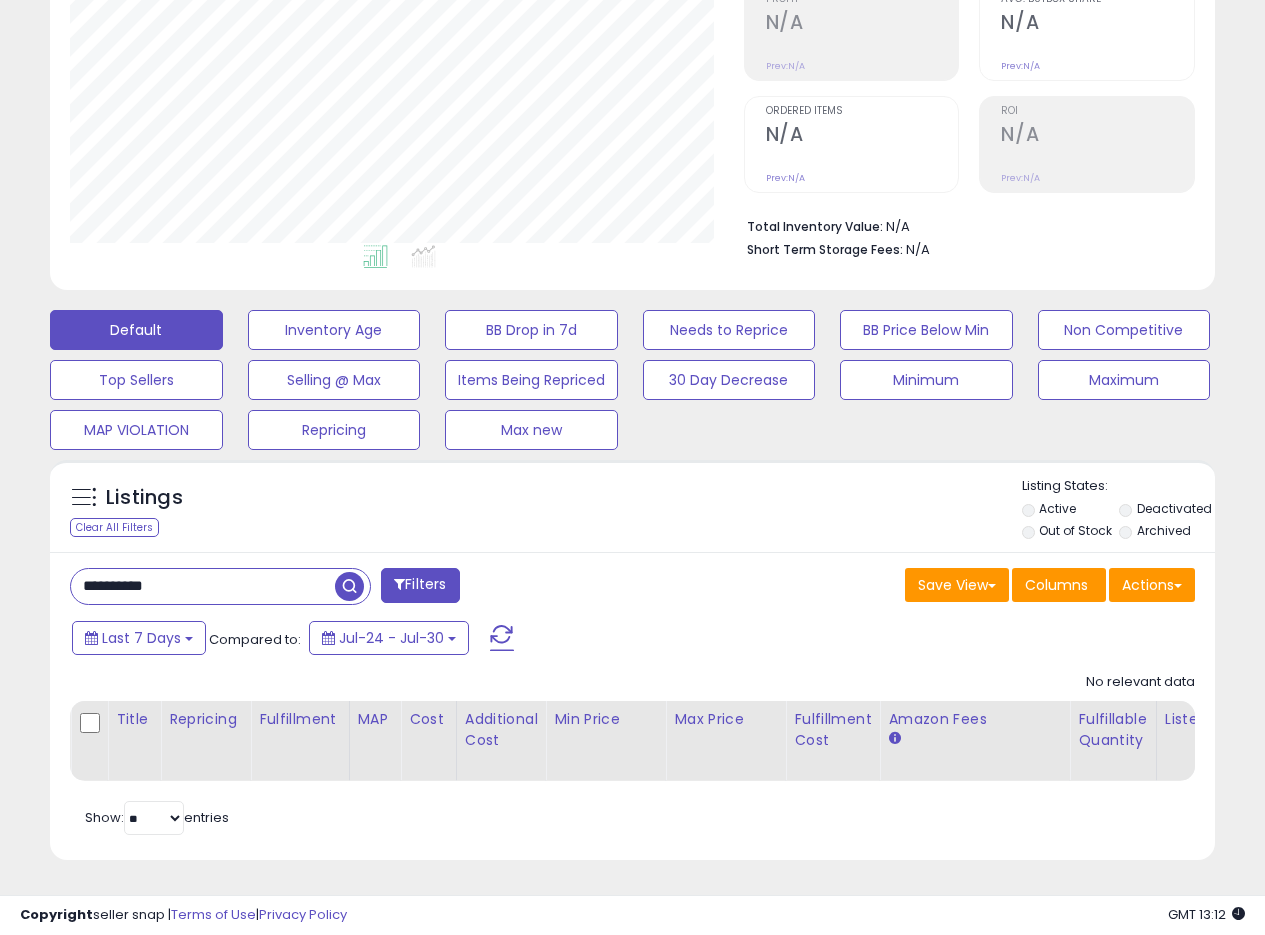 paste 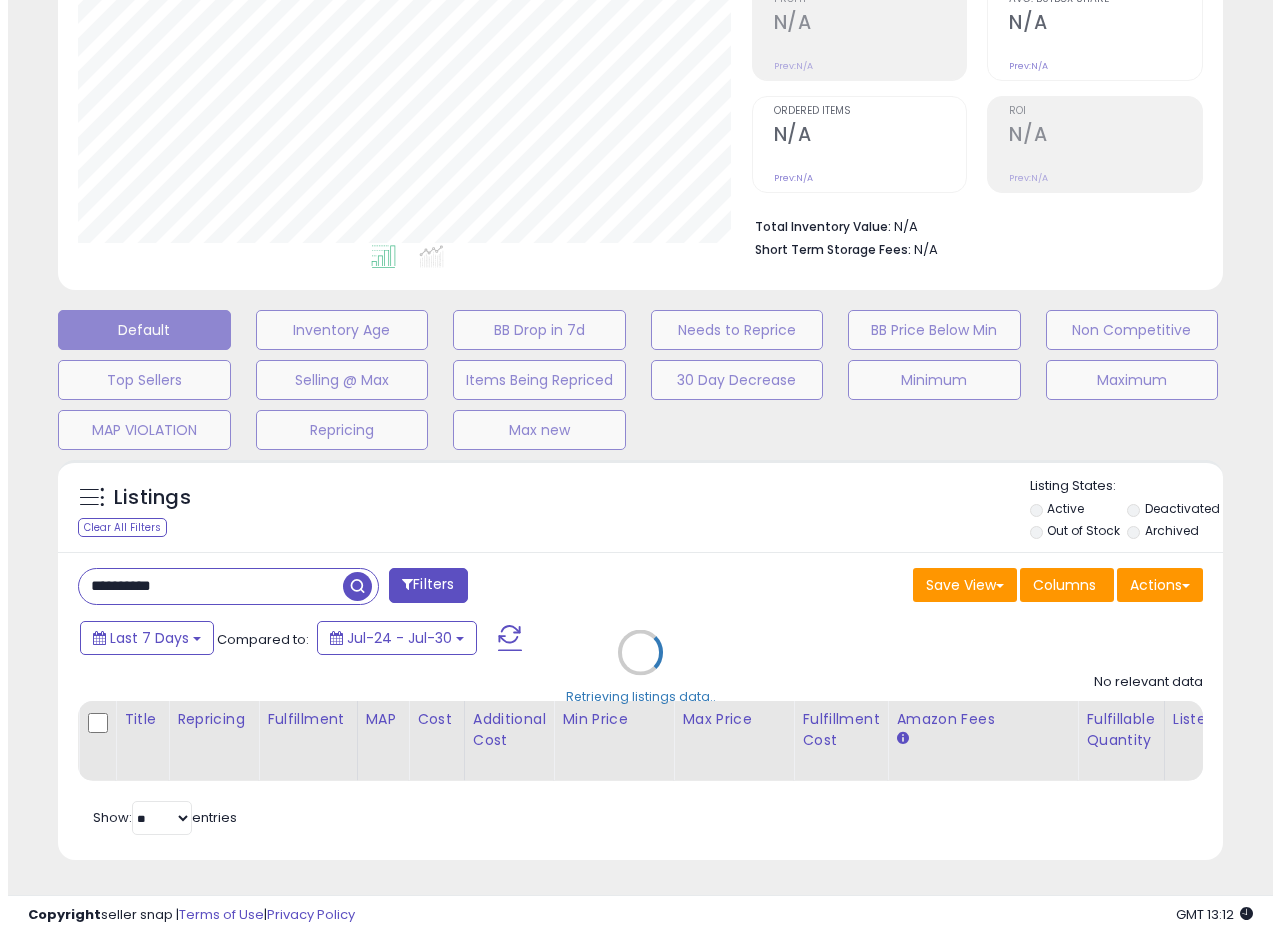 scroll, scrollTop: 999590, scrollLeft: 999317, axis: both 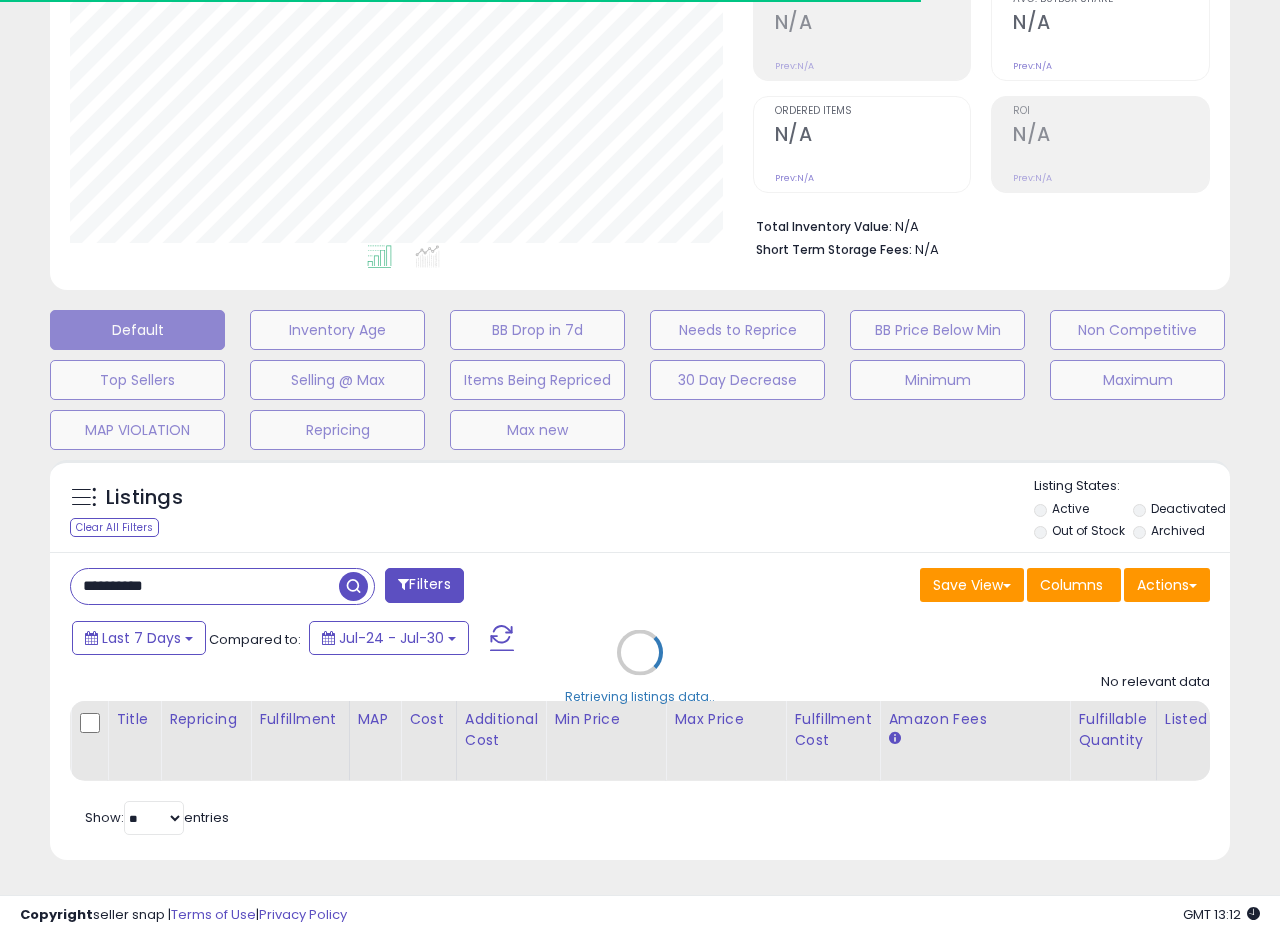 click on "Retrieving listings data.." at bounding box center [640, 667] 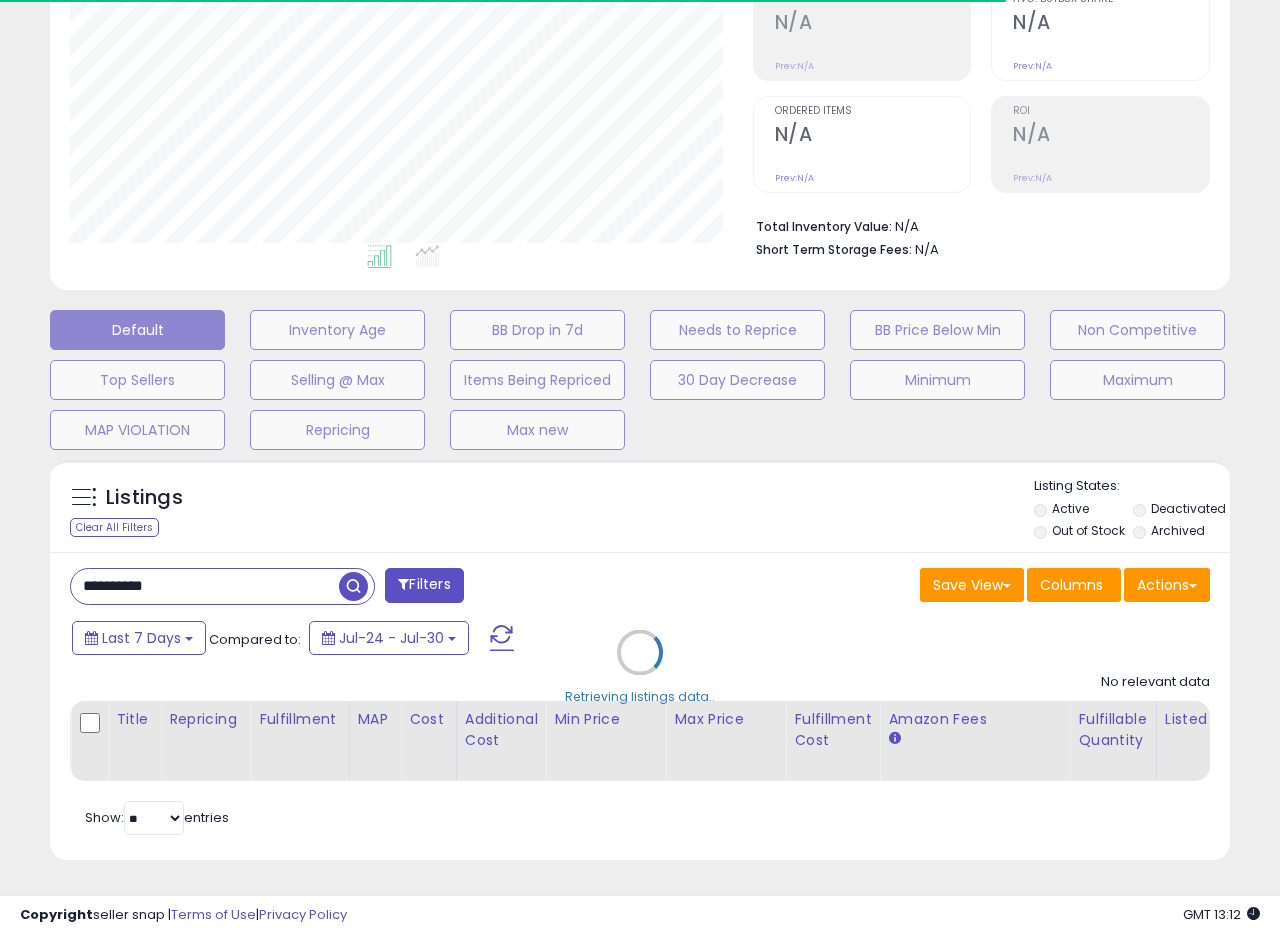 click on "**********" at bounding box center (640, 340) 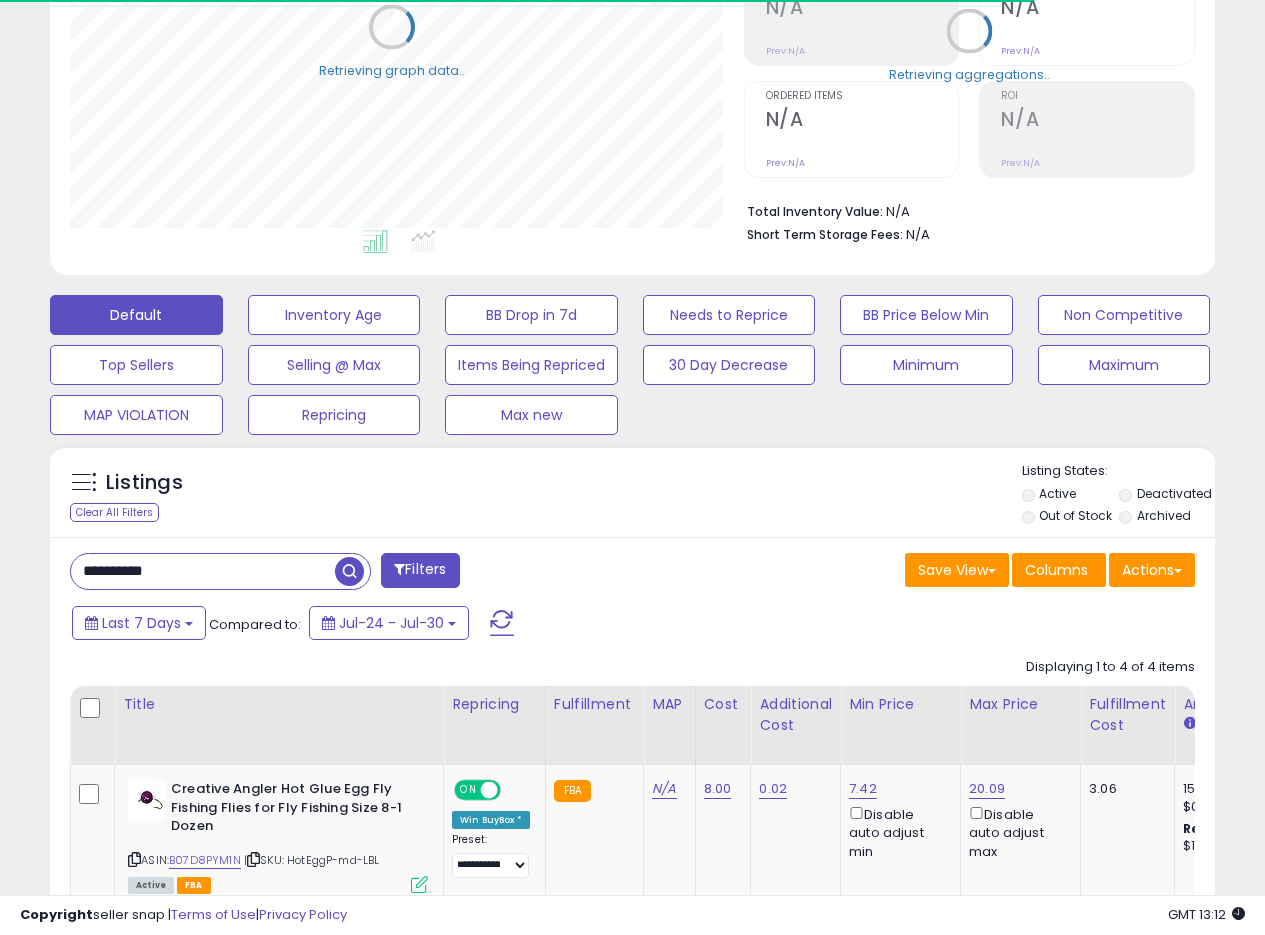 scroll, scrollTop: 410, scrollLeft: 674, axis: both 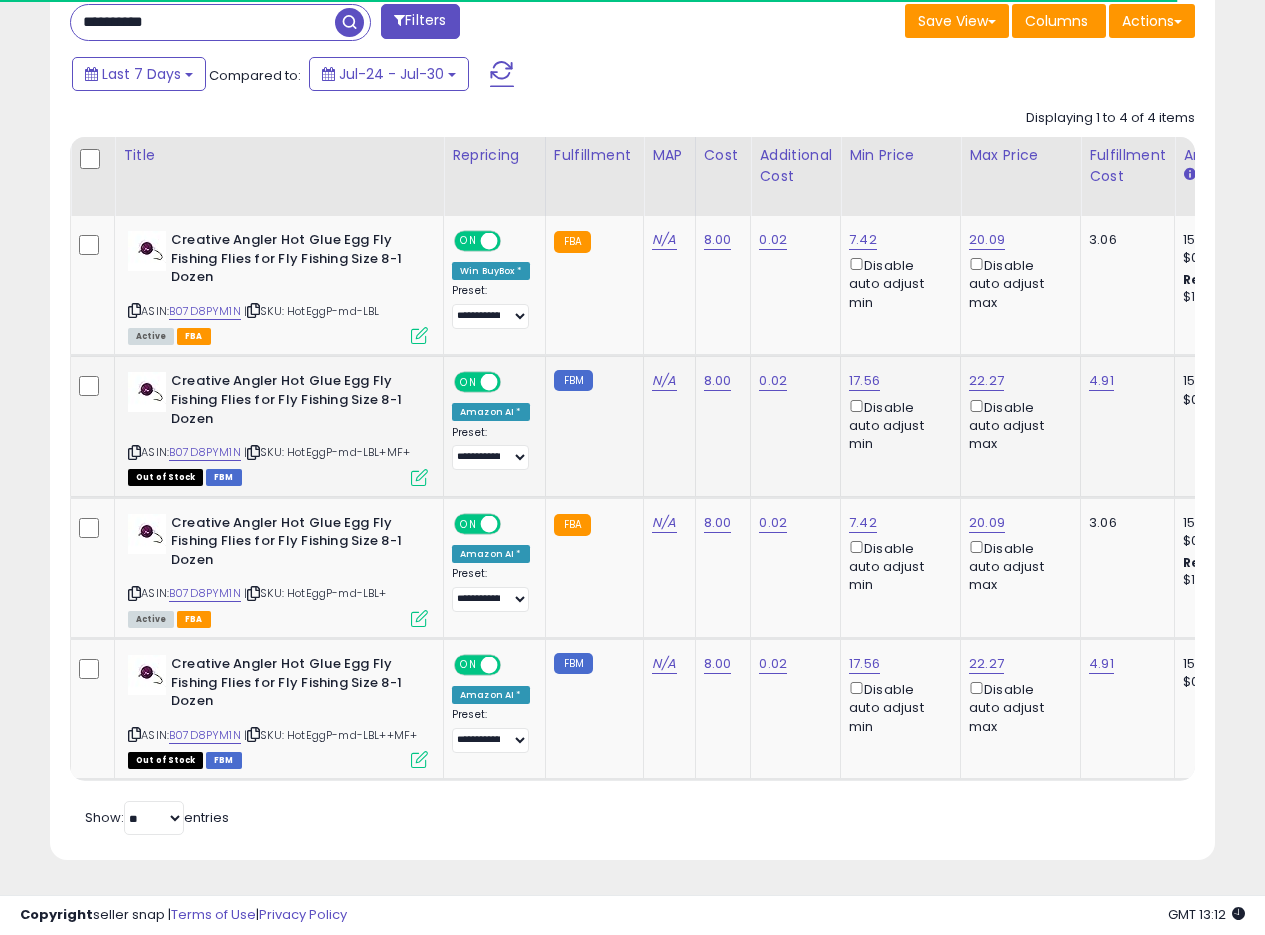 click at bounding box center (419, 477) 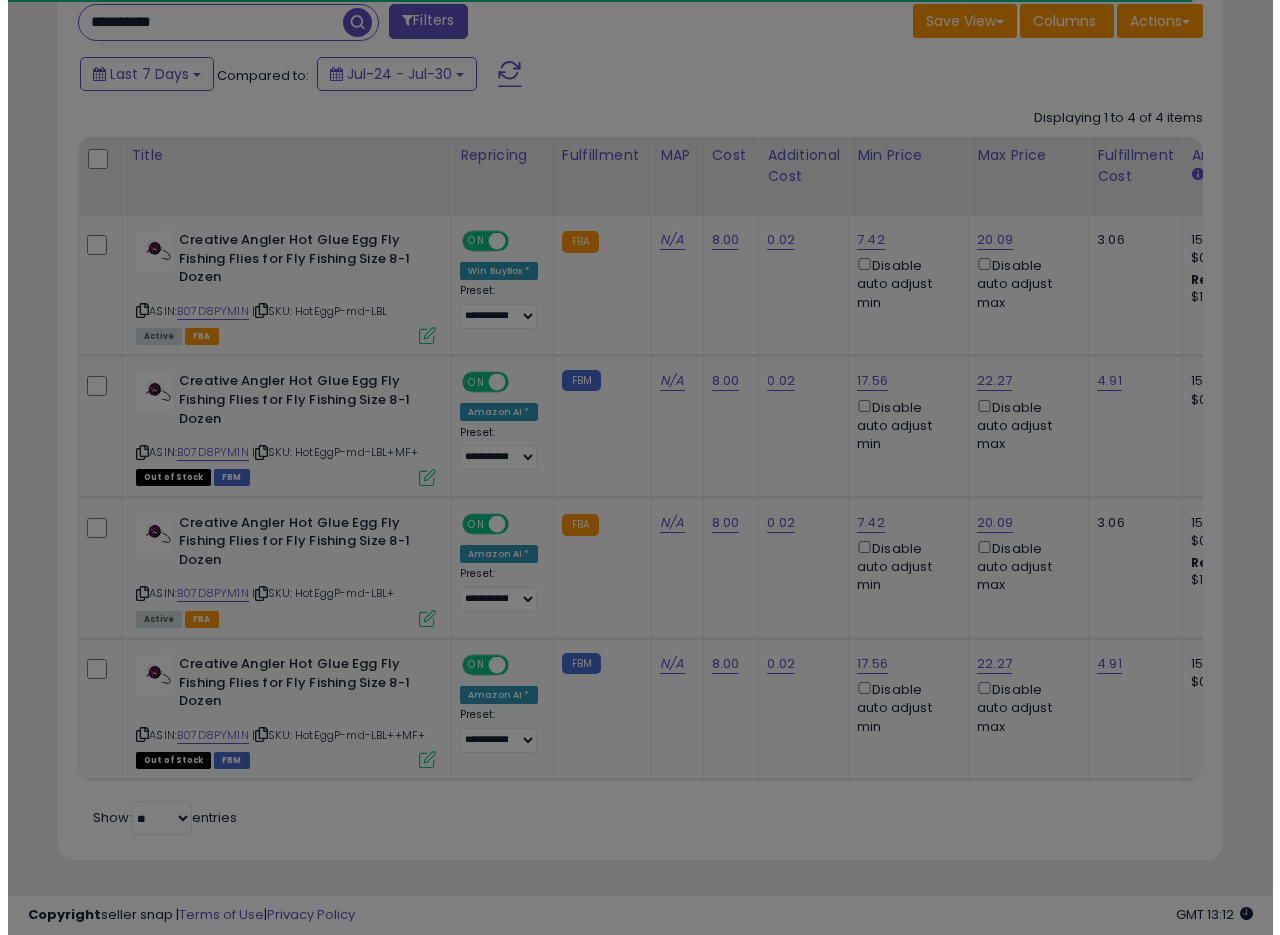 scroll, scrollTop: 999590, scrollLeft: 999317, axis: both 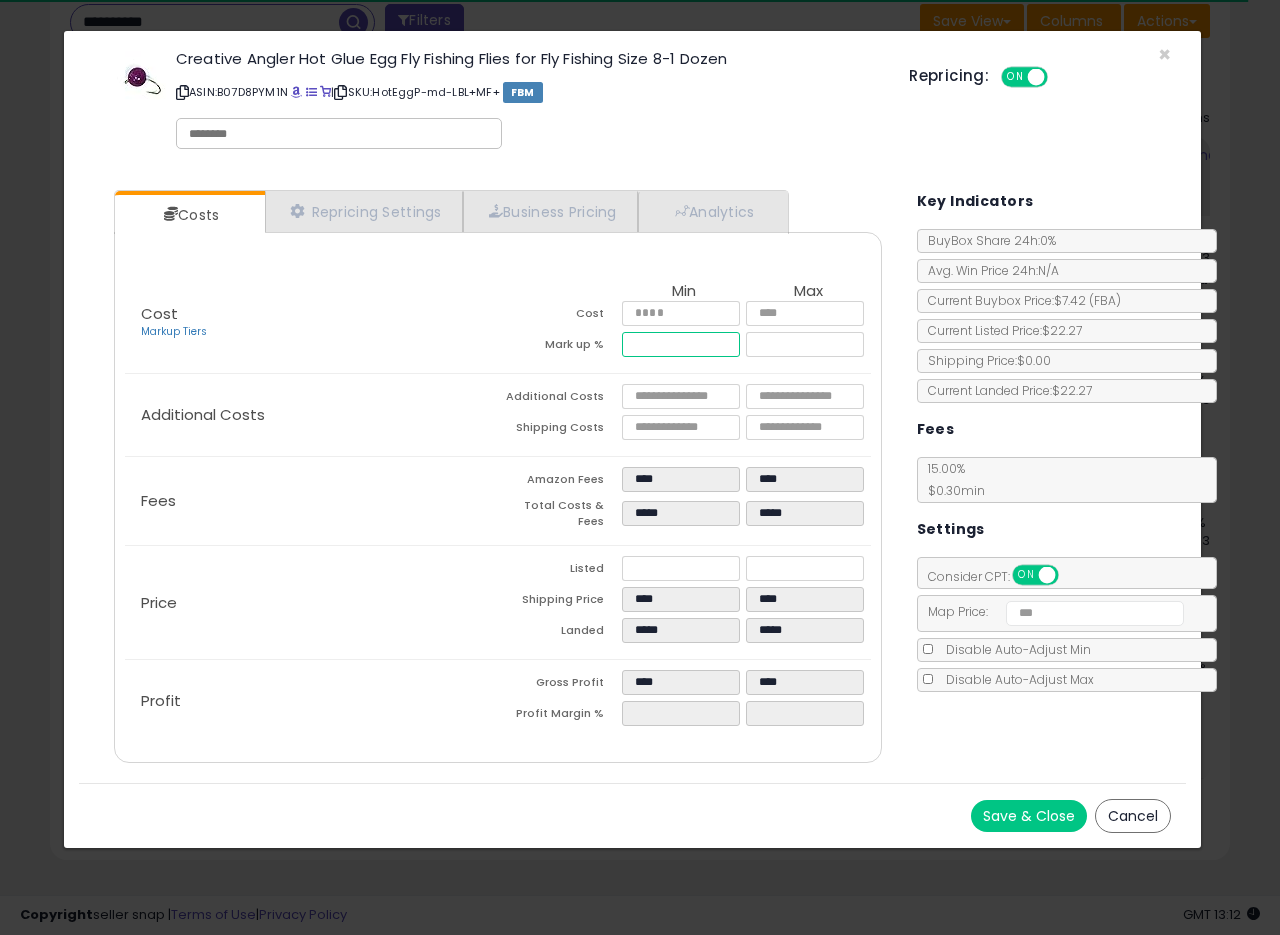 click on "*****" at bounding box center (681, 344) 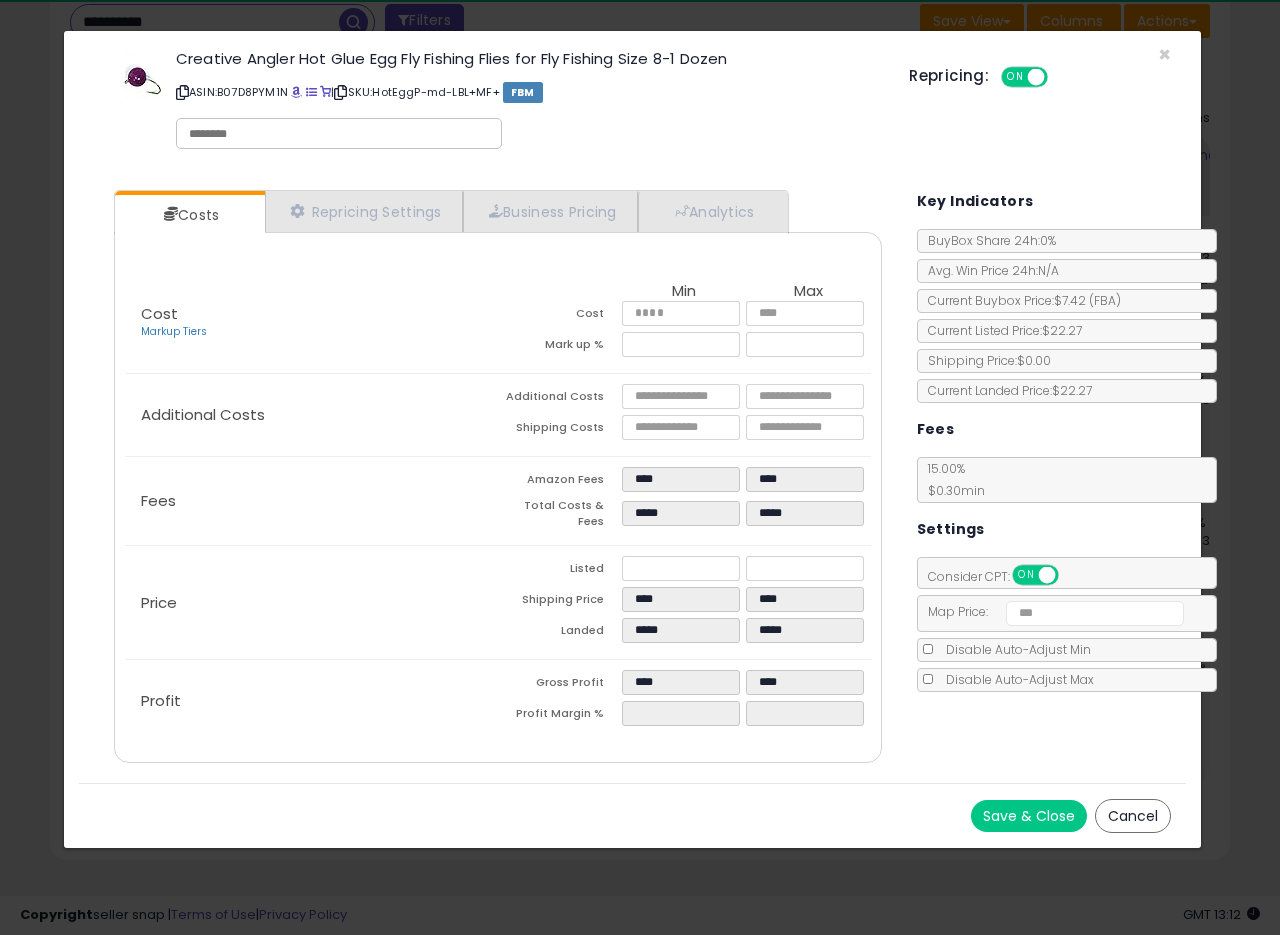 type on "*****" 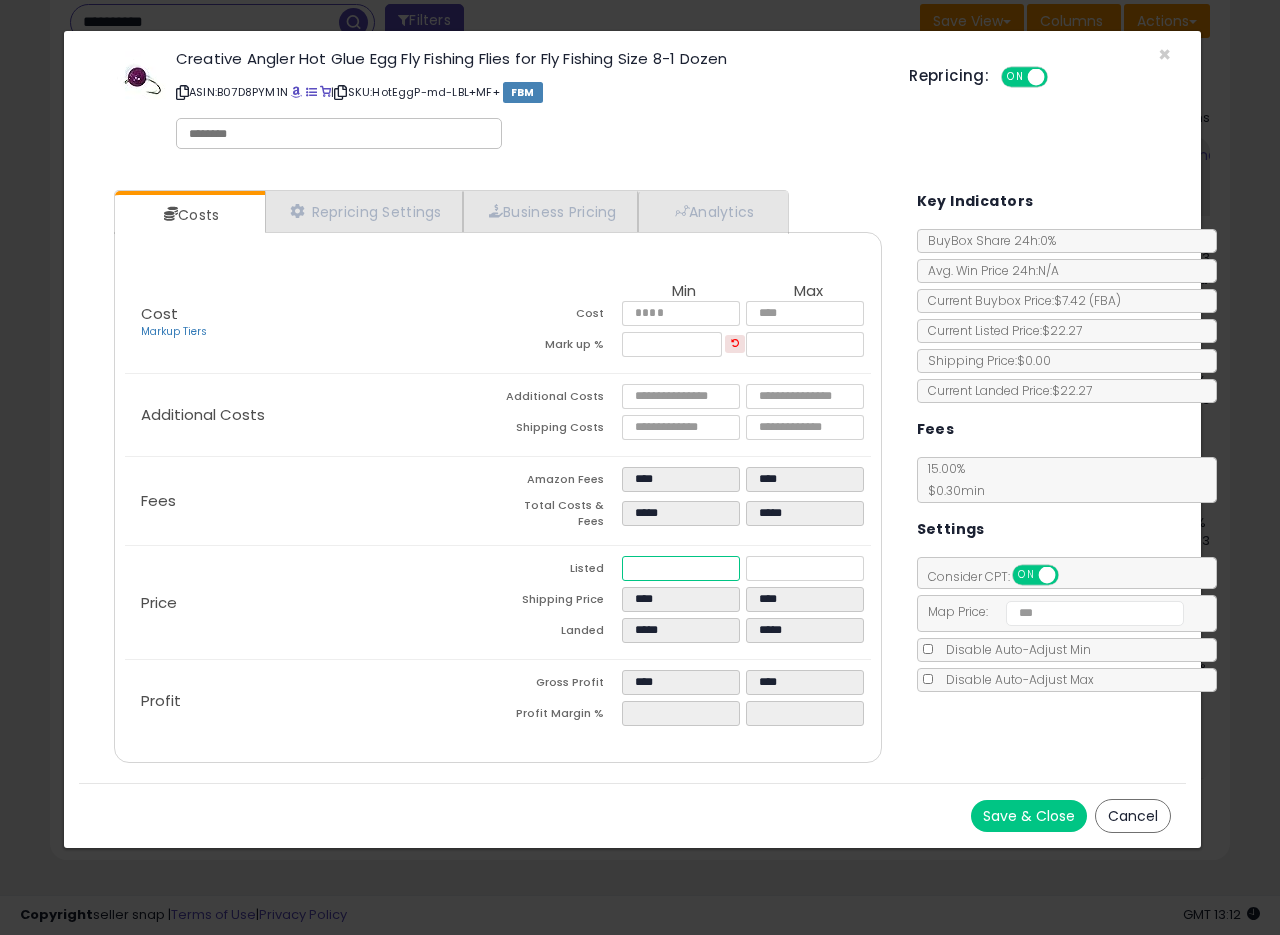 drag, startPoint x: 680, startPoint y: 567, endPoint x: 642, endPoint y: 595, distance: 47.201694 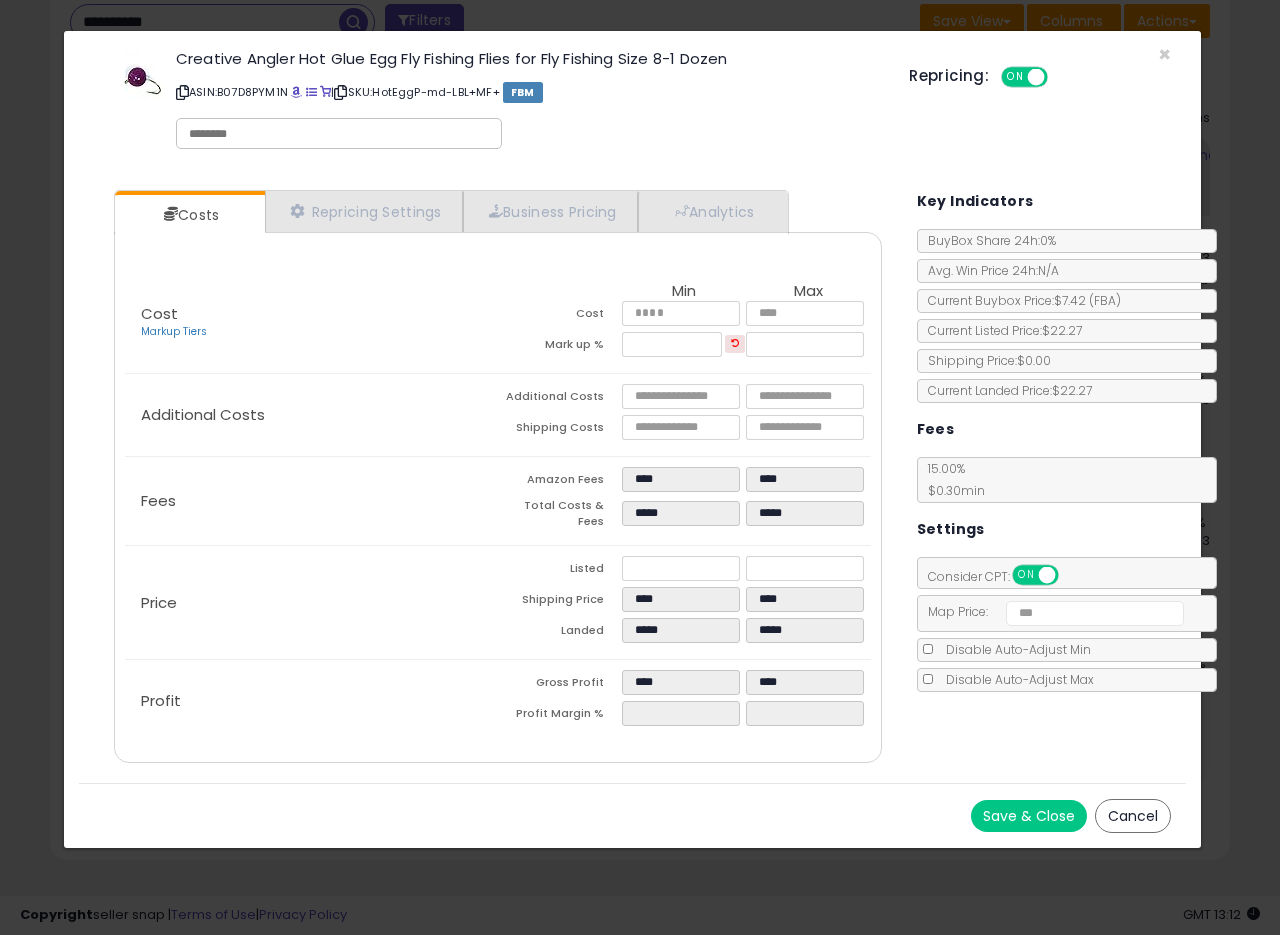 click on "Save & Close" at bounding box center (1029, 816) 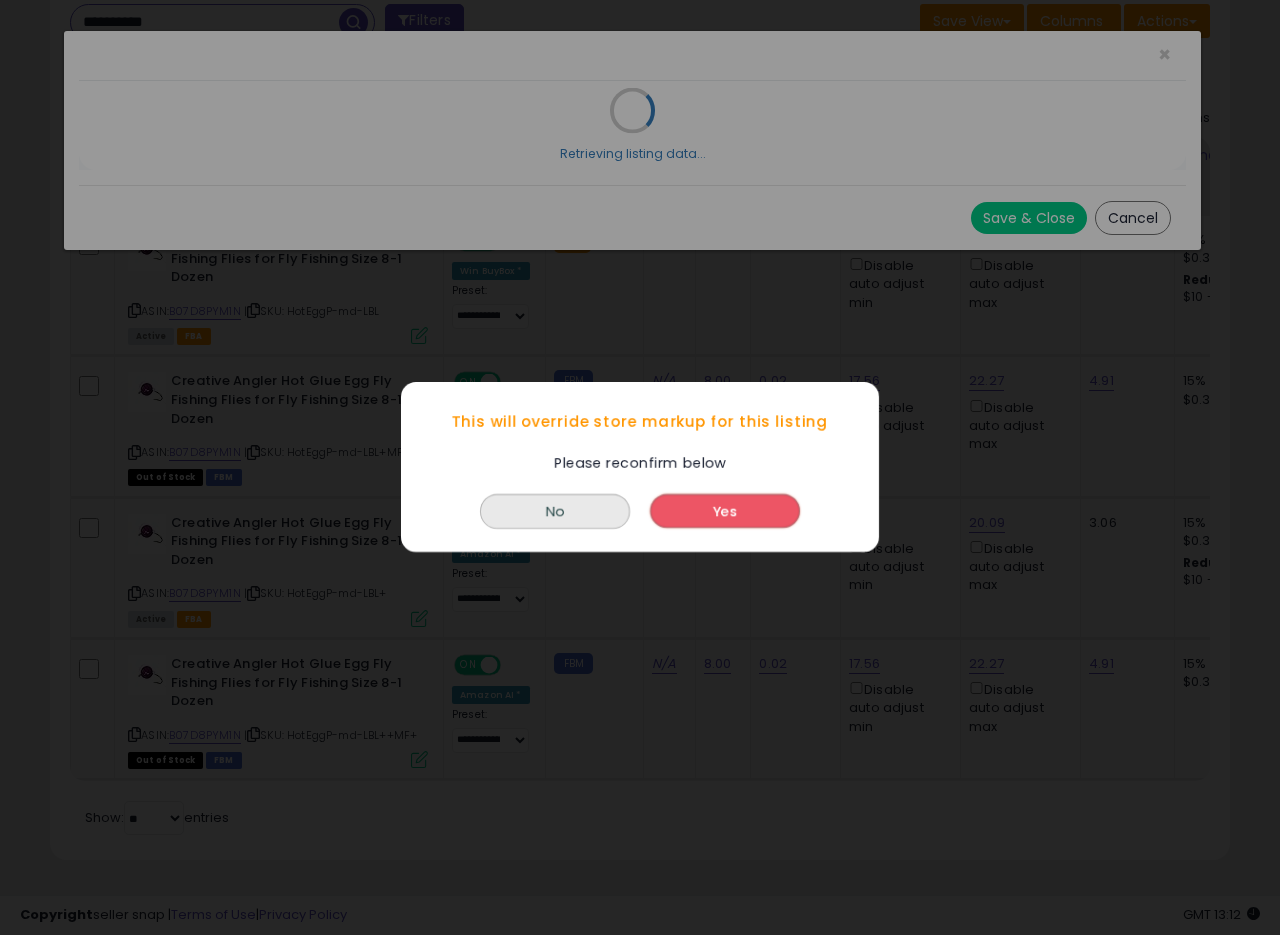 click on "Yes" at bounding box center [725, 512] 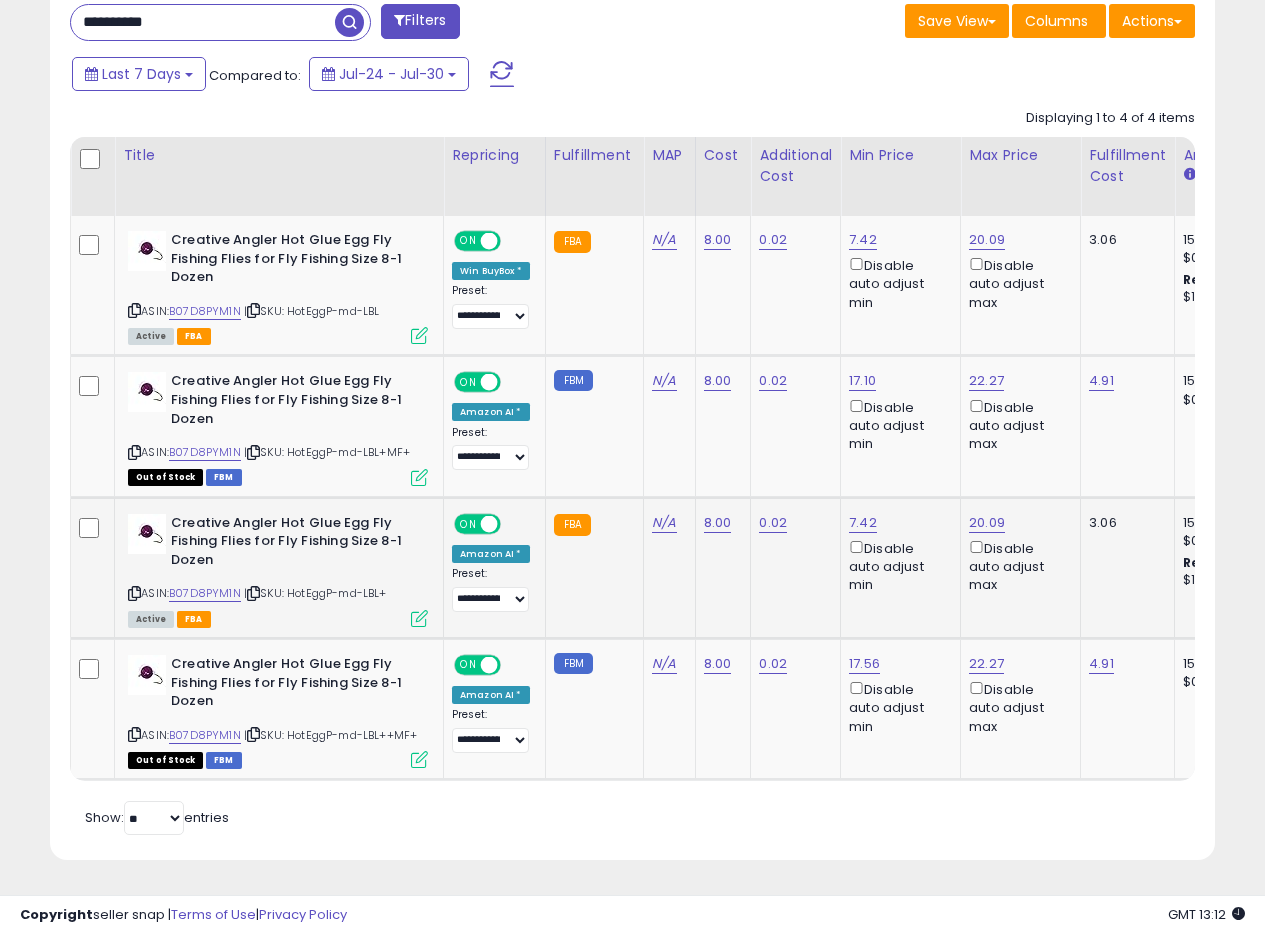 scroll, scrollTop: 410, scrollLeft: 674, axis: both 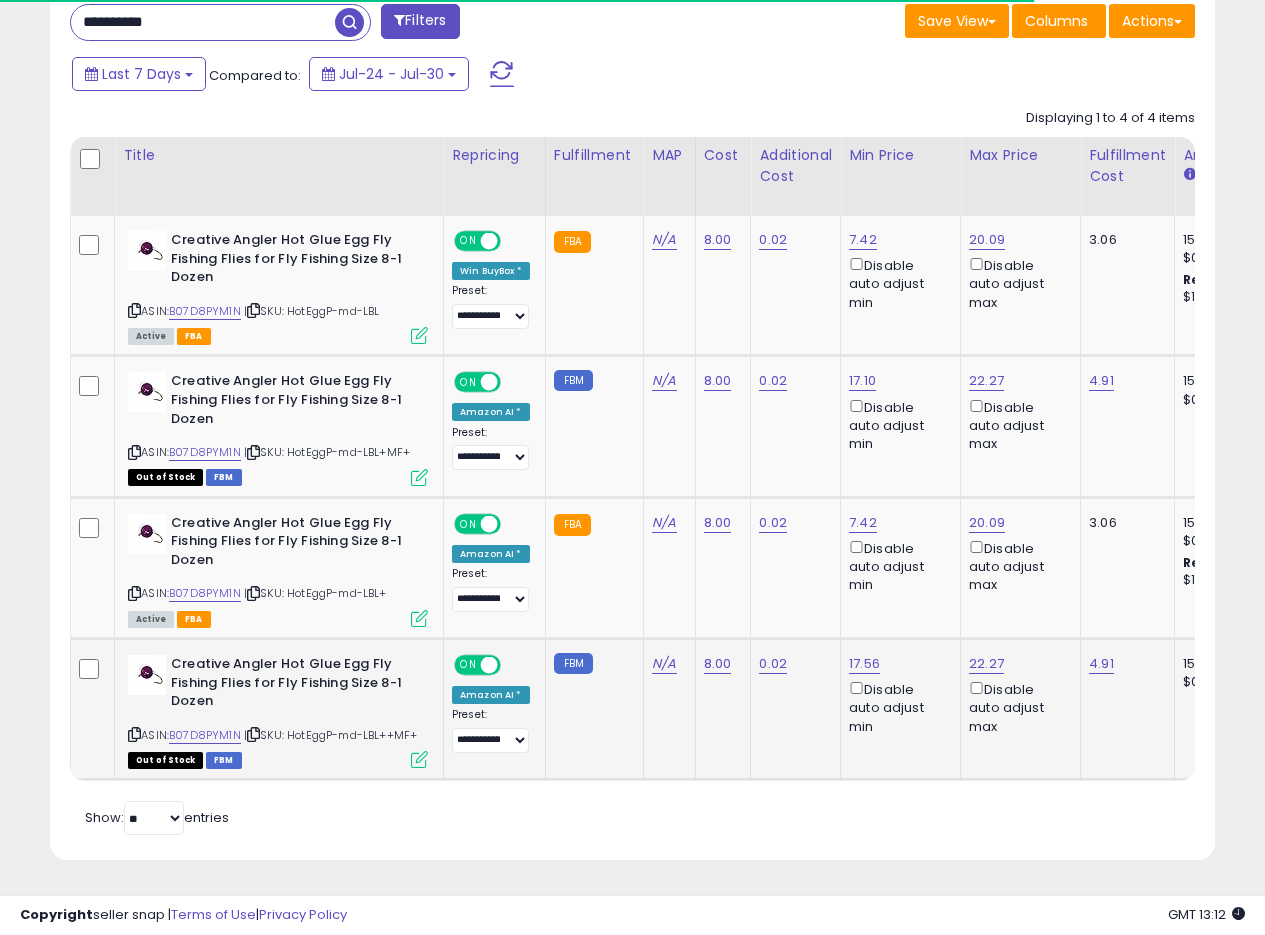 click at bounding box center (419, 759) 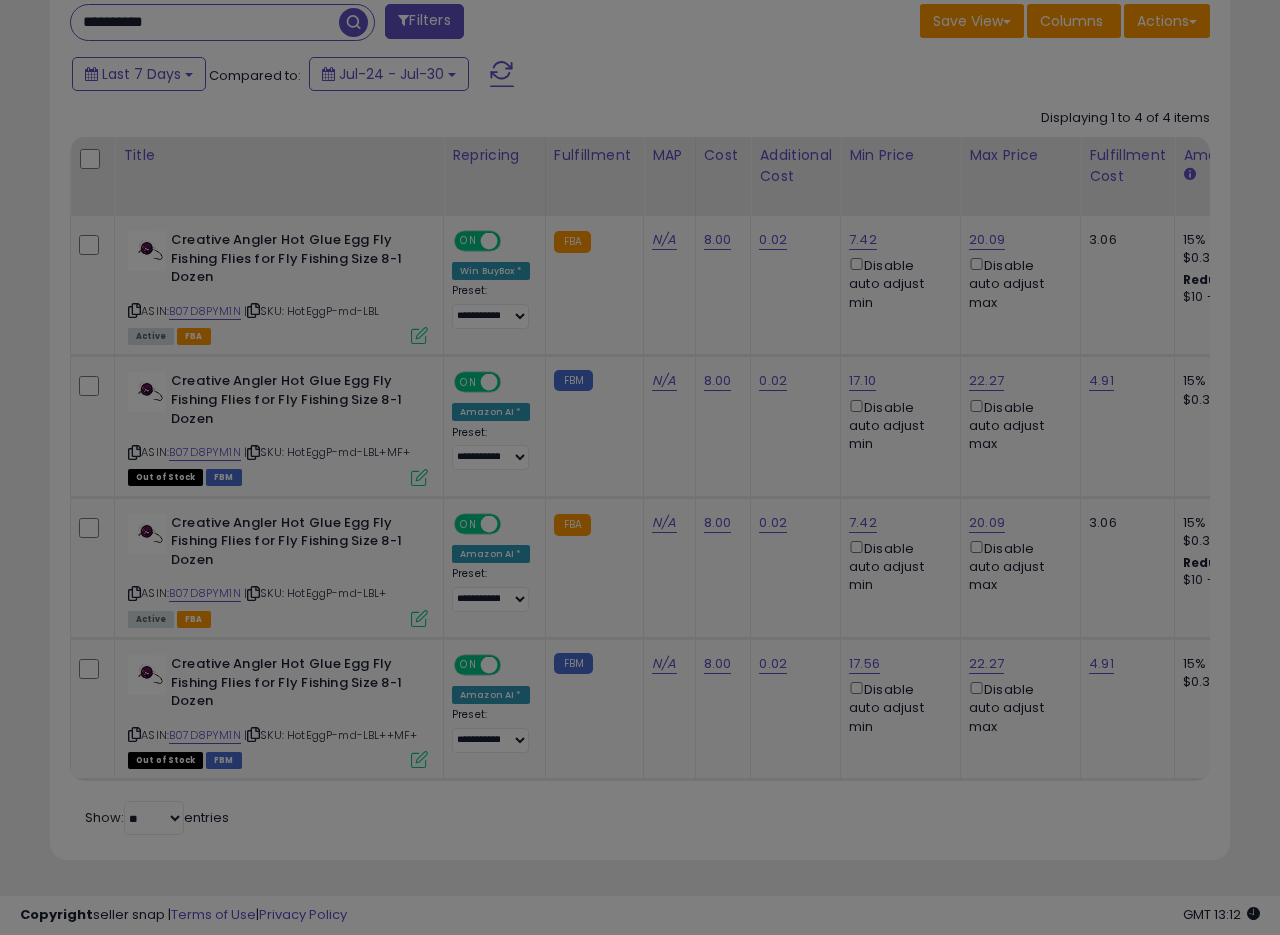 scroll, scrollTop: 999590, scrollLeft: 999317, axis: both 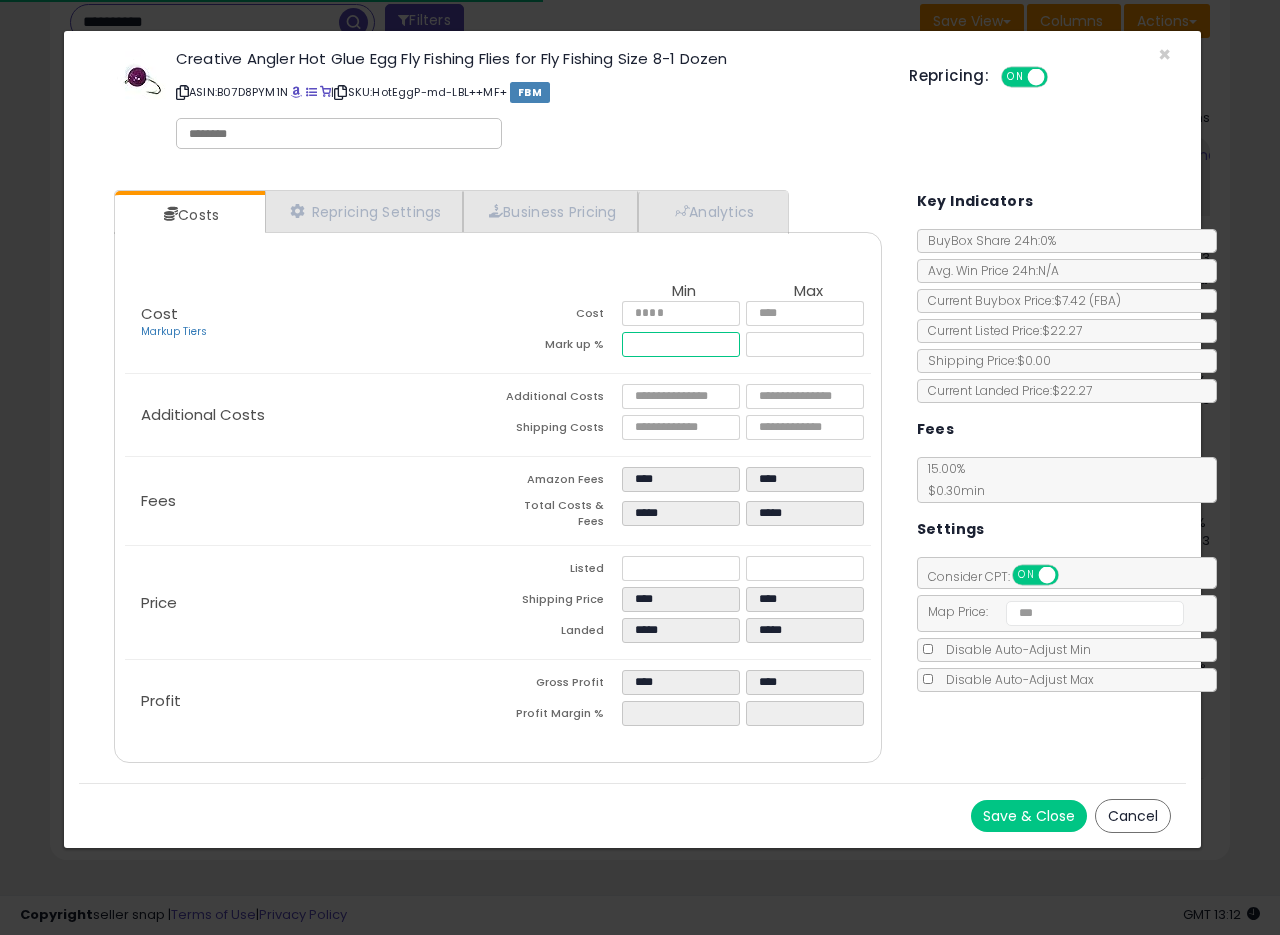 click on "*****" at bounding box center (681, 344) 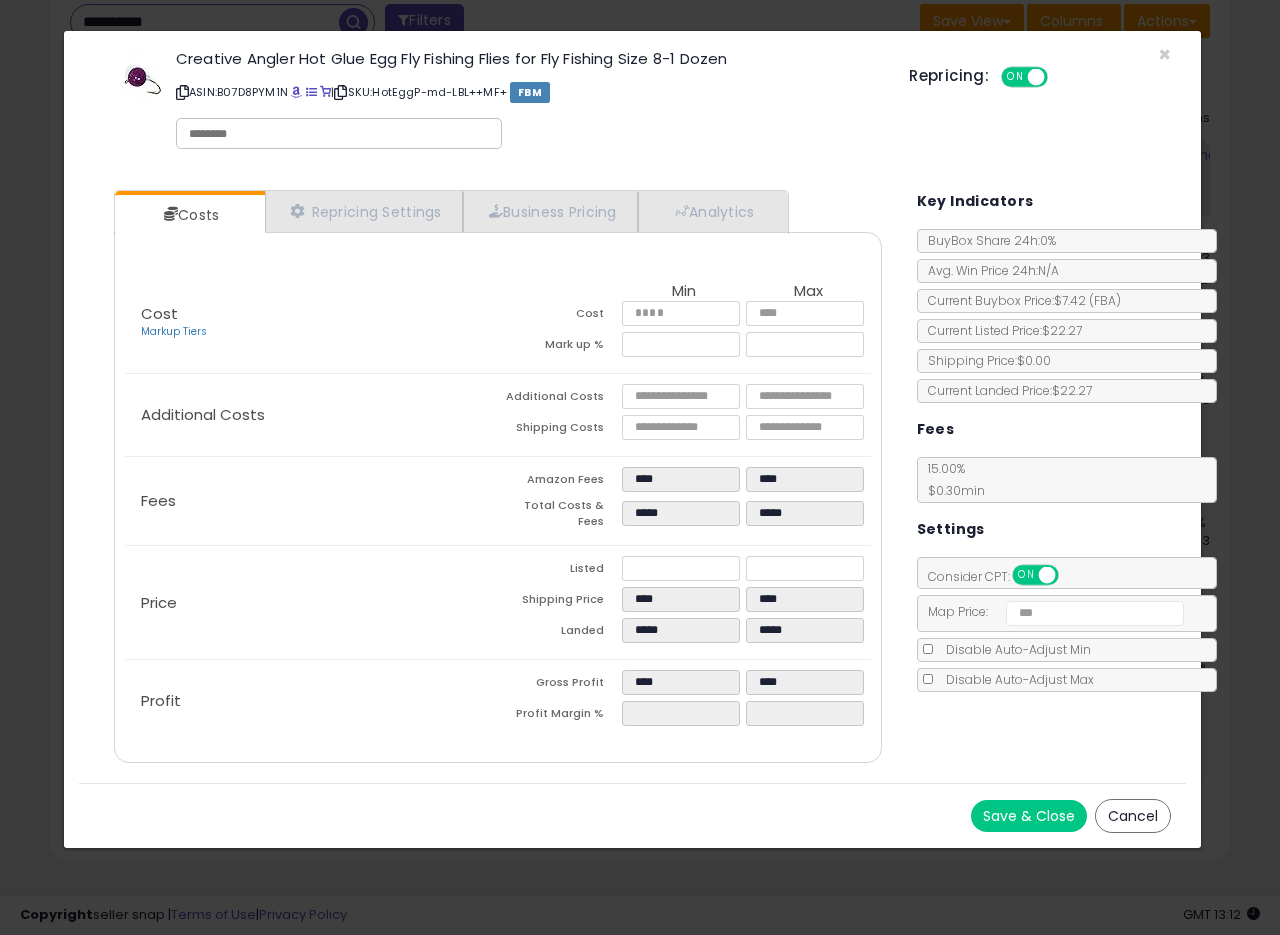 type on "*****" 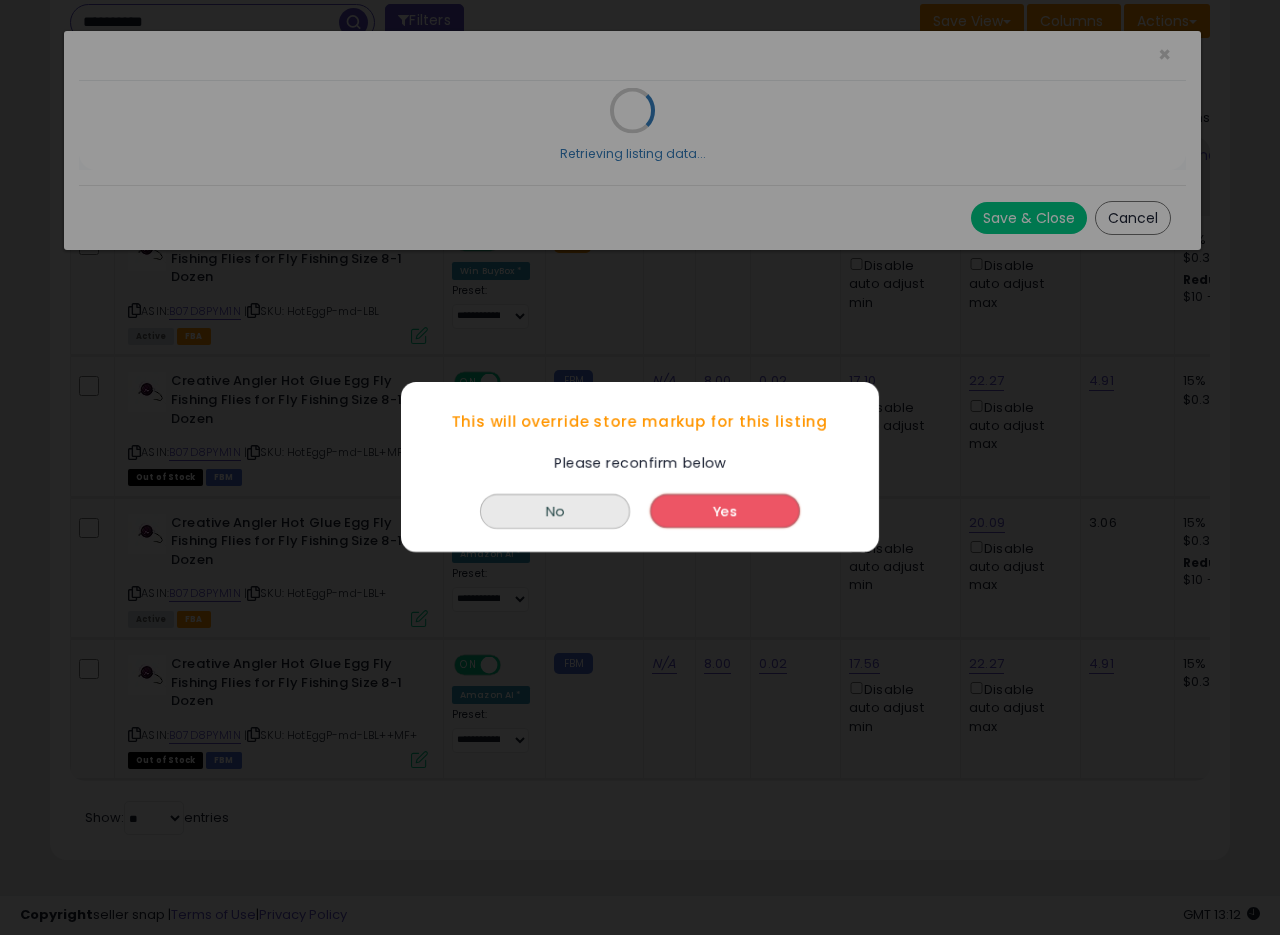 click on "Yes" at bounding box center (725, 512) 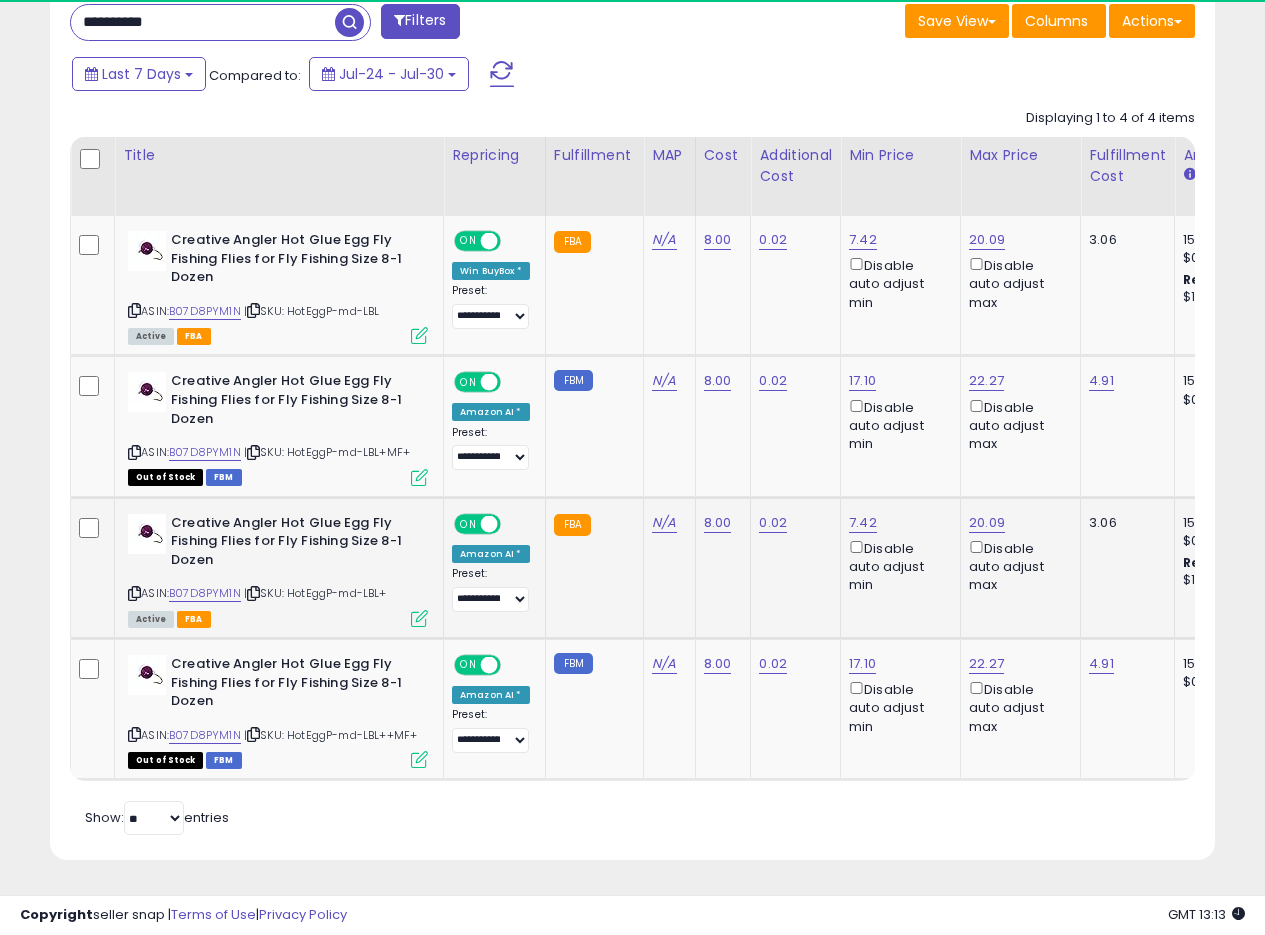 scroll, scrollTop: 410, scrollLeft: 674, axis: both 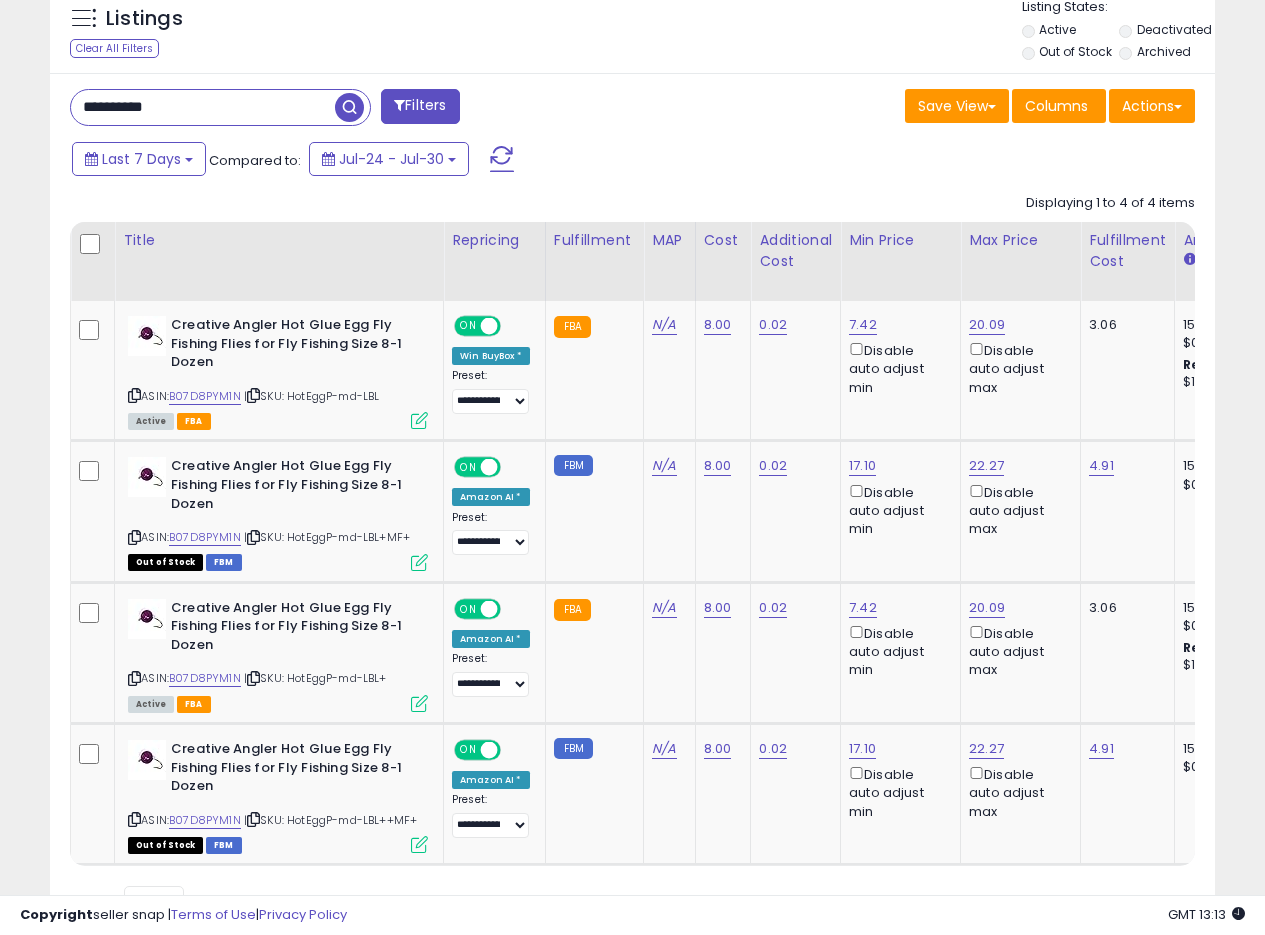 drag, startPoint x: 191, startPoint y: 113, endPoint x: 0, endPoint y: 69, distance: 196.00255 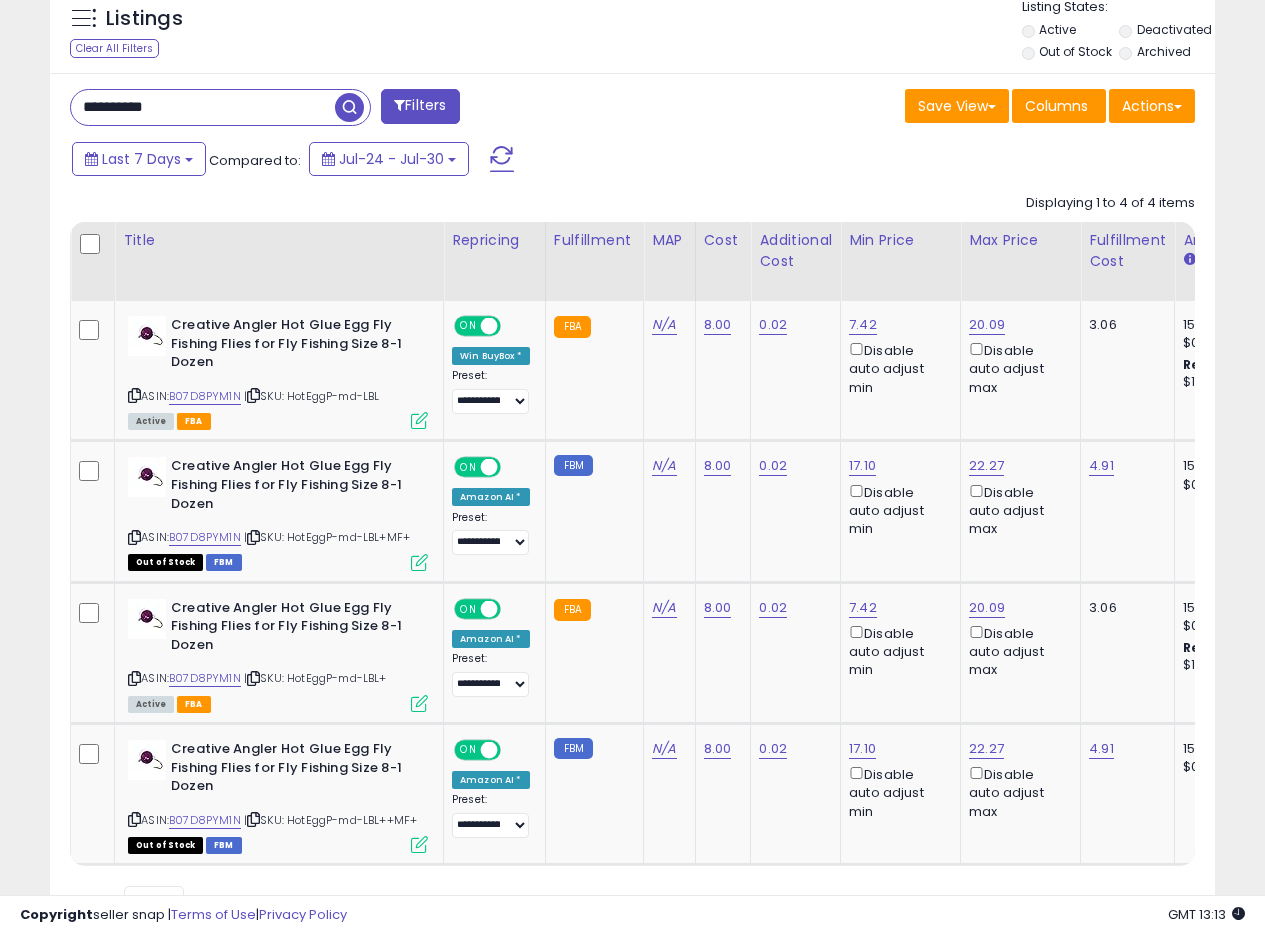 paste 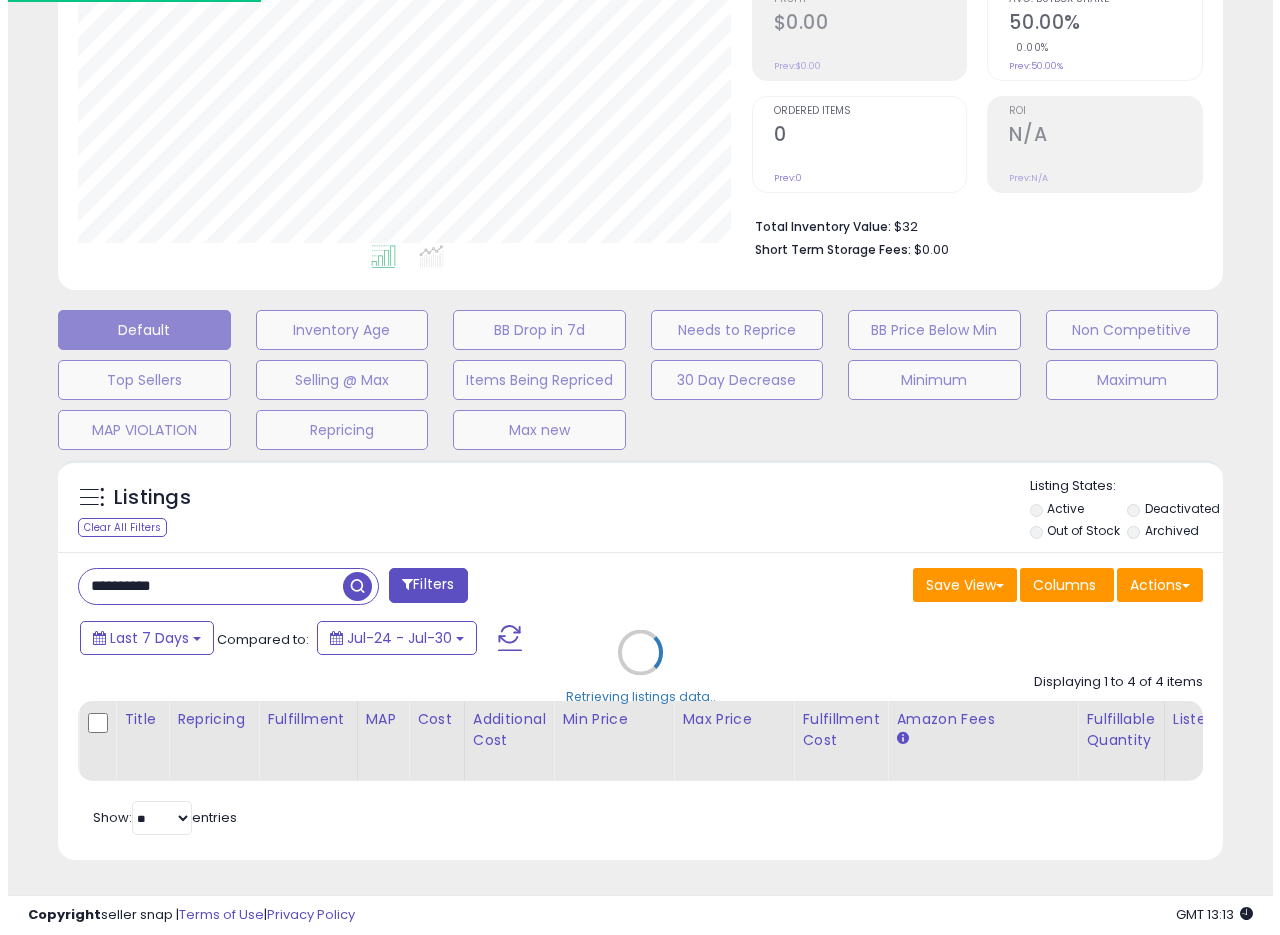 scroll, scrollTop: 335, scrollLeft: 0, axis: vertical 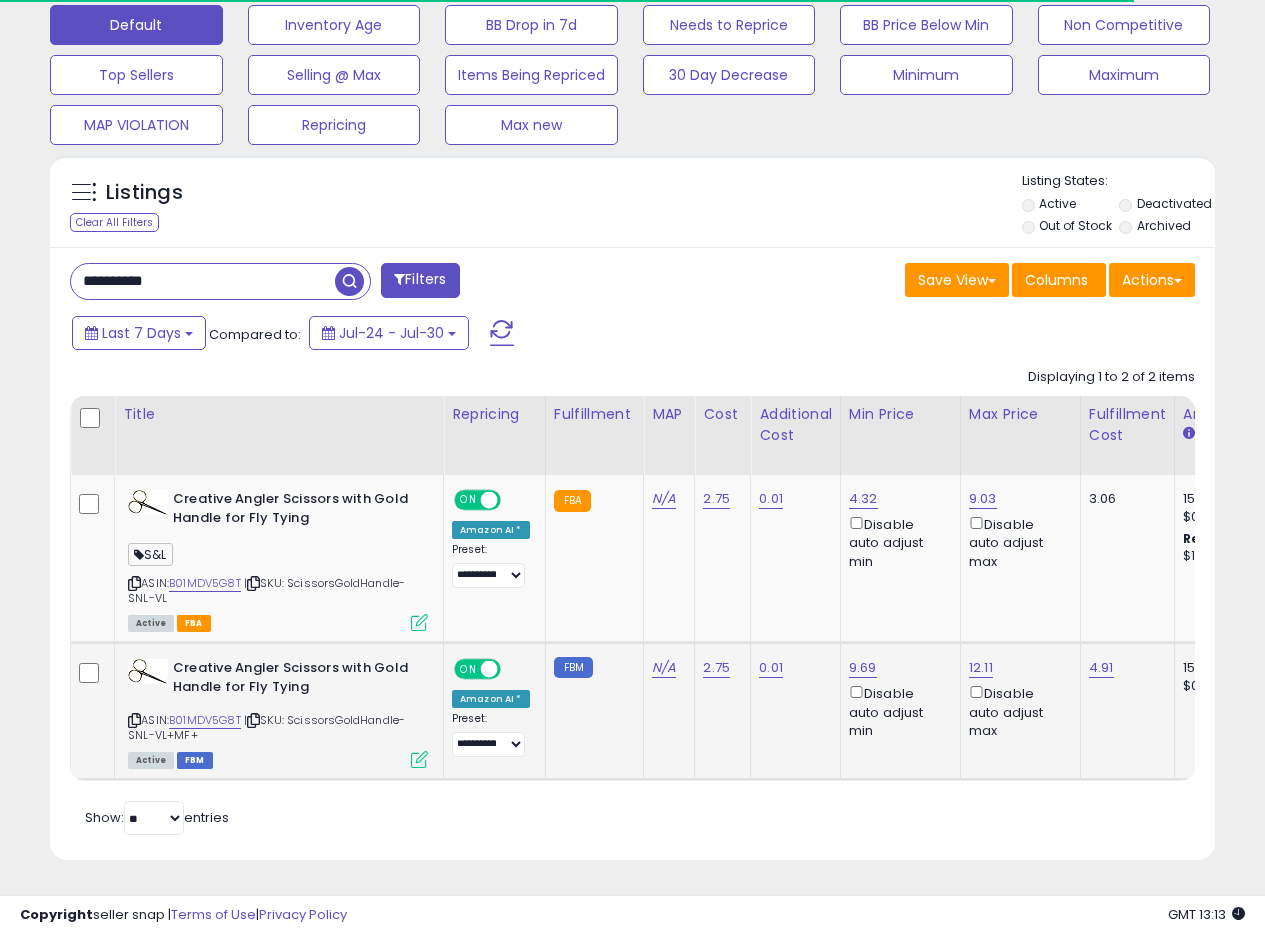 click at bounding box center (419, 759) 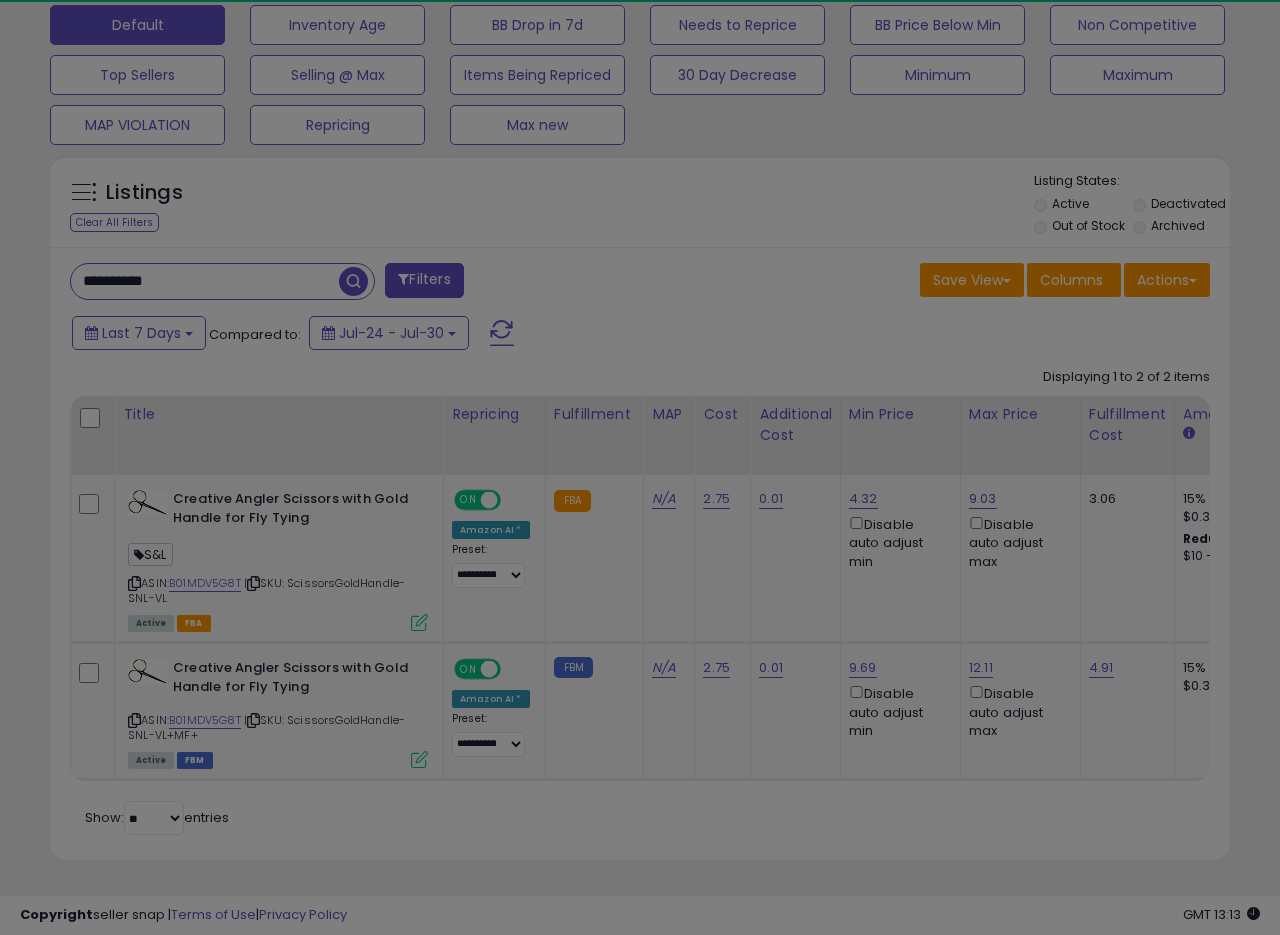 scroll, scrollTop: 999590, scrollLeft: 999317, axis: both 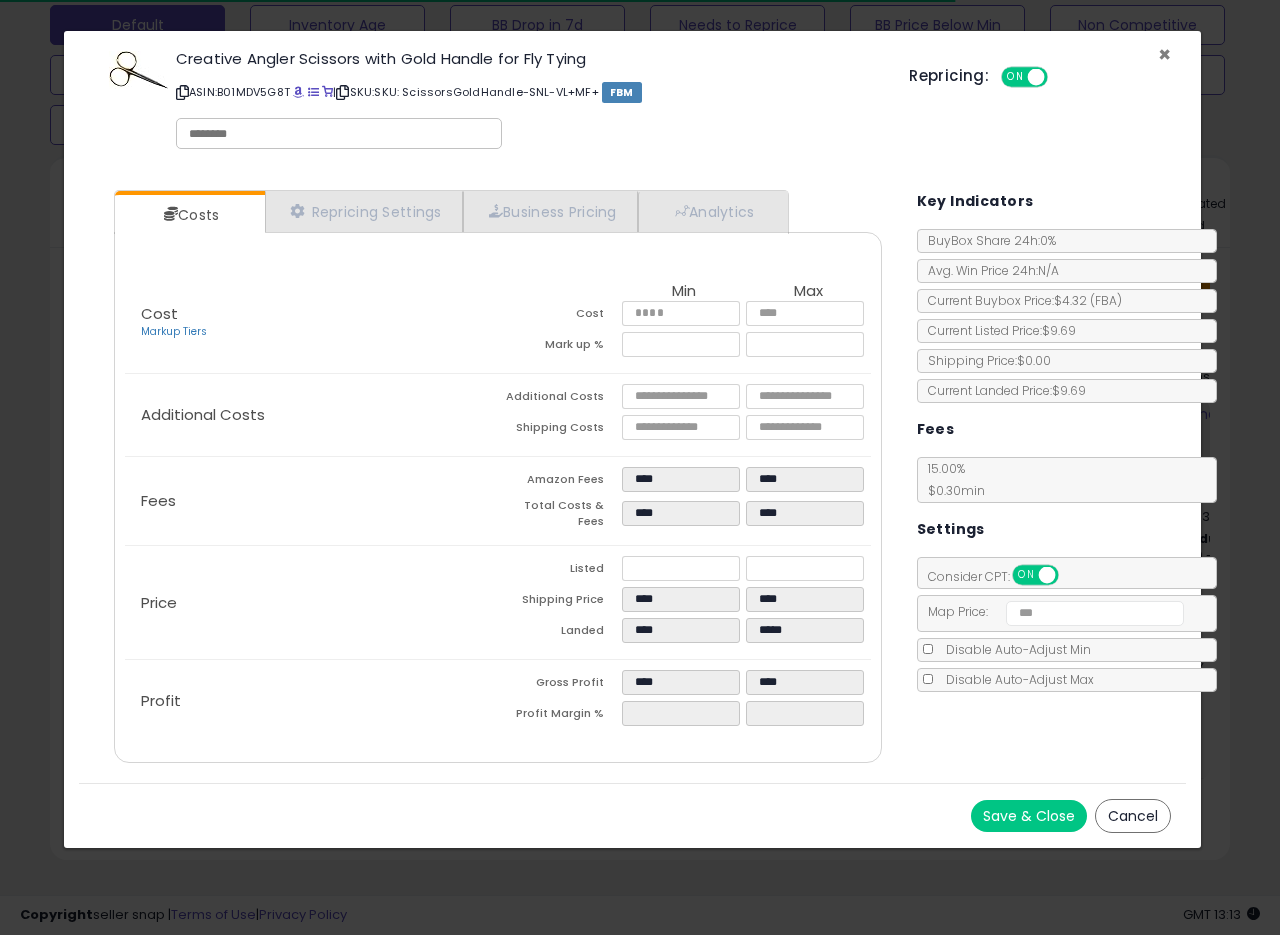 click on "×" at bounding box center [1164, 54] 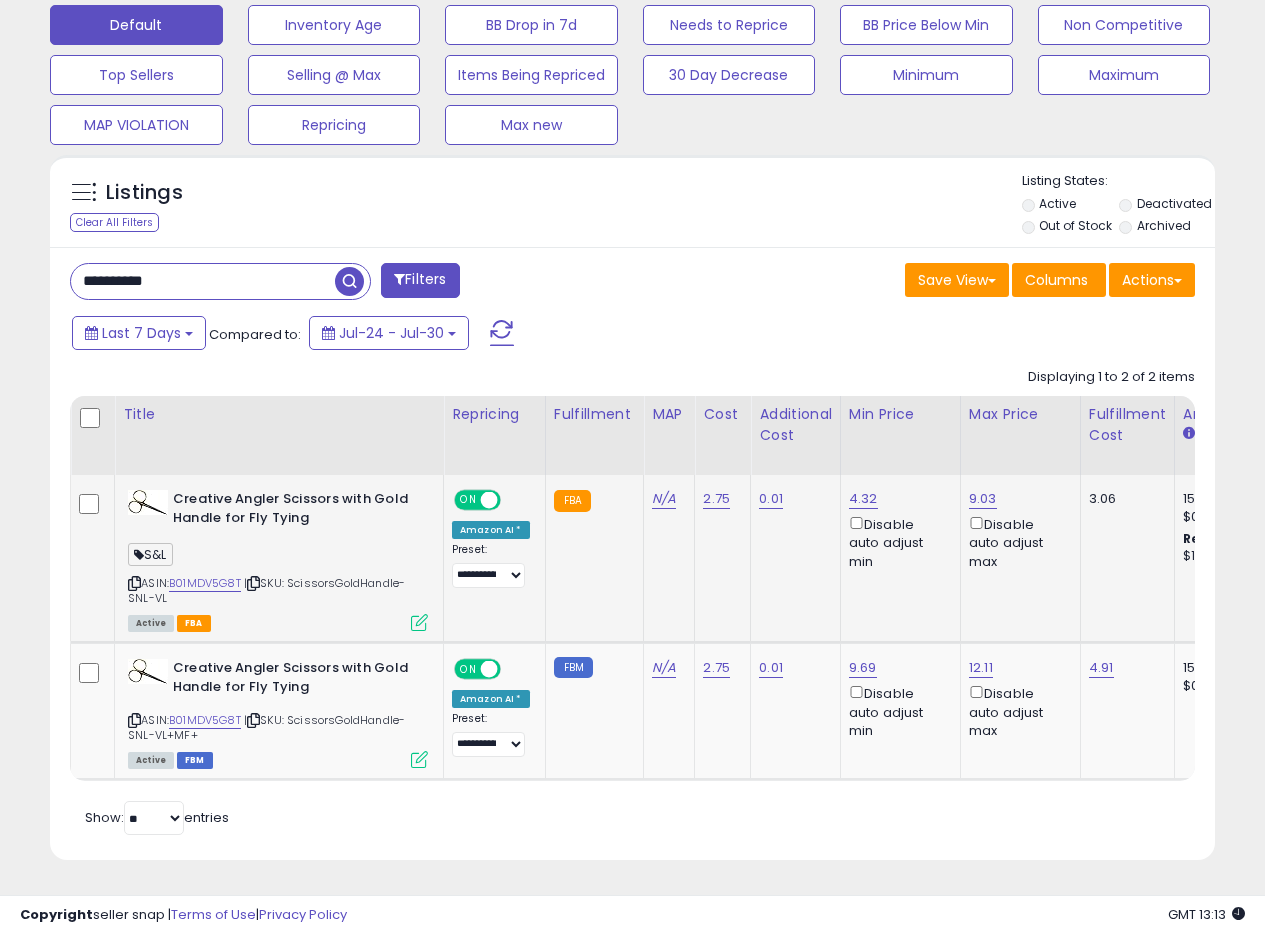scroll, scrollTop: 410, scrollLeft: 674, axis: both 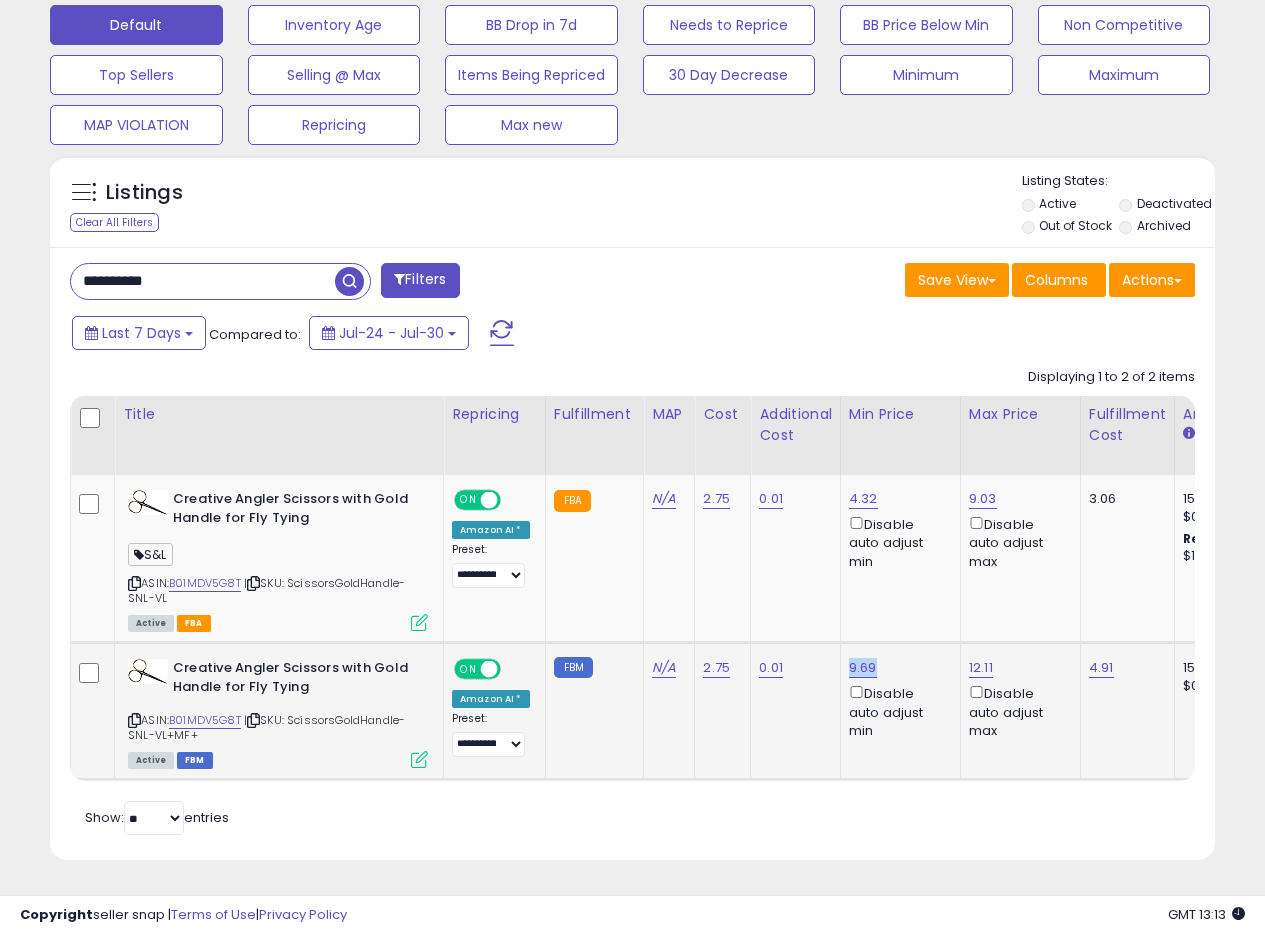 drag, startPoint x: 875, startPoint y: 653, endPoint x: 845, endPoint y: 658, distance: 30.413813 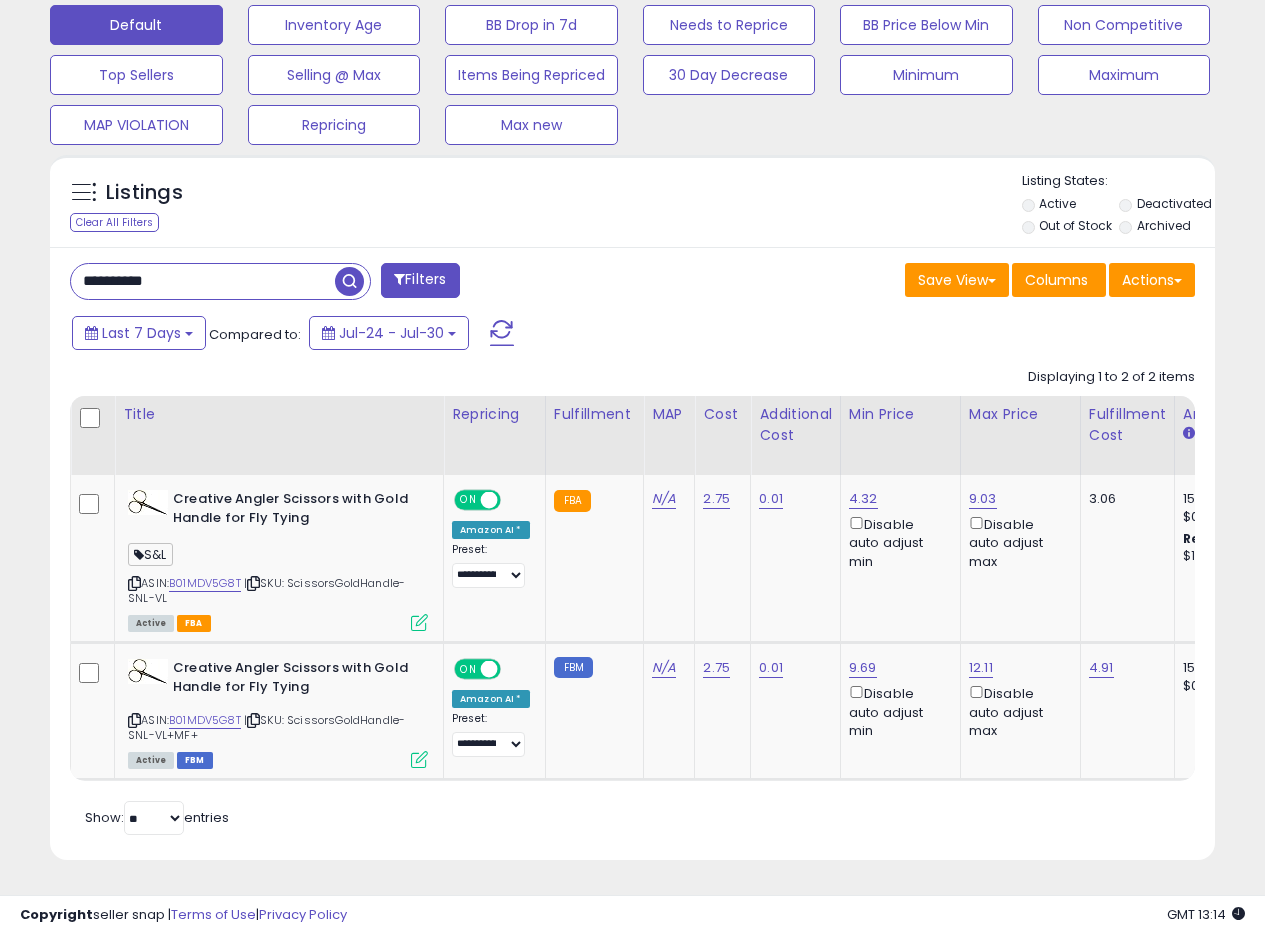 drag, startPoint x: 260, startPoint y: 258, endPoint x: 0, endPoint y: 253, distance: 260.04807 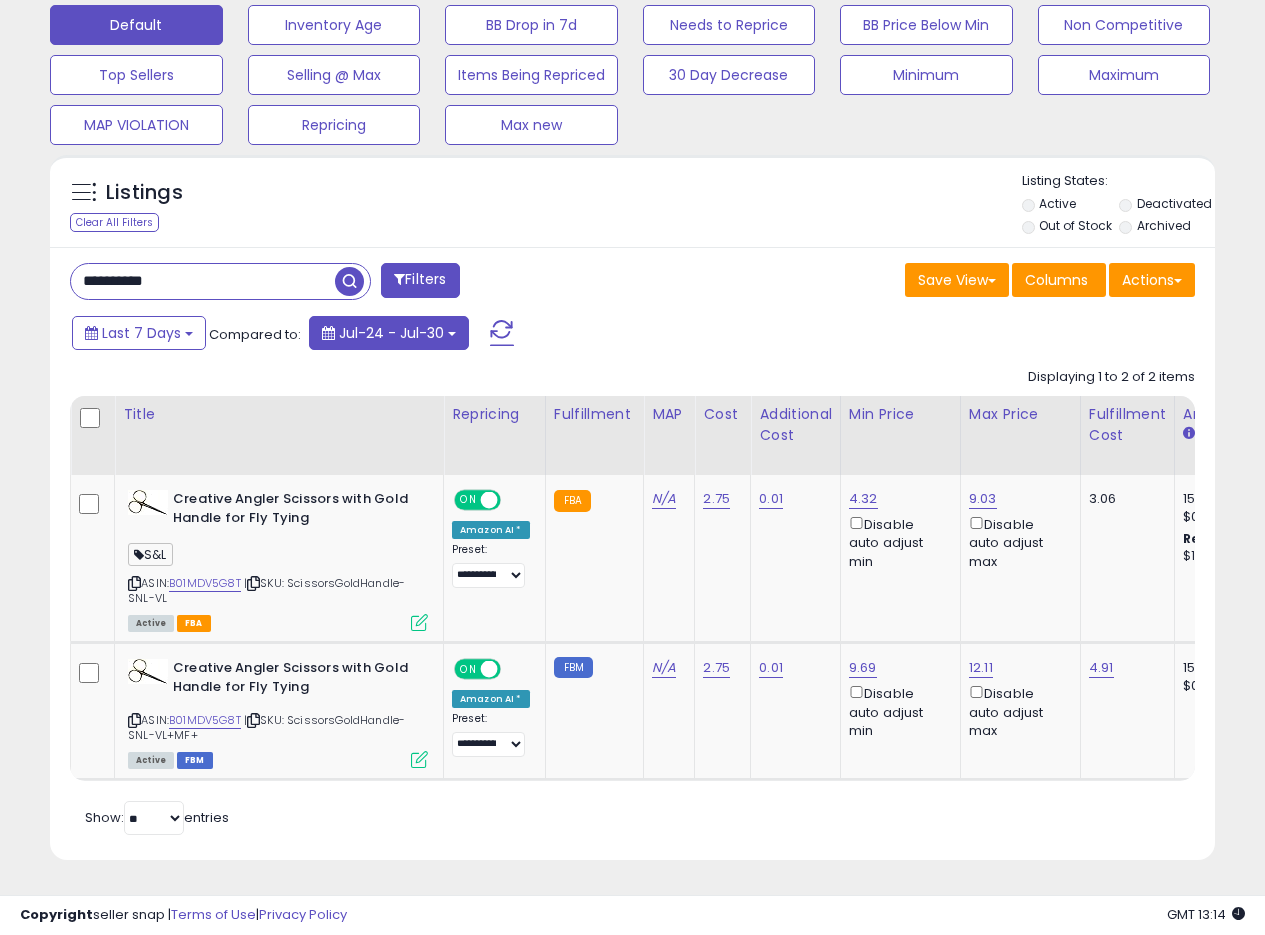 paste 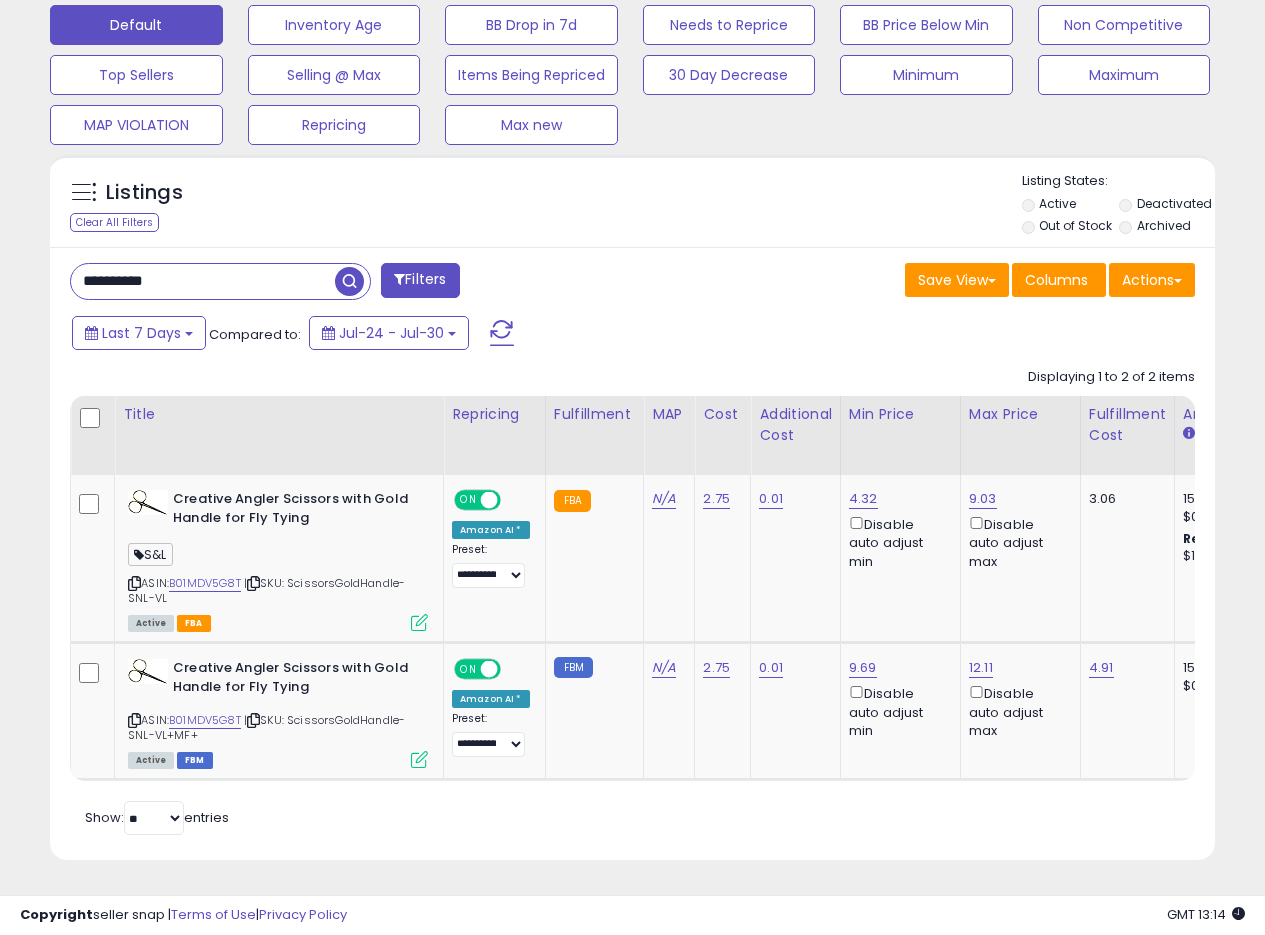 click at bounding box center (349, 281) 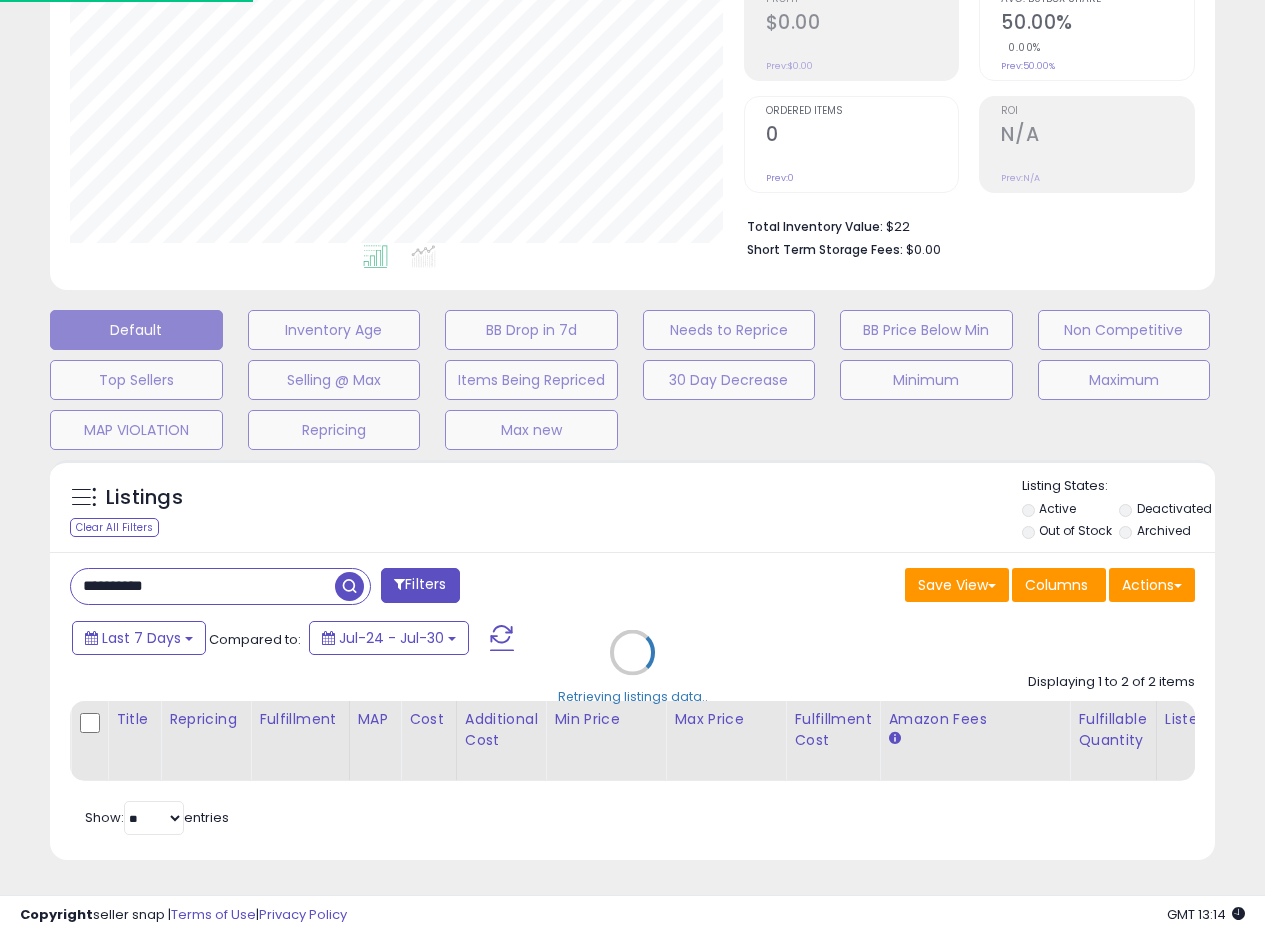 scroll, scrollTop: 999590, scrollLeft: 999317, axis: both 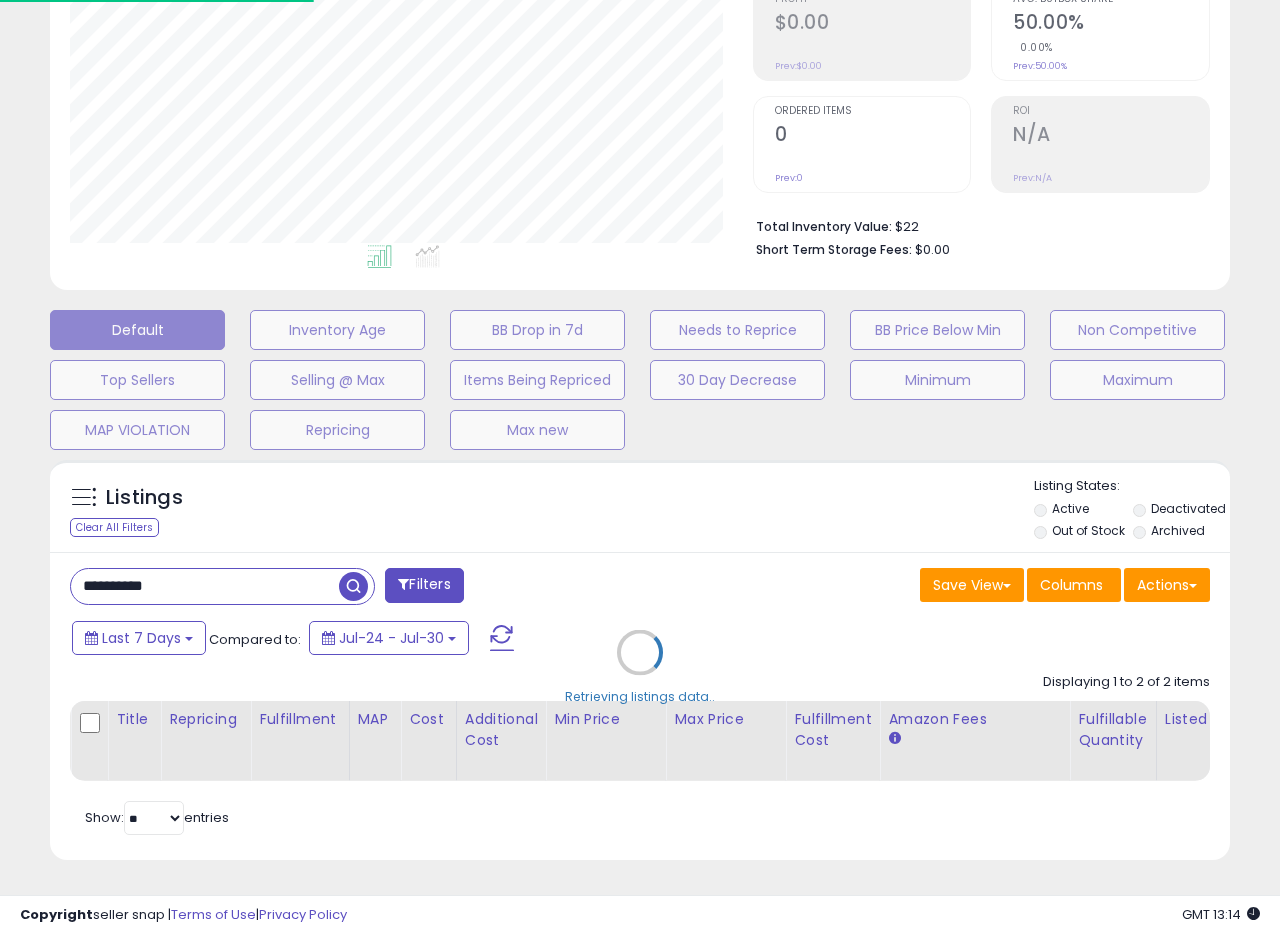 click on "Retrieving listings data.." at bounding box center (640, 667) 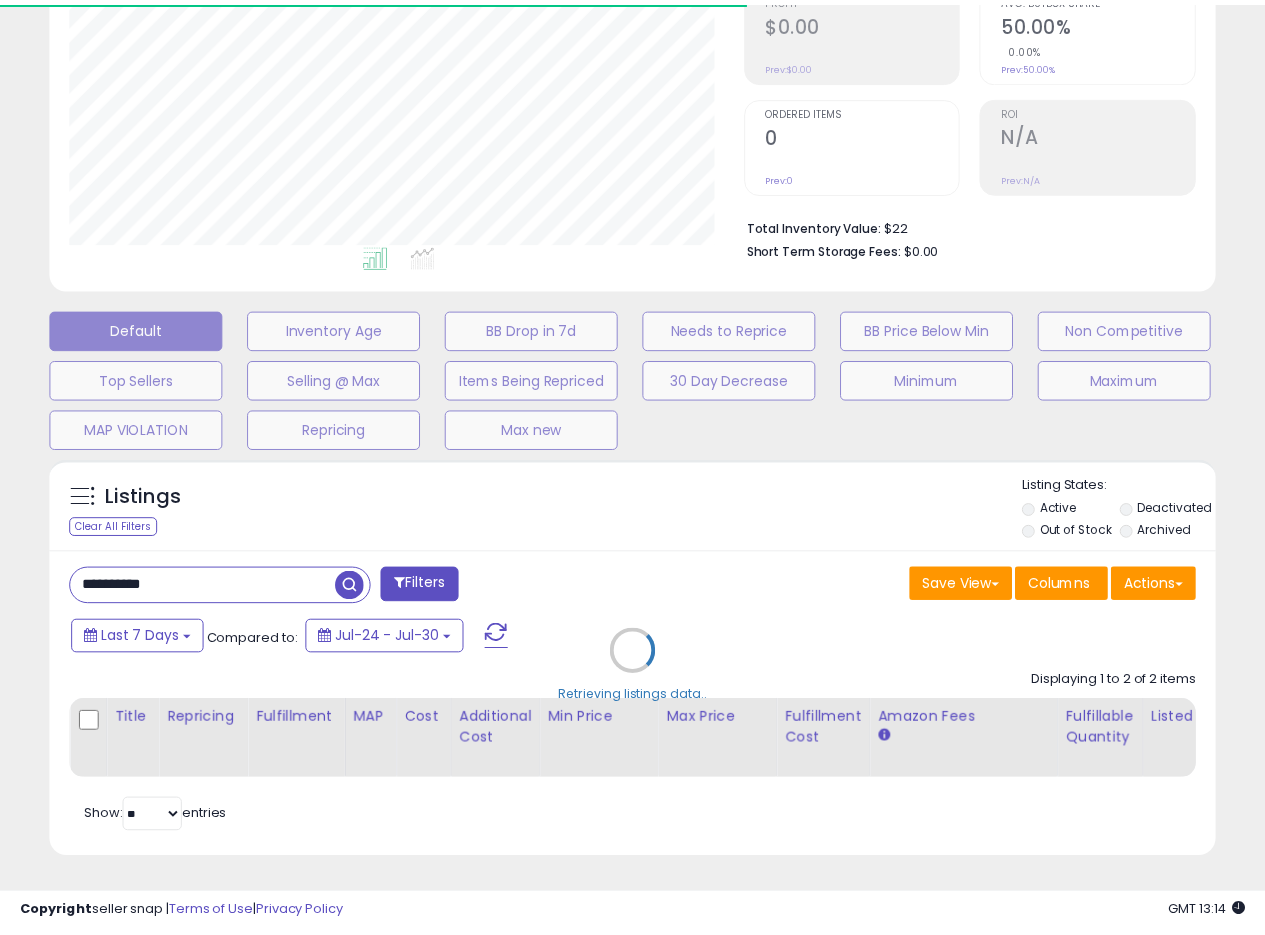scroll, scrollTop: 410, scrollLeft: 674, axis: both 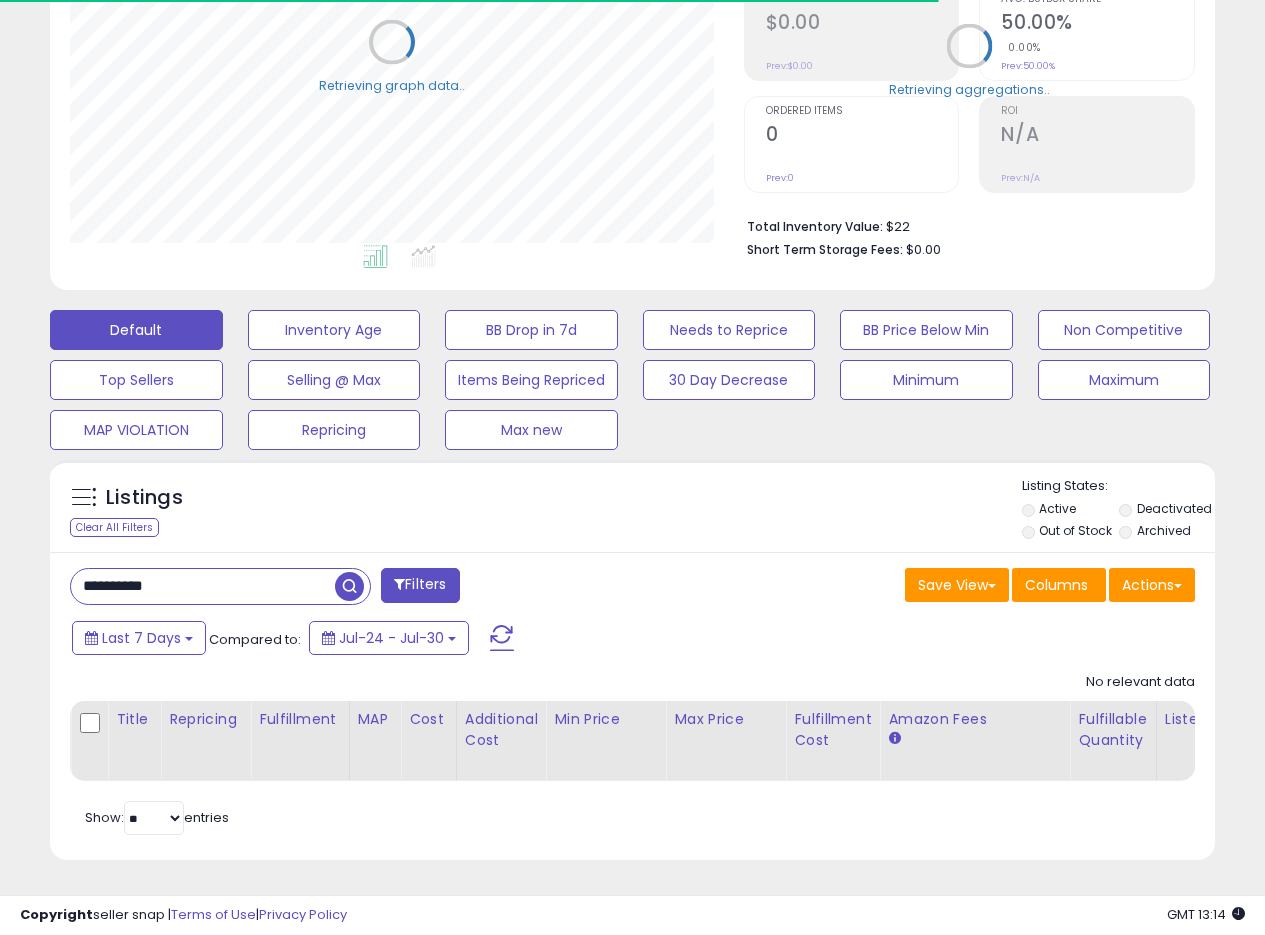 click on "Save View
Save As New View
Update Current View
Columns
Actions
Import  Export Visible Columns" at bounding box center (922, 587) 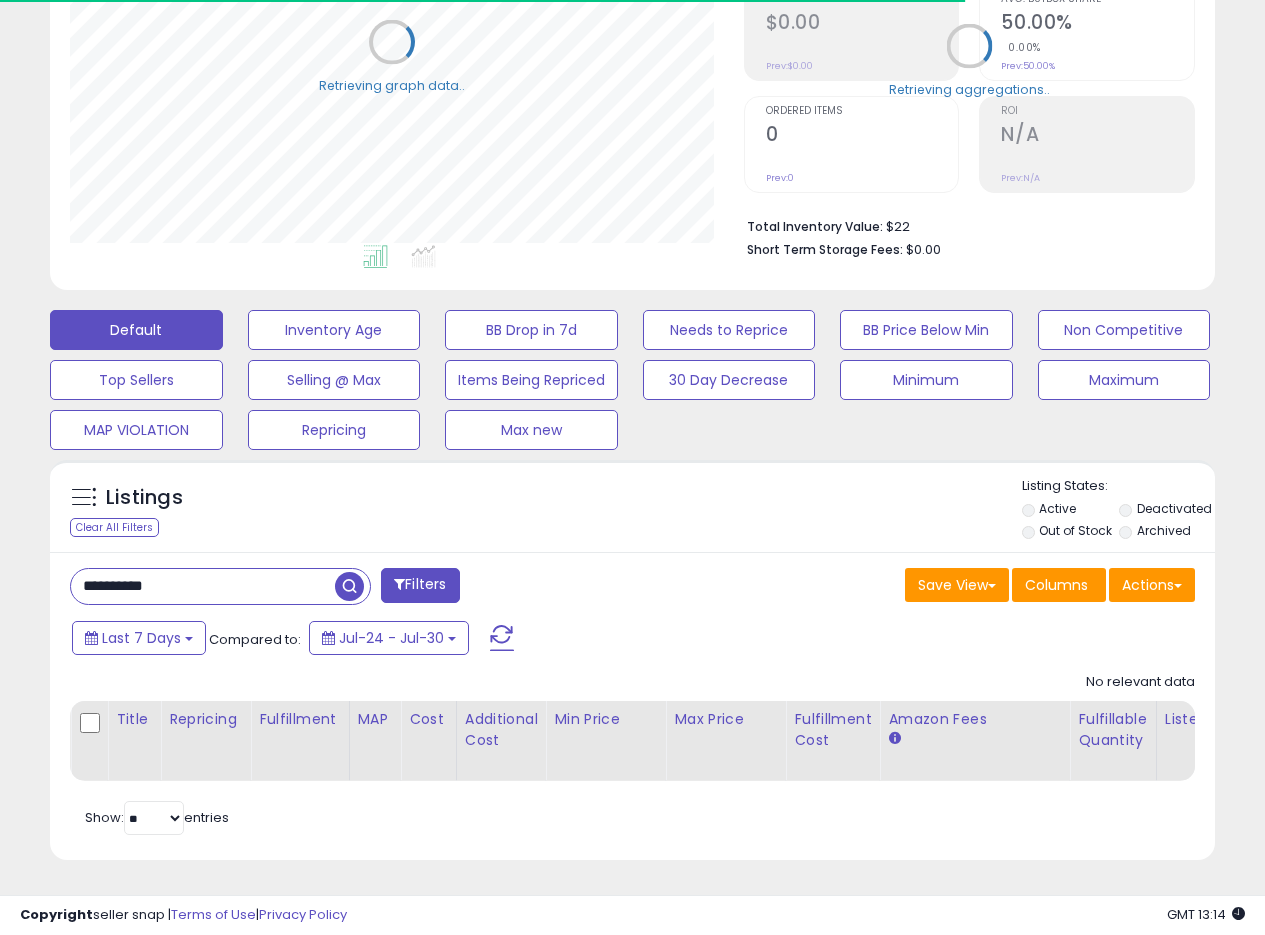 click on "Save View
Save As New View
Update Current View
Columns
Actions
Import  Export Visible Columns" at bounding box center (922, 587) 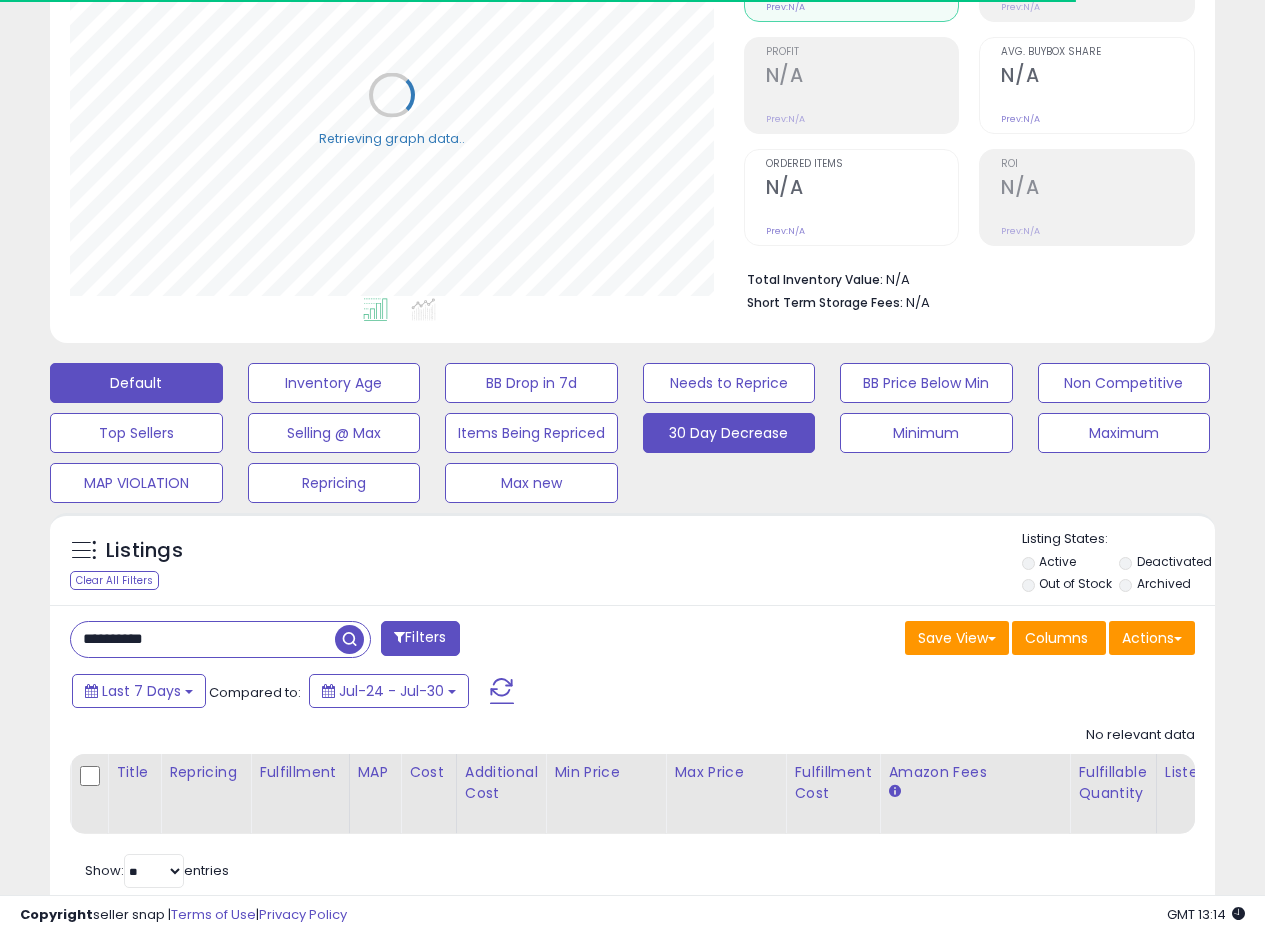 scroll, scrollTop: 335, scrollLeft: 0, axis: vertical 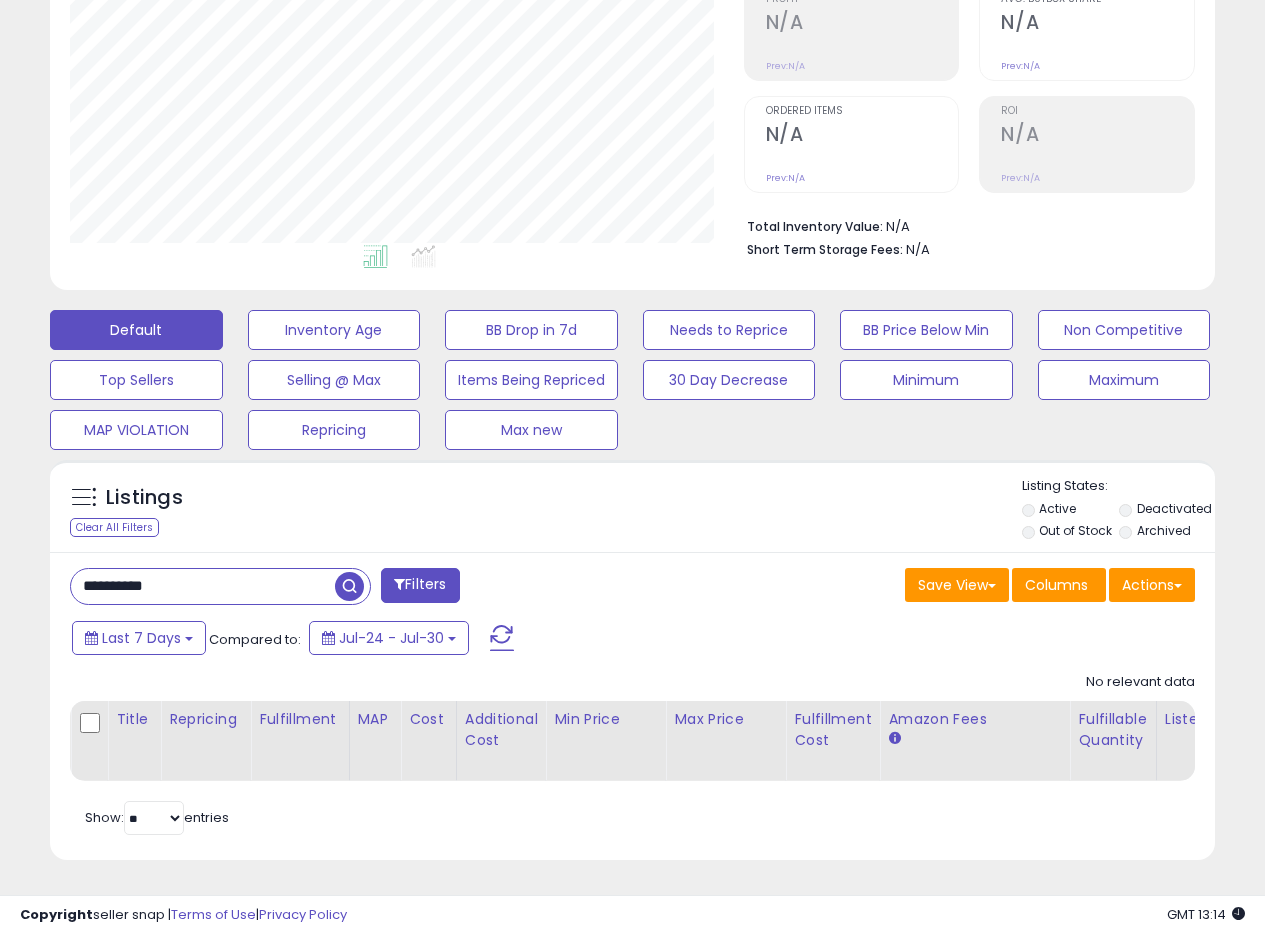 click on "Save View
Save As New View
Update Current View
Columns
Actions
Import  Export Visible Columns" at bounding box center [922, 587] 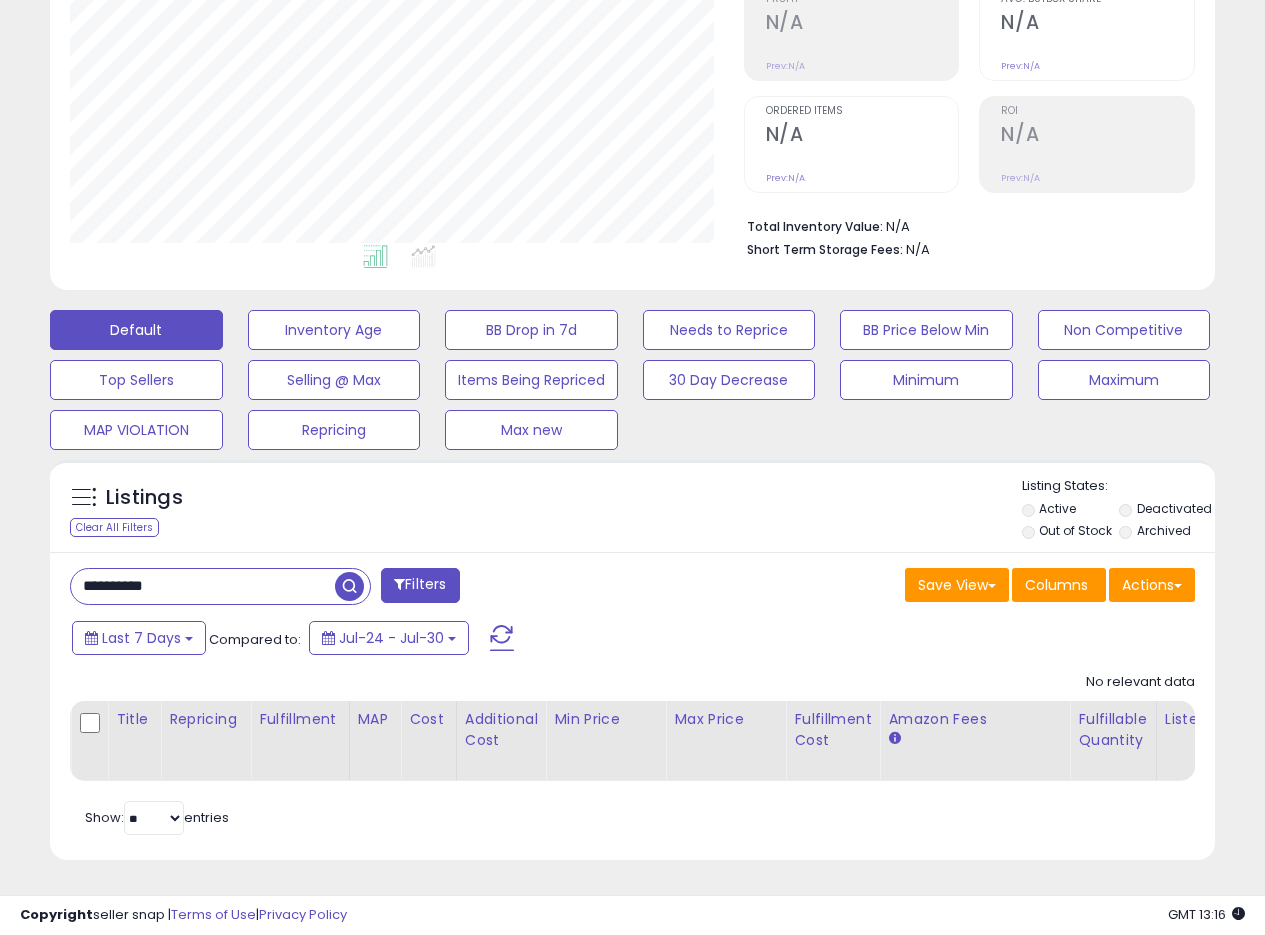 drag, startPoint x: 61, startPoint y: 566, endPoint x: 150, endPoint y: 560, distance: 89.20202 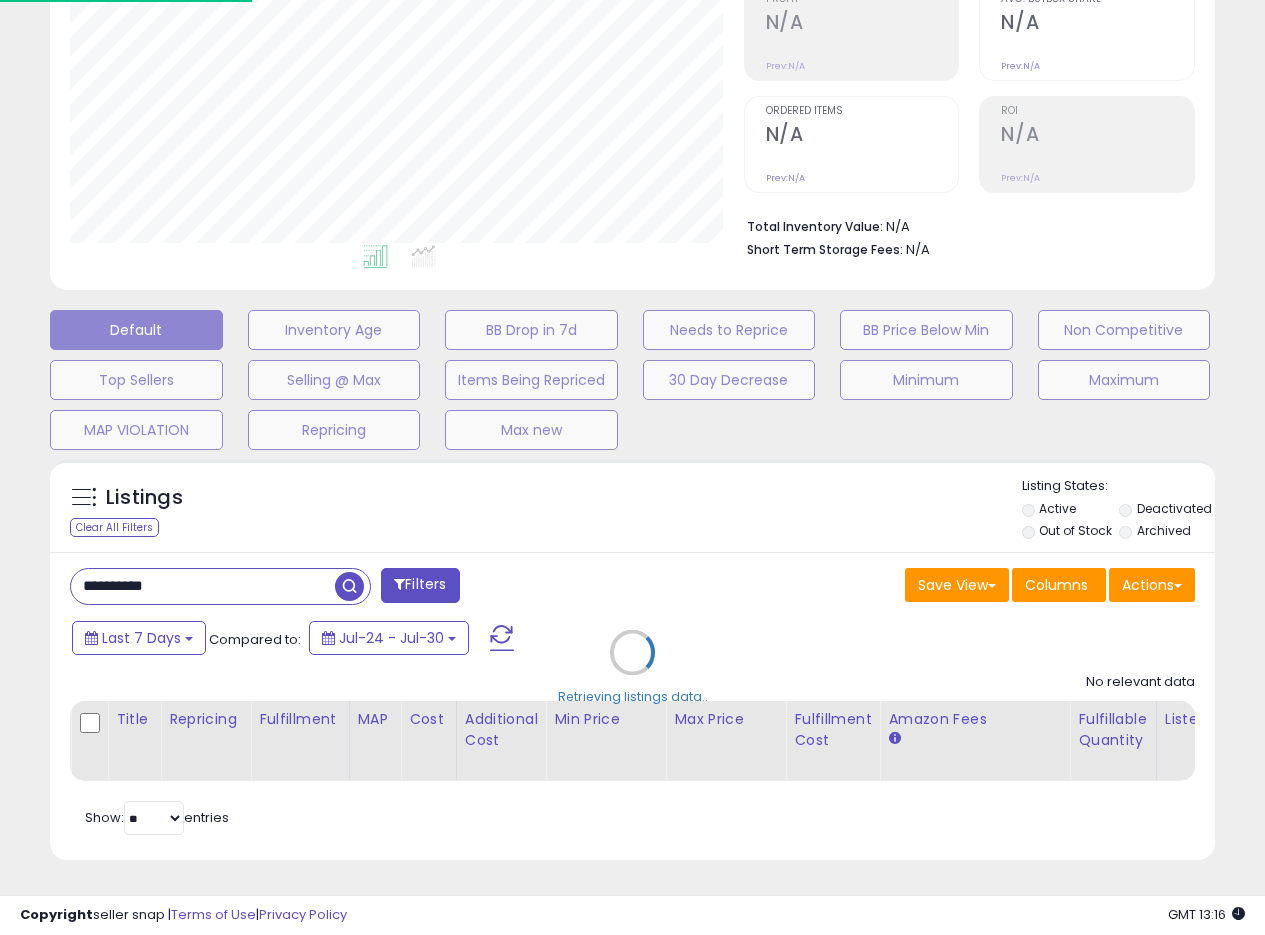 scroll, scrollTop: 999590, scrollLeft: 999317, axis: both 